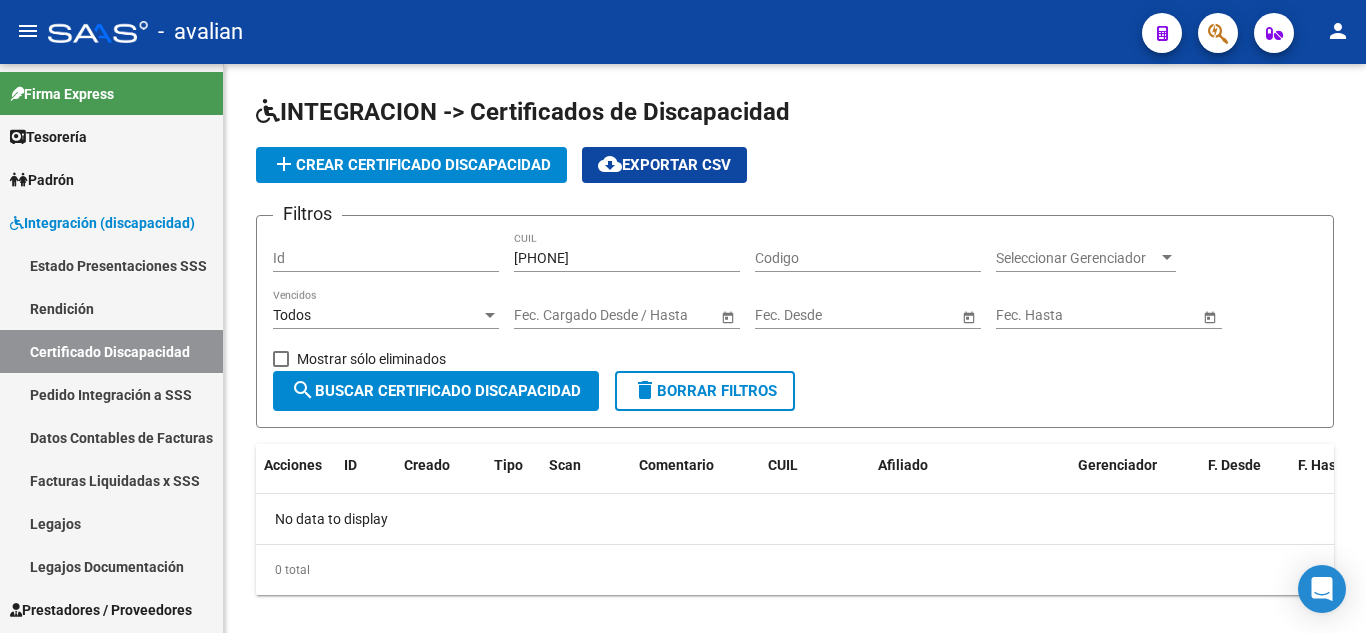 scroll, scrollTop: 0, scrollLeft: 0, axis: both 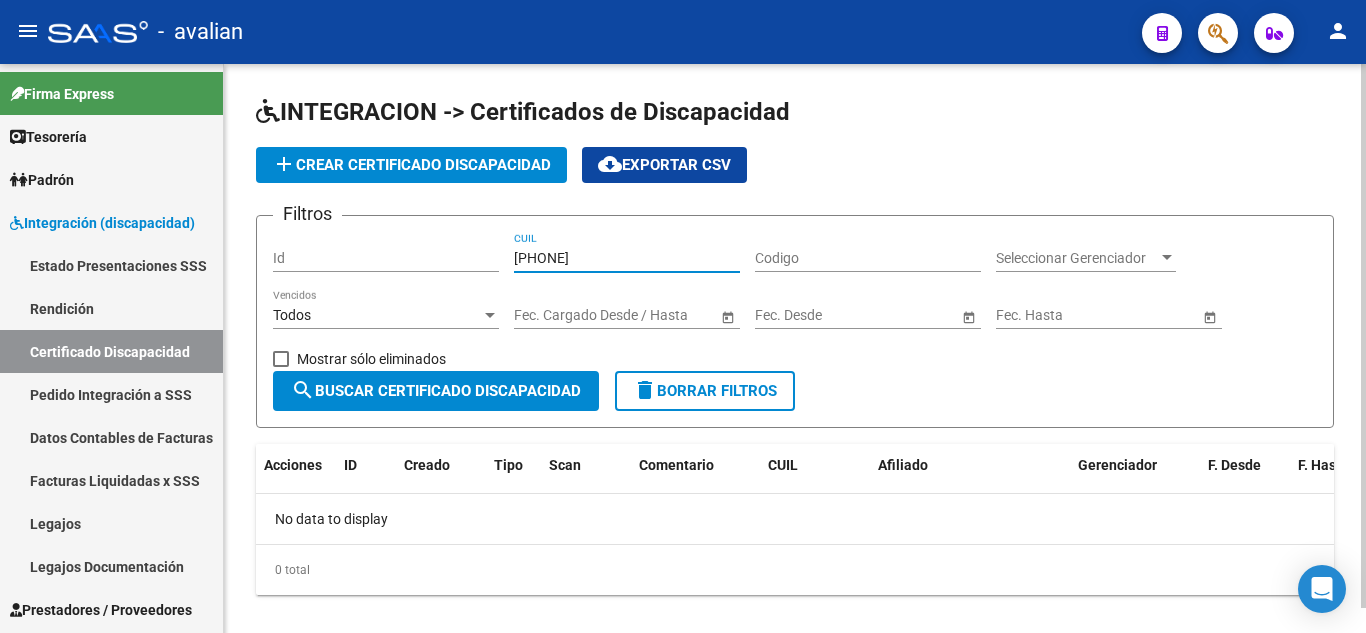 drag, startPoint x: 610, startPoint y: 264, endPoint x: 480, endPoint y: 259, distance: 130.09612 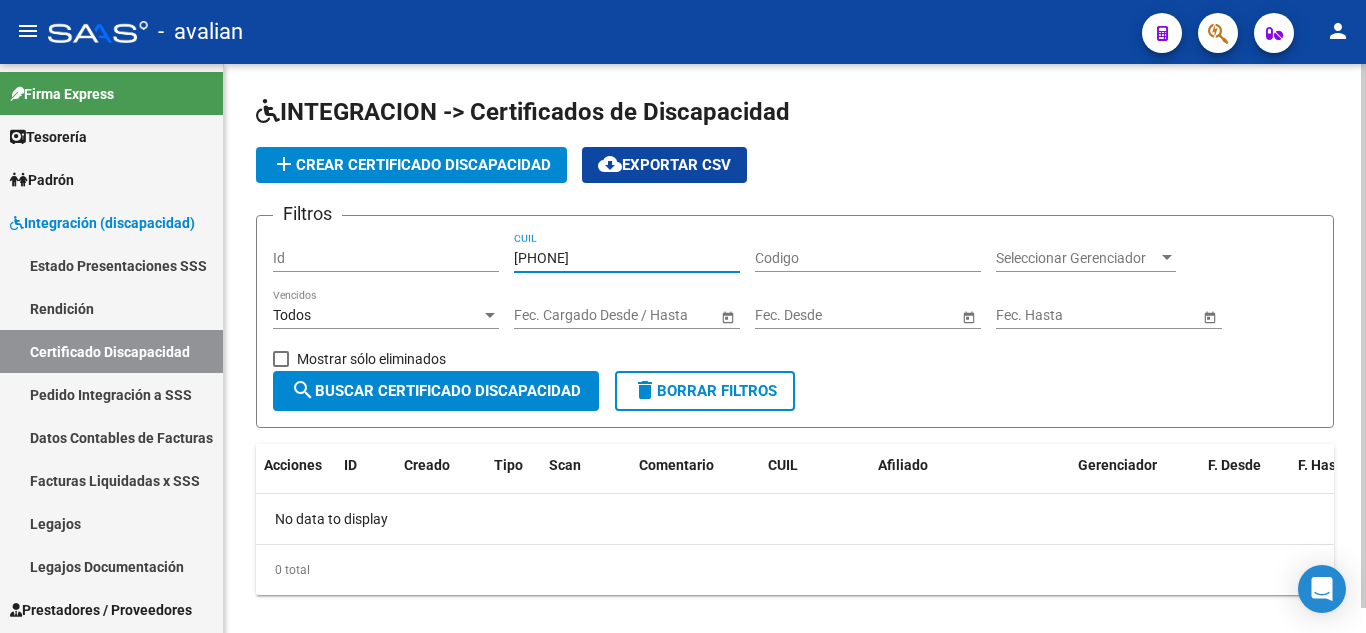 click on "Filtros Id [PHONE] CUIL Codigo Seleccionar Gerenciador Seleccionar Gerenciador Todos Vencidos Start date – End date Fec. Cargado Desde / Hasta Start date – End date Fec. Desde Start date – End date Fec. Hasta   Mostrar sólo eliminados" 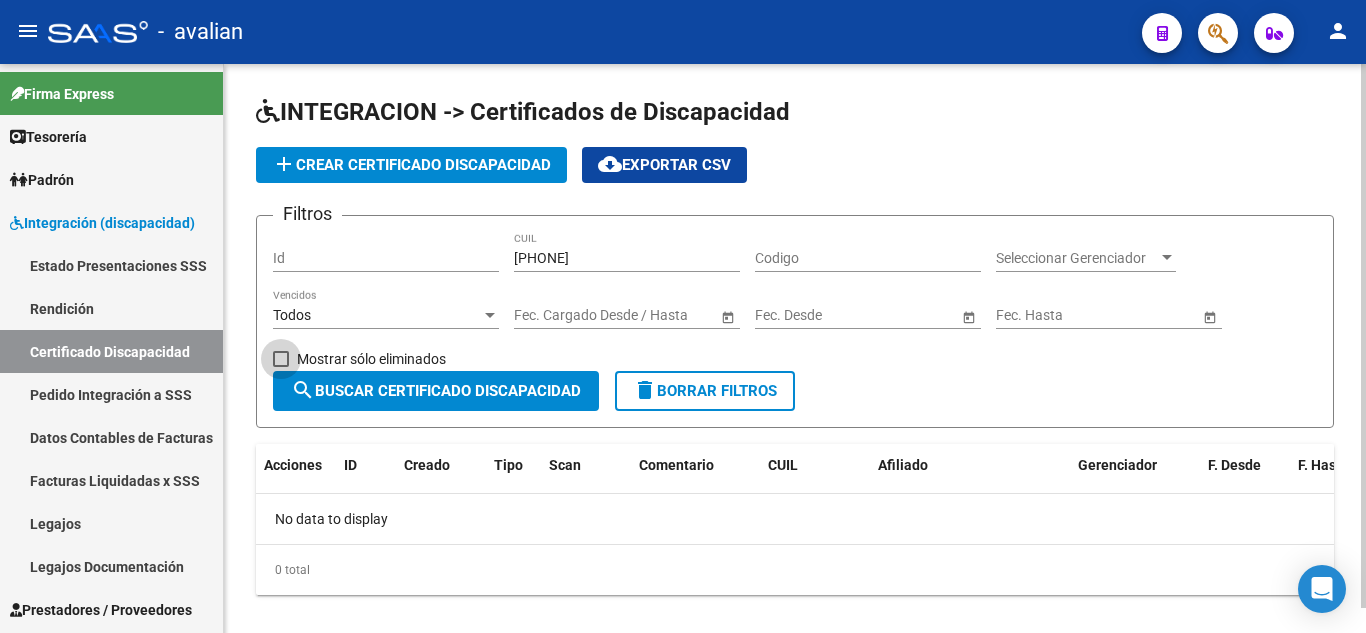 click at bounding box center (281, 359) 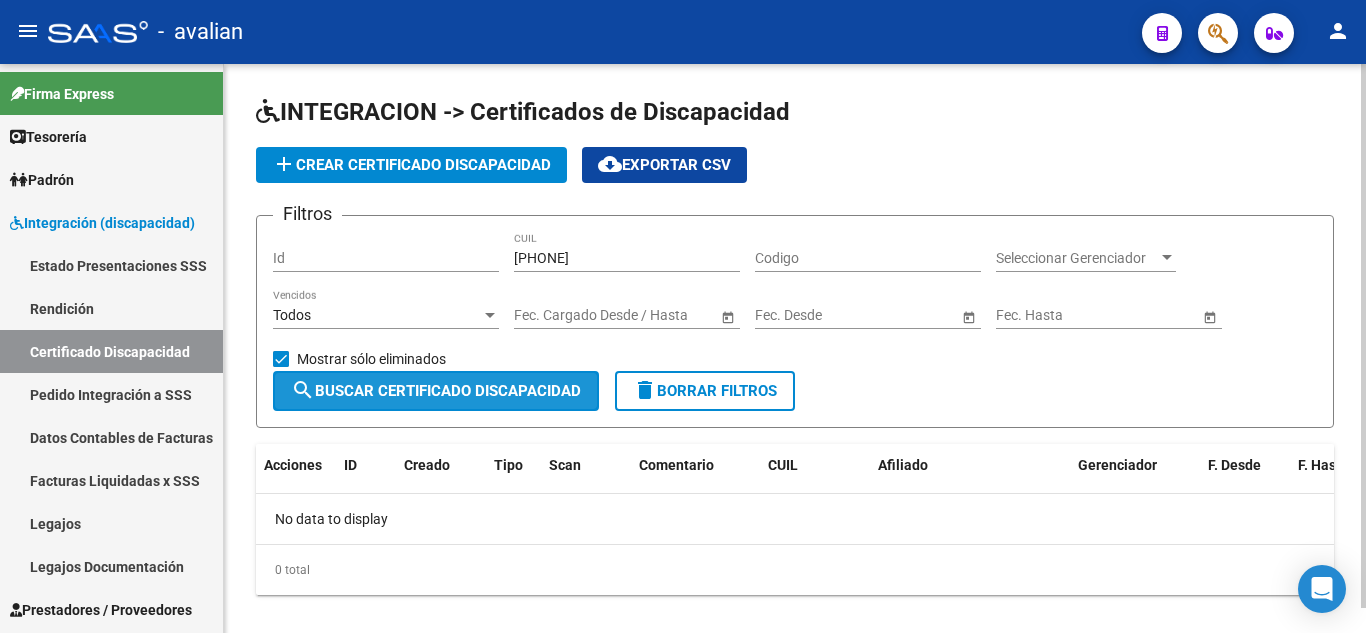 click on "search  Buscar Certificado Discapacidad" 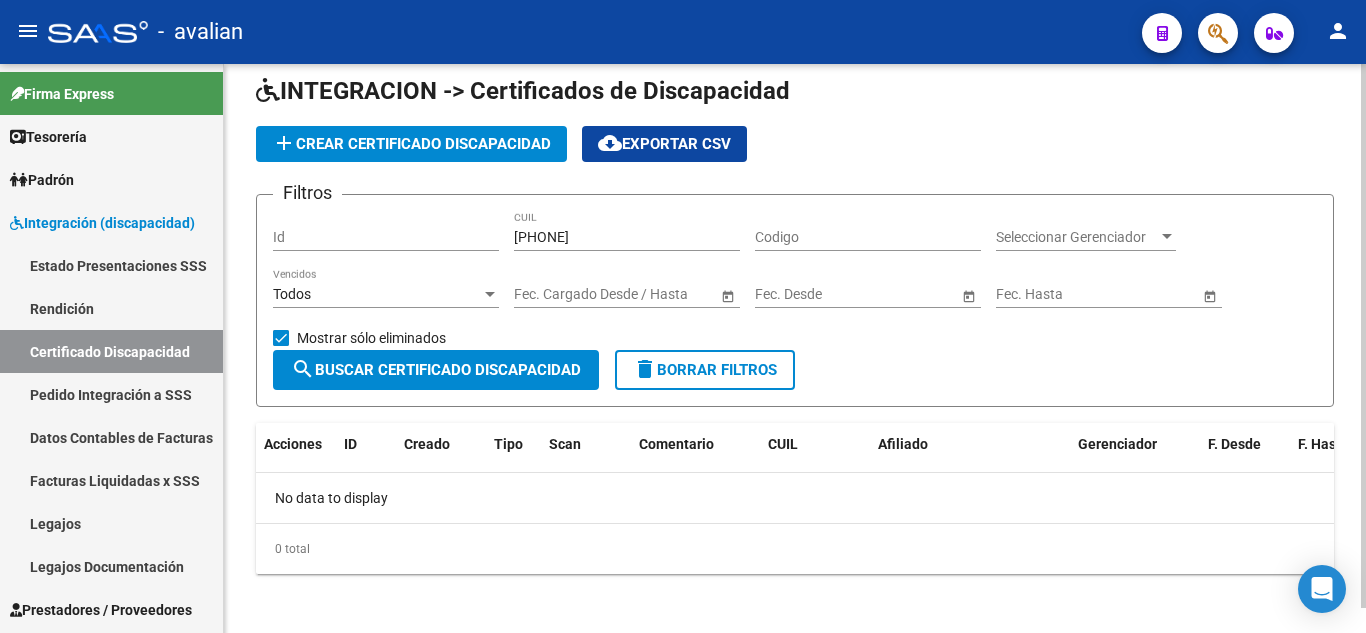 scroll, scrollTop: 26, scrollLeft: 0, axis: vertical 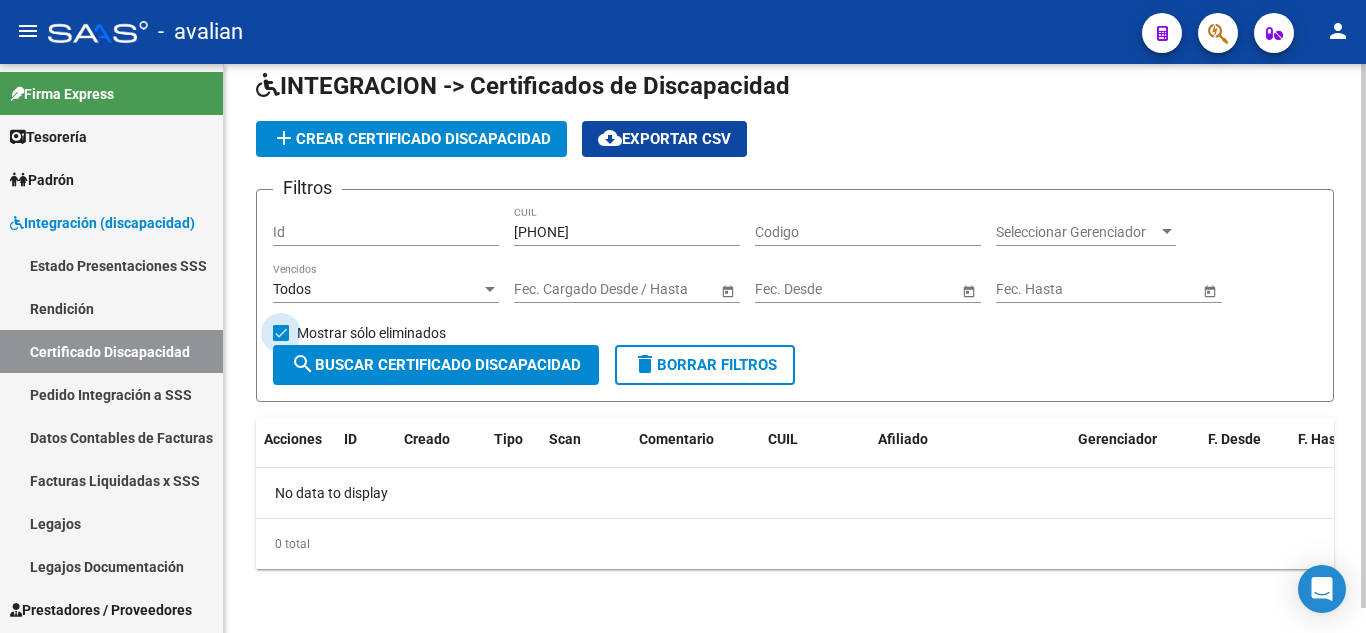 click at bounding box center (281, 333) 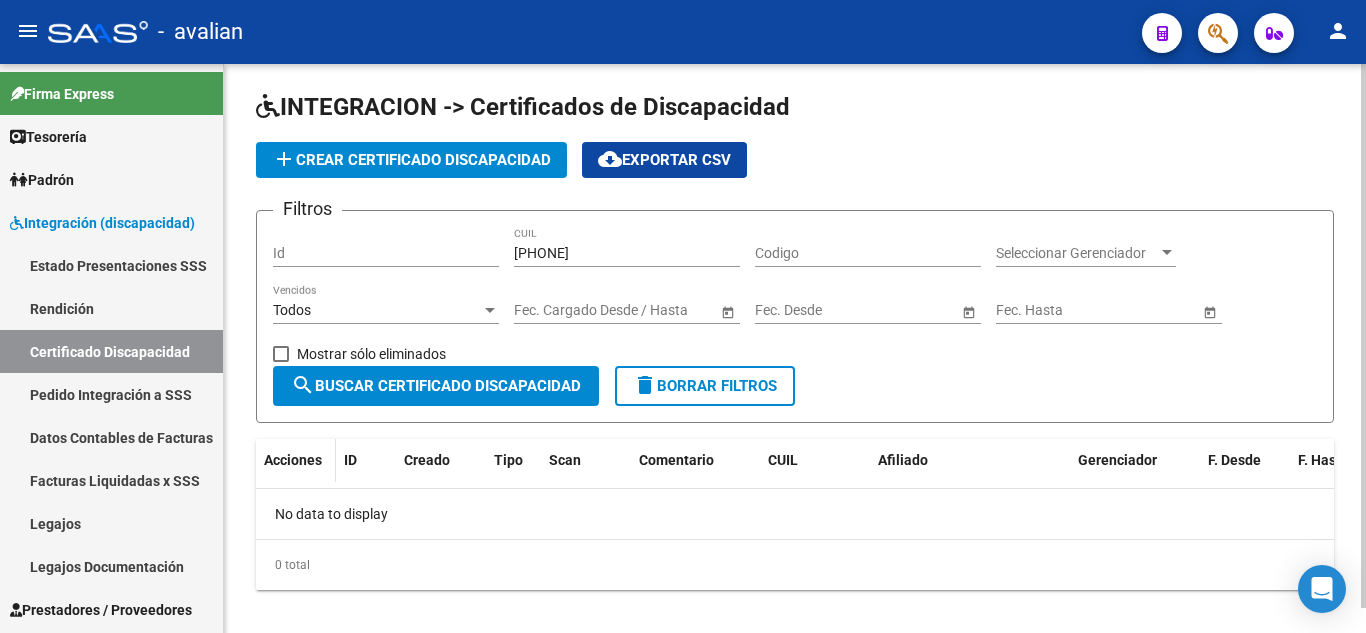 scroll, scrollTop: 0, scrollLeft: 0, axis: both 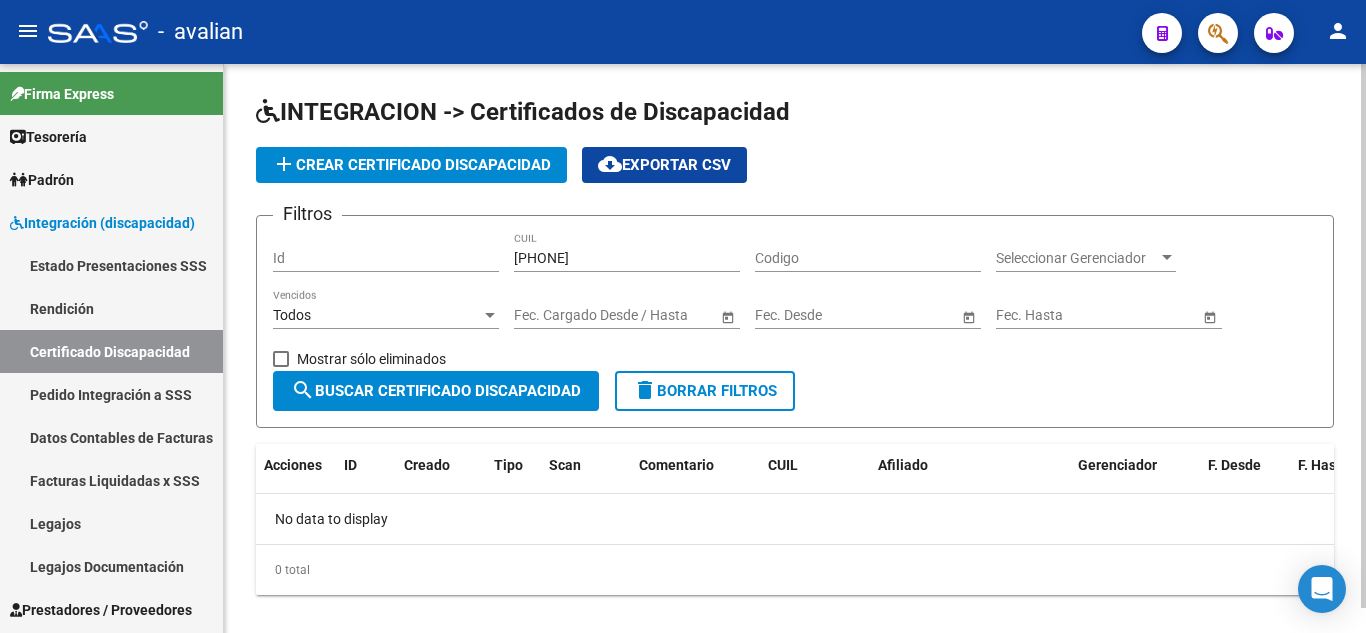 click on "add  Crear Certificado Discapacidad" 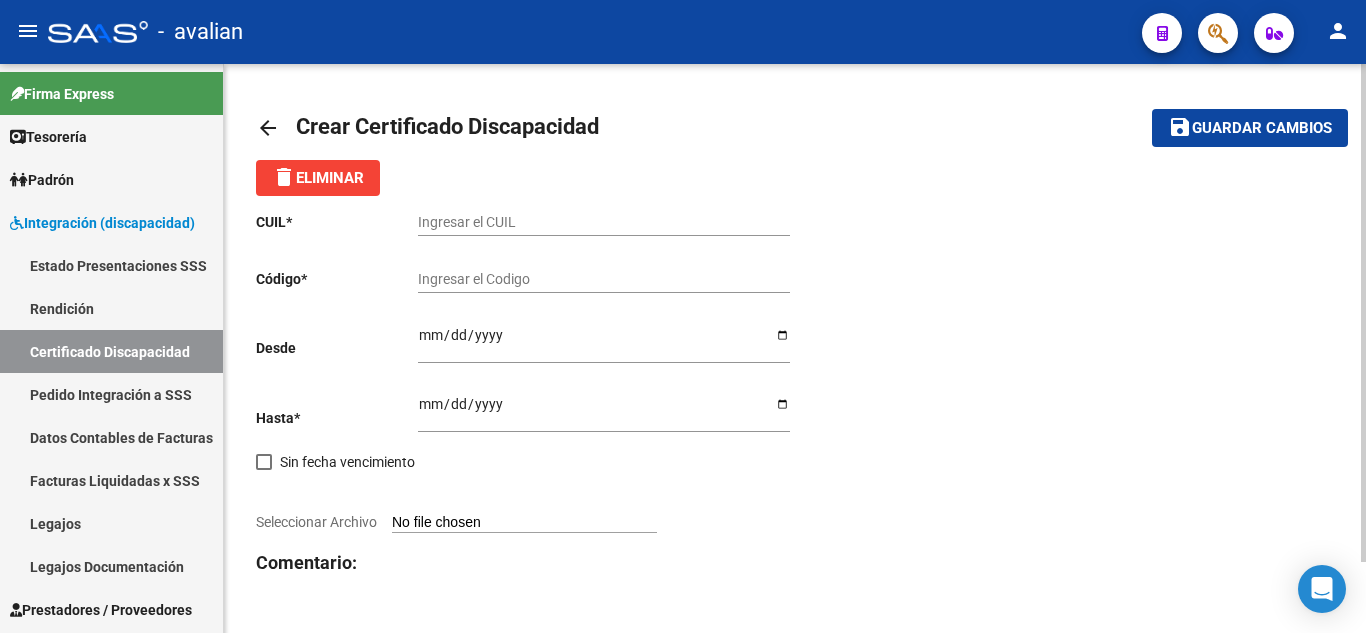 drag, startPoint x: 516, startPoint y: 235, endPoint x: 496, endPoint y: 215, distance: 28.284271 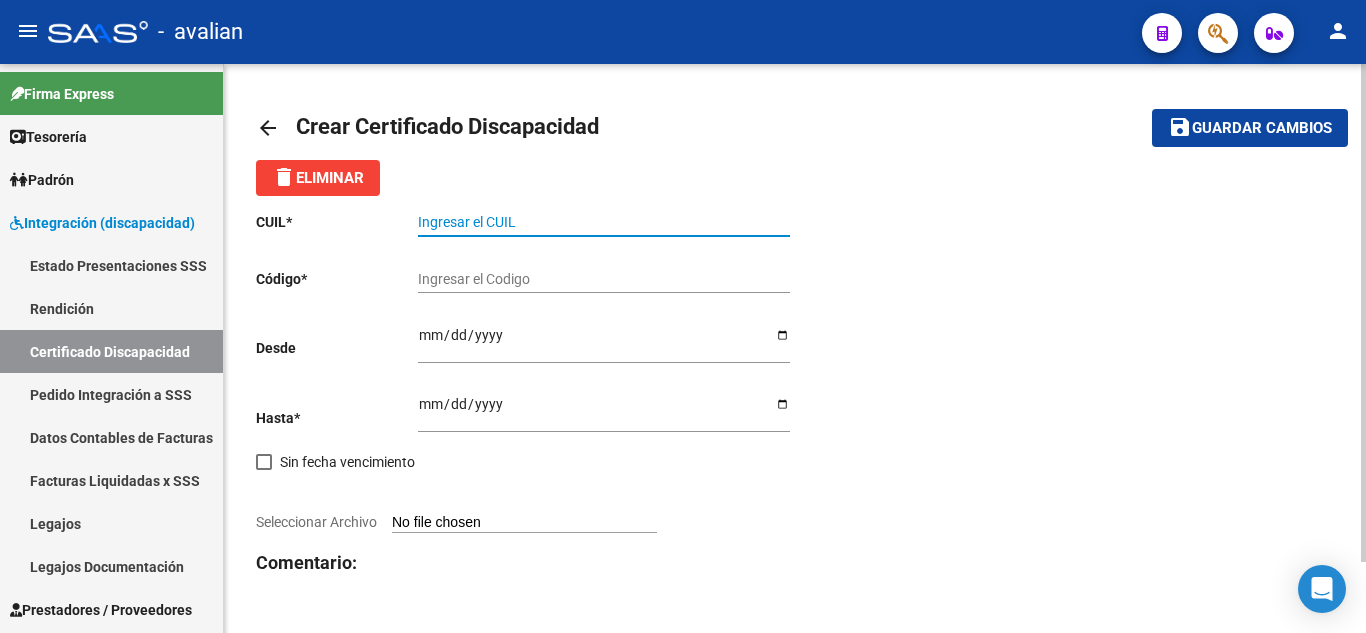 paste on "[PHONE]" 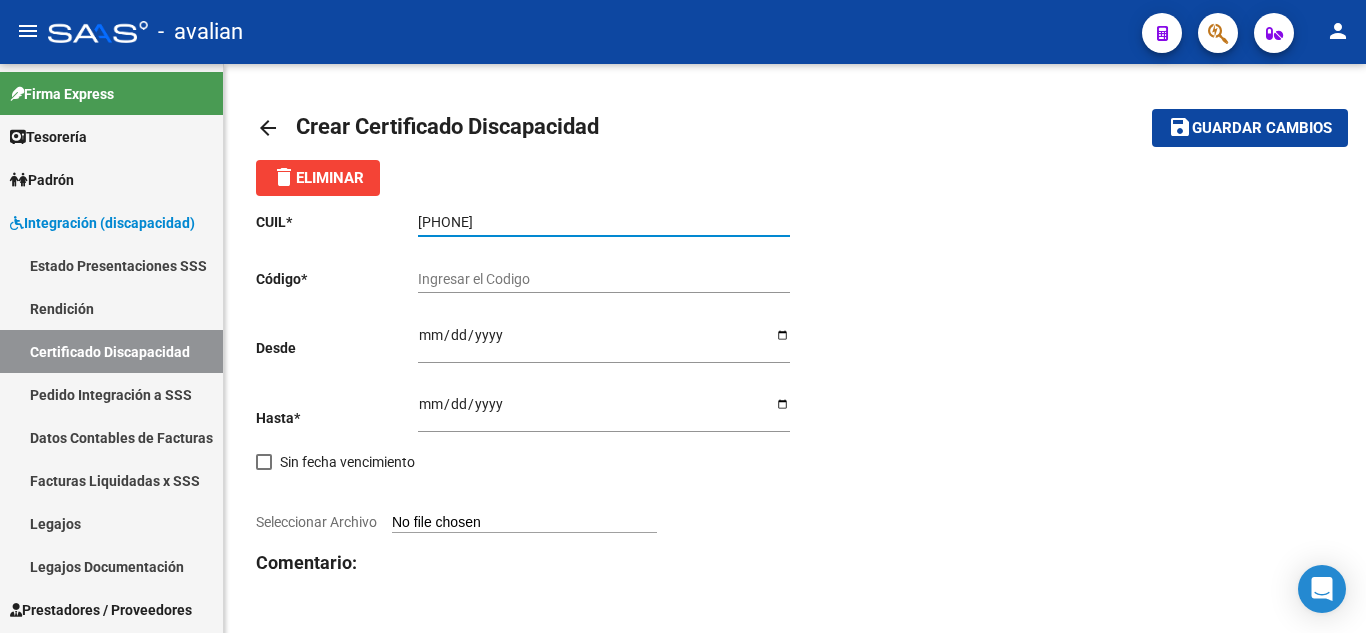 type on "[PHONE]" 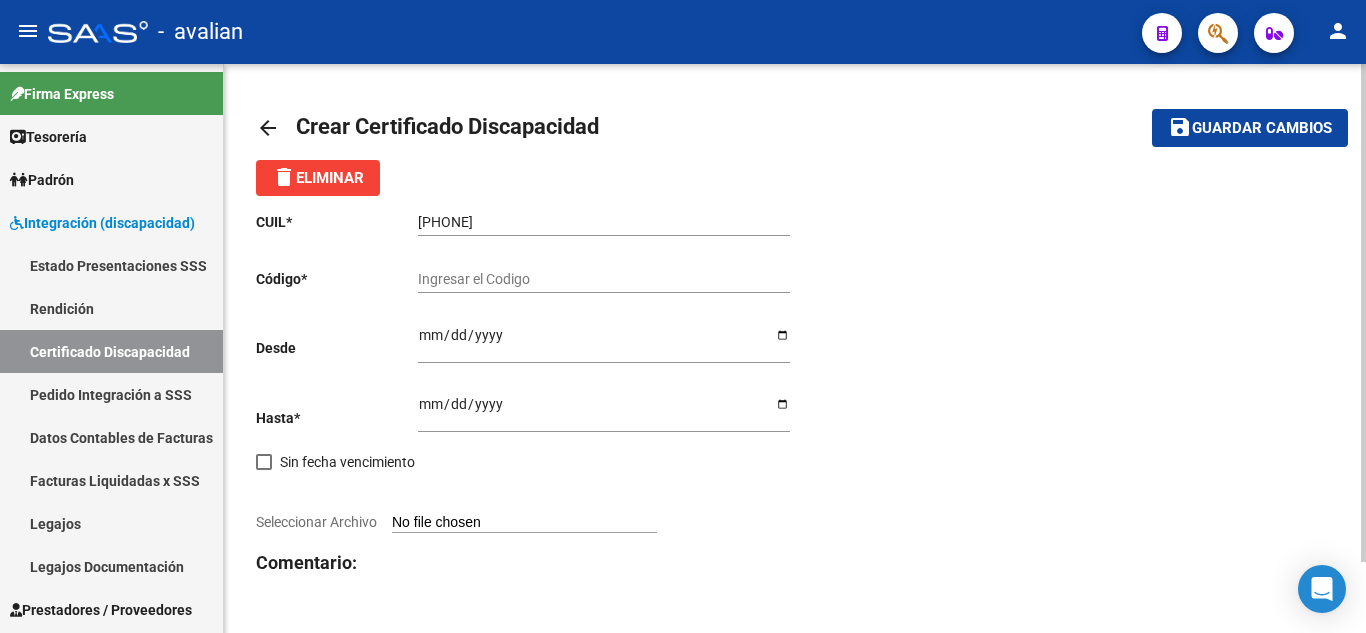 click on "Ingresar el Codigo" 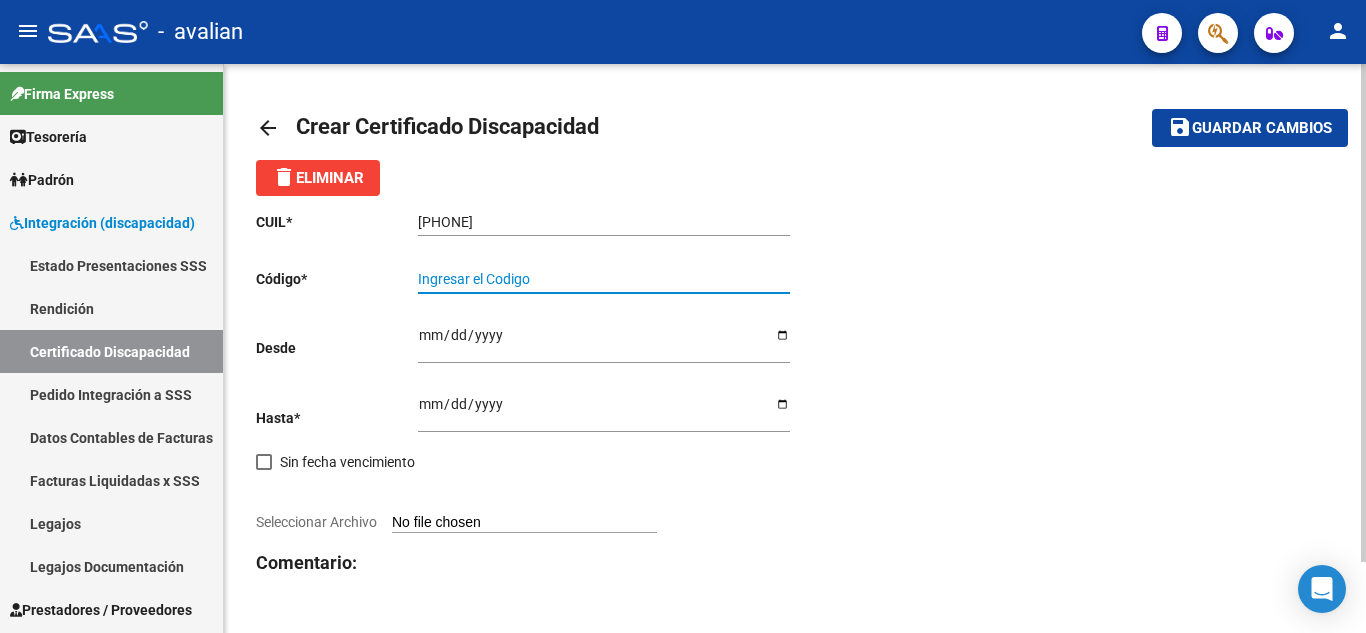 paste on "[ID]" 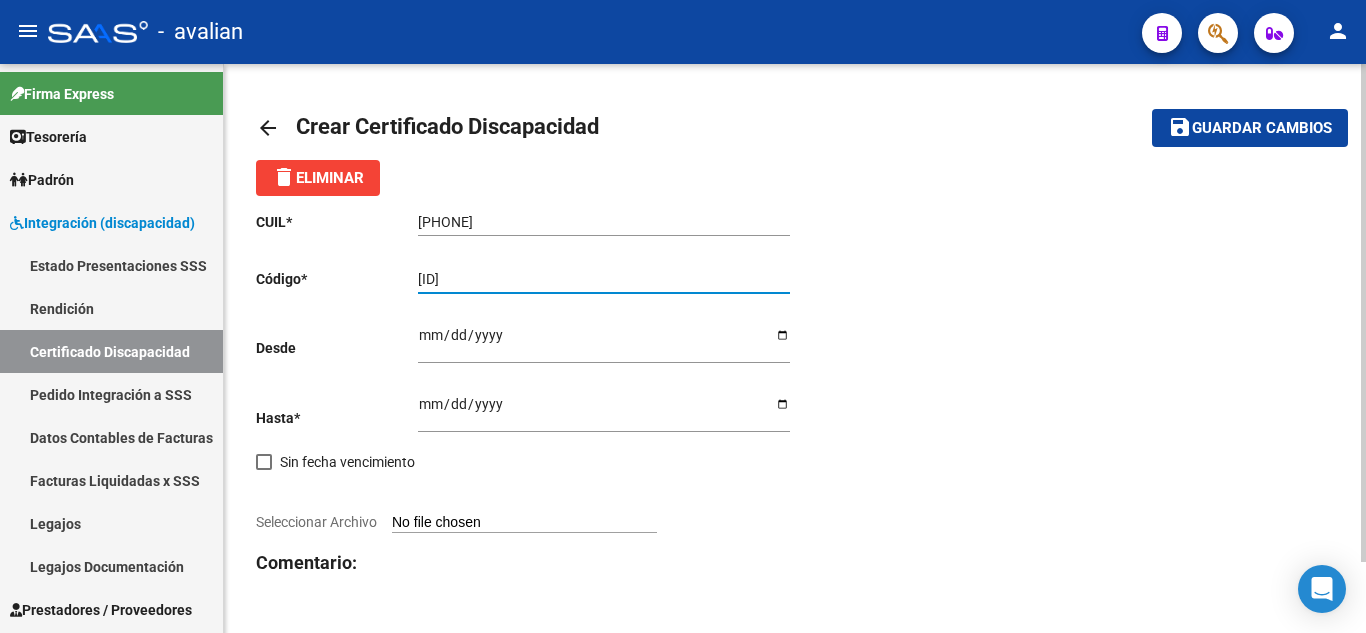 click on "[ID]" at bounding box center [604, 279] 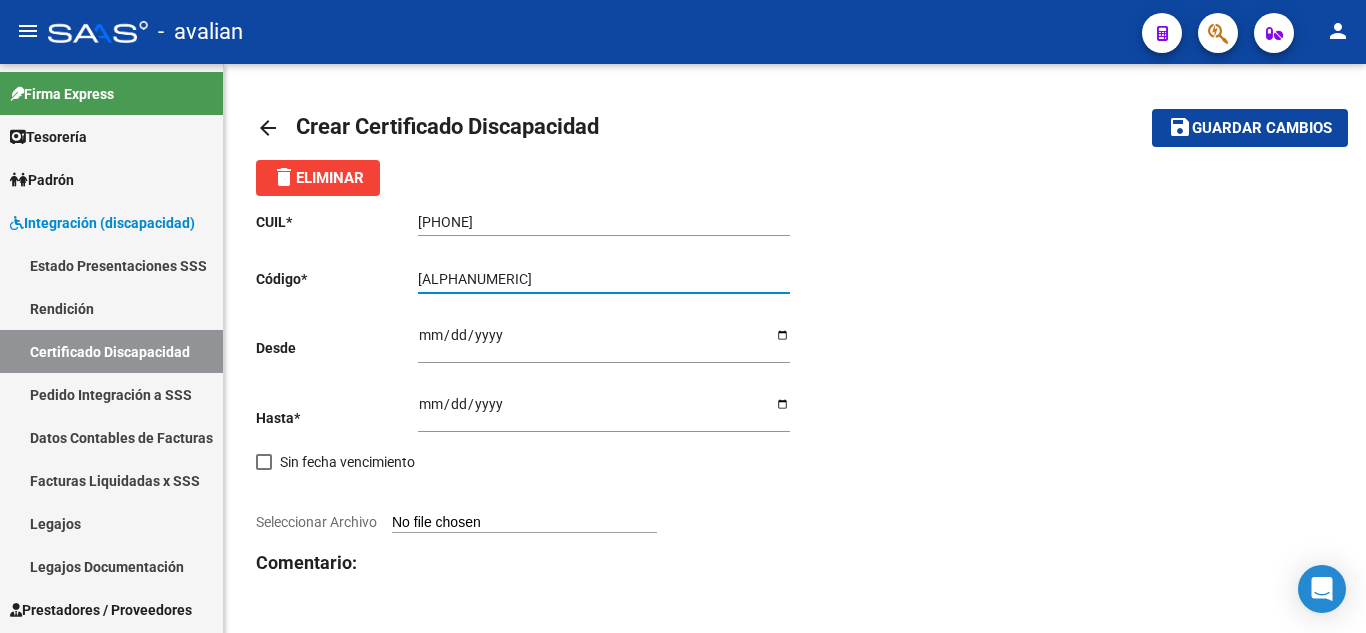 type on "[ALPHANUMERIC]" 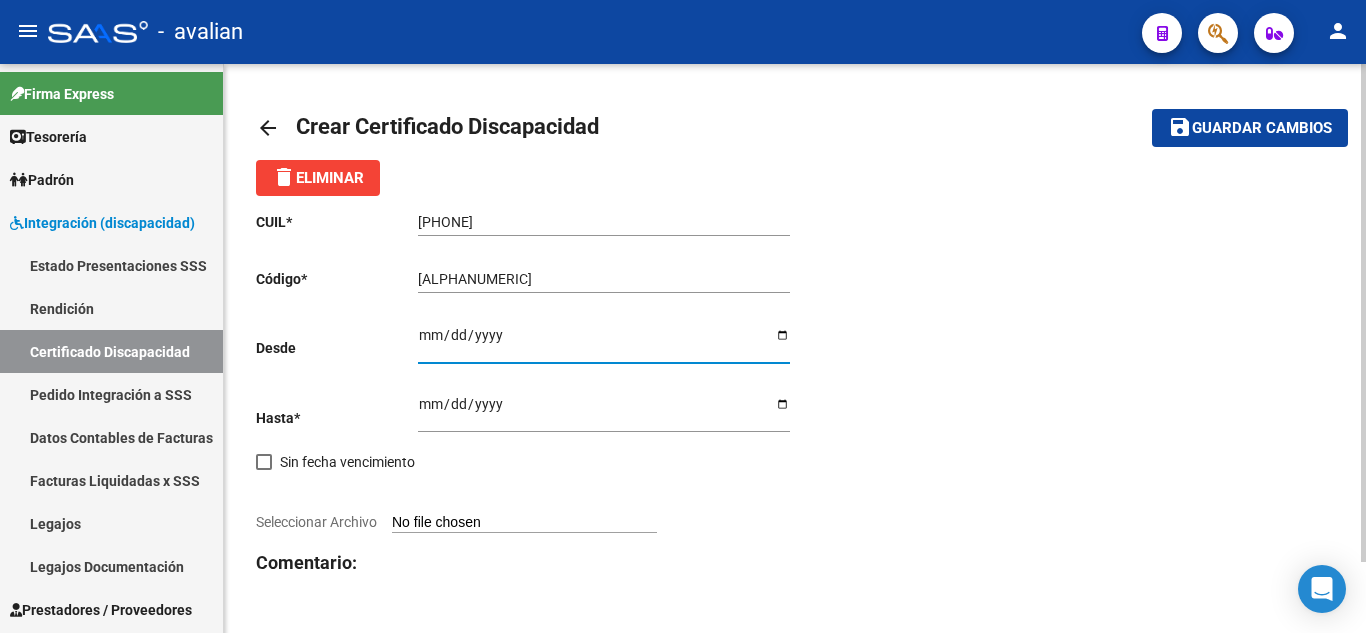 click on "Ingresar fec. Desde" at bounding box center [604, 342] 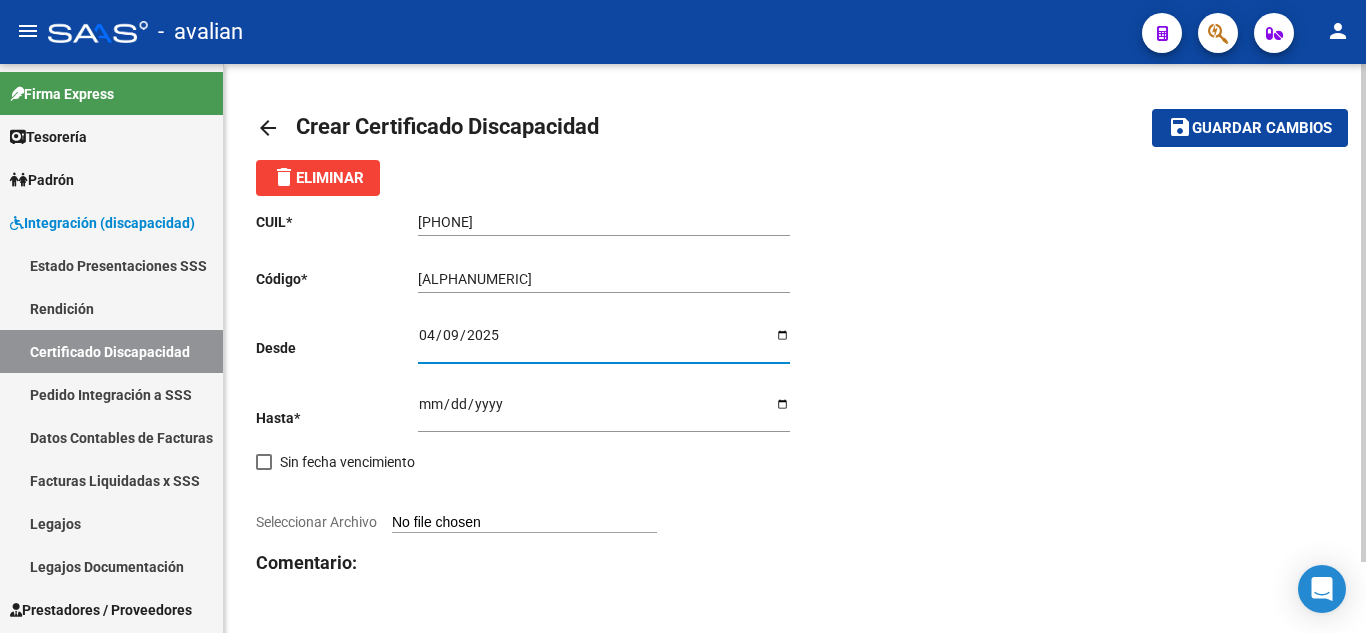 click on "2025-04-09" at bounding box center [604, 342] 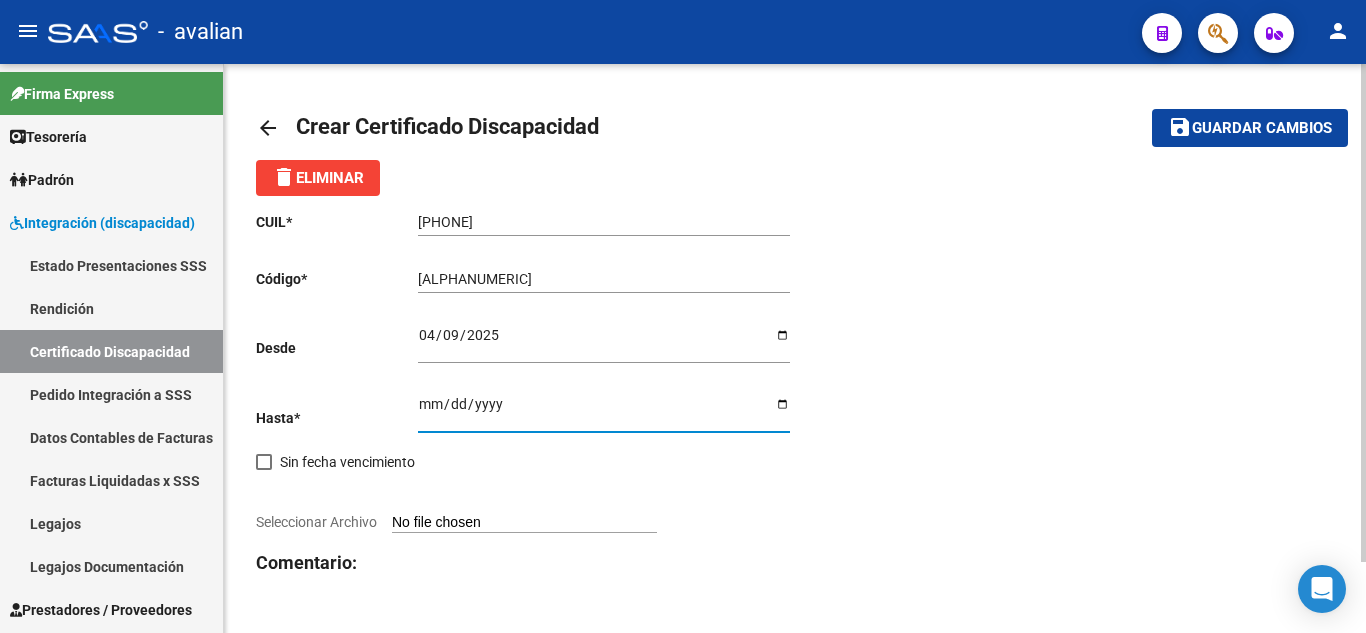 click on "Ingresar fec. Hasta" at bounding box center [604, 411] 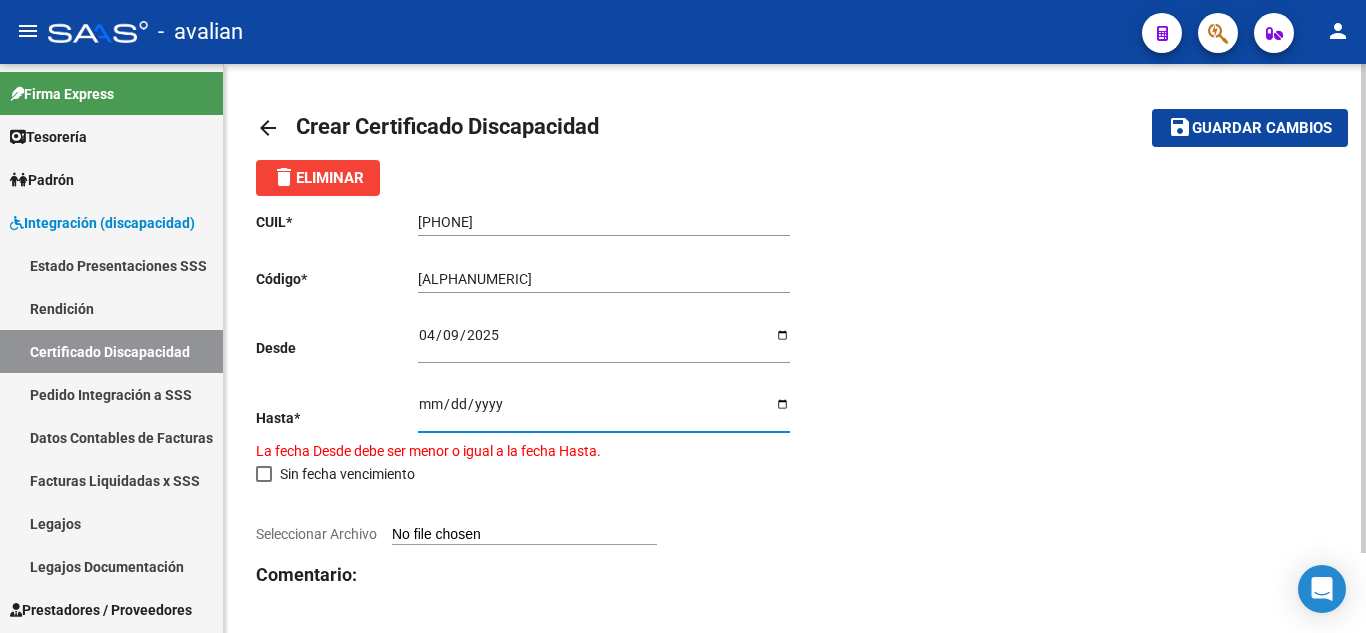 type on "2030-04-09" 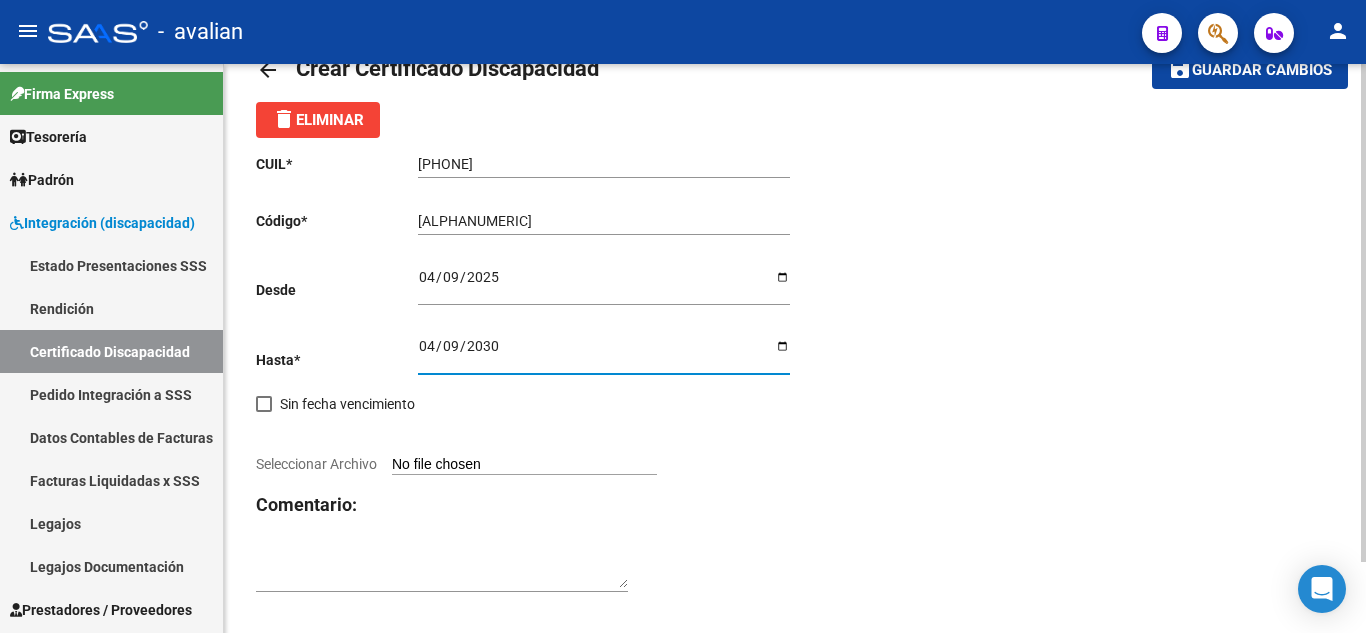 scroll, scrollTop: 81, scrollLeft: 0, axis: vertical 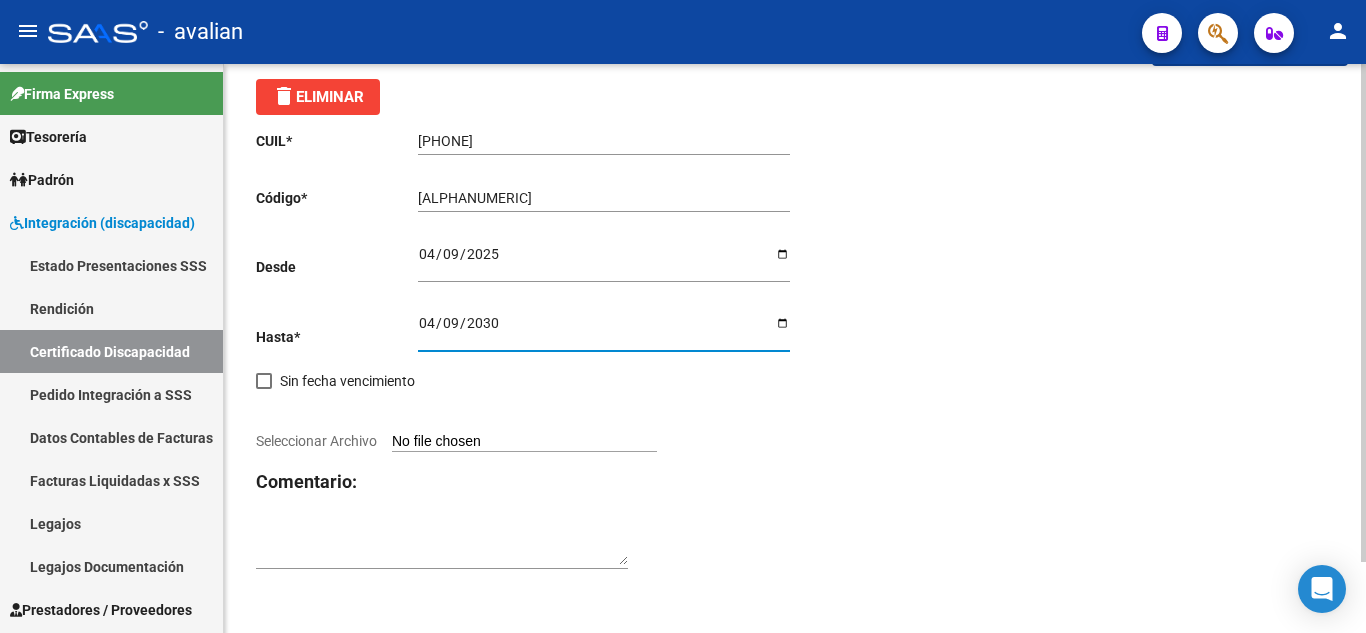 click on "CUIL  *   [PHONE] Ingresar el CUIL  Código  *   [ALPHANUMERIC] Ingresar el Codigo  Desde    [DATE] Ingresar fec. Desde  Hasta  *   [DATE] Ingresar fec. Hasta     Sin fecha vencimiento        Seleccionar Archivo Comentario:" 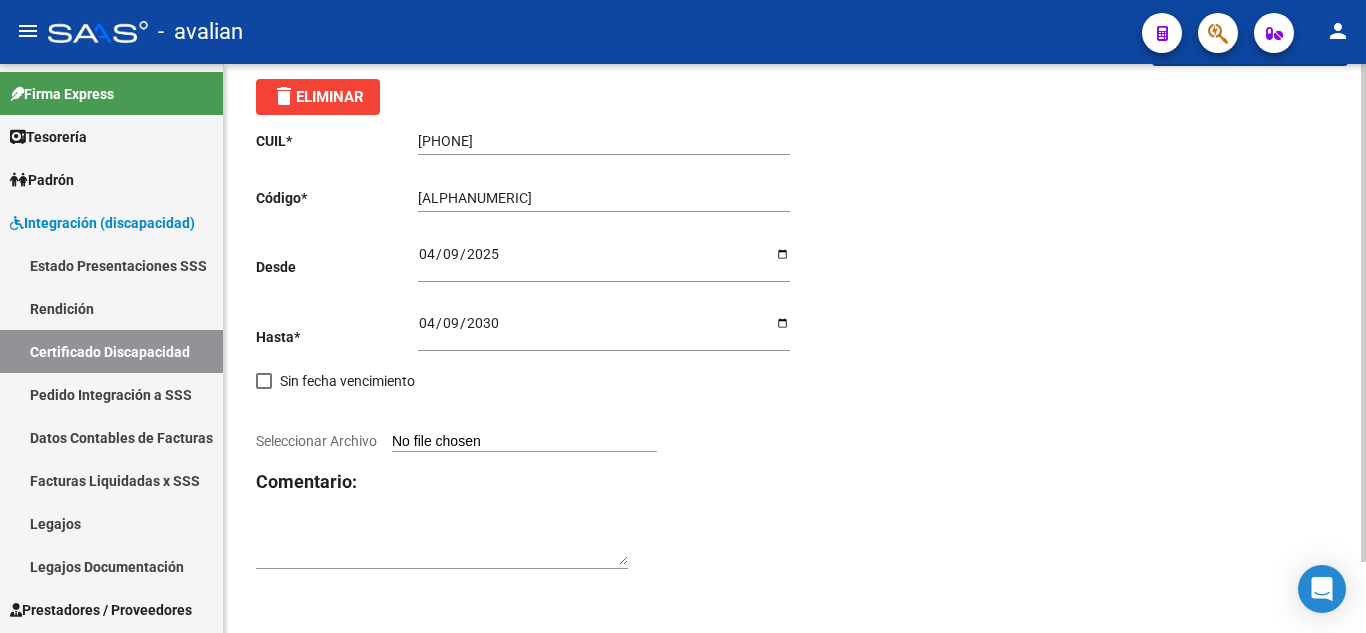 click on "Seleccionar Archivo" at bounding box center [524, 442] 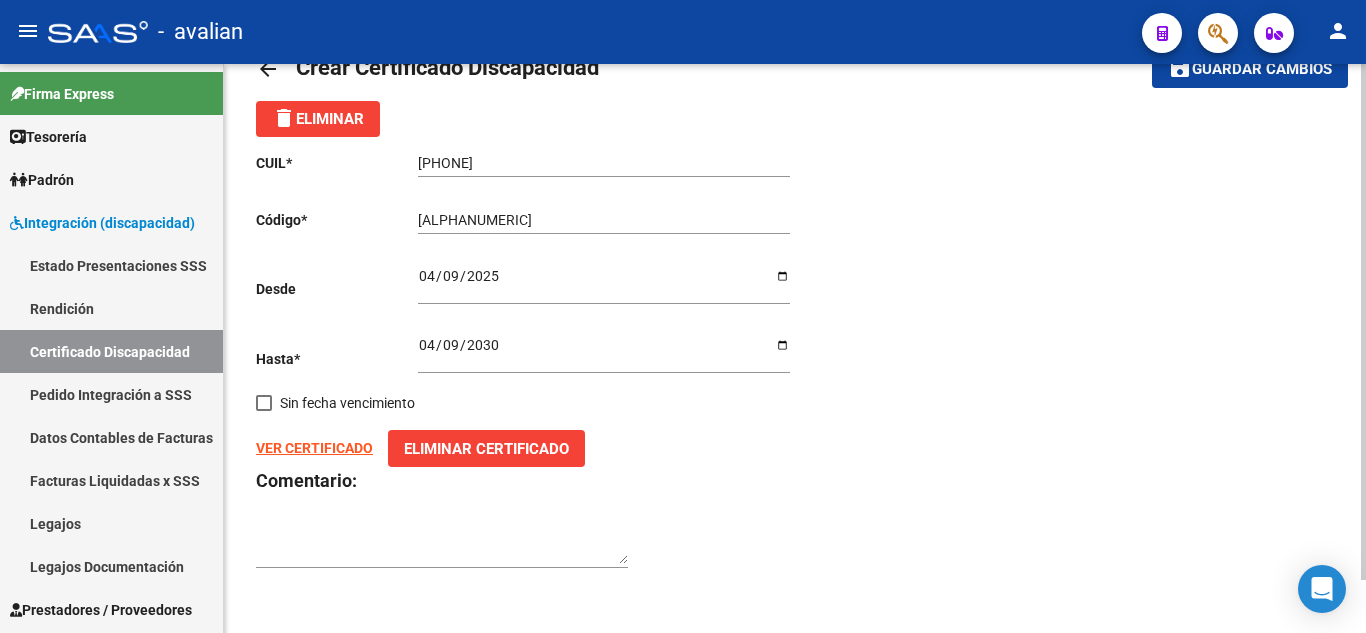 scroll, scrollTop: 0, scrollLeft: 0, axis: both 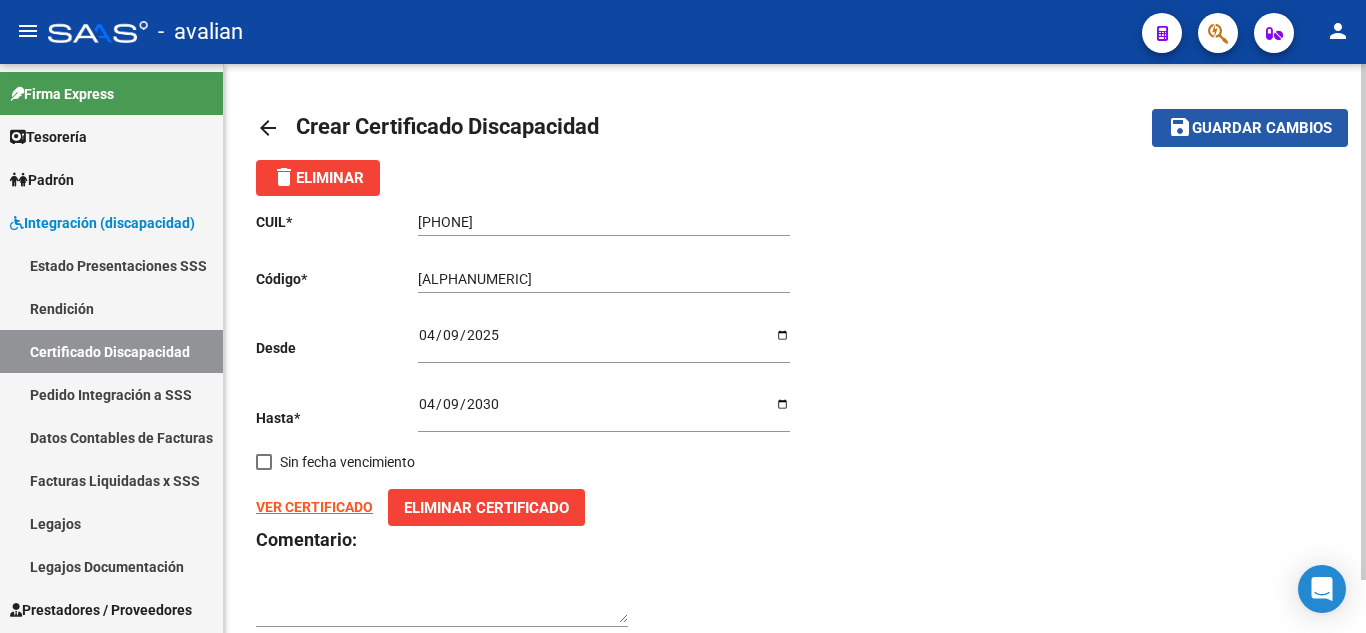 click on "Guardar cambios" 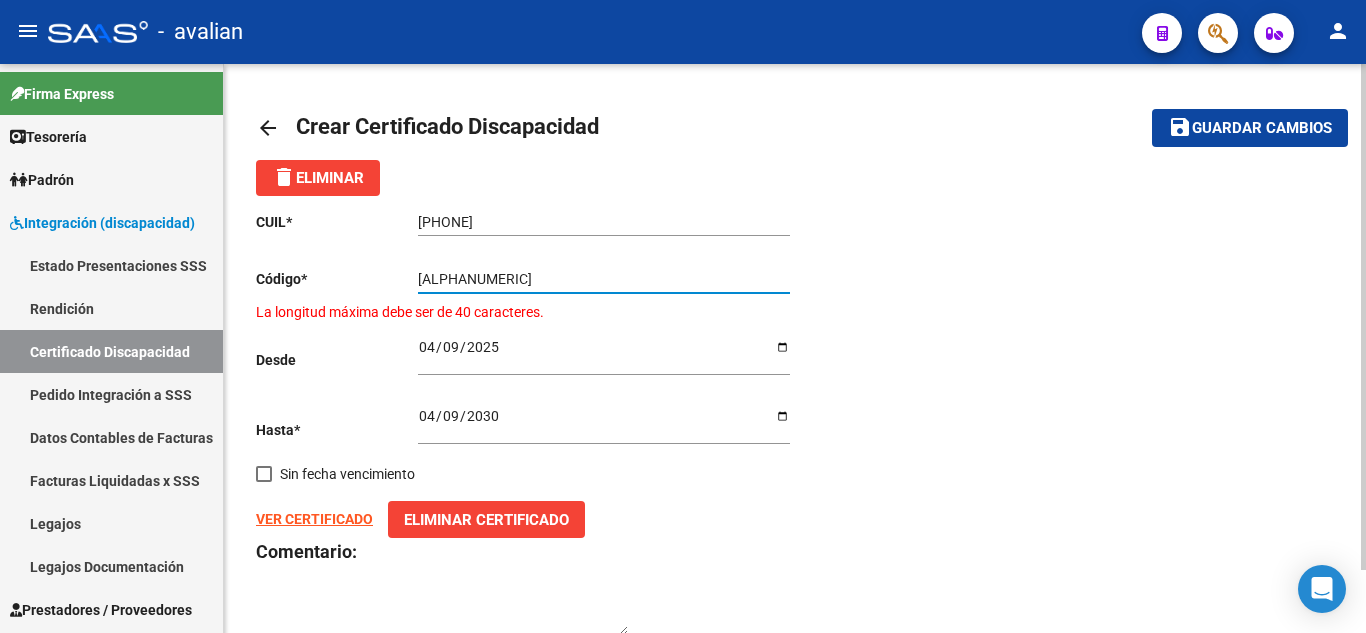 click on "[ALPHANUMERIC]" at bounding box center (604, 279) 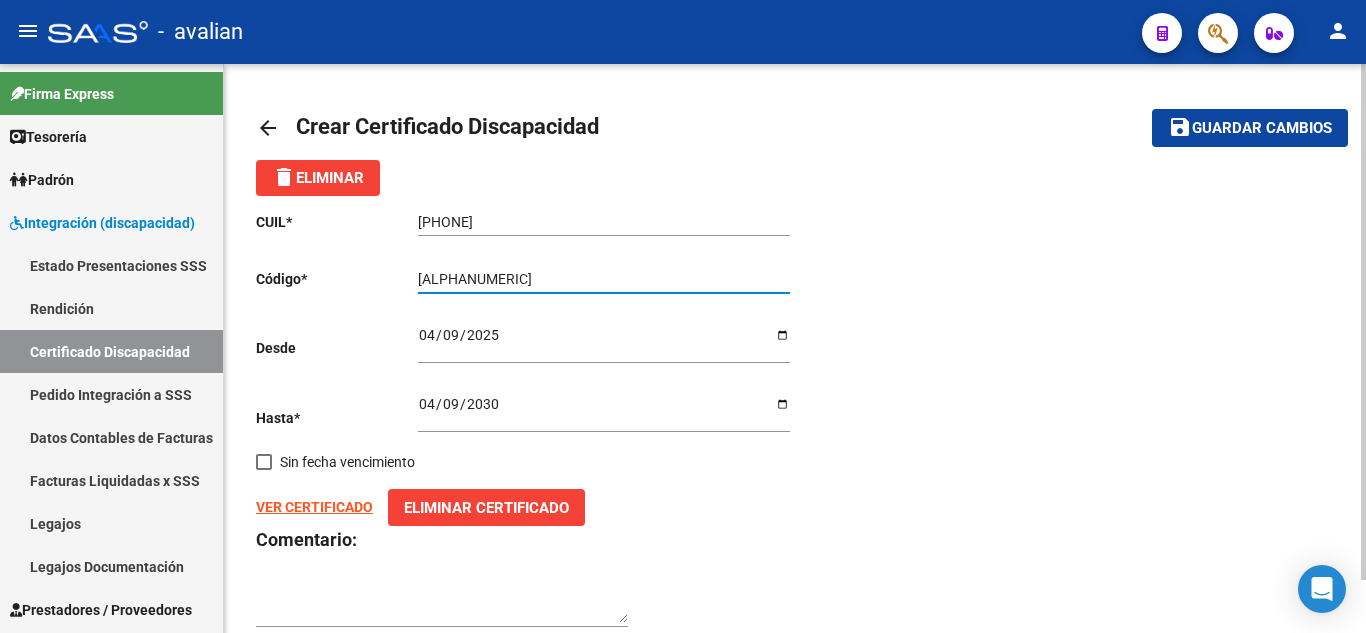 type on "[ALPHANUMERIC]" 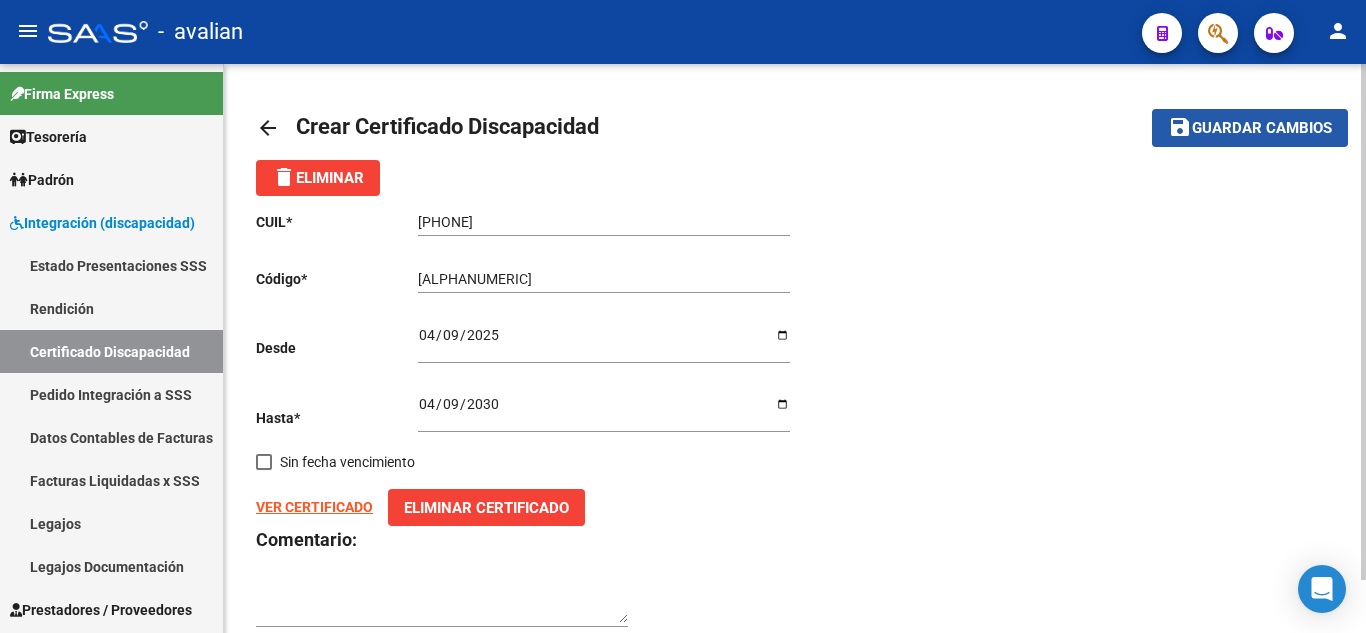 click on "save" 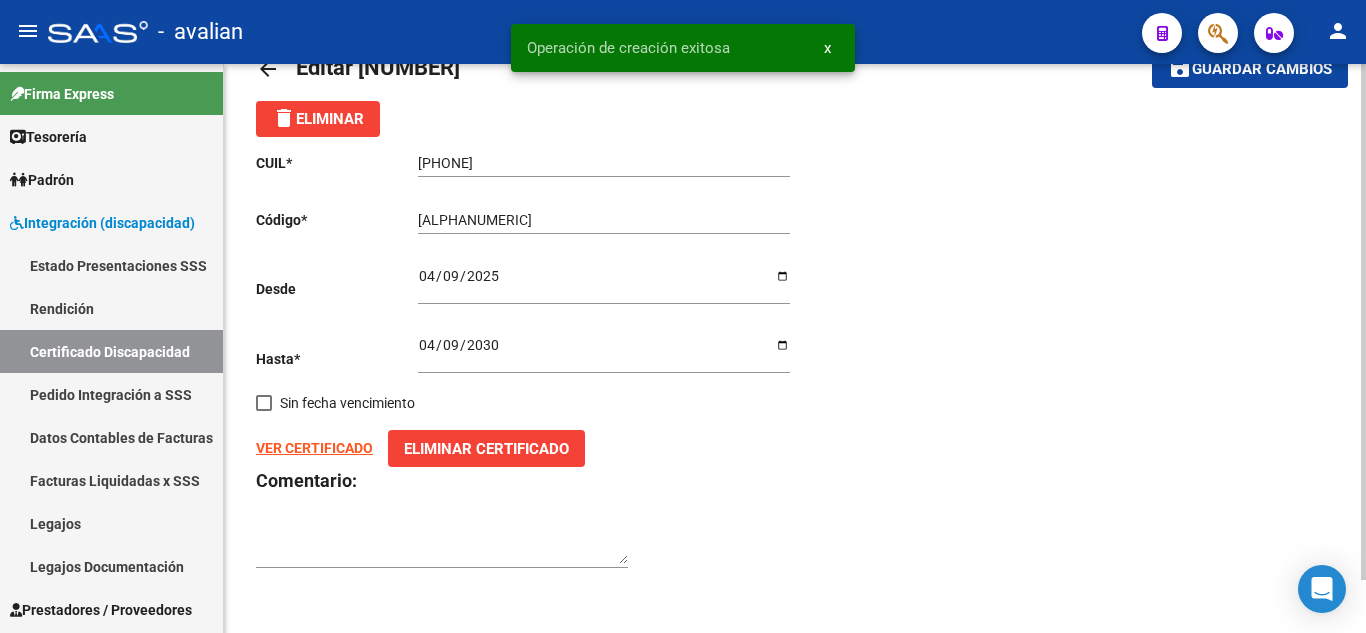 scroll, scrollTop: 0, scrollLeft: 0, axis: both 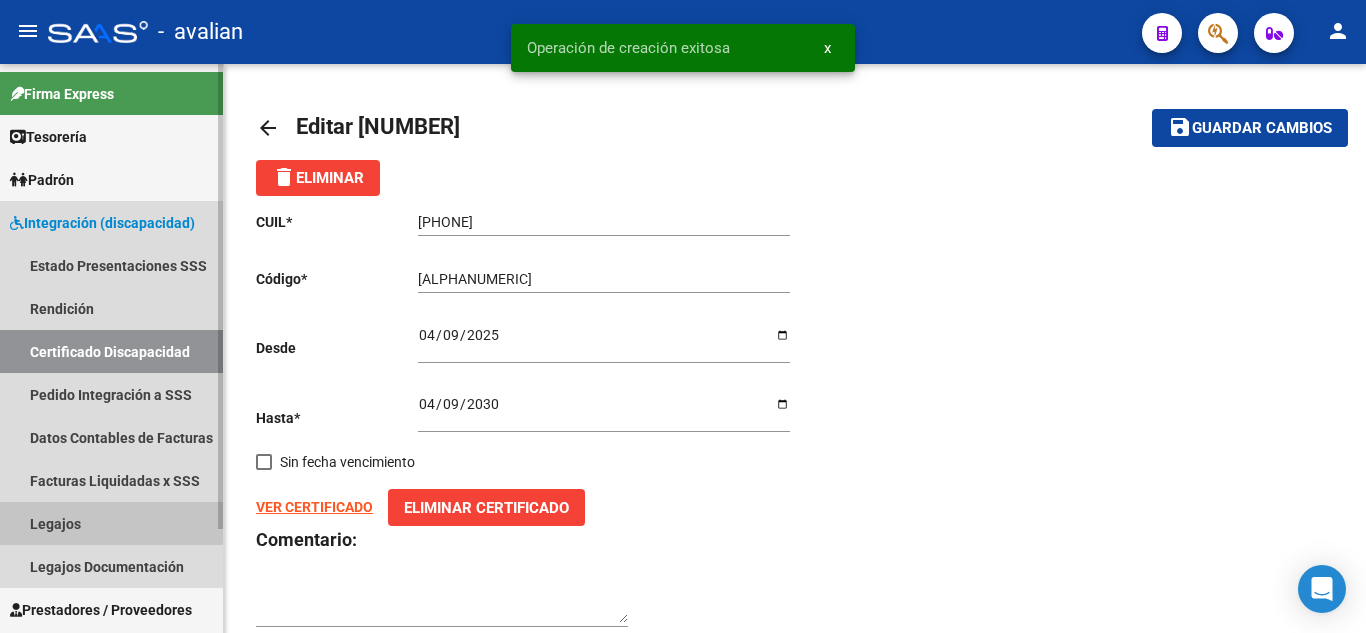 click on "Legajos" at bounding box center (111, 523) 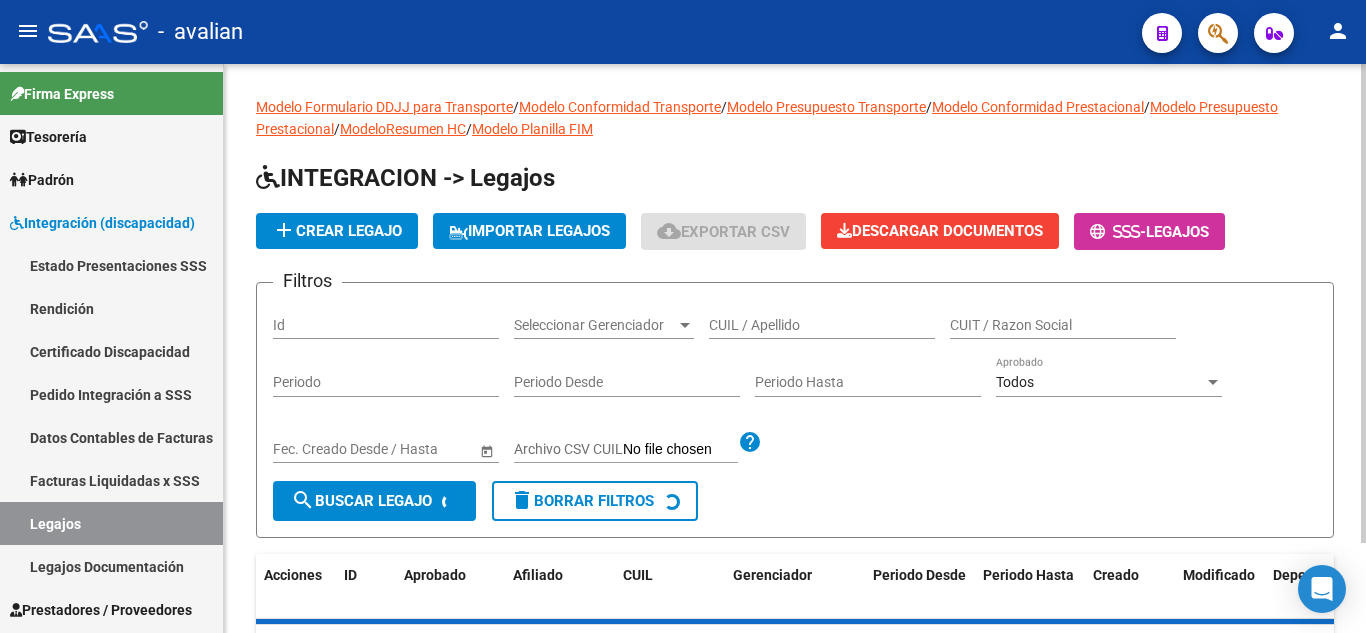 click on "add  Crear Legajo" 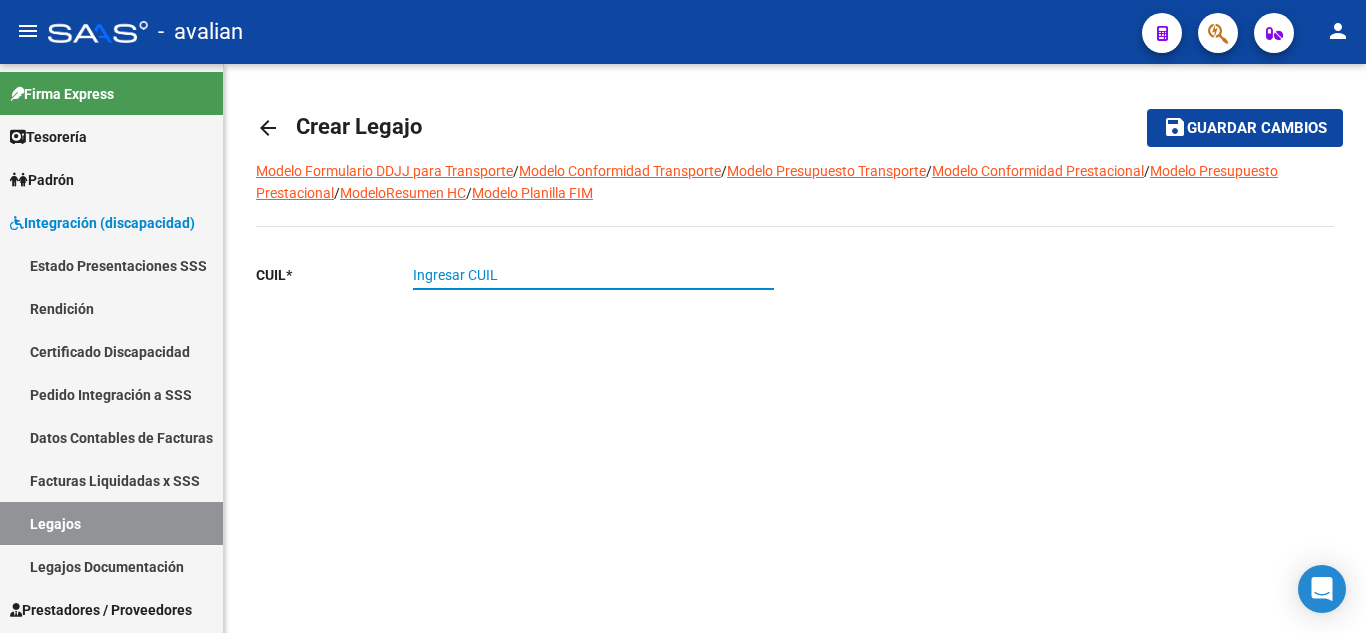 paste on "[NUMBER]" 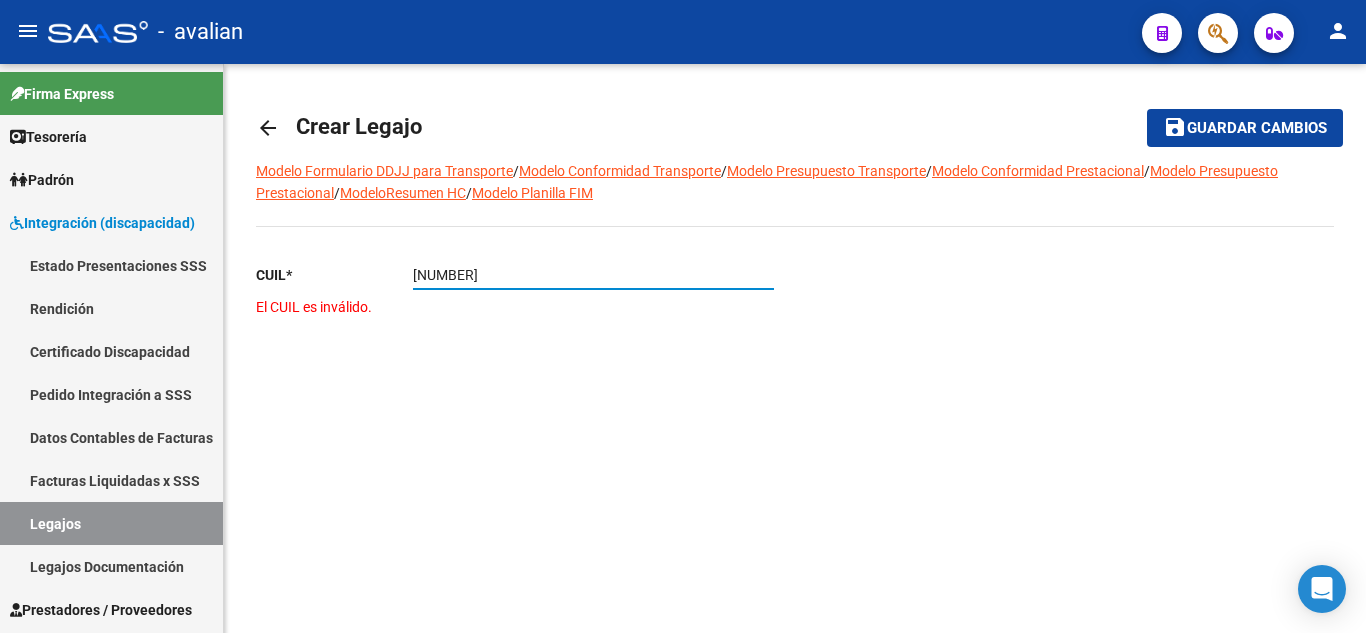 type on "[NUMBER]" 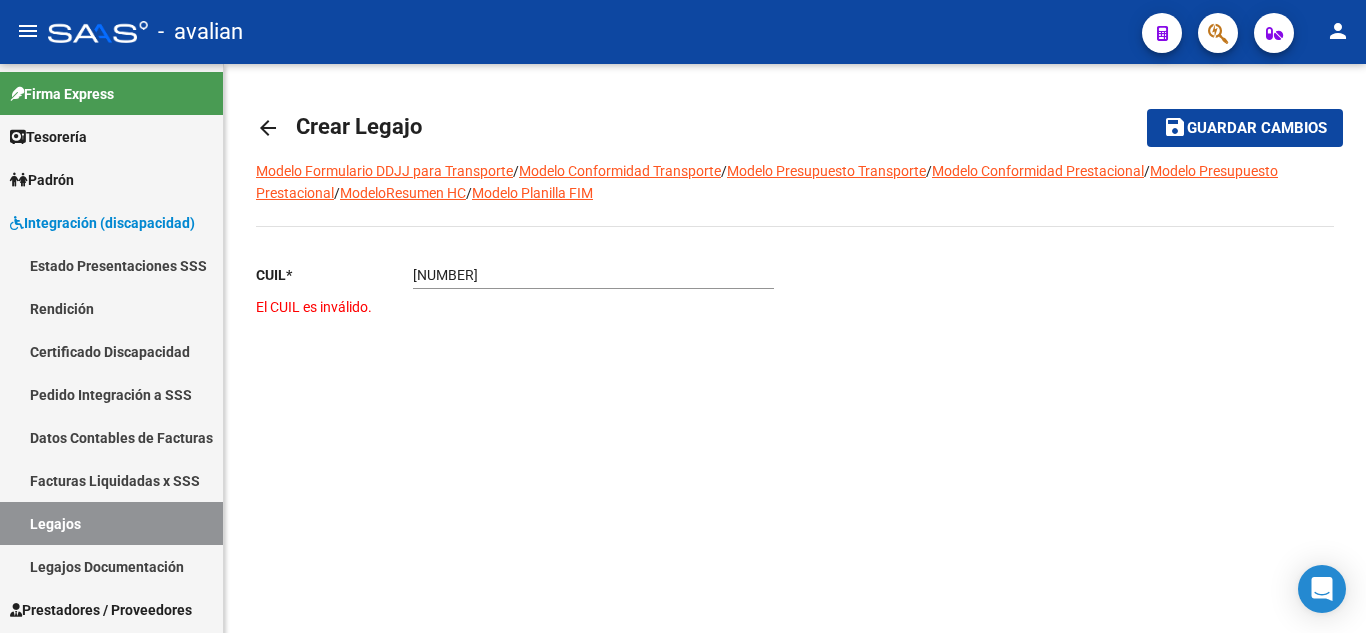 click on "CUIL  *   [NUMBER] Ingresar CUIL  El CUIL es inválido." 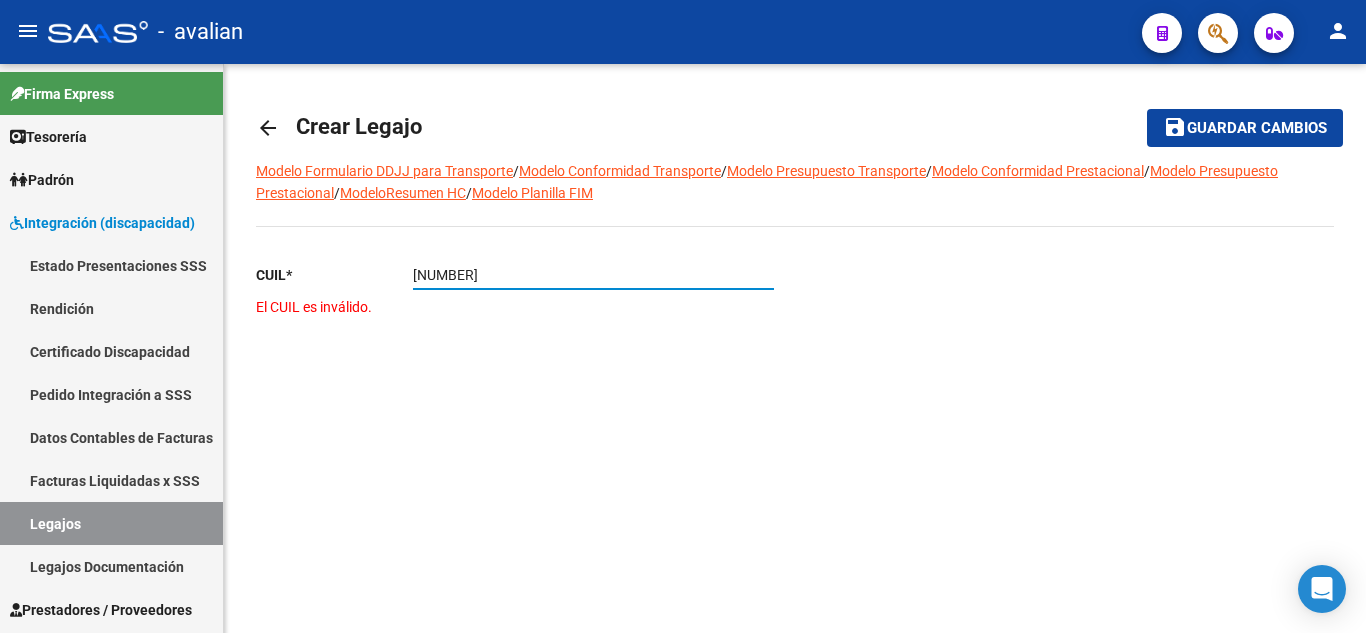 drag, startPoint x: 509, startPoint y: 273, endPoint x: 381, endPoint y: 292, distance: 129.40247 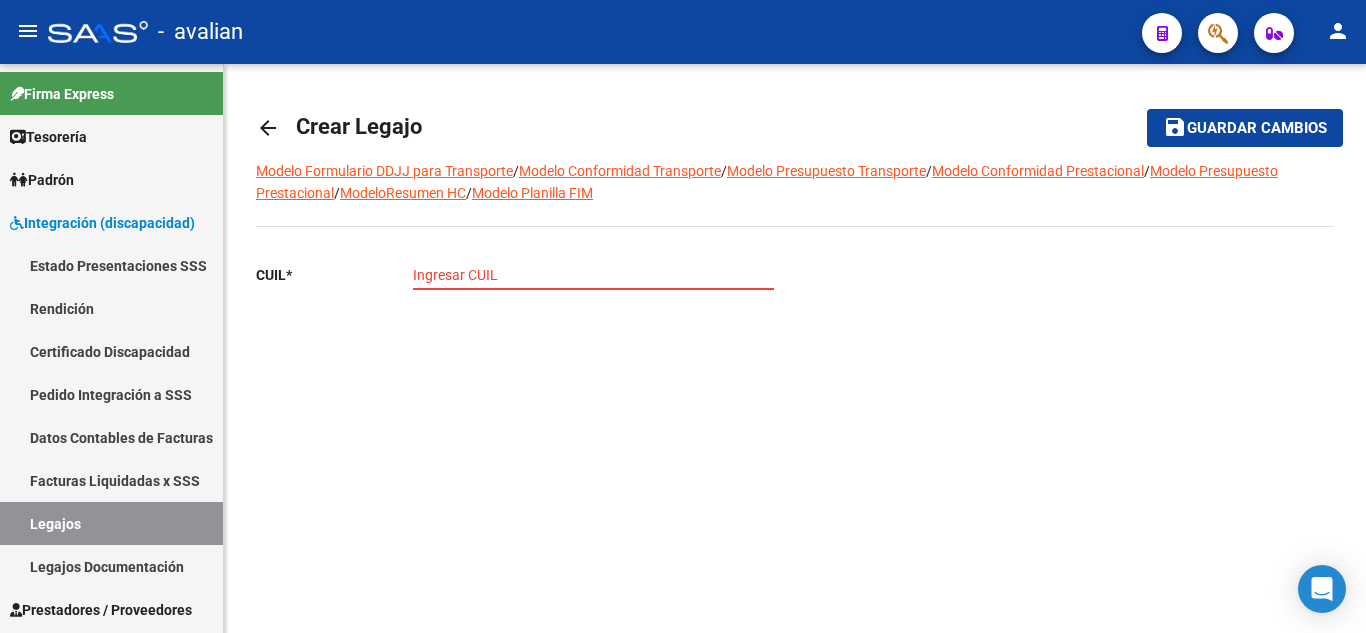 click on "Ingresar CUIL" at bounding box center [593, 275] 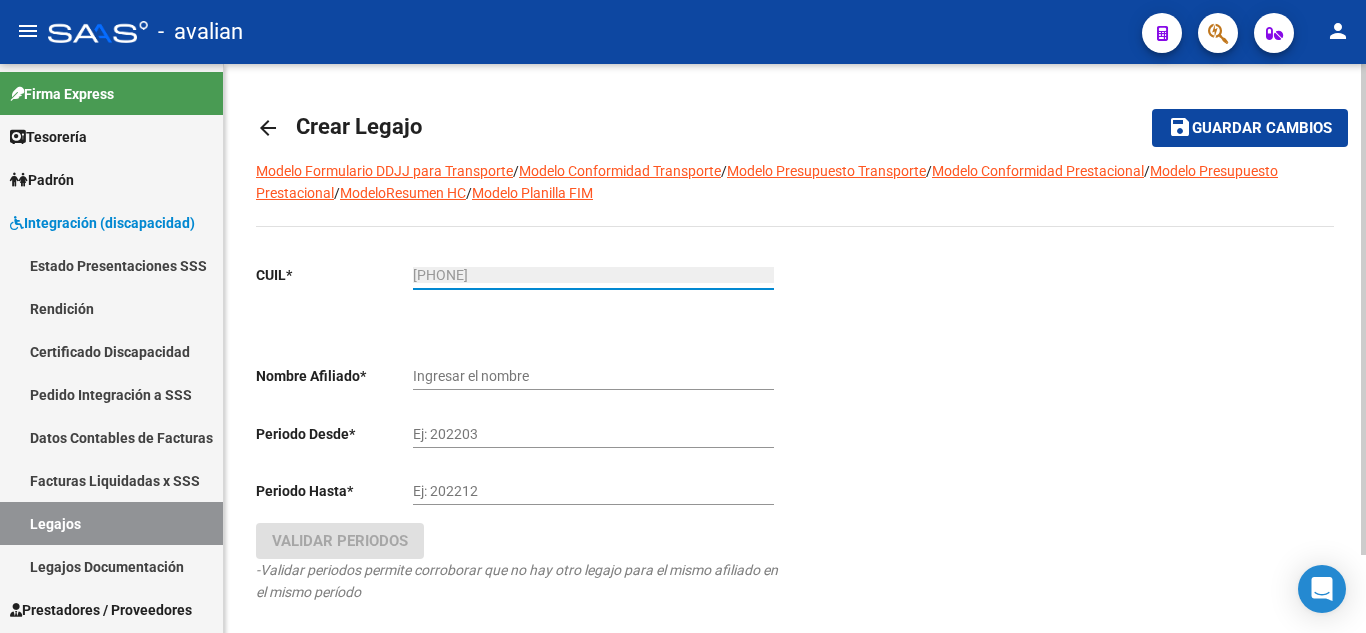 scroll, scrollTop: 90, scrollLeft: 0, axis: vertical 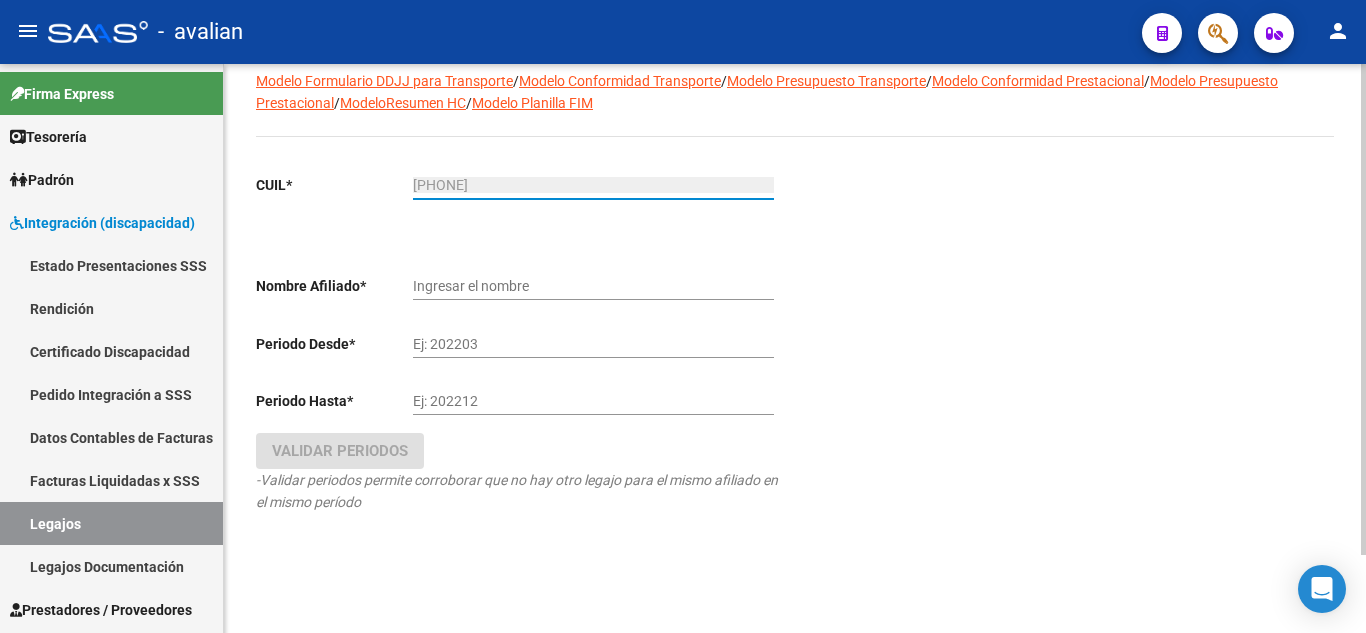 type on "BARRIONUEVO BENJAMIN" 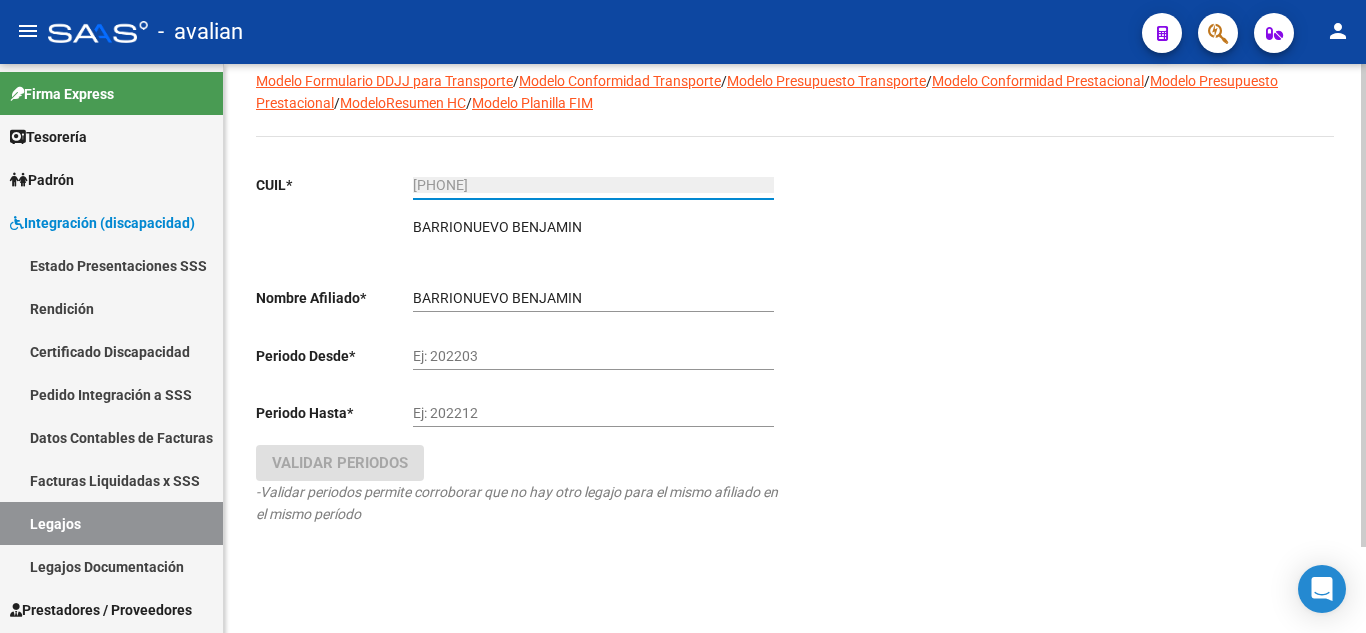 type on "[PHONE]" 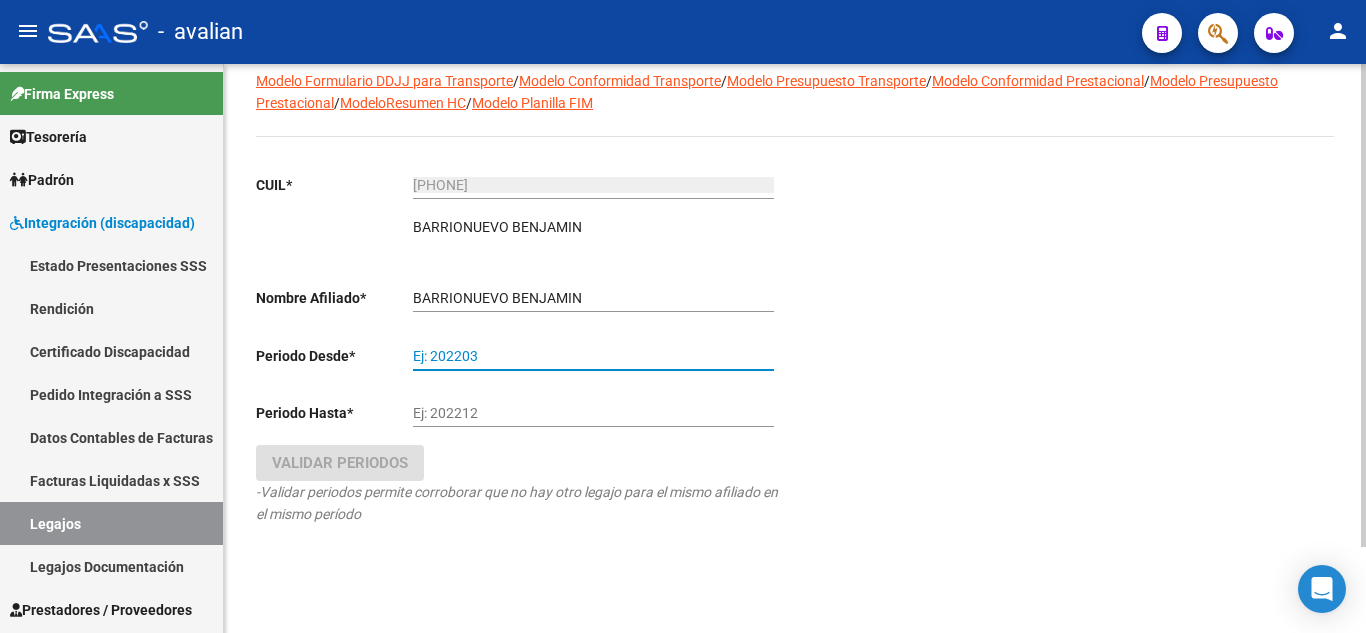 click on "Ej: 202203" at bounding box center [593, 356] 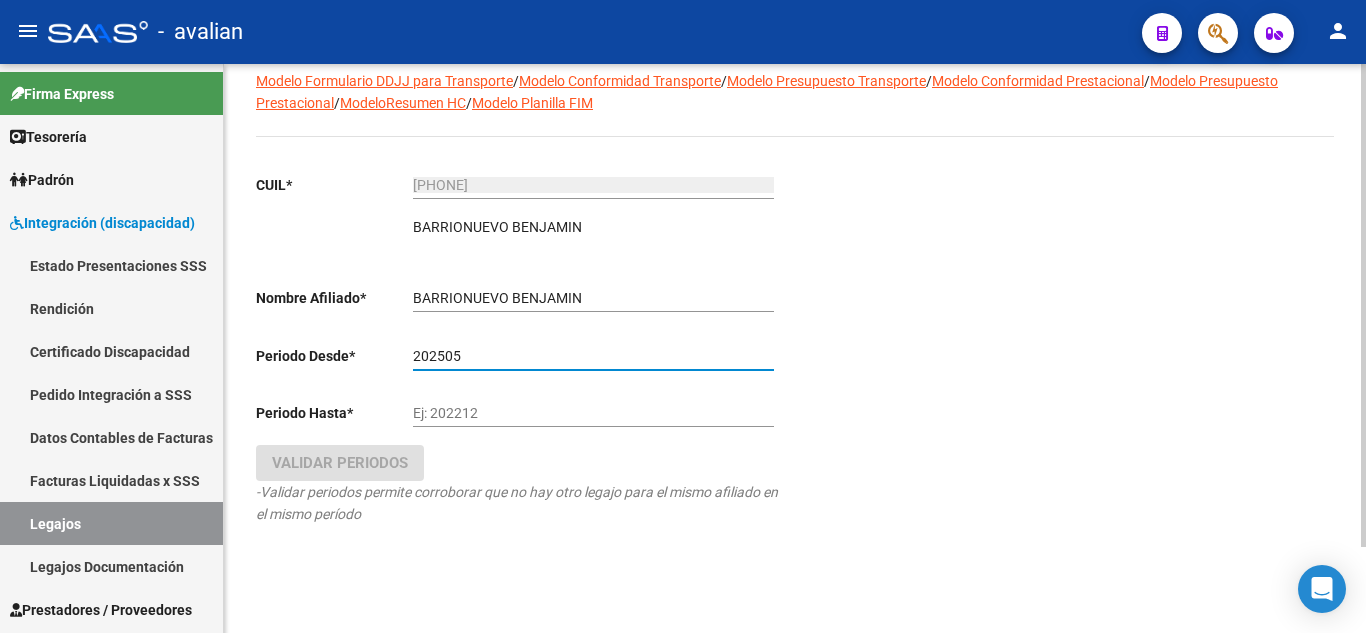 type on "202505" 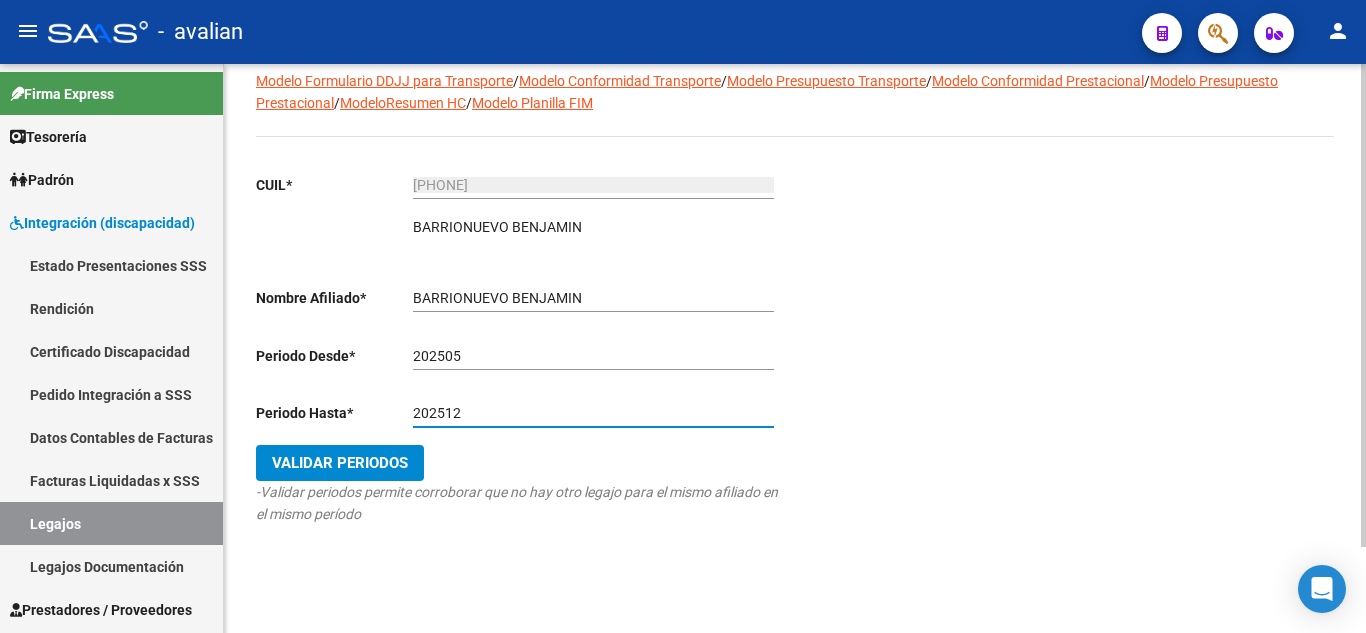 type on "202512" 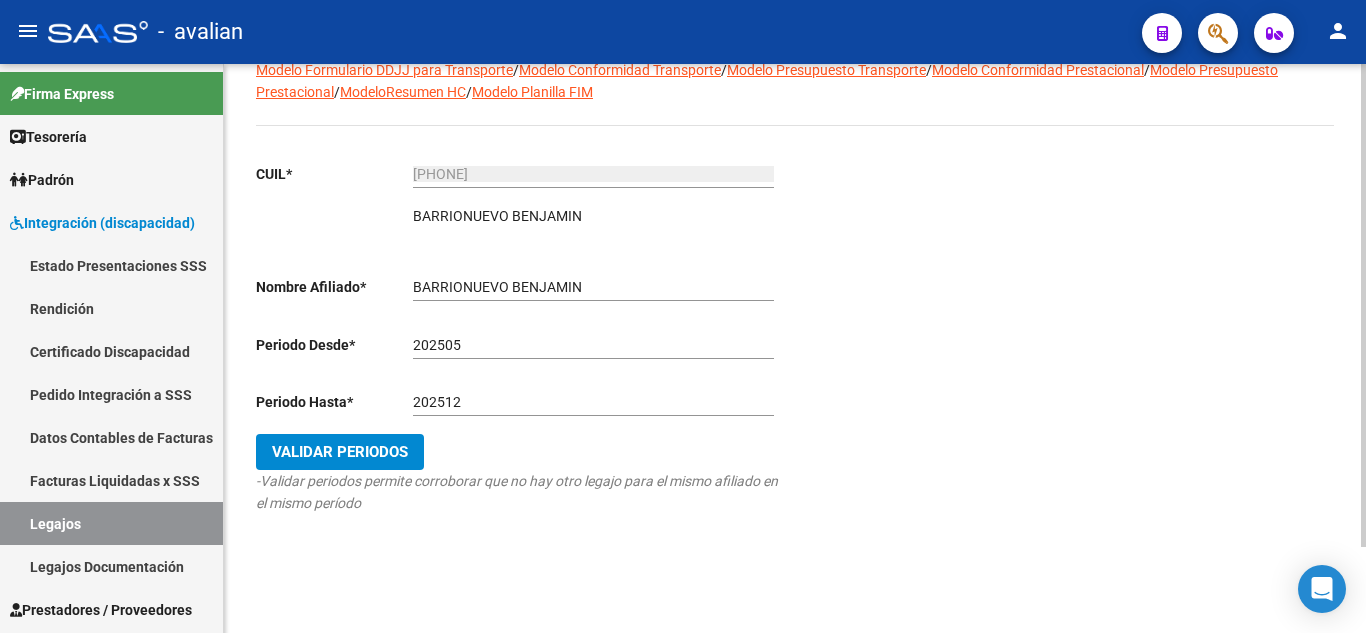 scroll, scrollTop: 102, scrollLeft: 0, axis: vertical 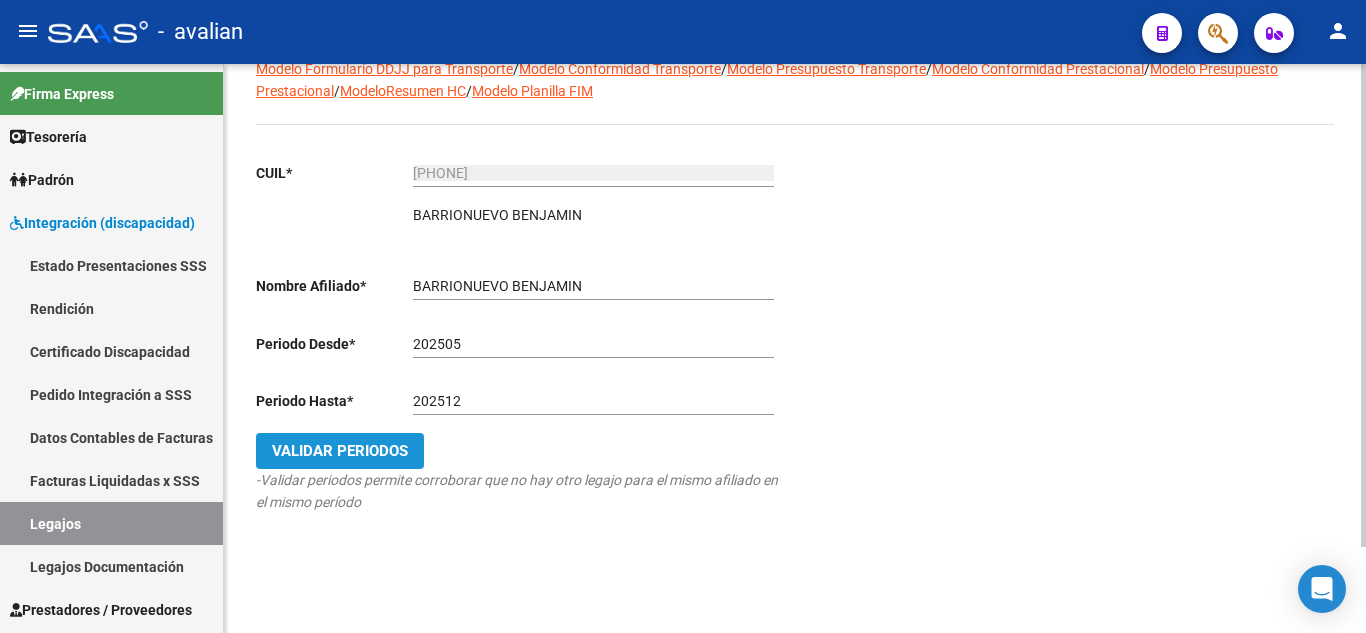 click on "Validar Periodos" 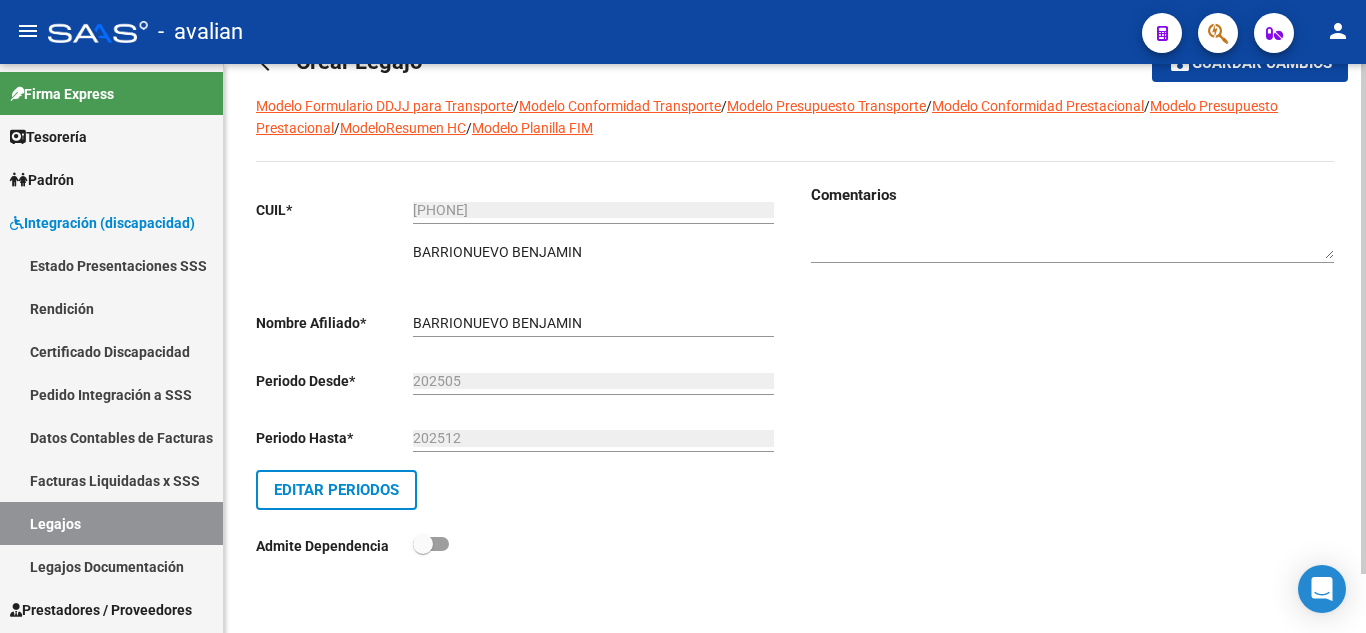scroll, scrollTop: 0, scrollLeft: 0, axis: both 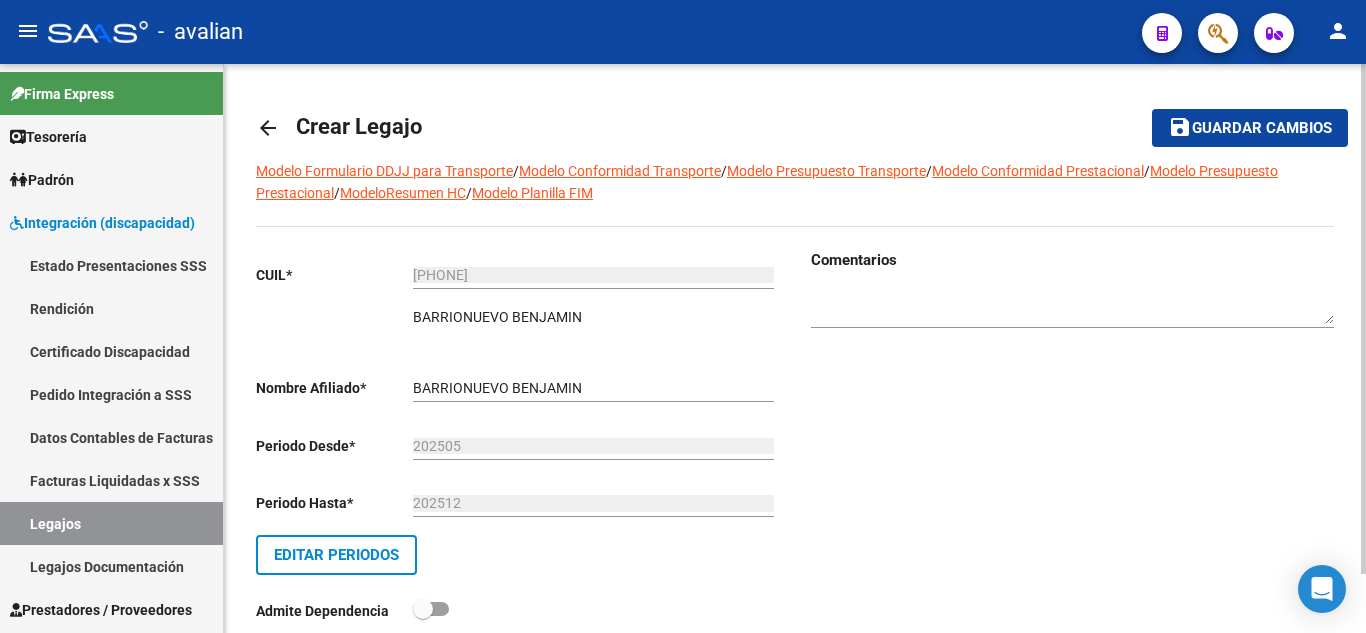 click on "Guardar cambios" 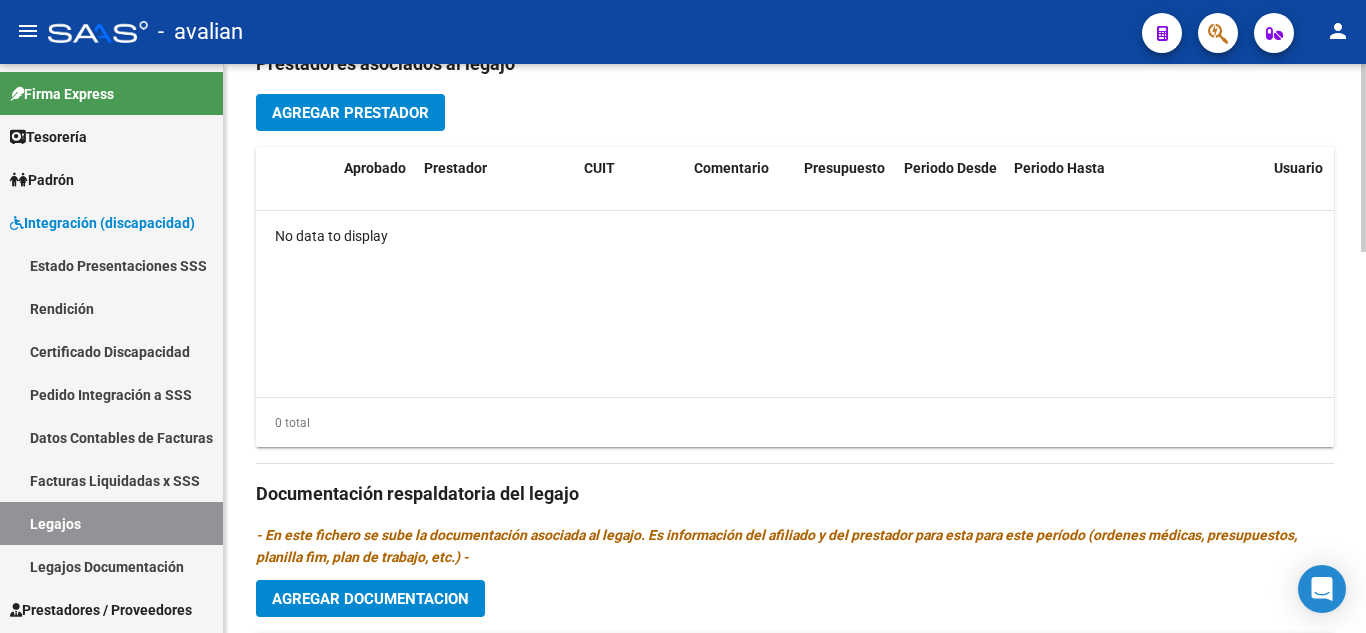 scroll, scrollTop: 700, scrollLeft: 0, axis: vertical 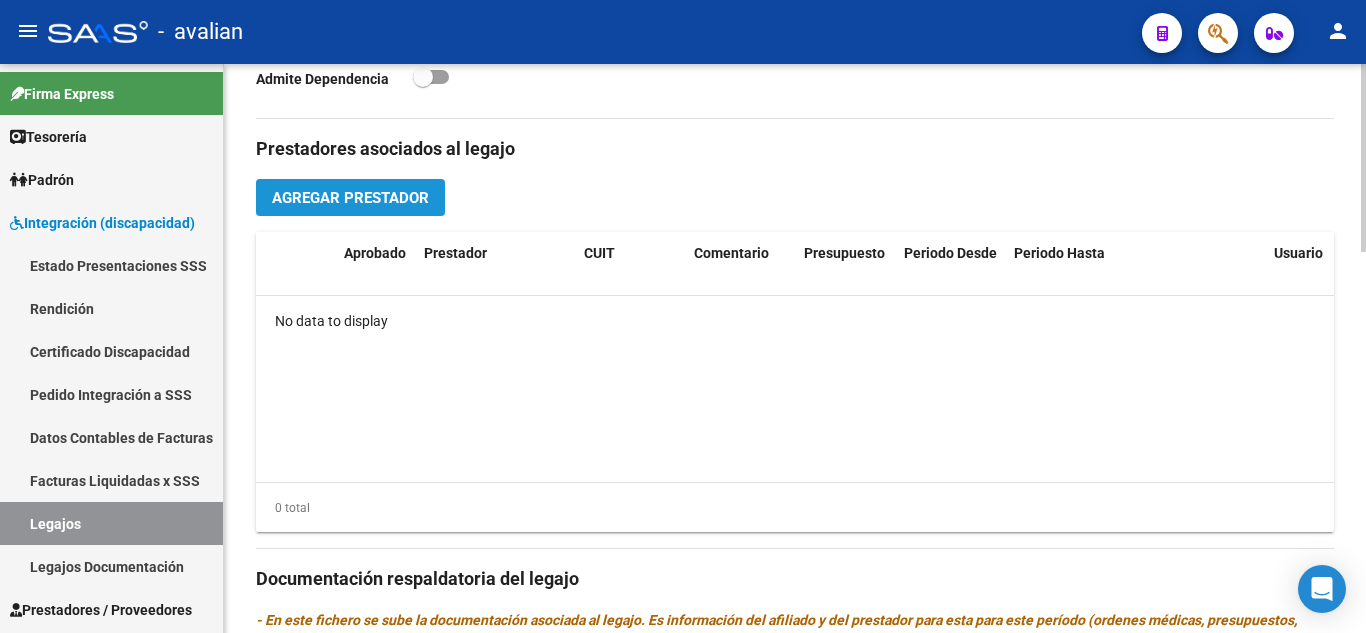 click on "Agregar Prestador" 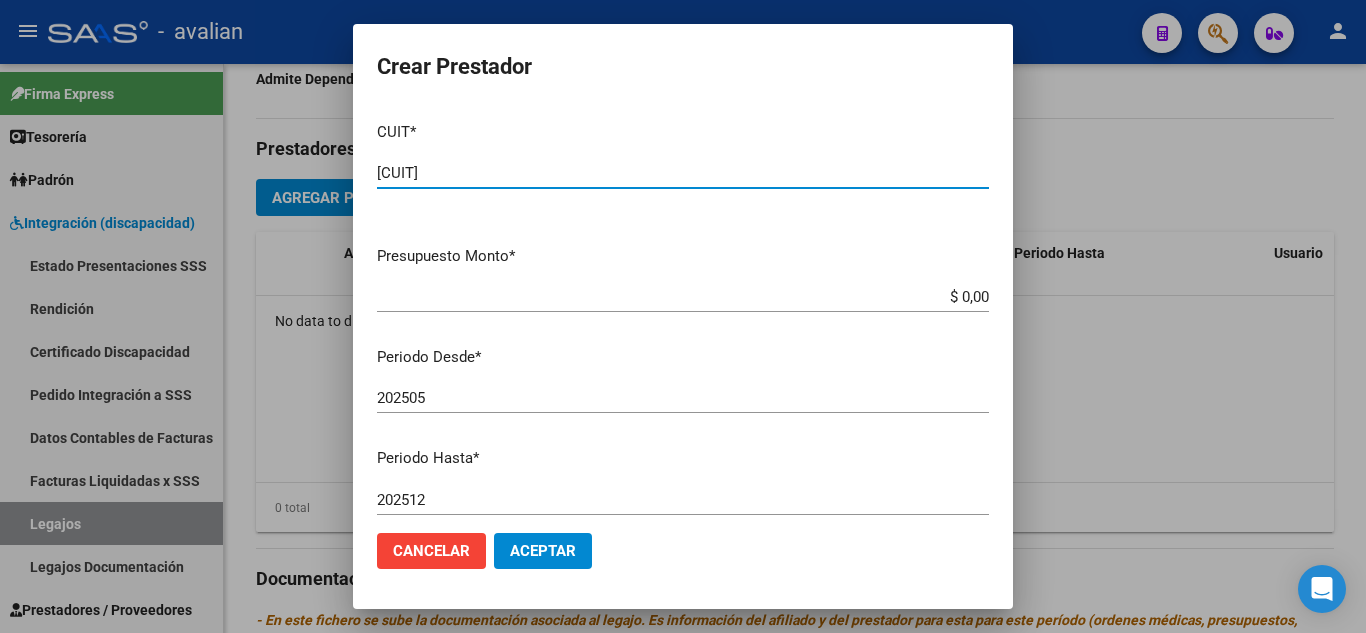 type on "[CUIT]" 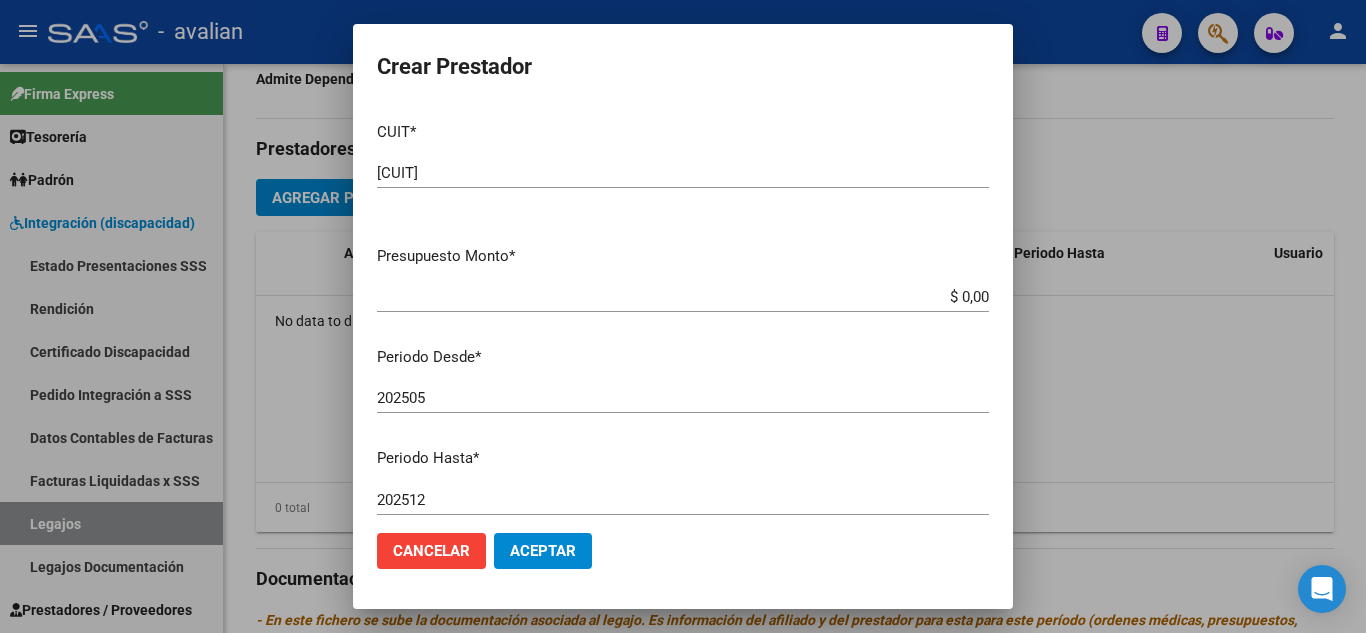 click on "$ 0,00 Ingresar el monto" at bounding box center [683, 297] 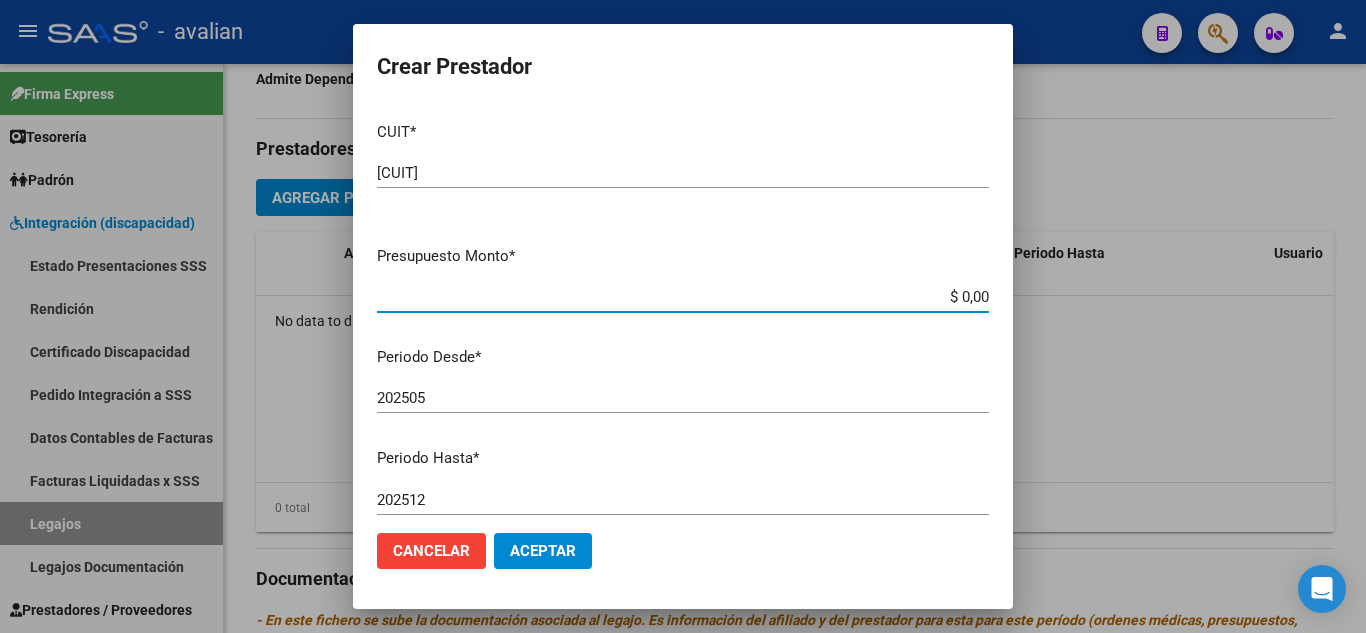 drag, startPoint x: 943, startPoint y: 289, endPoint x: 992, endPoint y: 310, distance: 53.310413 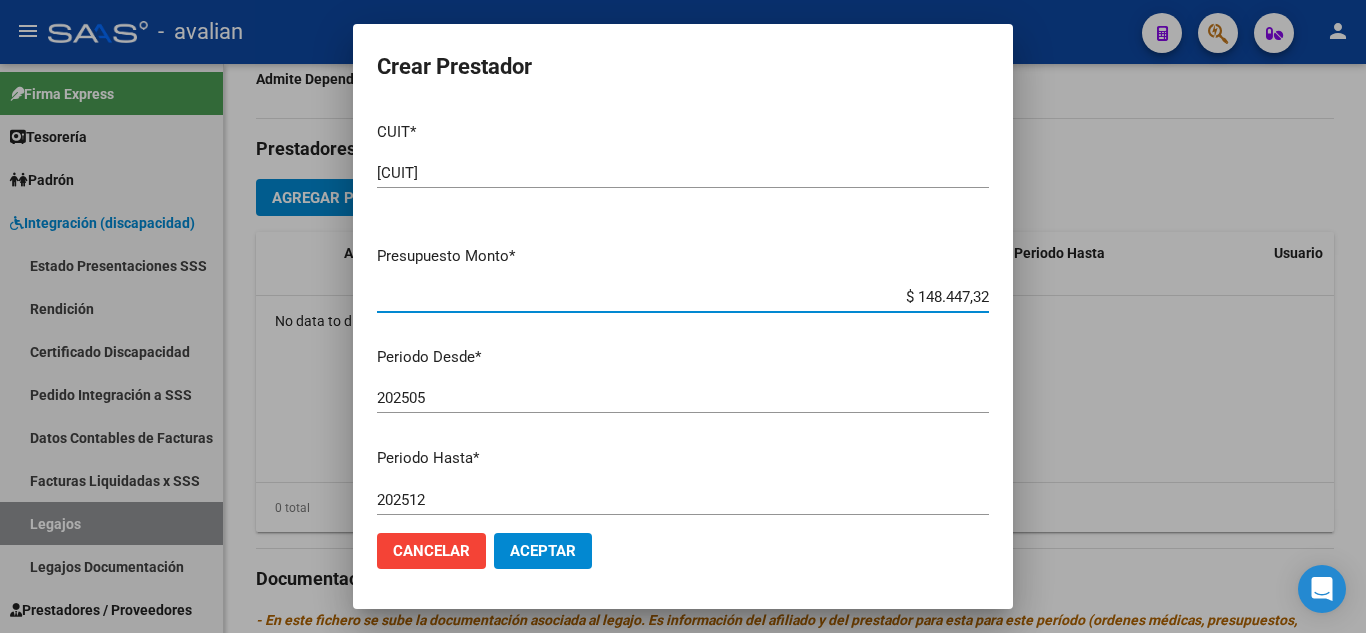 type on "$ 148.447,32" 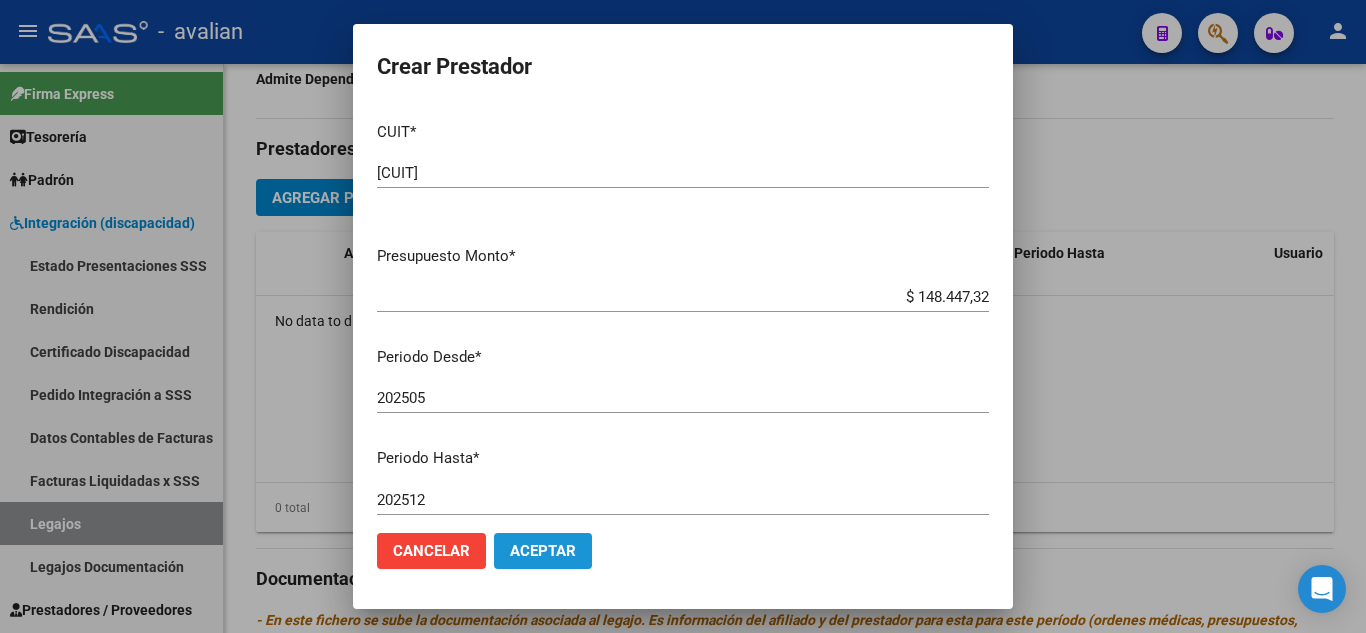 click on "Aceptar" 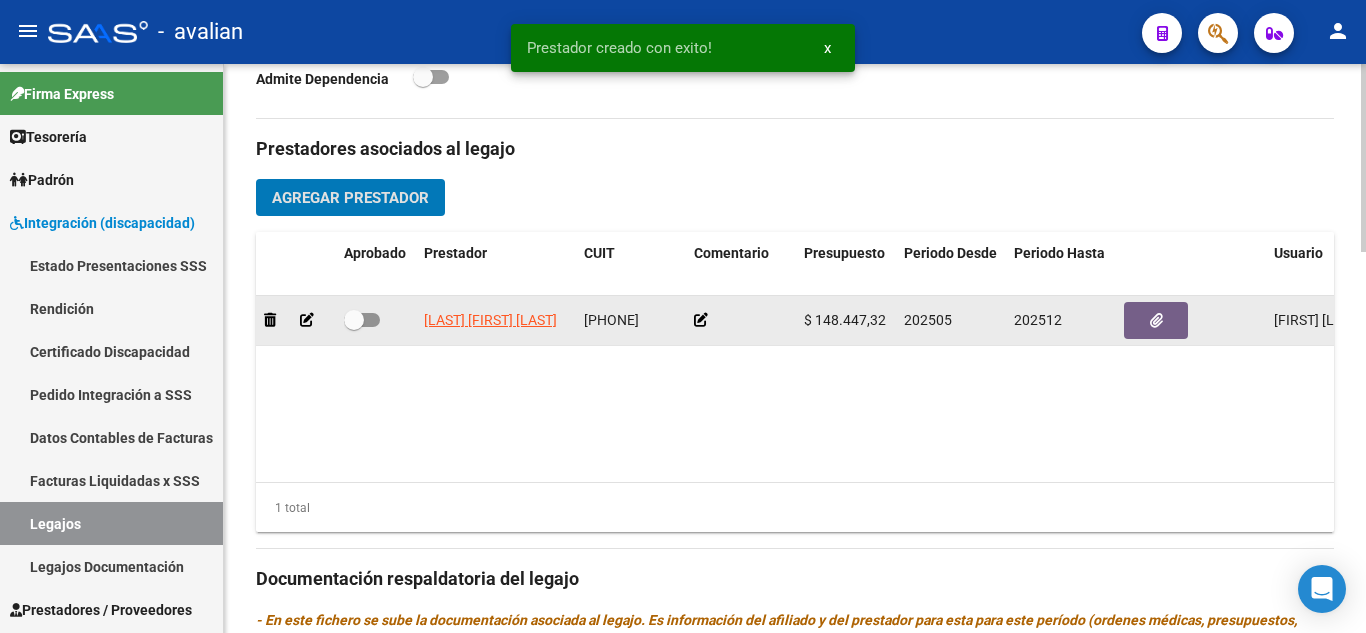 click 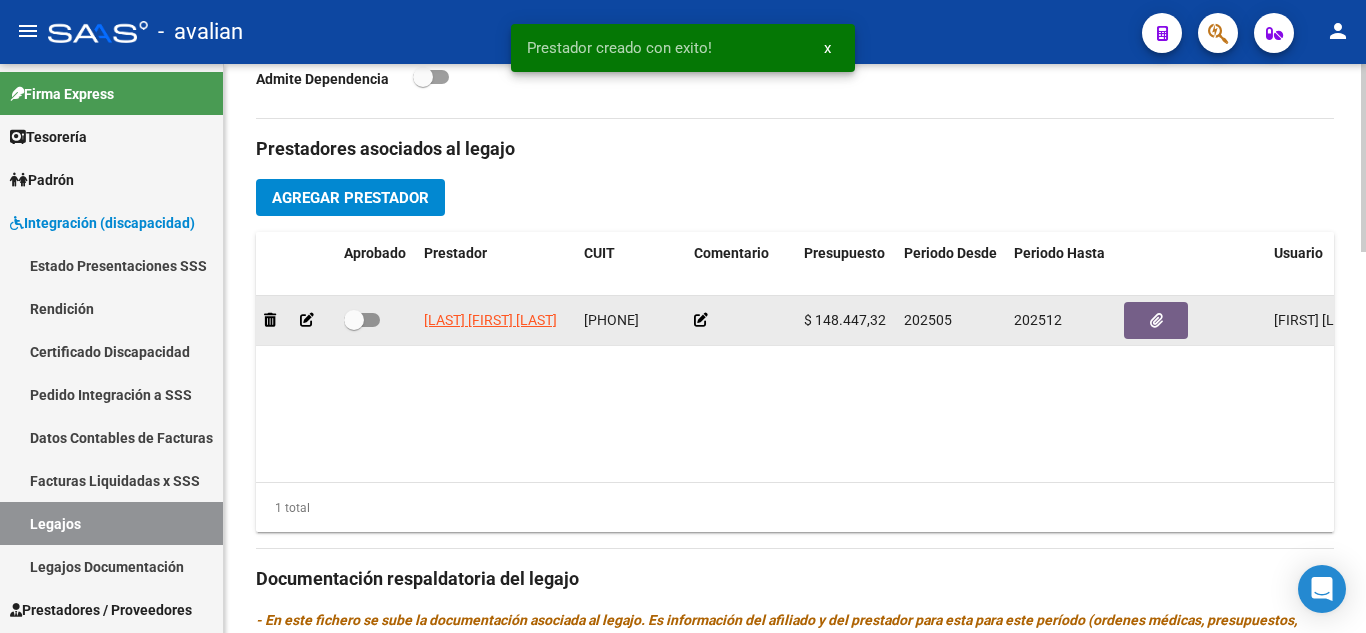 click 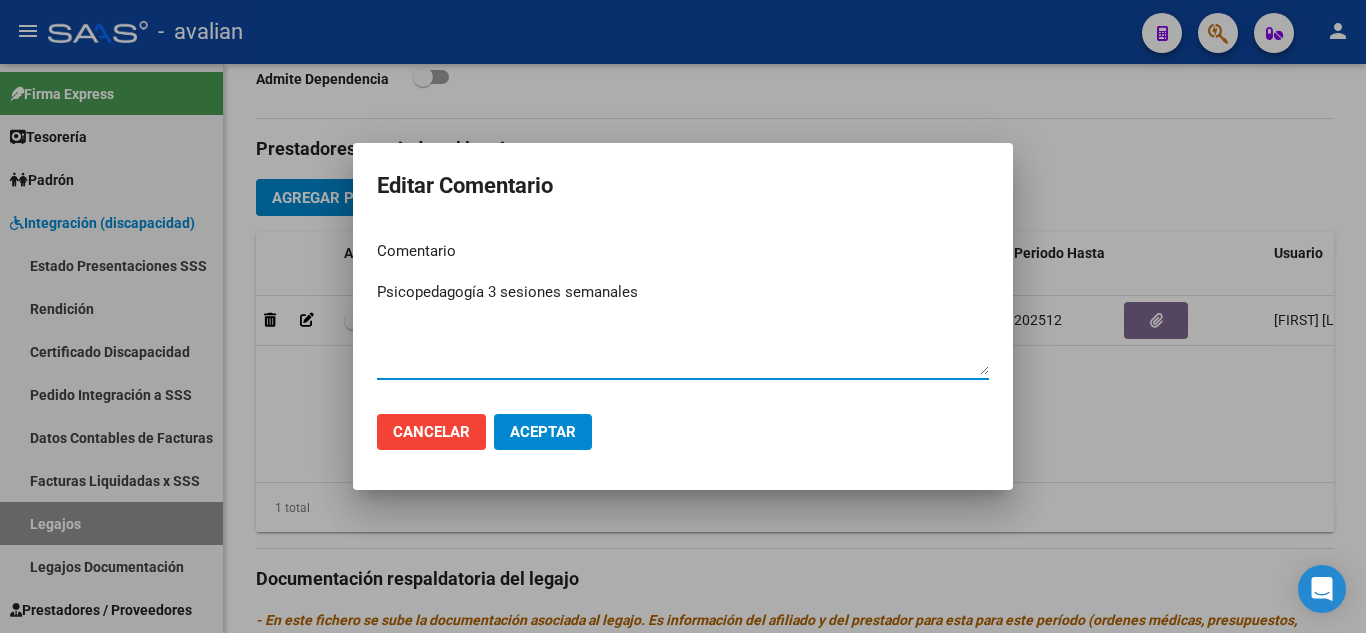 type on "Psicopedagogía 3 sesiones semanales" 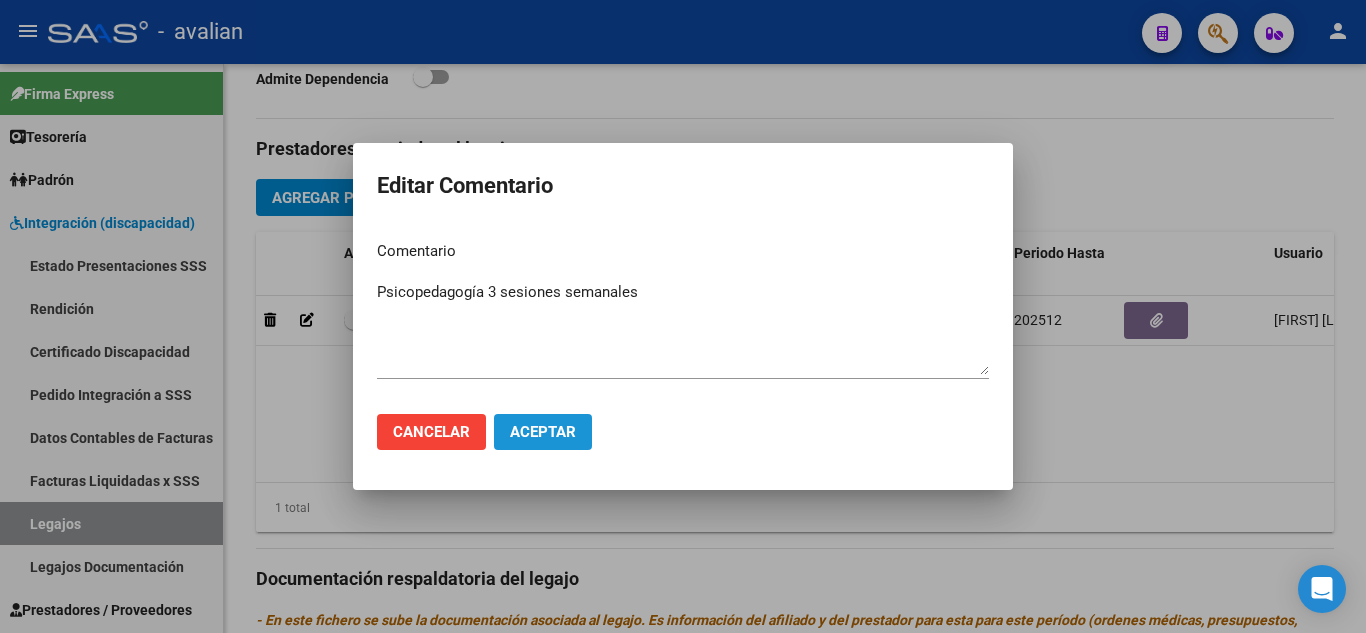 click on "Aceptar" 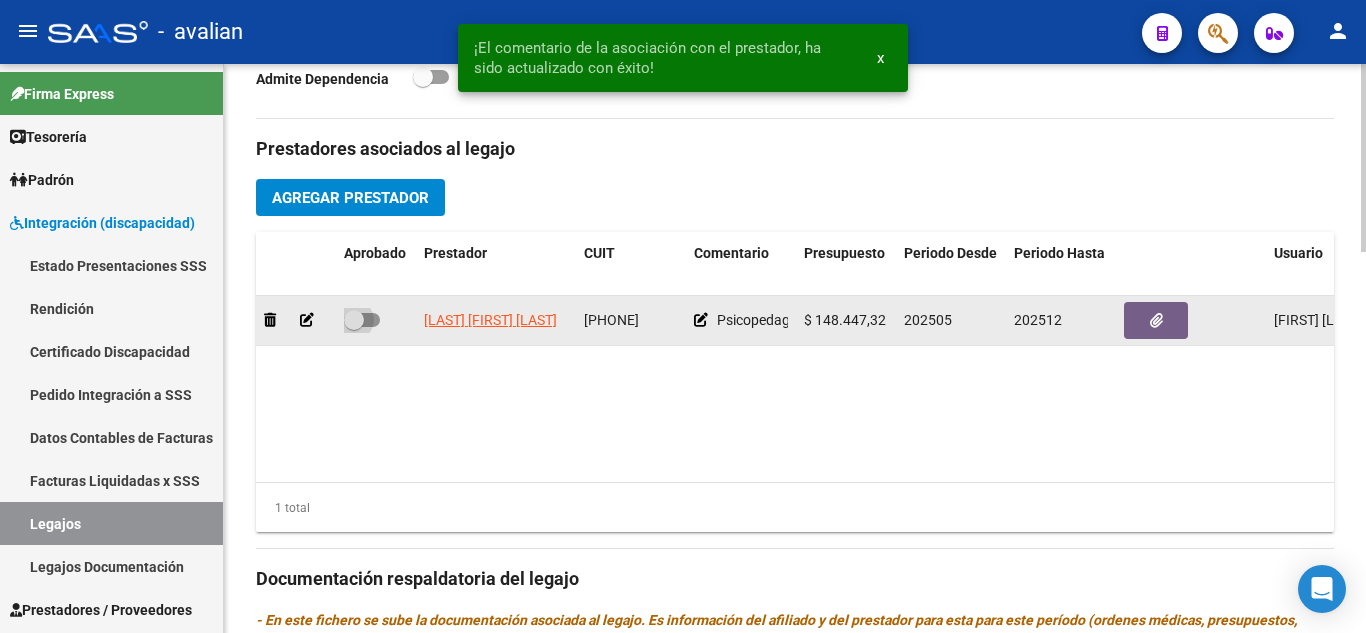 click at bounding box center [362, 320] 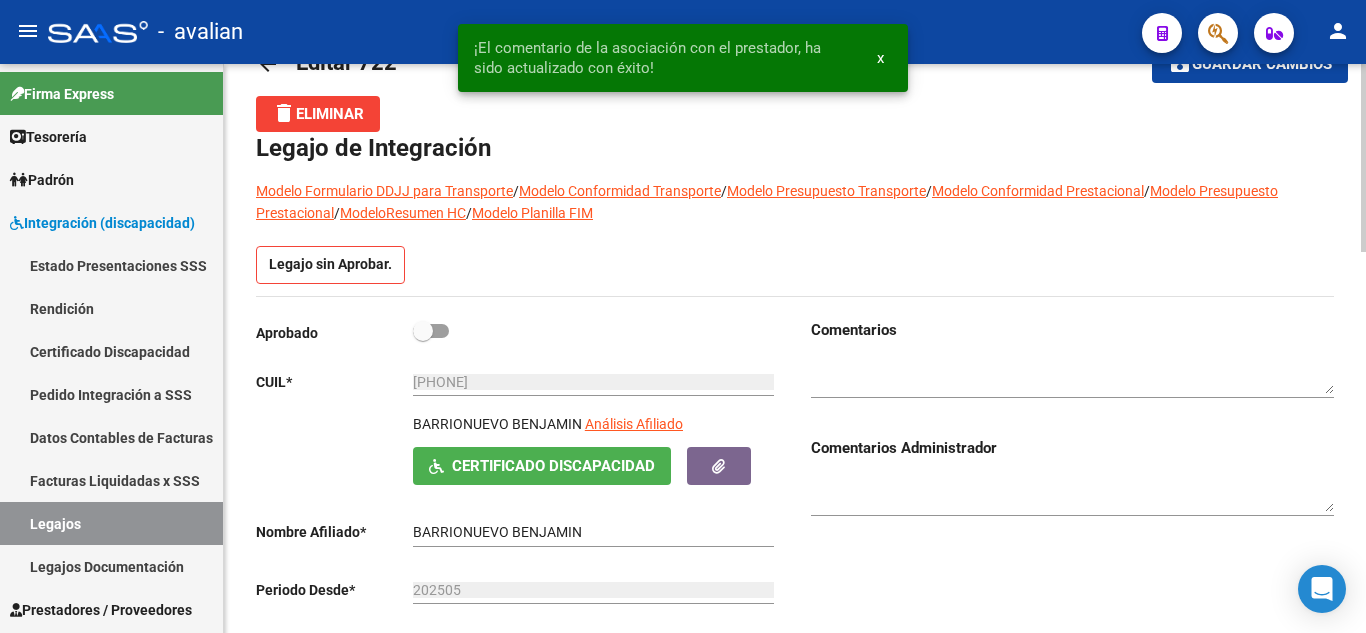 scroll, scrollTop: 0, scrollLeft: 0, axis: both 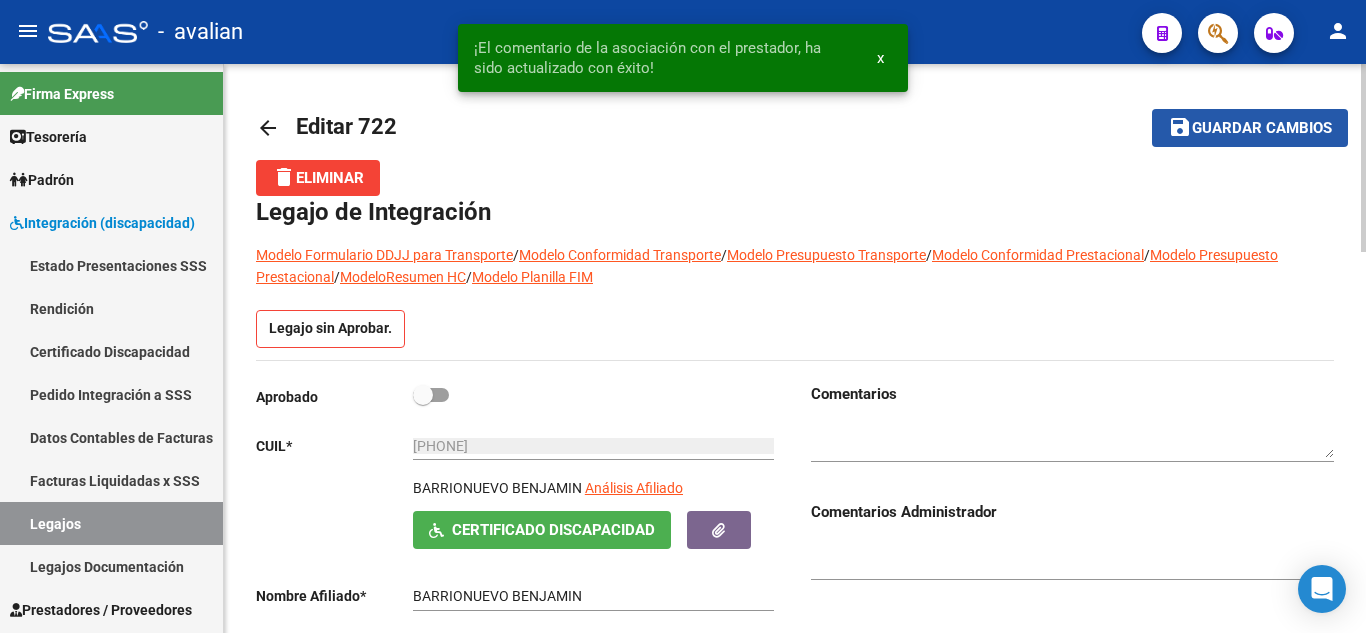 click on "Guardar cambios" 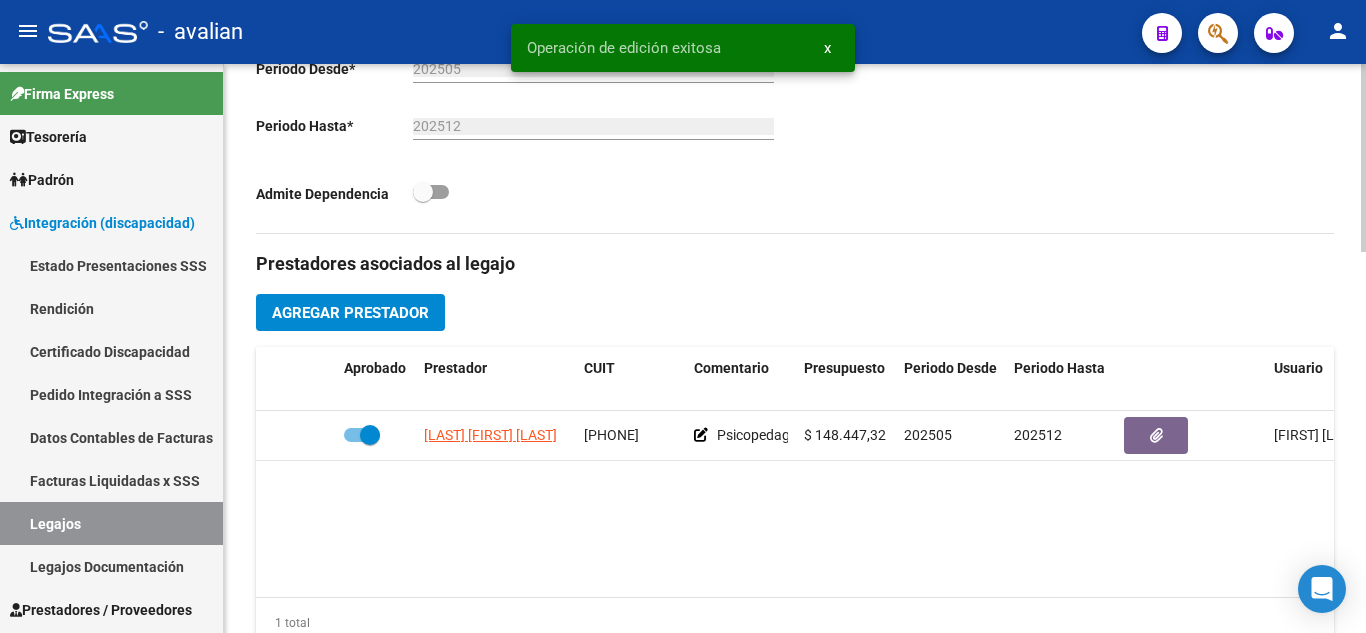 scroll, scrollTop: 600, scrollLeft: 0, axis: vertical 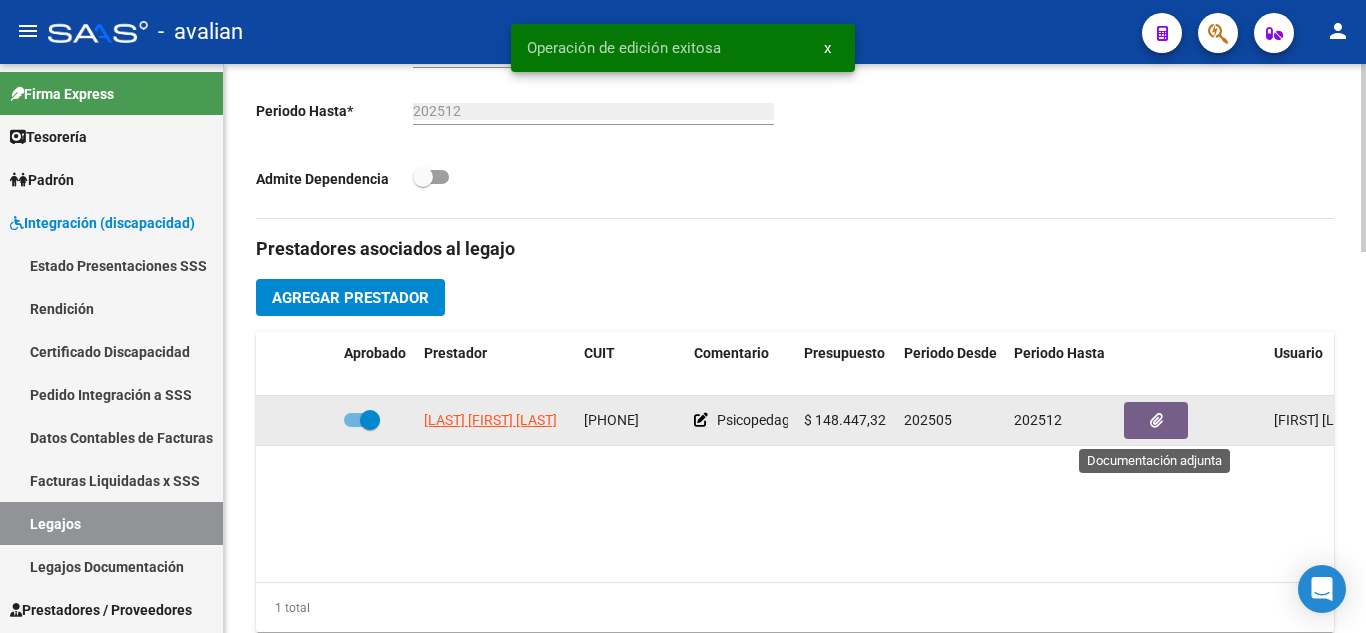 click 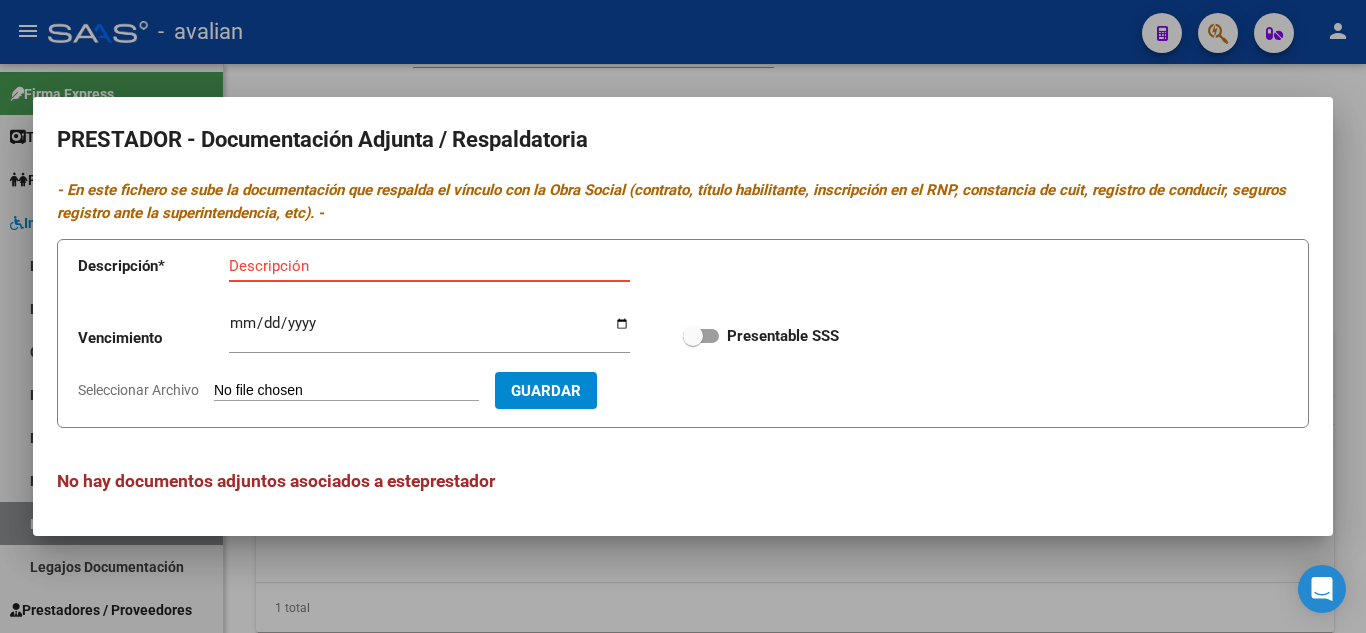 click on "Descripción" at bounding box center [429, 266] 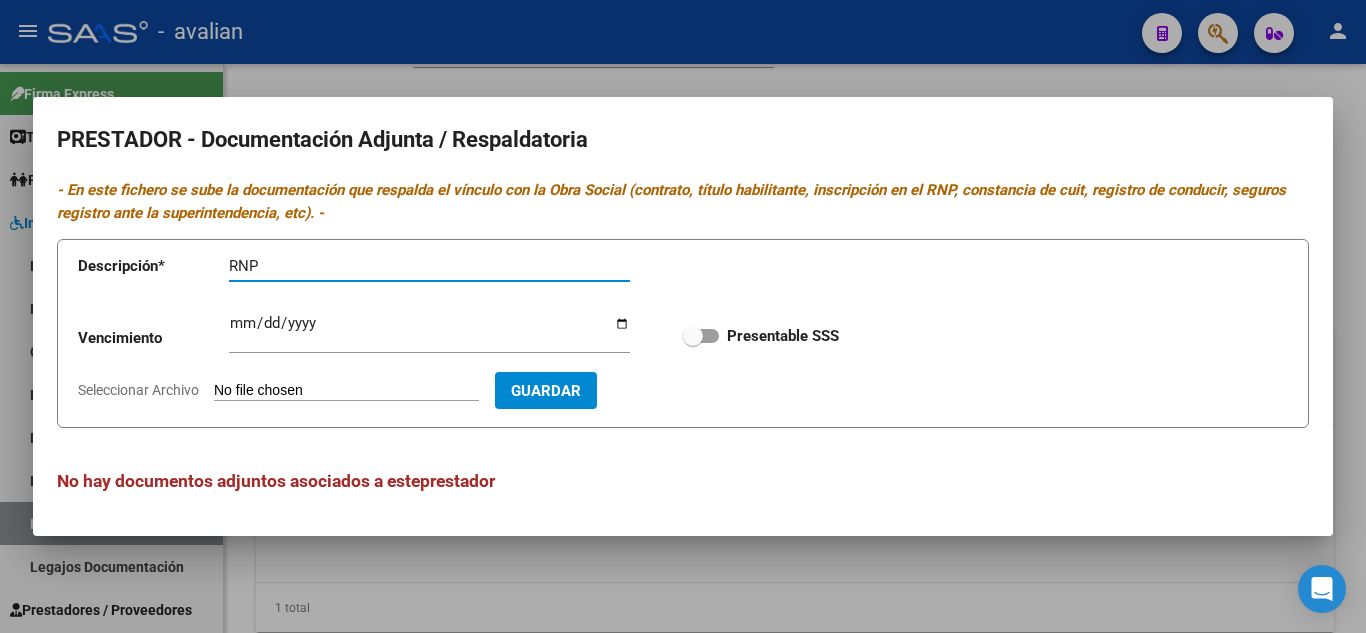 type on "RNP" 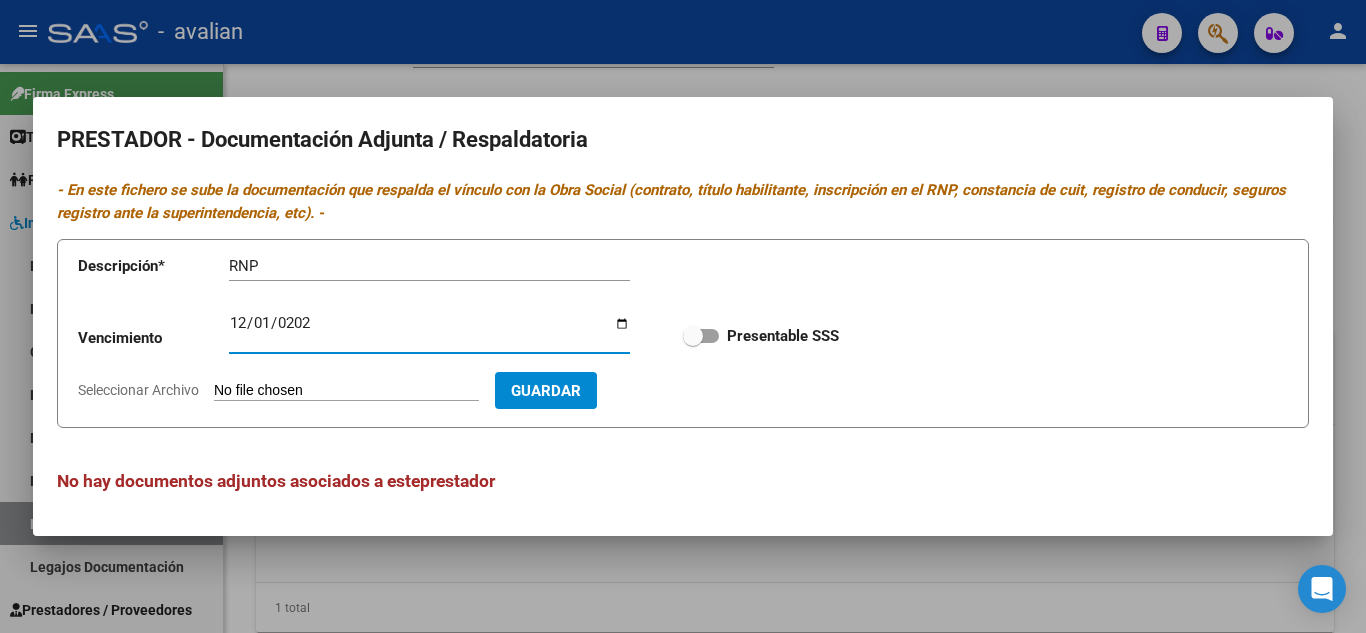 type on "[DATE]" 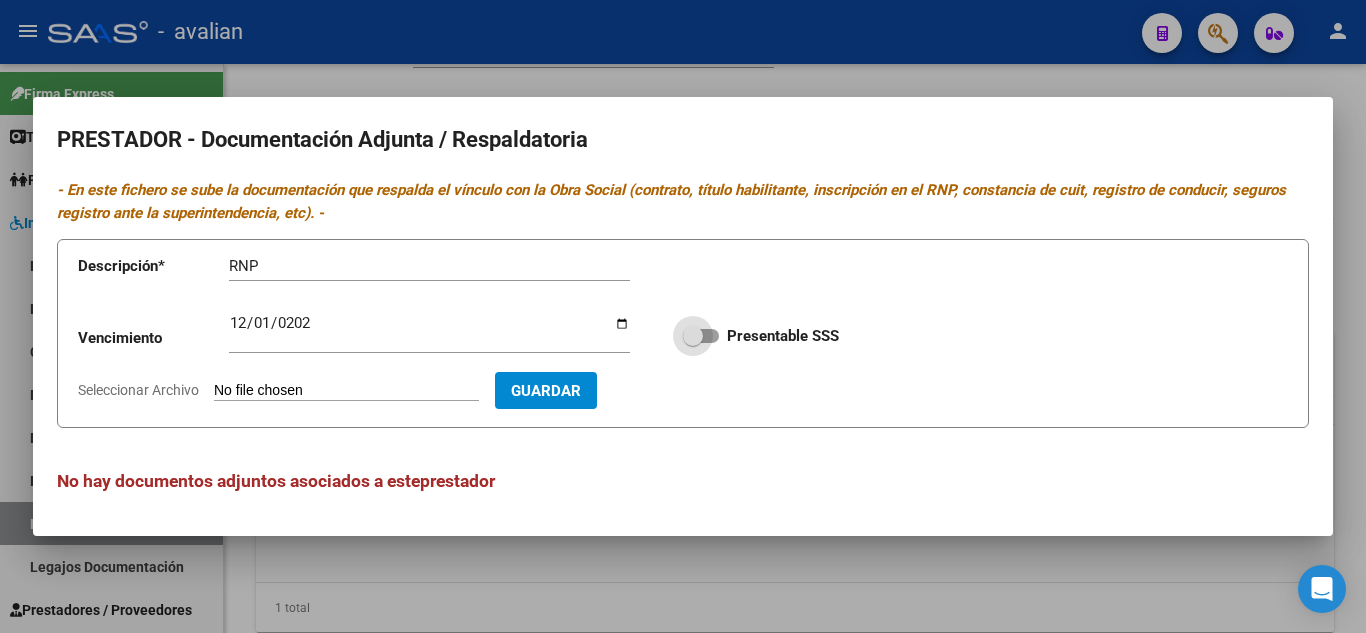 click at bounding box center [701, 336] 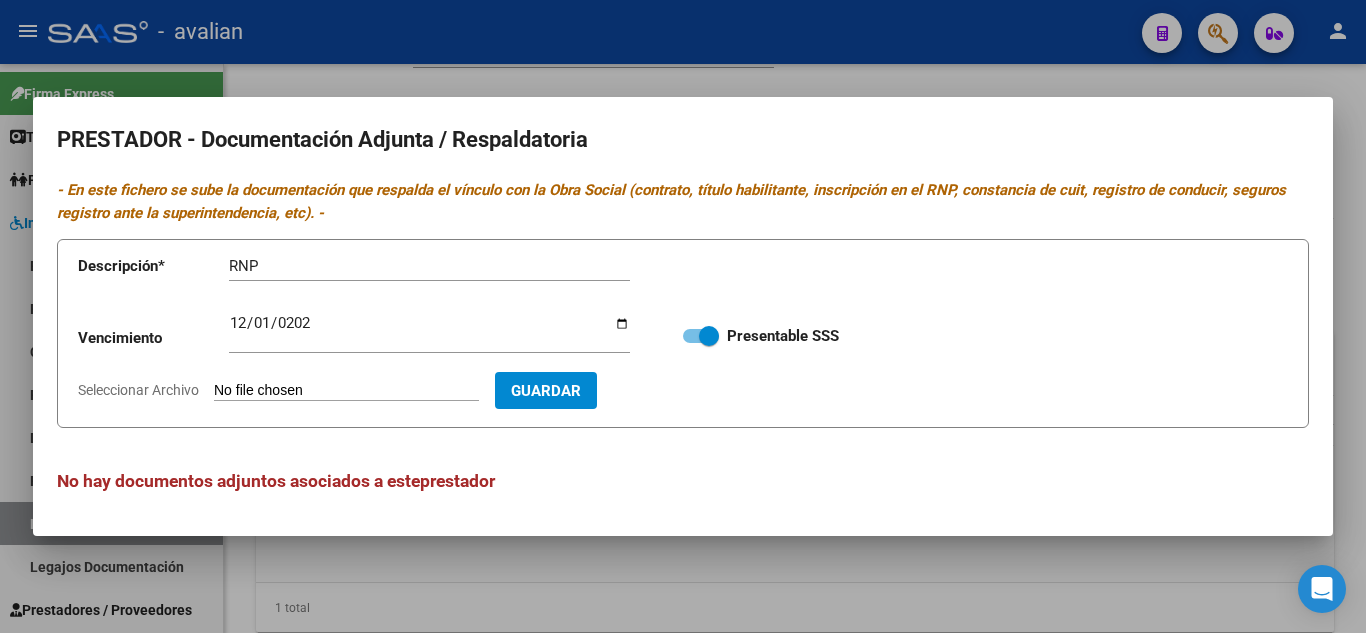 click on "Descripción  *   RNP Descripción  Vencimiento    2025-12-01 Ingresar vencimiento    Presentable SSS Seleccionar Archivo Guardar" at bounding box center [683, 333] 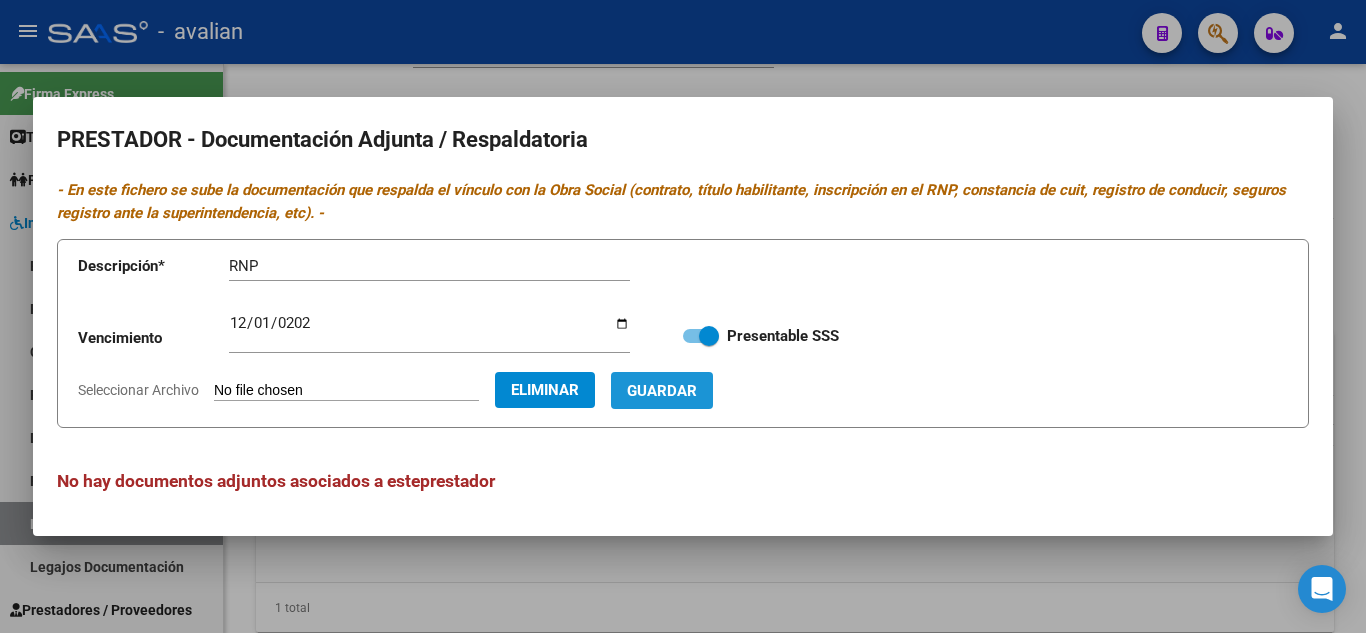 click on "Guardar" at bounding box center (662, 391) 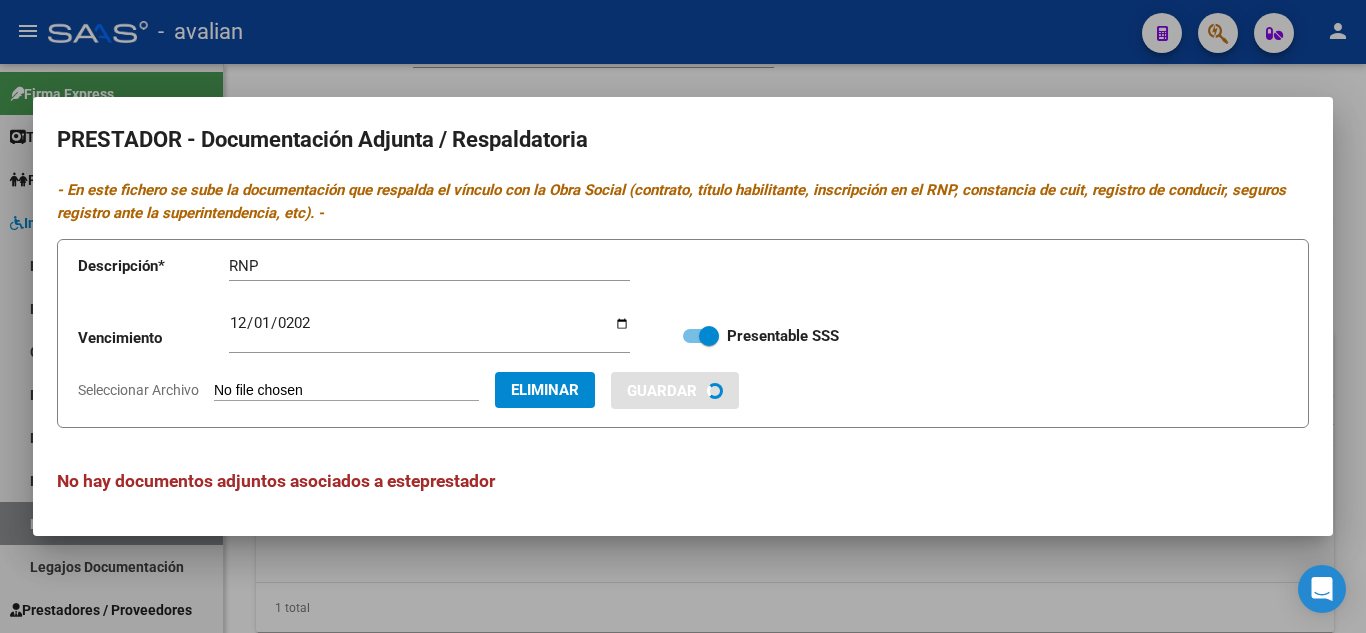 type 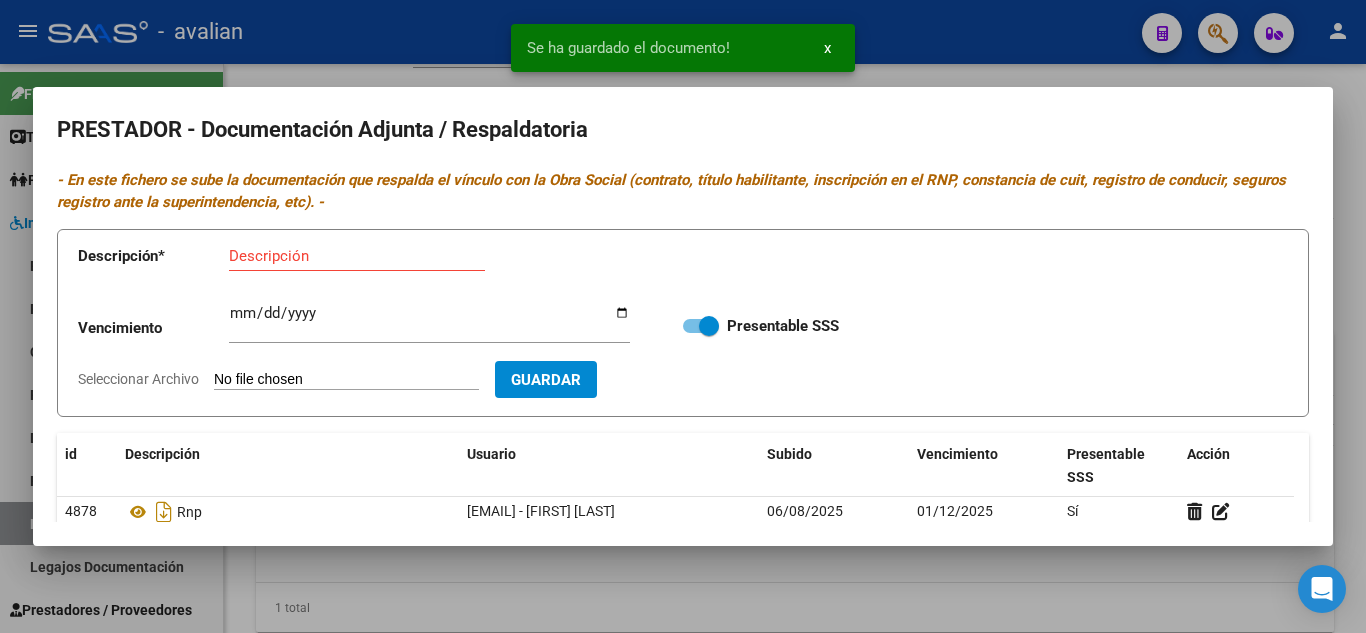 click at bounding box center [683, 316] 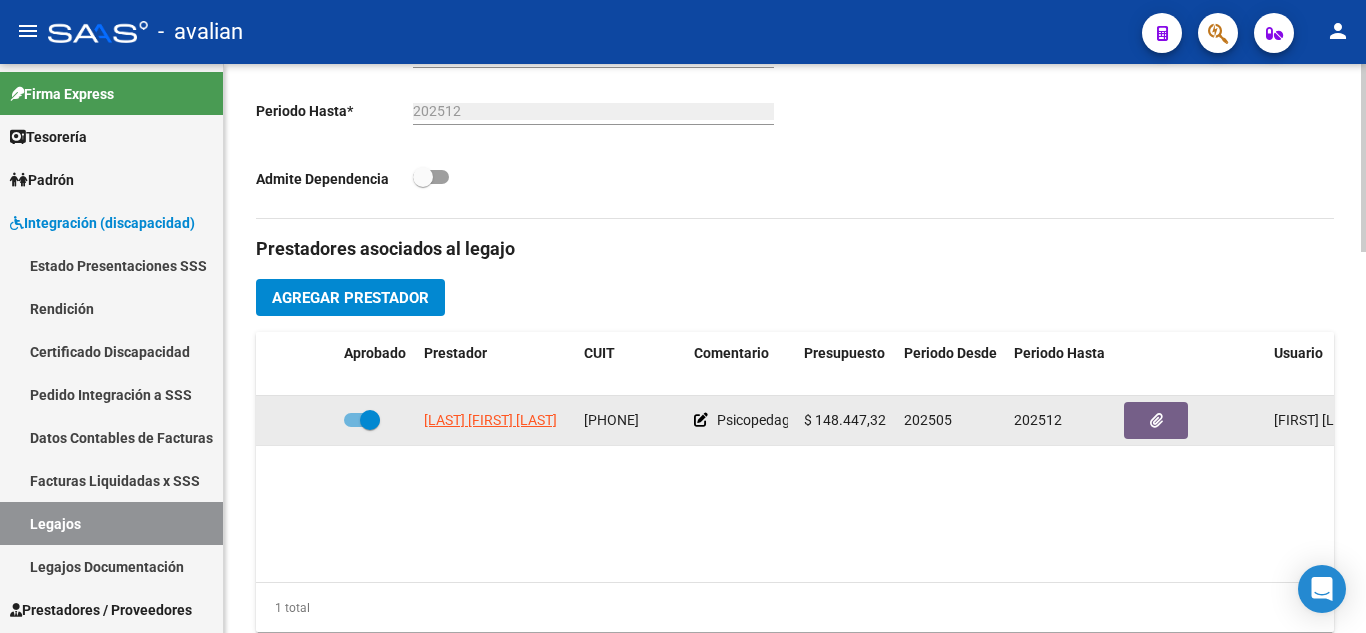 drag, startPoint x: 578, startPoint y: 424, endPoint x: 678, endPoint y: 419, distance: 100.12492 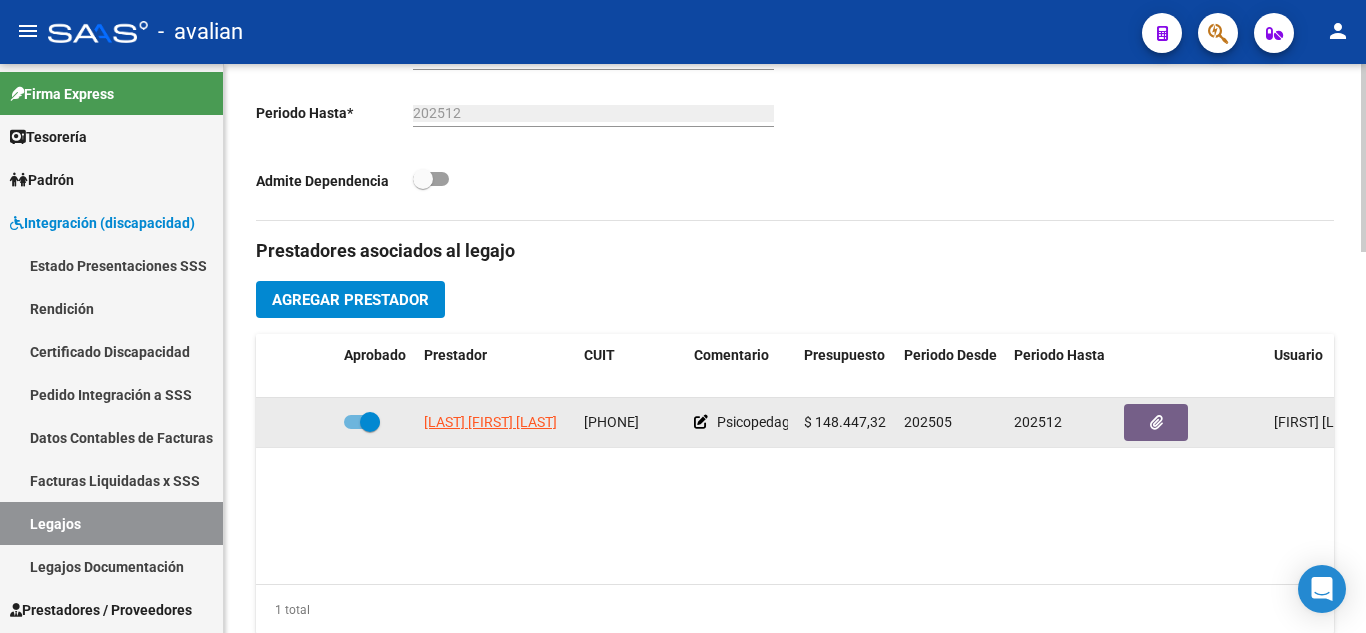 scroll, scrollTop: 600, scrollLeft: 0, axis: vertical 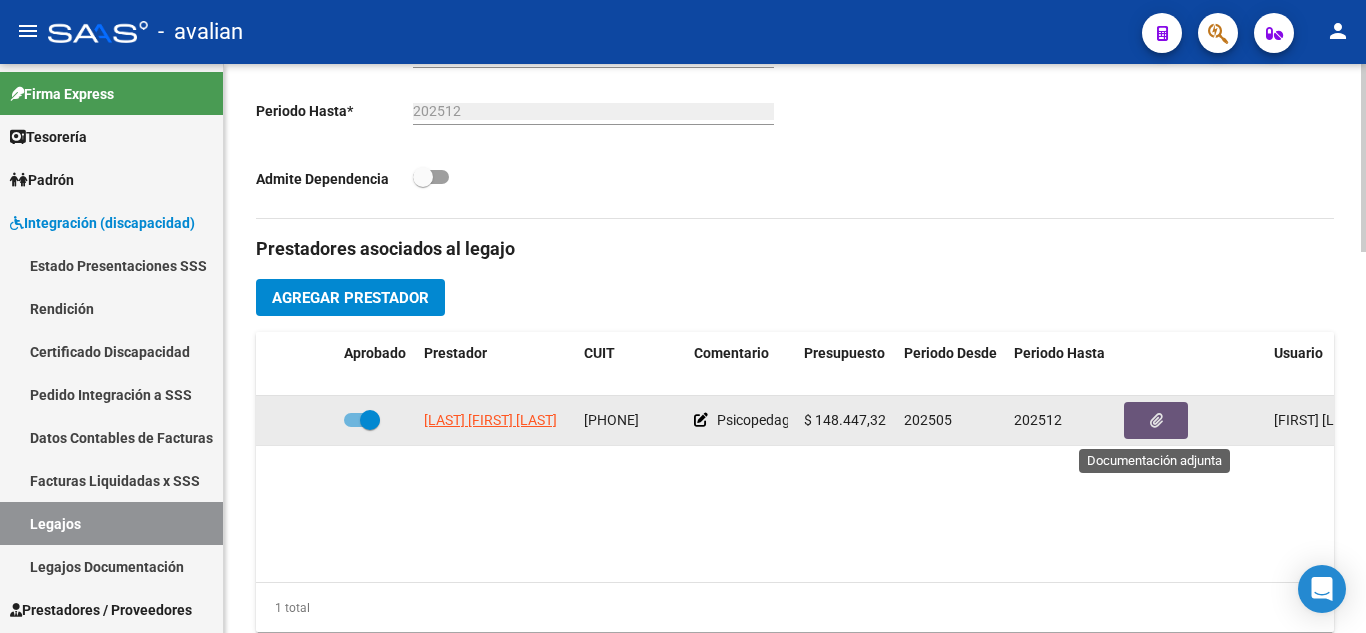 click 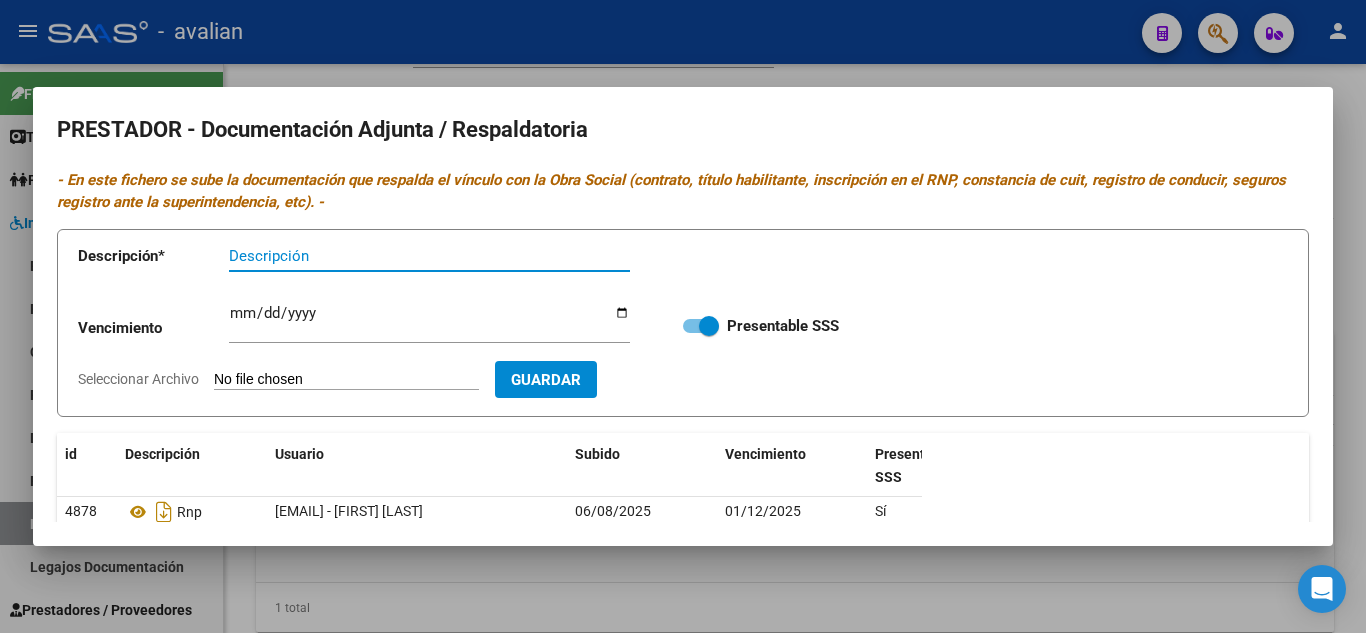 click on "Descripción" at bounding box center [429, 256] 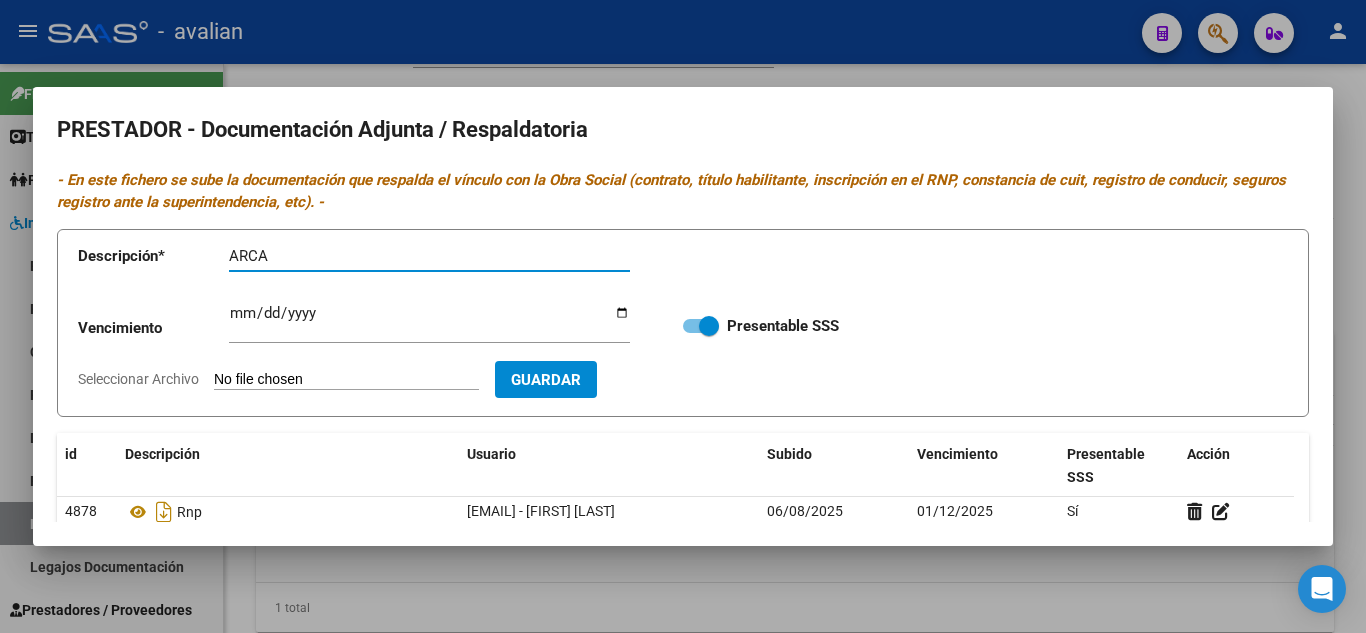 type on "ARCA" 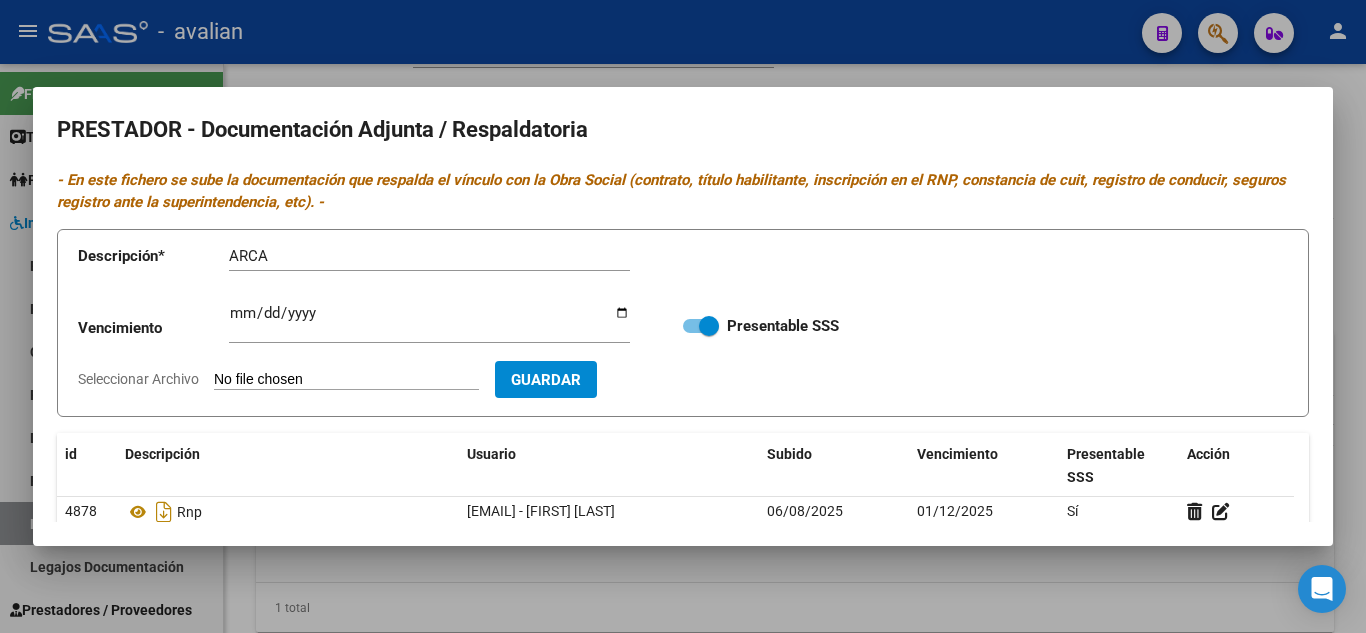 click on "Seleccionar Archivo" at bounding box center (346, 380) 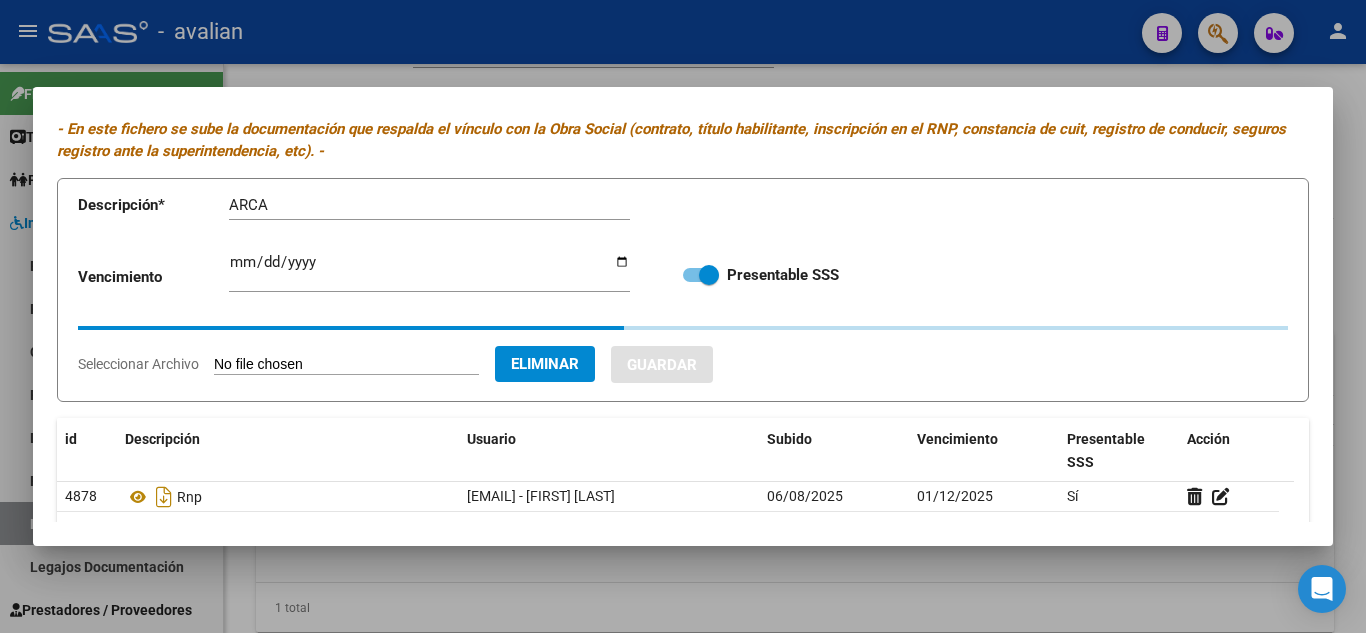 scroll, scrollTop: 100, scrollLeft: 0, axis: vertical 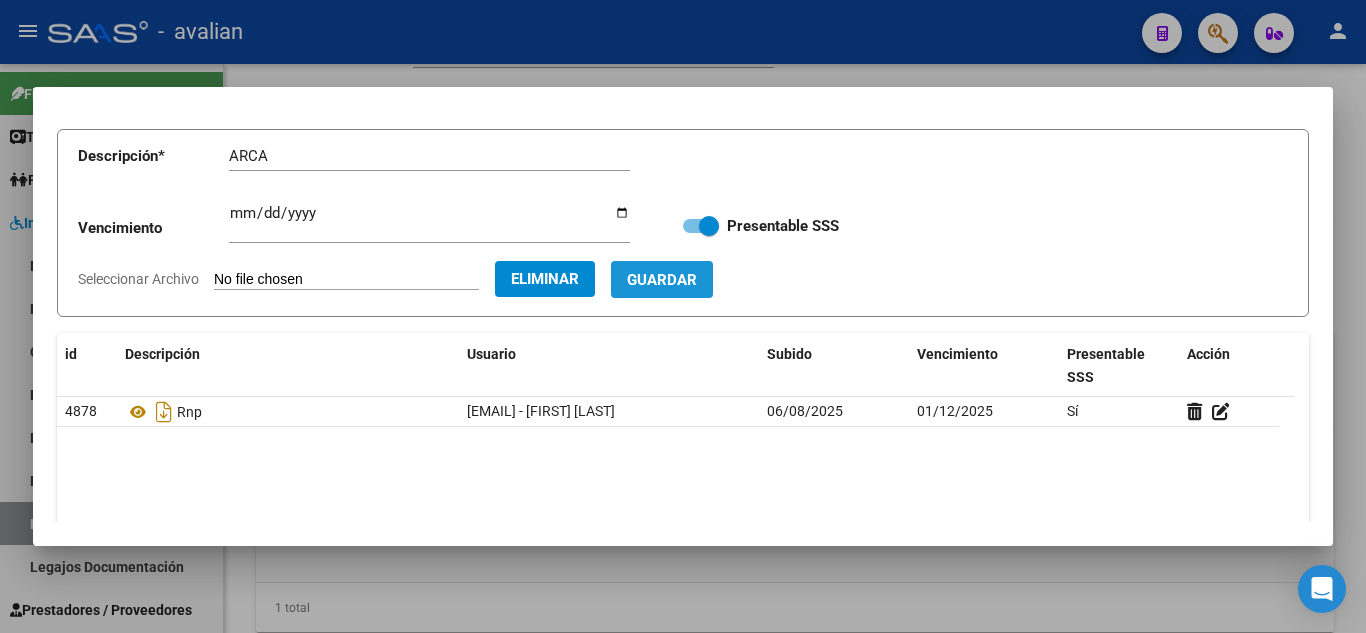 click on "Guardar" at bounding box center (662, 280) 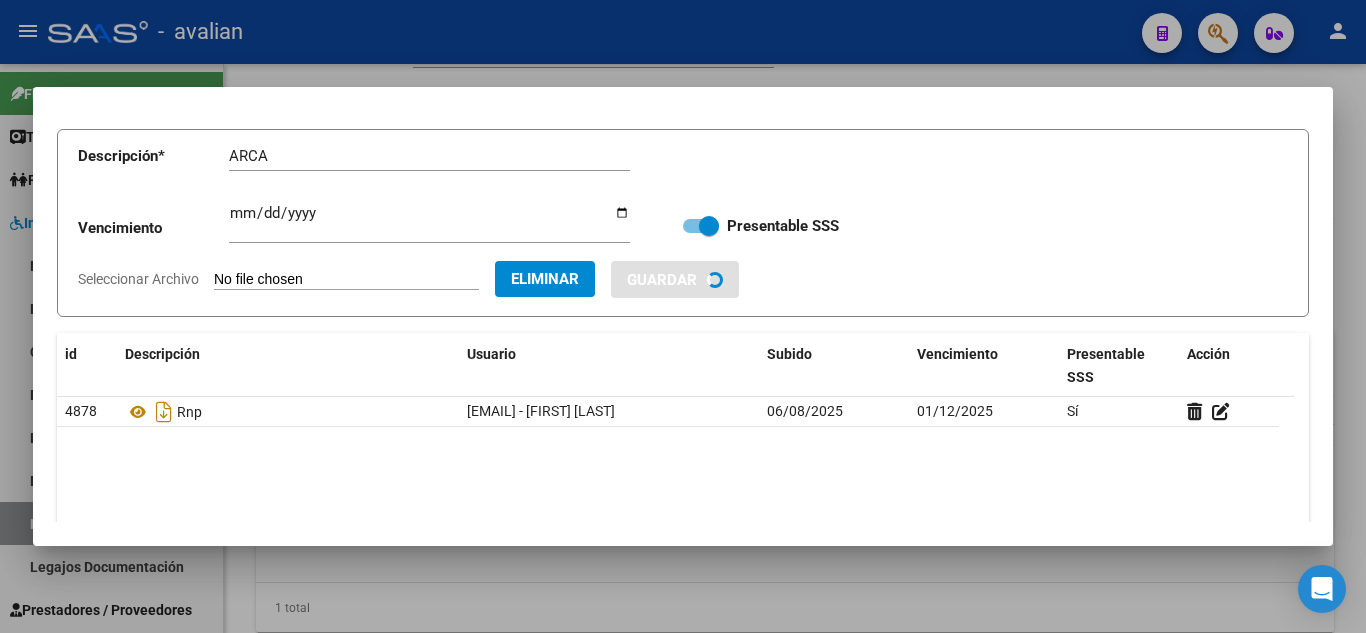 type 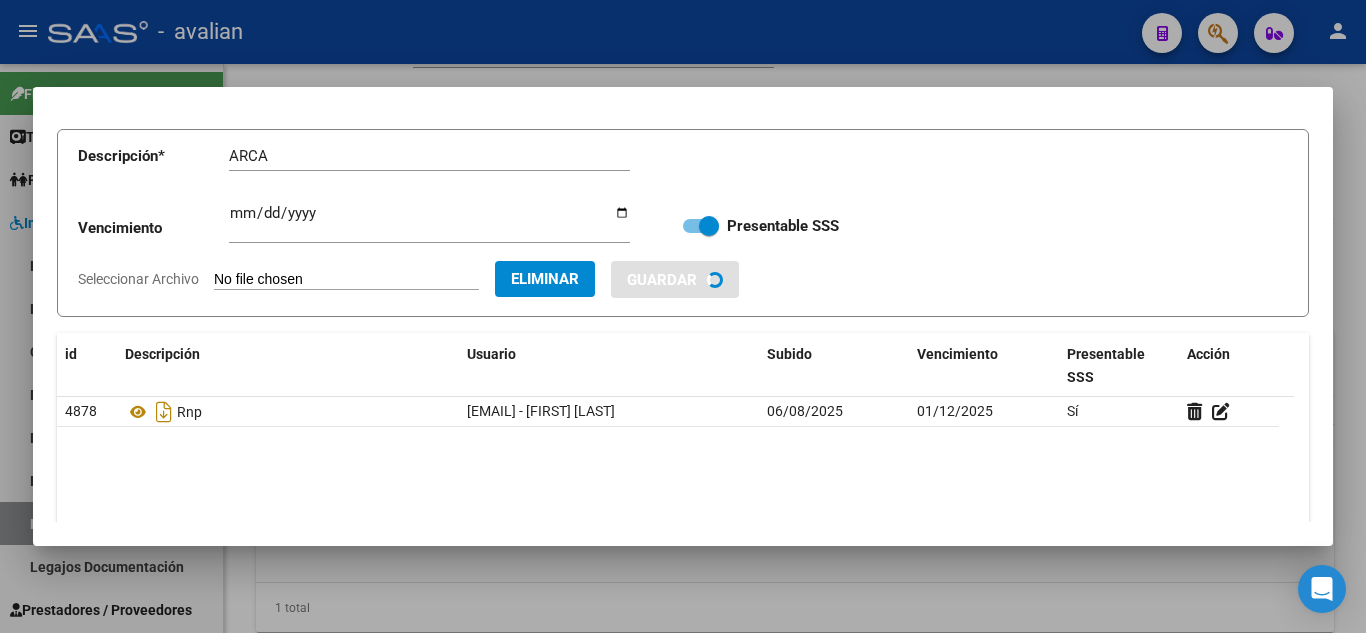 type 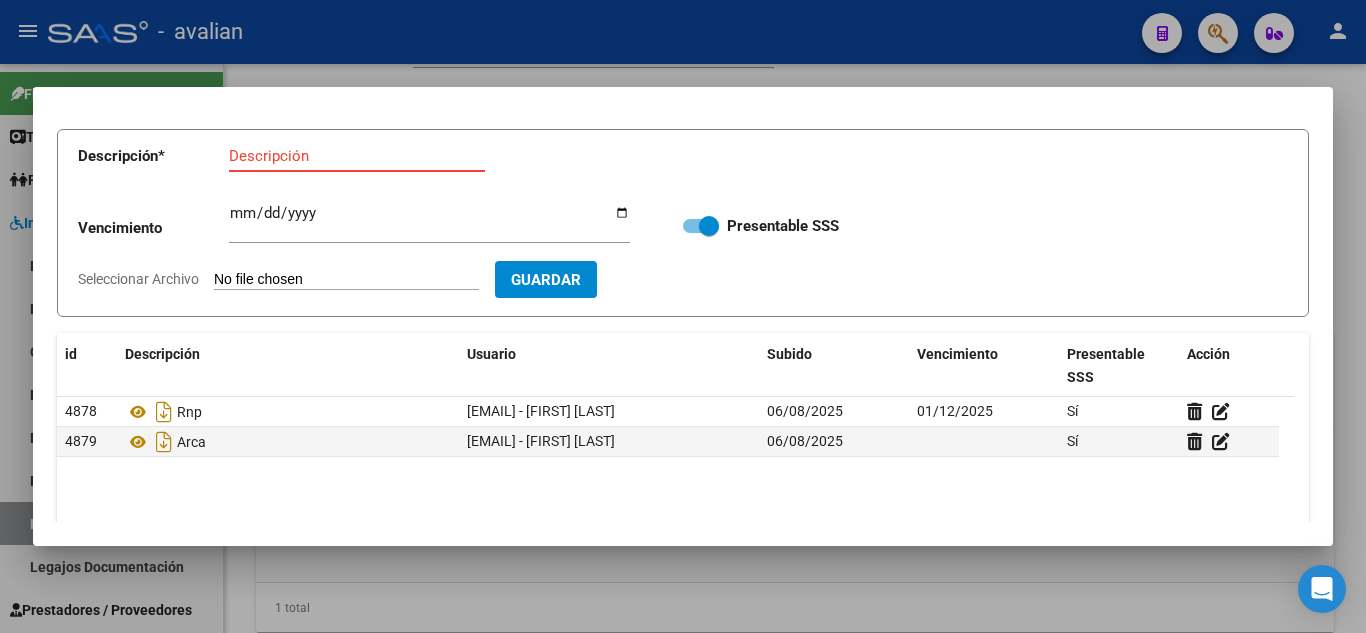 click on "Descripción" at bounding box center [357, 156] 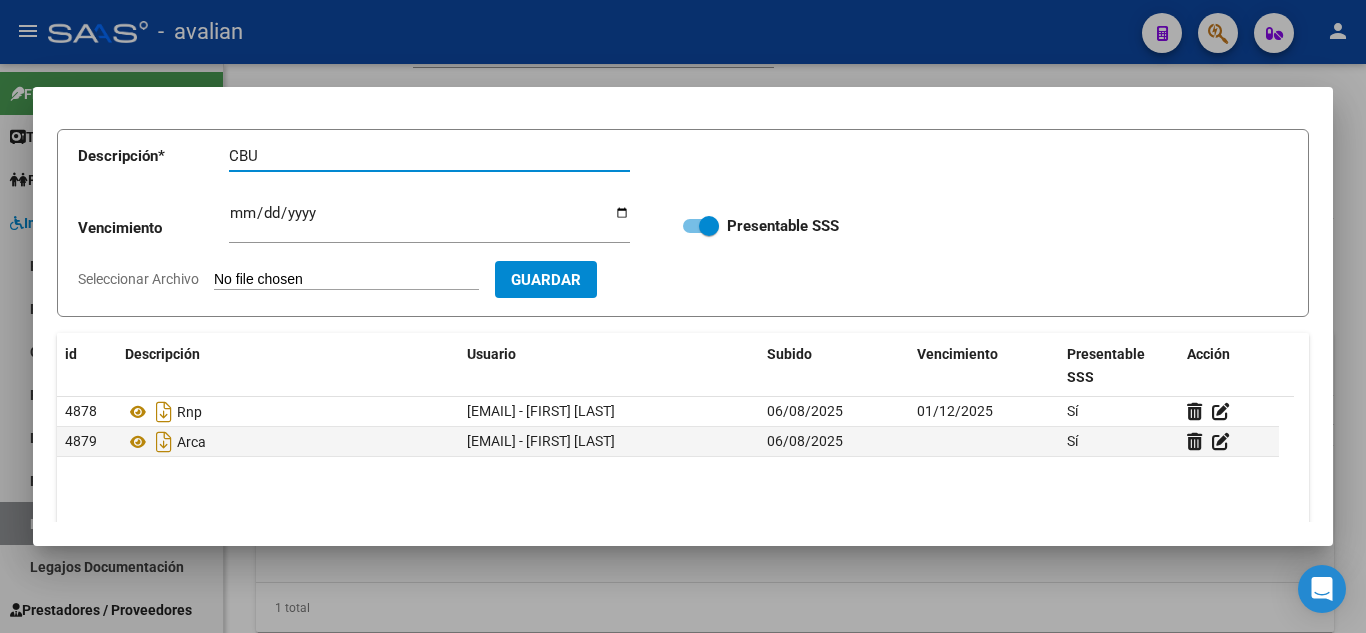 type on "CBU" 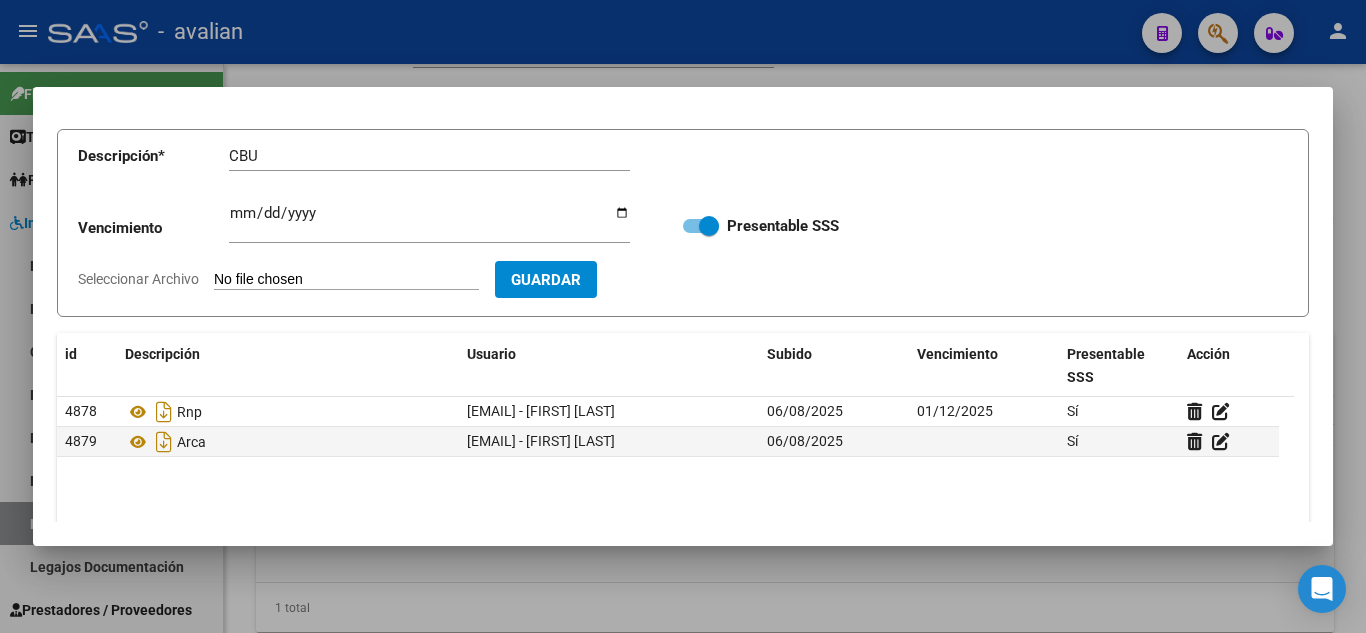 click on "Seleccionar Archivo" at bounding box center (346, 280) 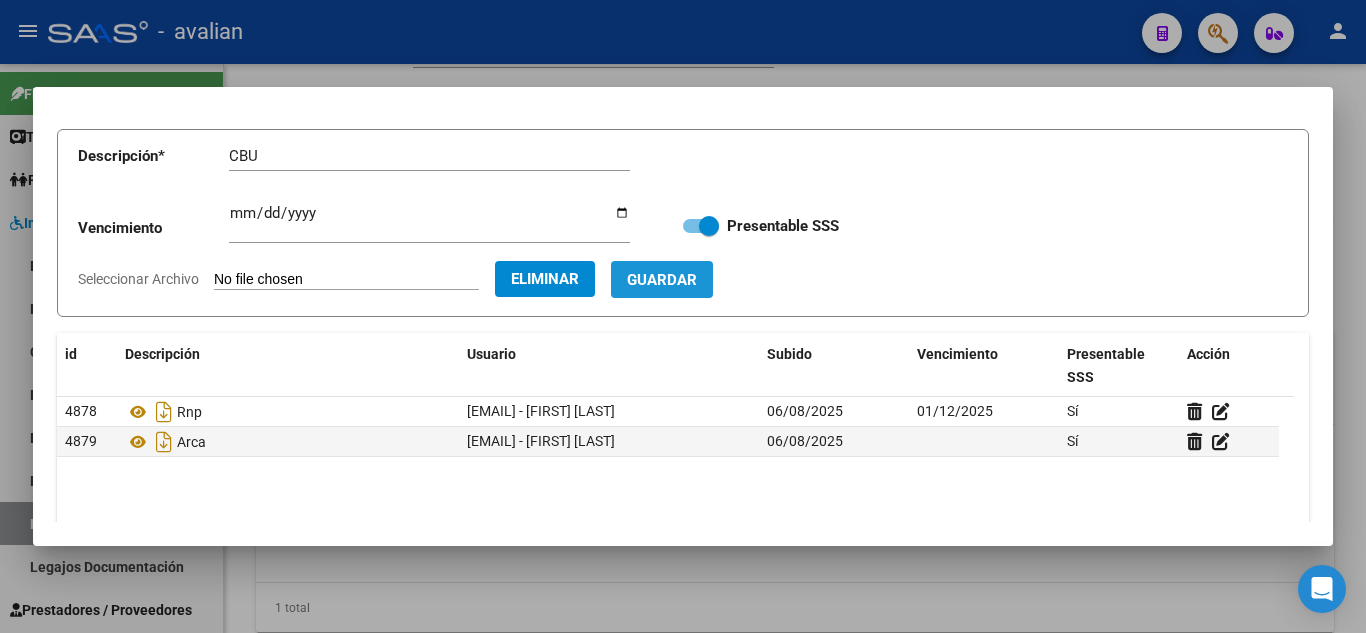 click on "Guardar" at bounding box center (662, 280) 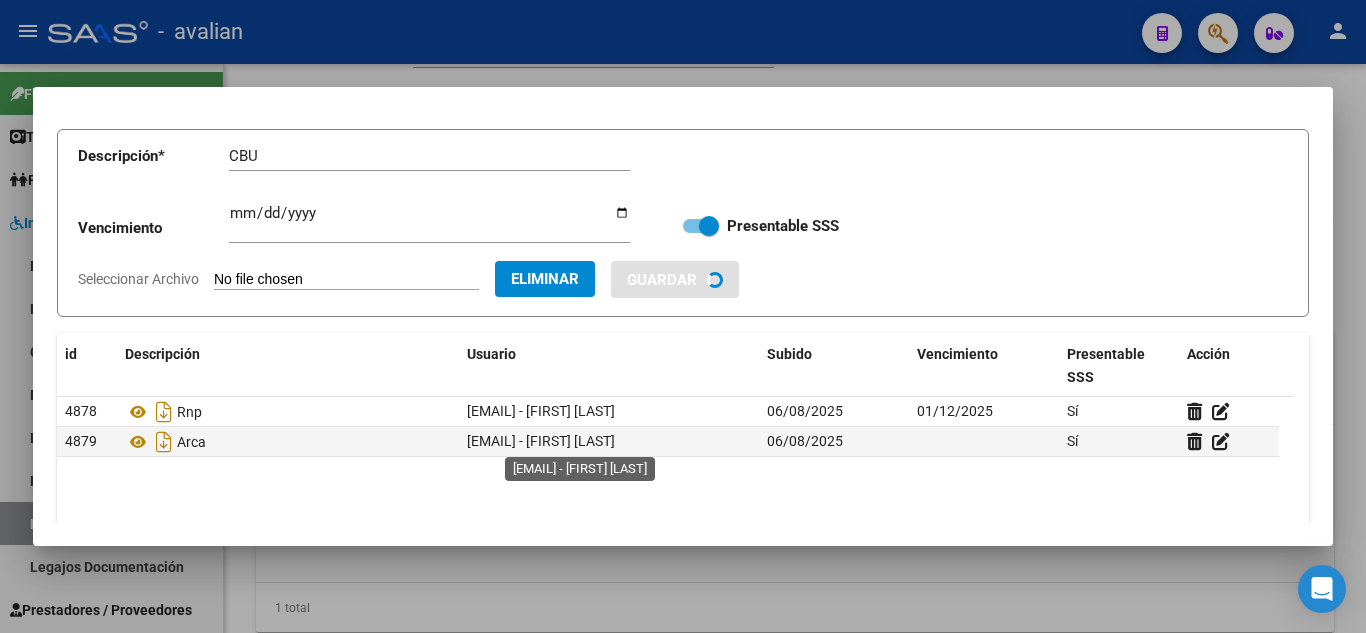 type 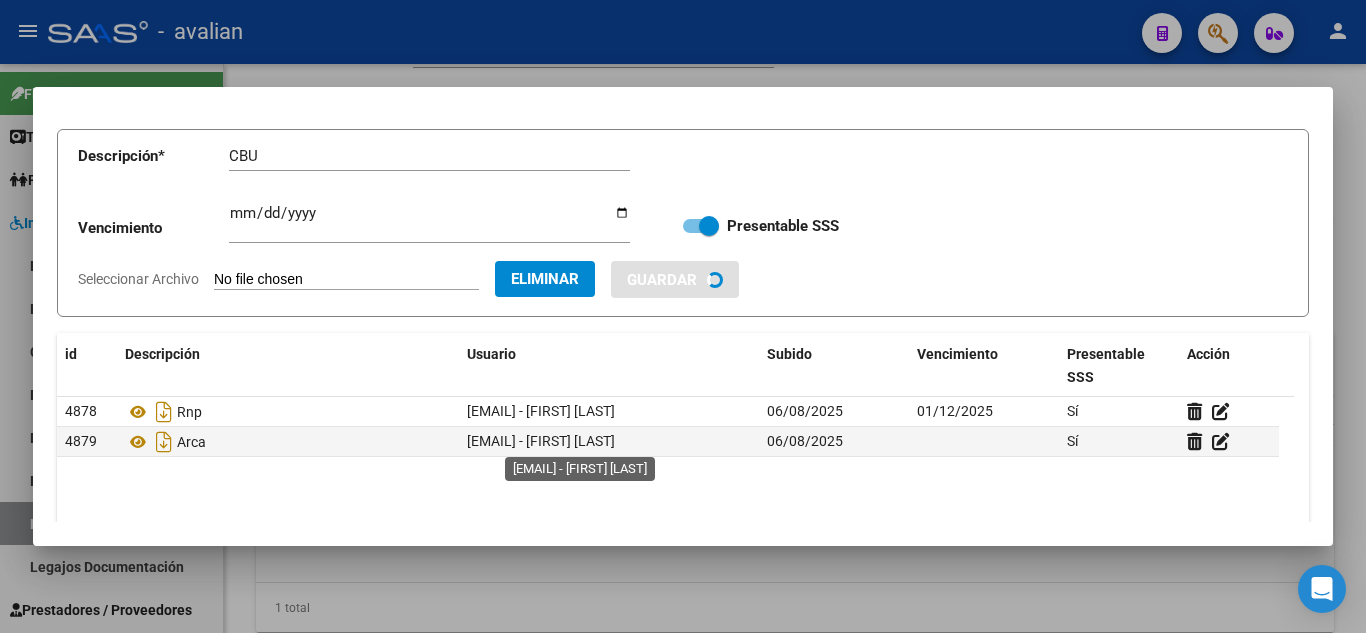 type 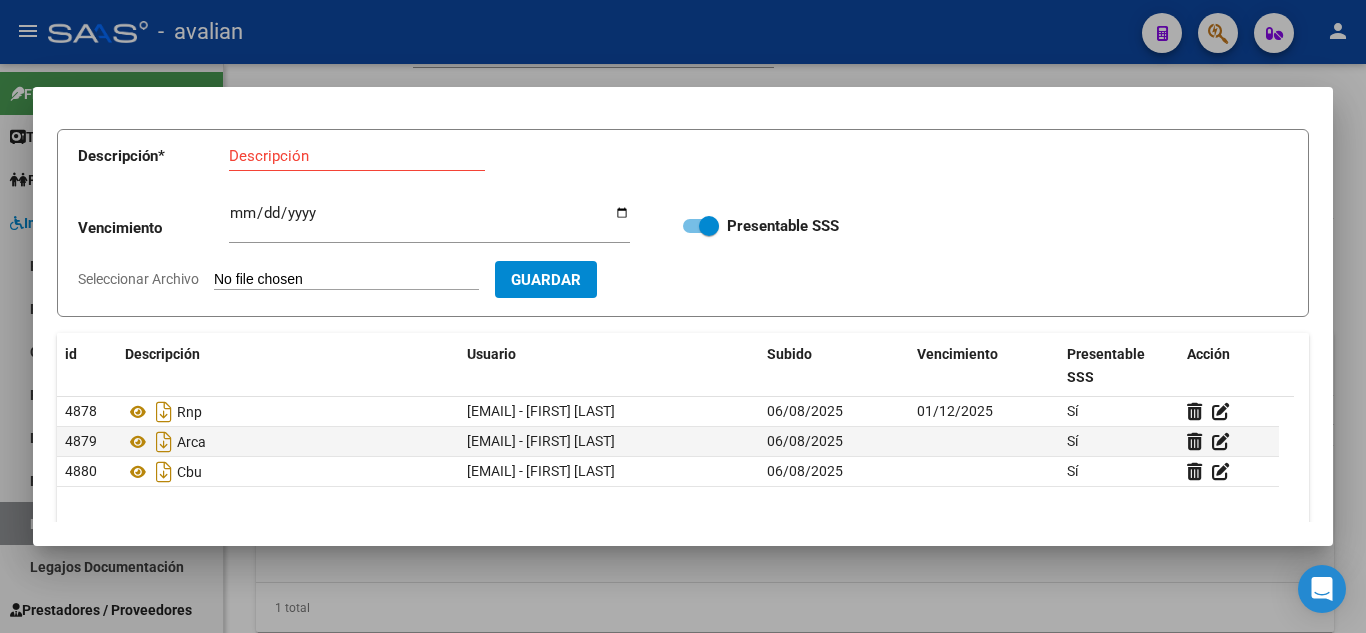click on "Descripción" at bounding box center (357, 156) 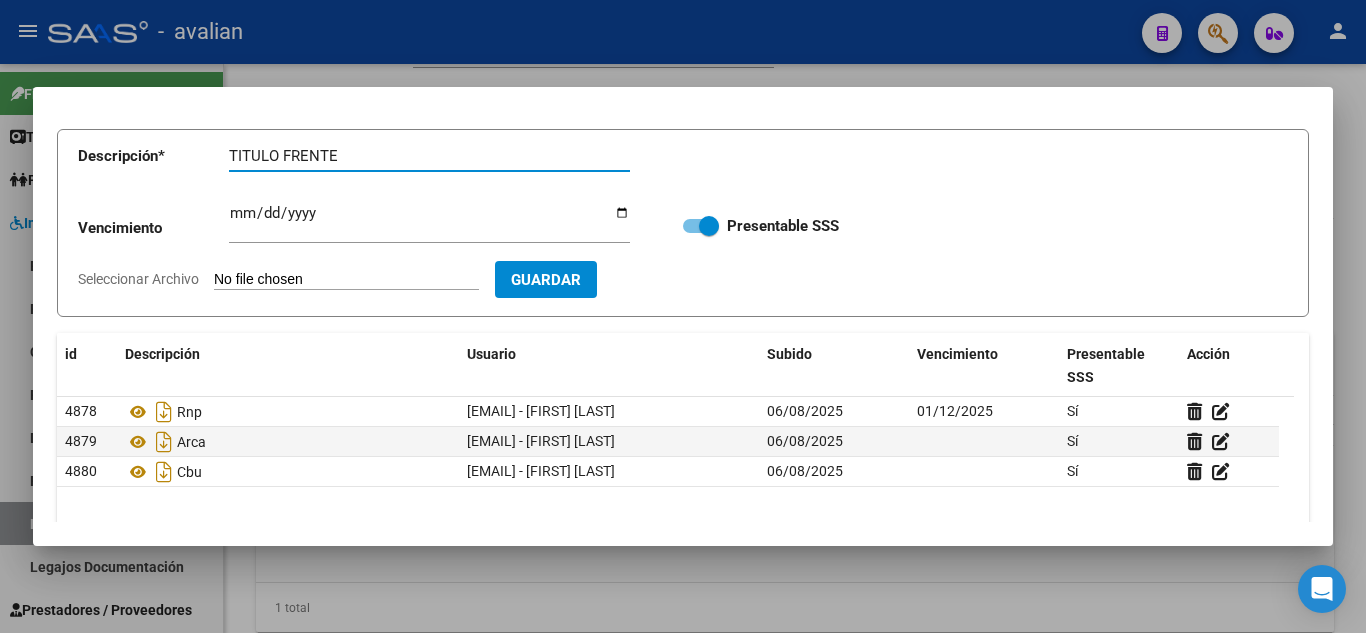 type on "TITULO FRENTE" 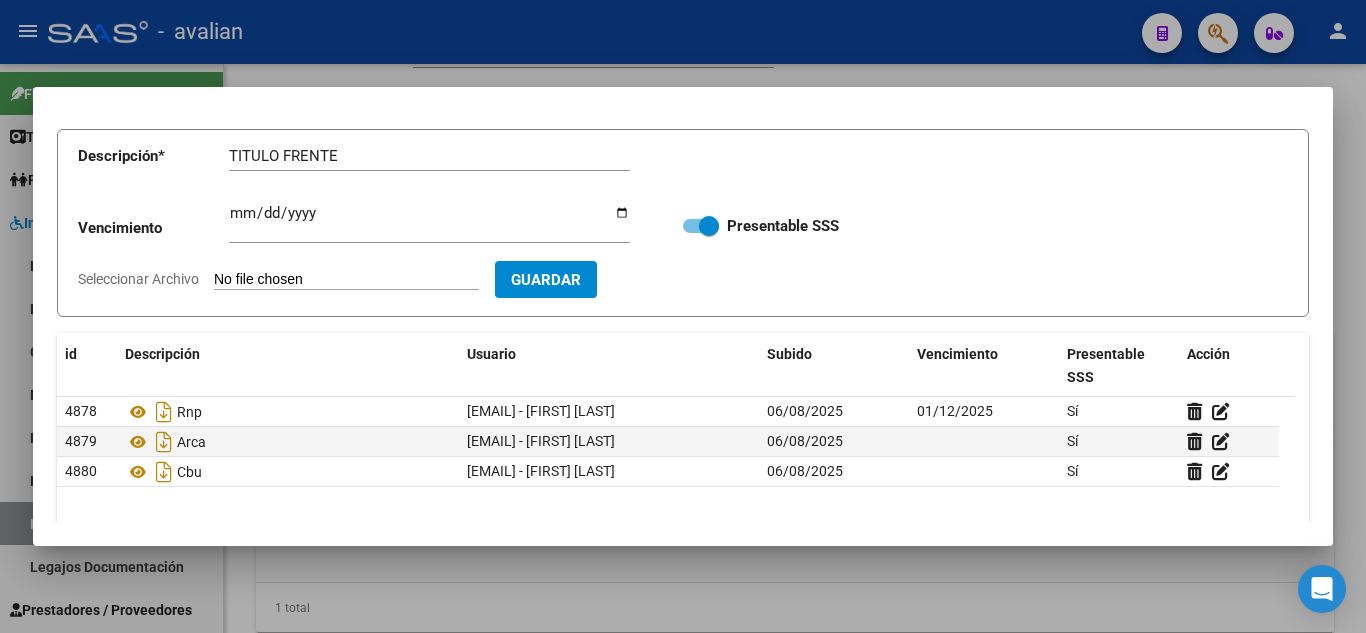 type on "C:\fakepath\T1.jpg" 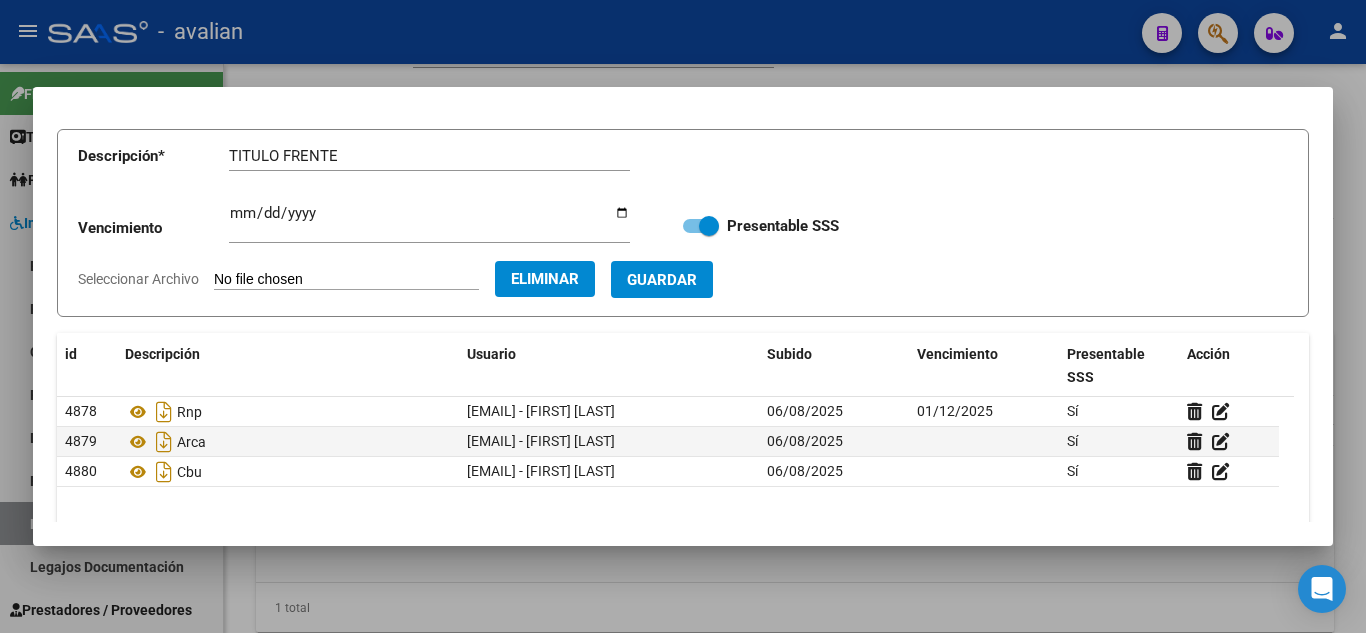 click on "Guardar" at bounding box center (662, 280) 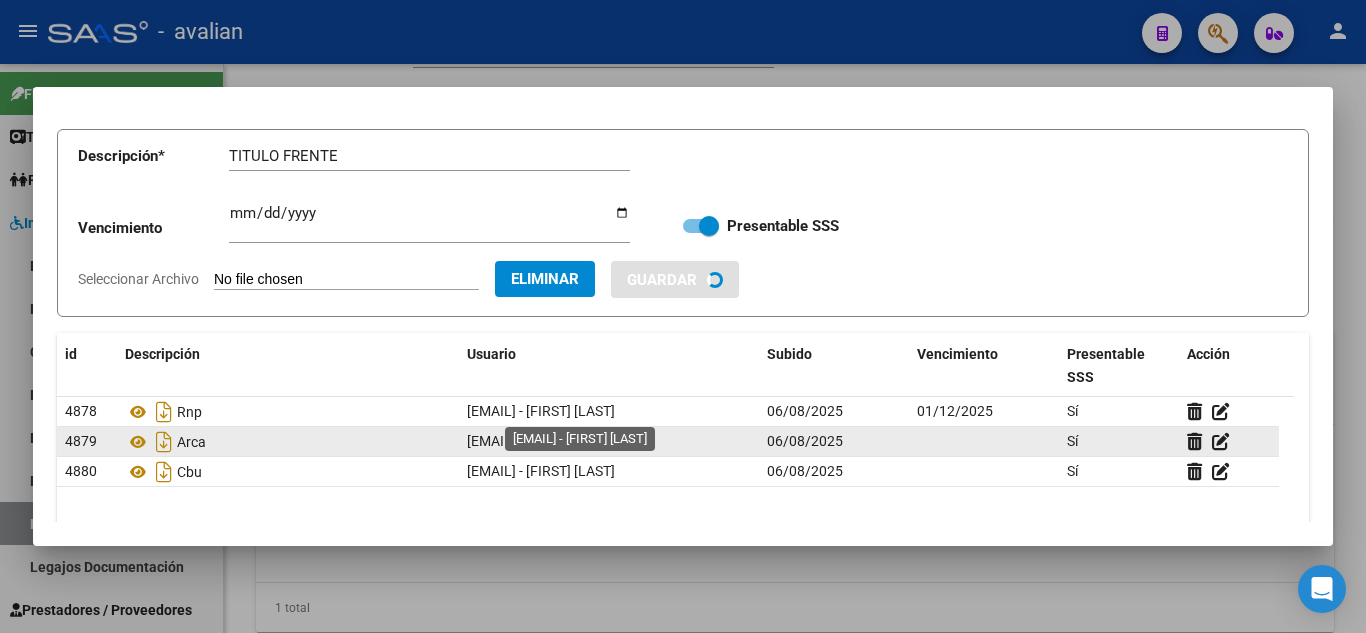 type 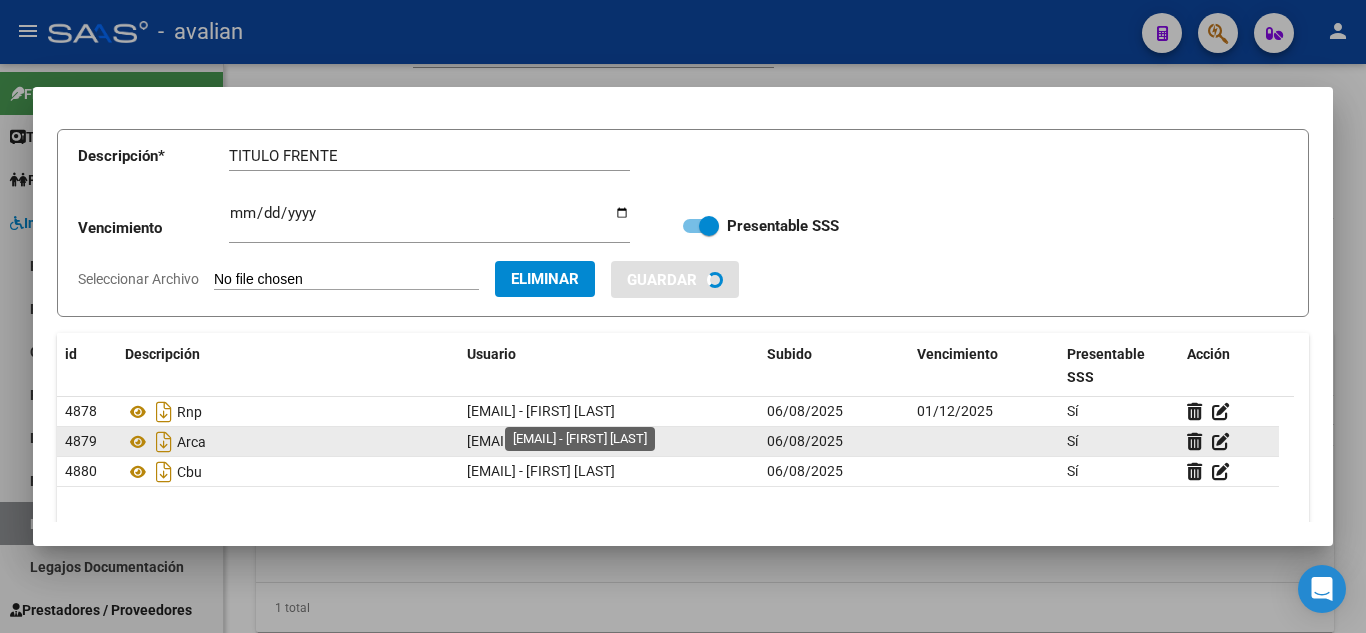 type 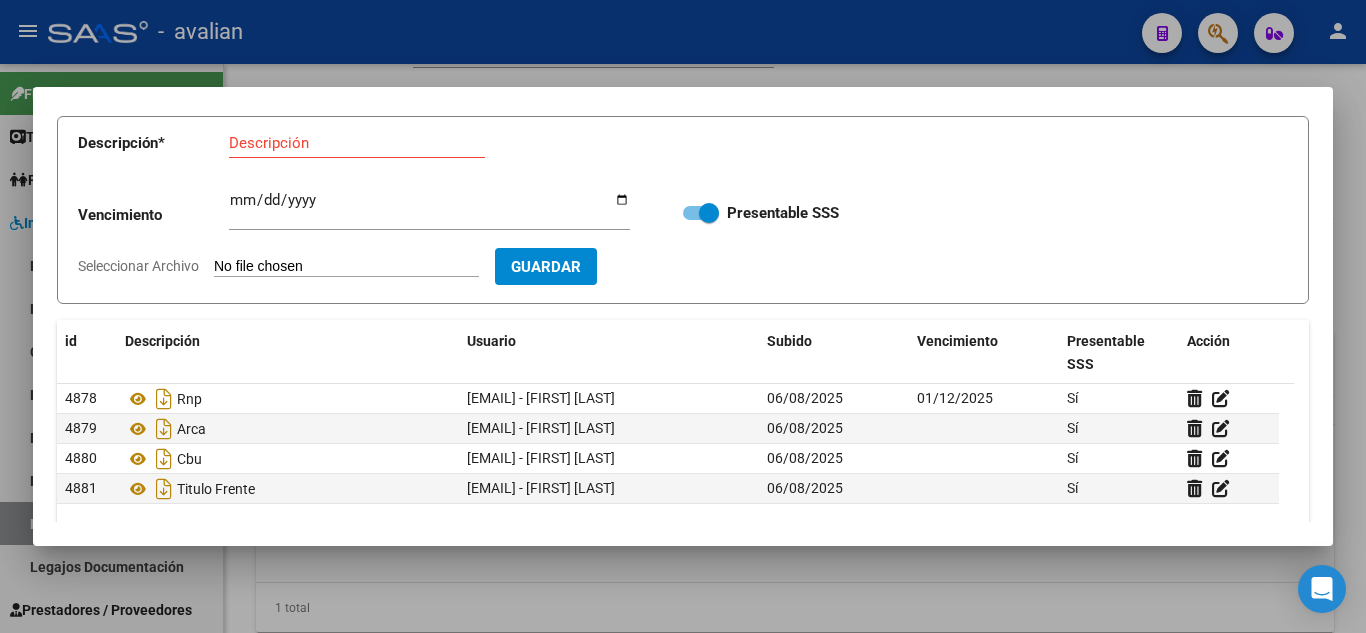 scroll, scrollTop: 0, scrollLeft: 0, axis: both 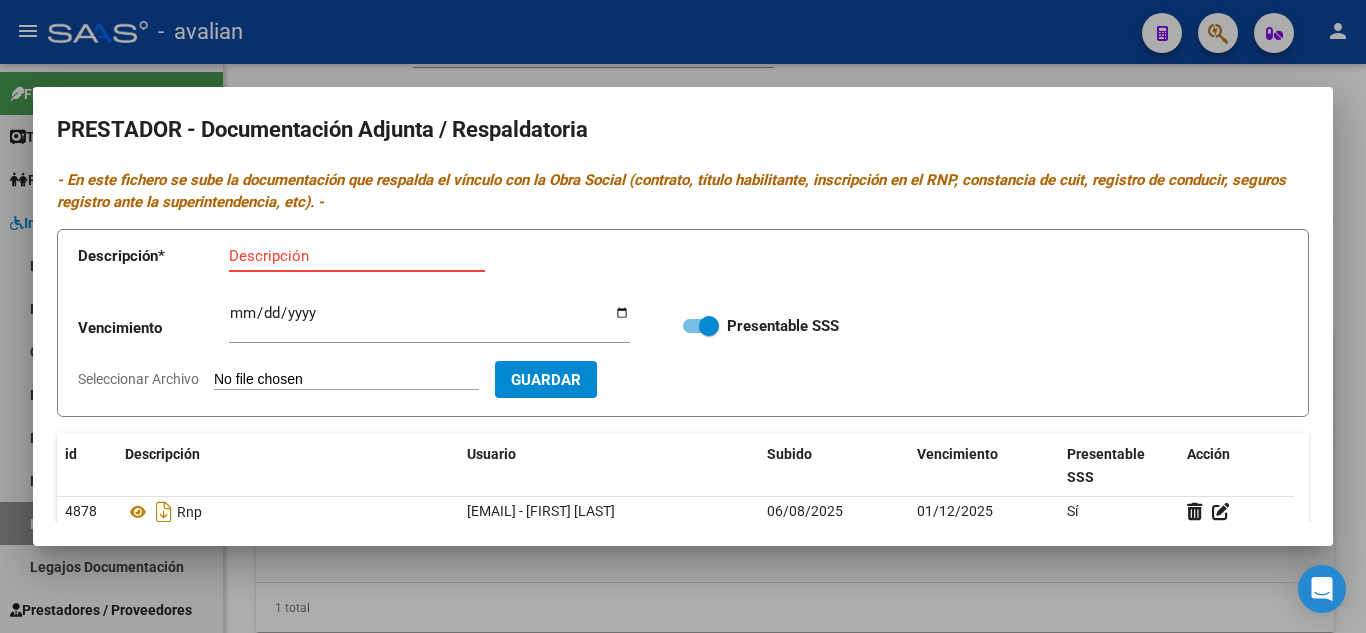 click on "Descripción" at bounding box center [357, 256] 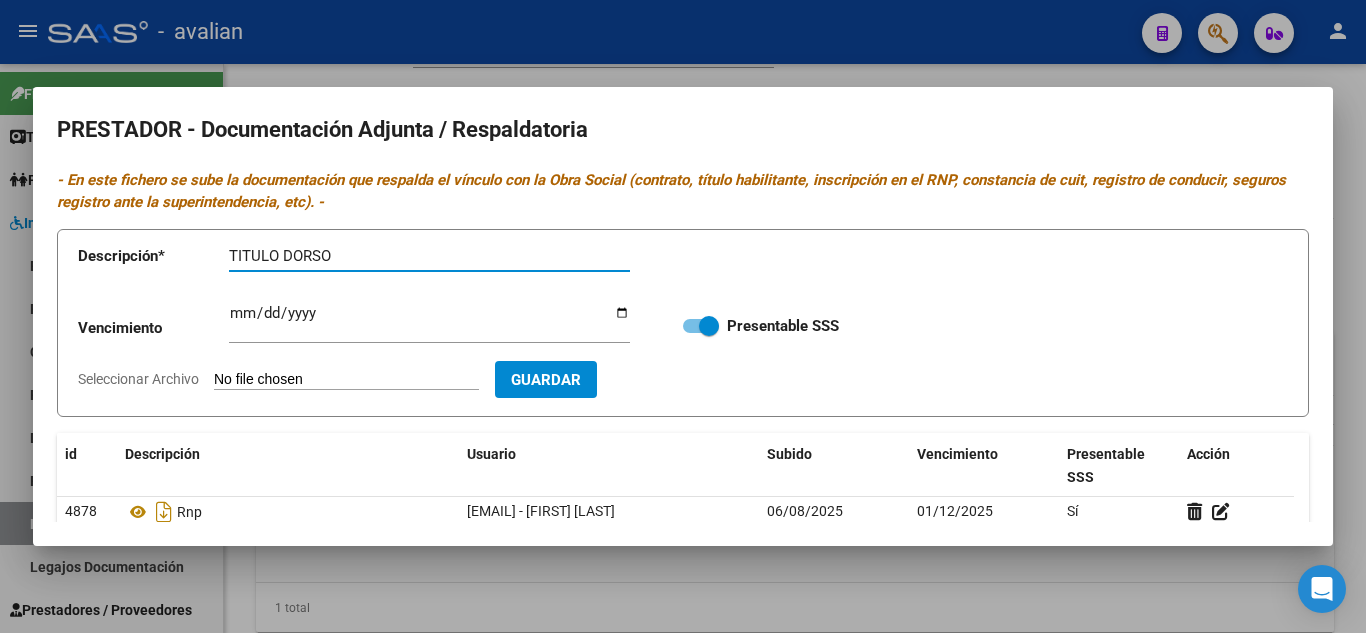 type on "TITULO DORSO" 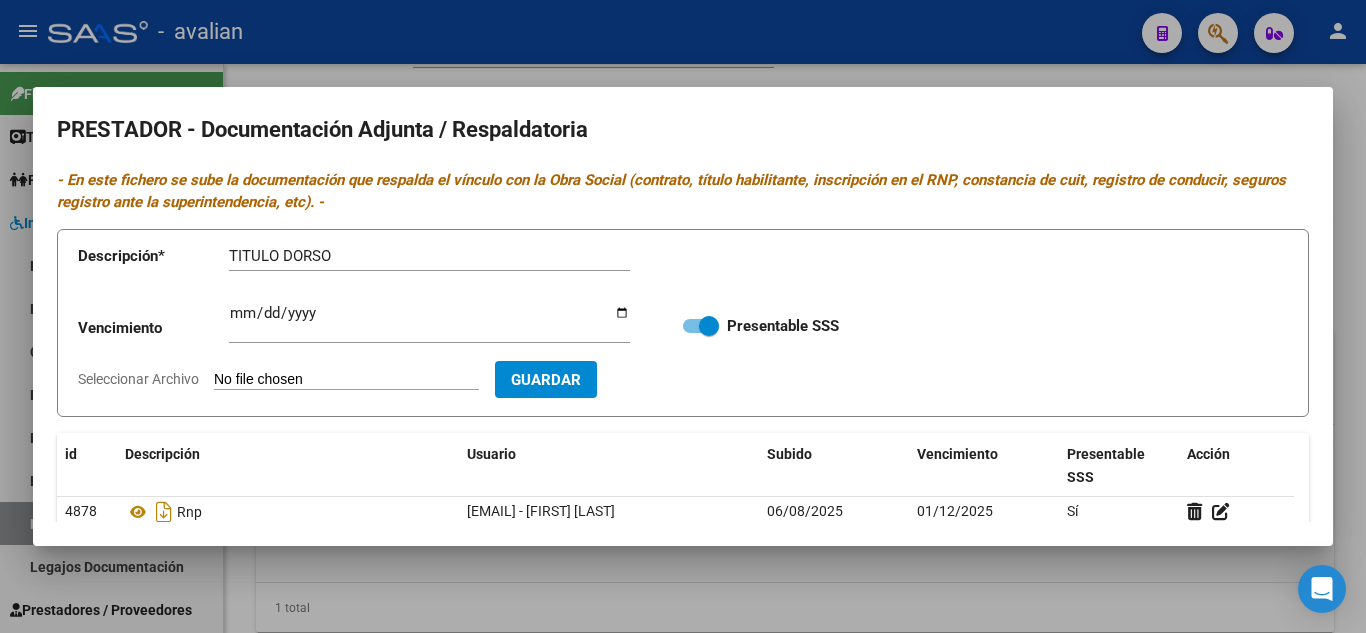 click on "Seleccionar Archivo" at bounding box center (346, 380) 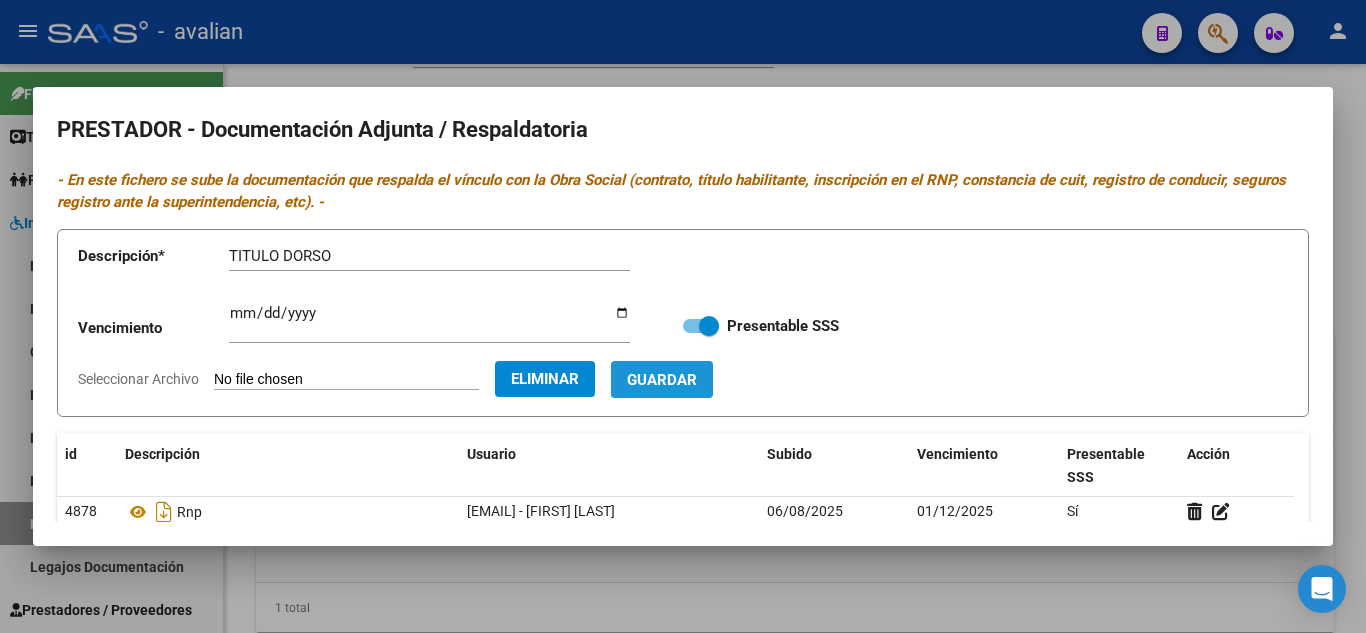 click on "Guardar" at bounding box center (662, 380) 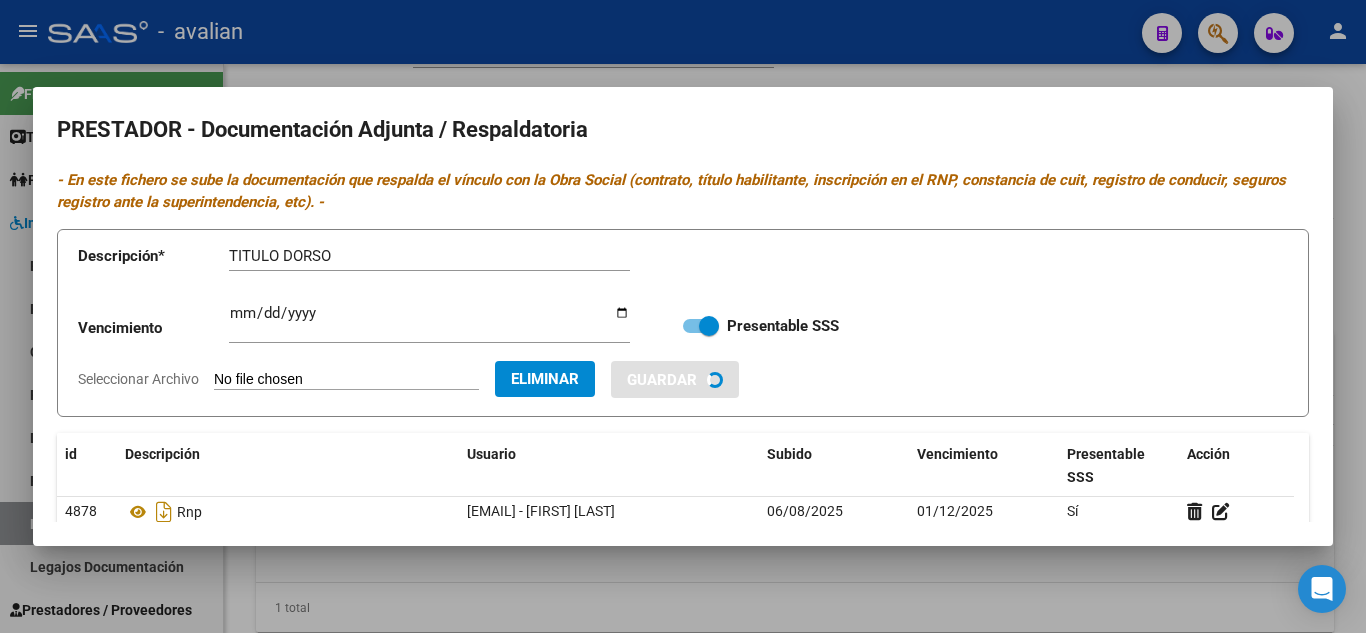 type 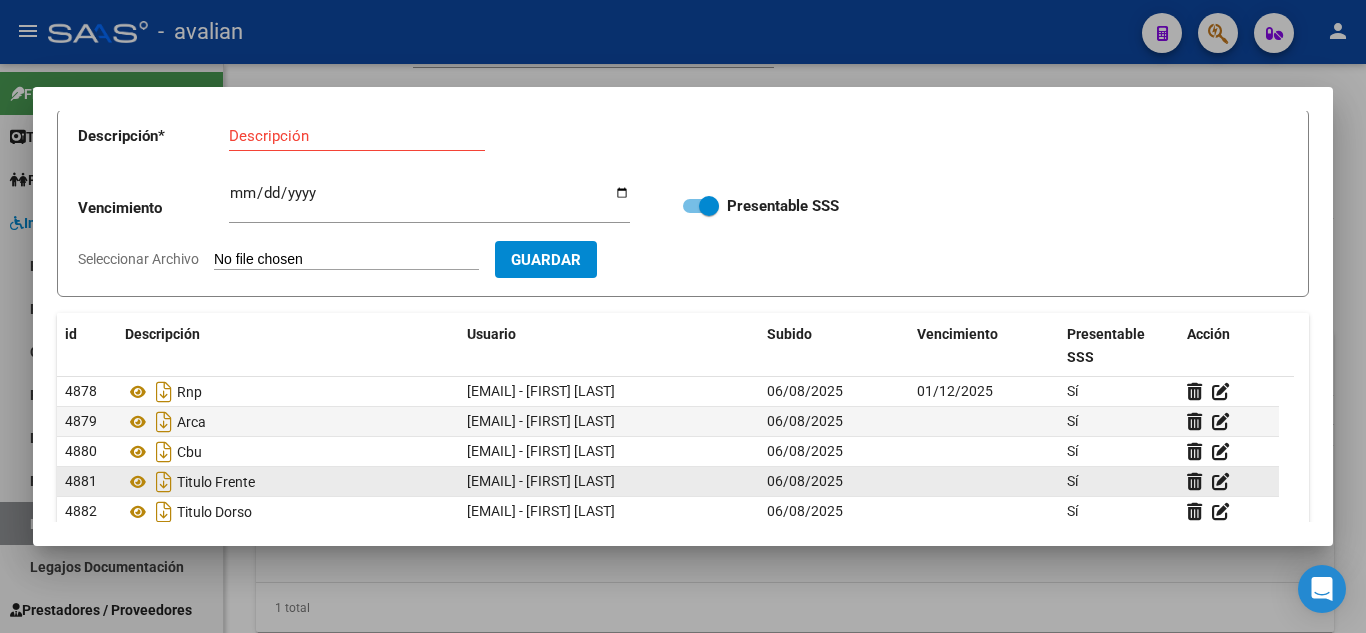 scroll, scrollTop: 0, scrollLeft: 0, axis: both 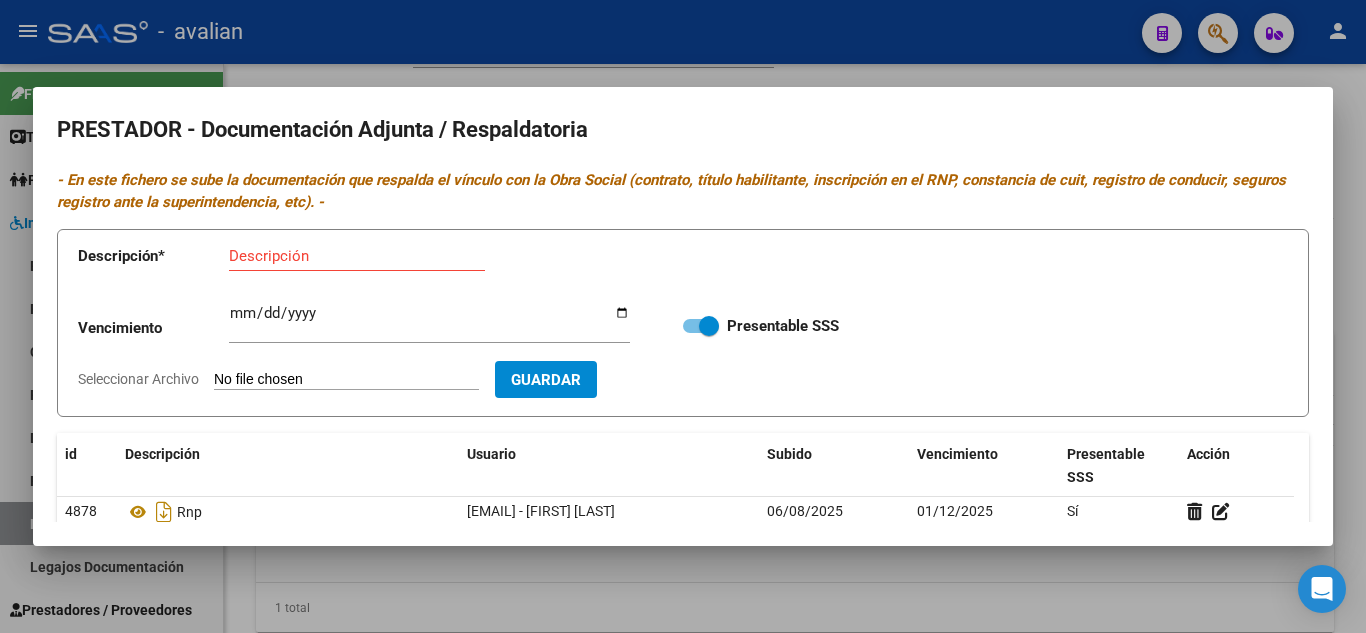 click at bounding box center (683, 316) 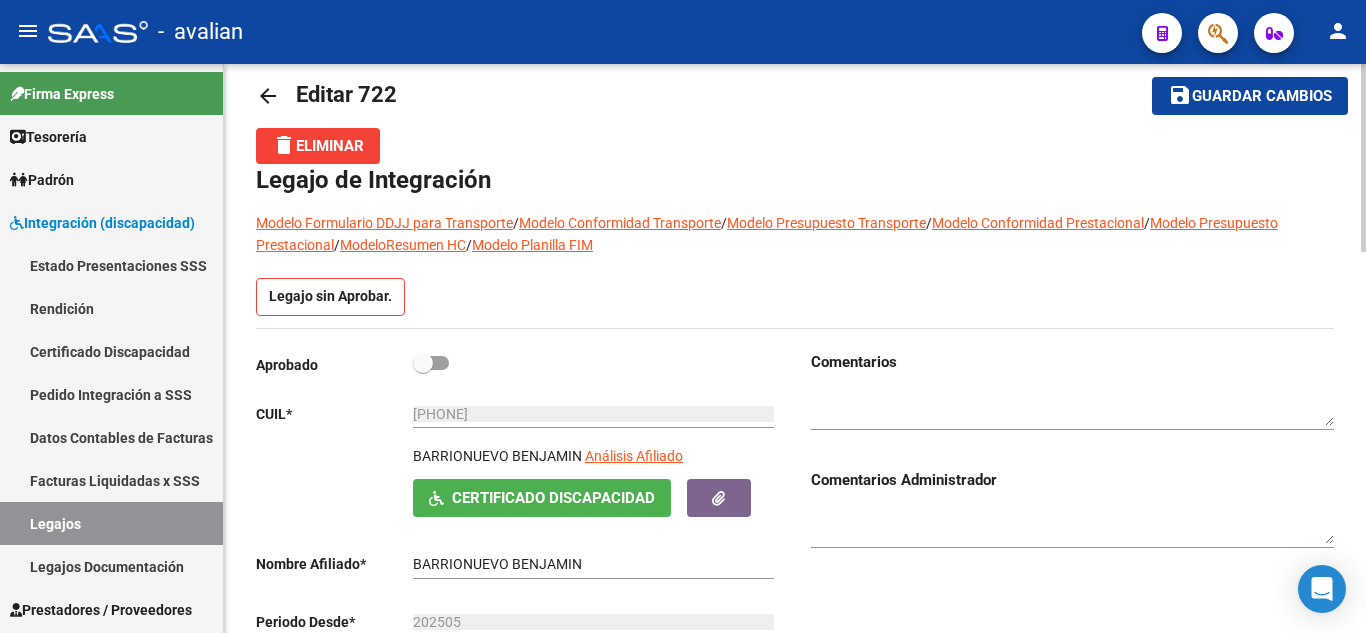 scroll, scrollTop: 0, scrollLeft: 0, axis: both 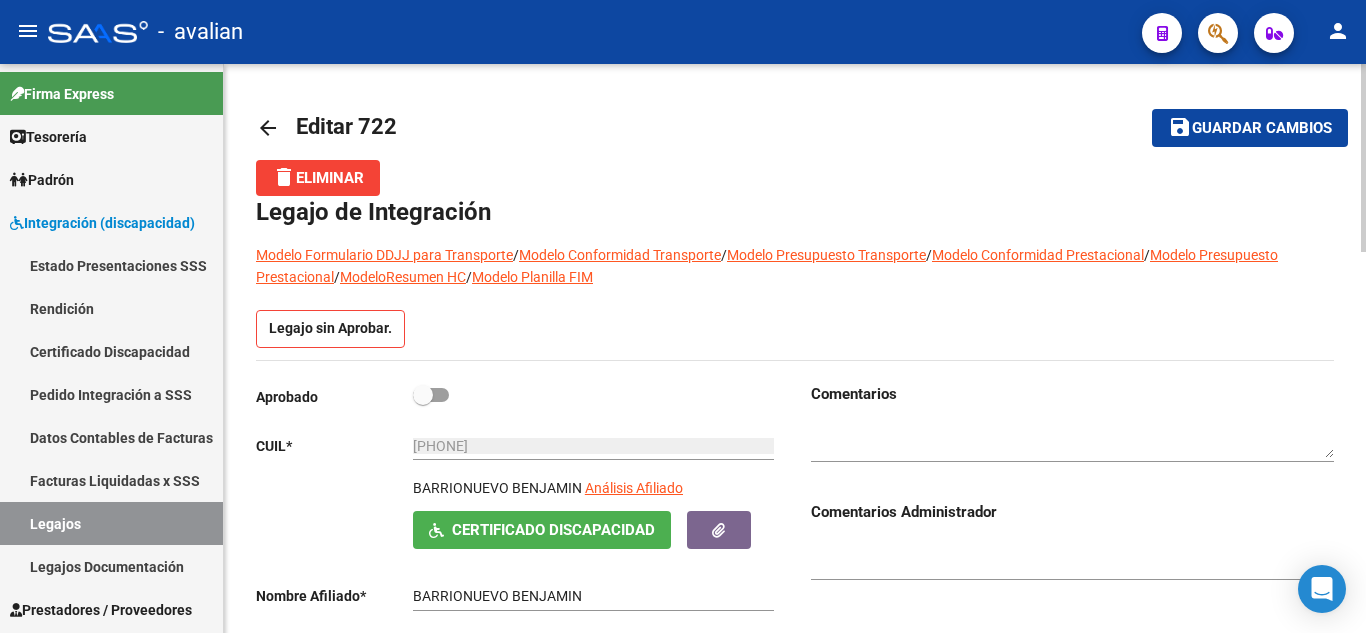 click on "save Guardar cambios" 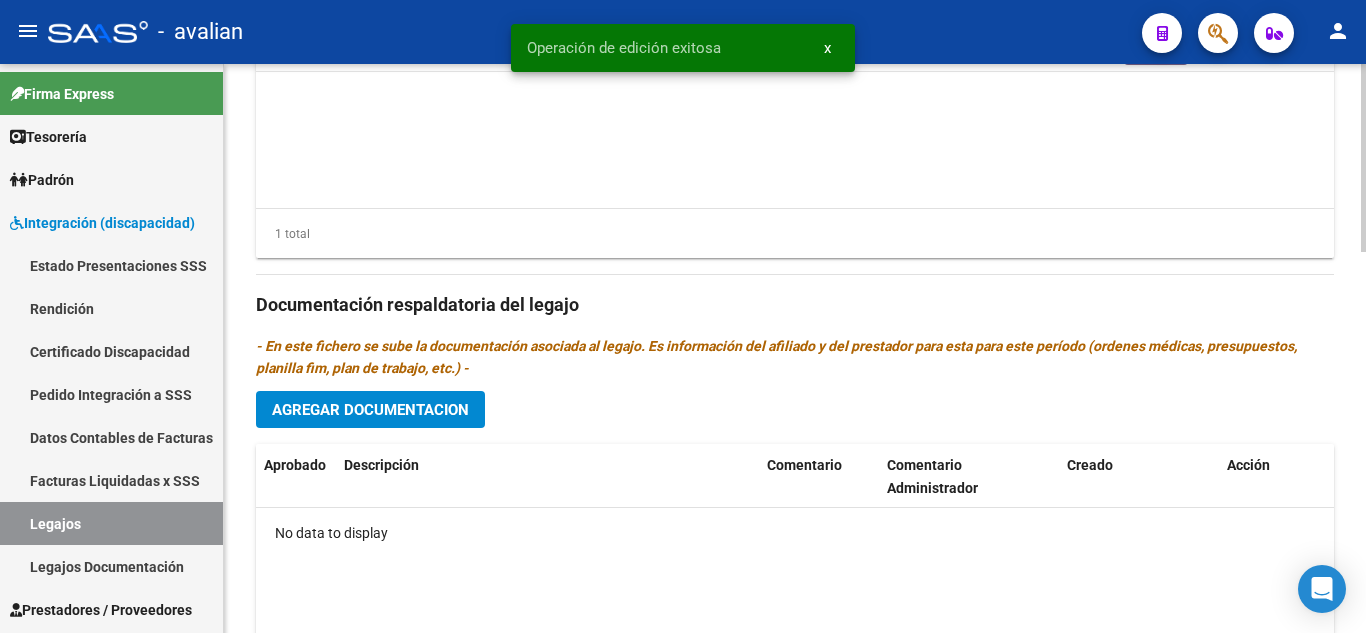 scroll, scrollTop: 1000, scrollLeft: 0, axis: vertical 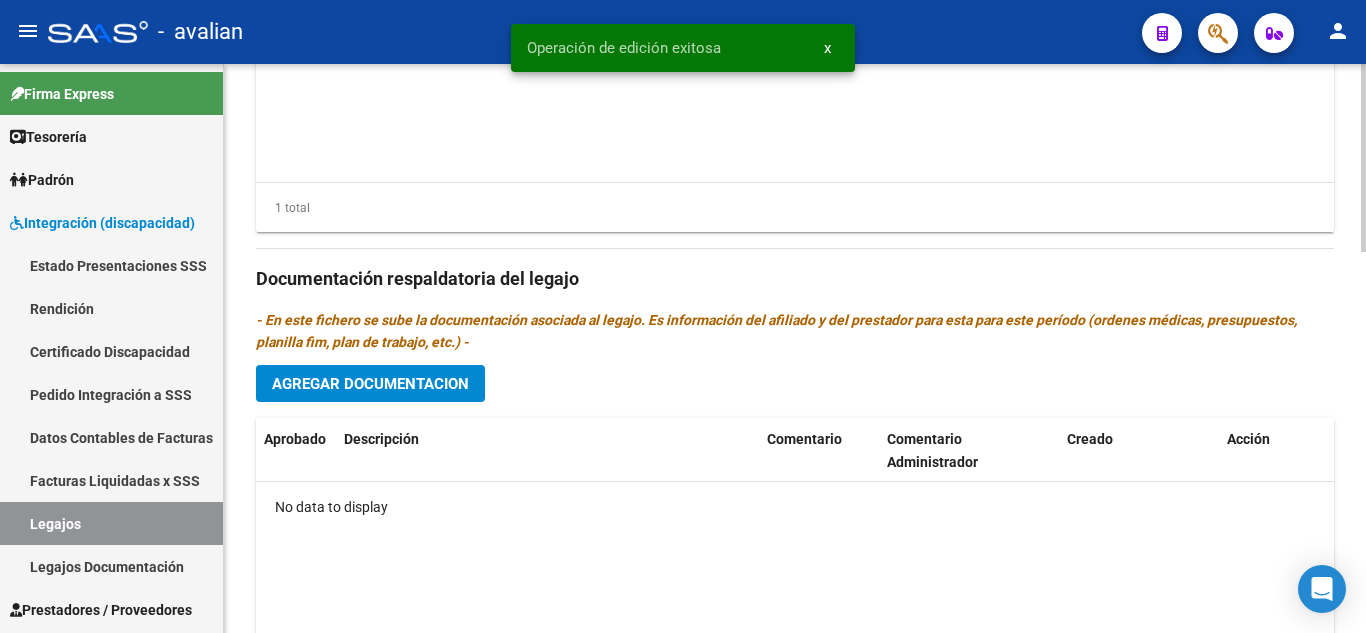 click on "Prestadores asociados al legajo Agregar Prestador Aprobado Prestador CUIT Comentario Presupuesto Periodo Desde Periodo Hasta Usuario Admite Dependencia   [LAST] [FIRST] [LAST] [PHONE]     Psicopedagogía 3 sesiones semanales   $ 148.447,32  202505 202512 [FIRST] [LAST]   [DATE]    1 total Documentación respaldatoria del legajo - En este fichero se sube la documentación asociada al legajo. Es información del afiliado y del prestador para esta para este período (ordenes médicas, presupuestos, planilla fim, plan de trabajo, etc.) - Agregar Documentacion Aprobado Descripción Comentario Comentario Administrador Creado Acción No data to display 0 total" 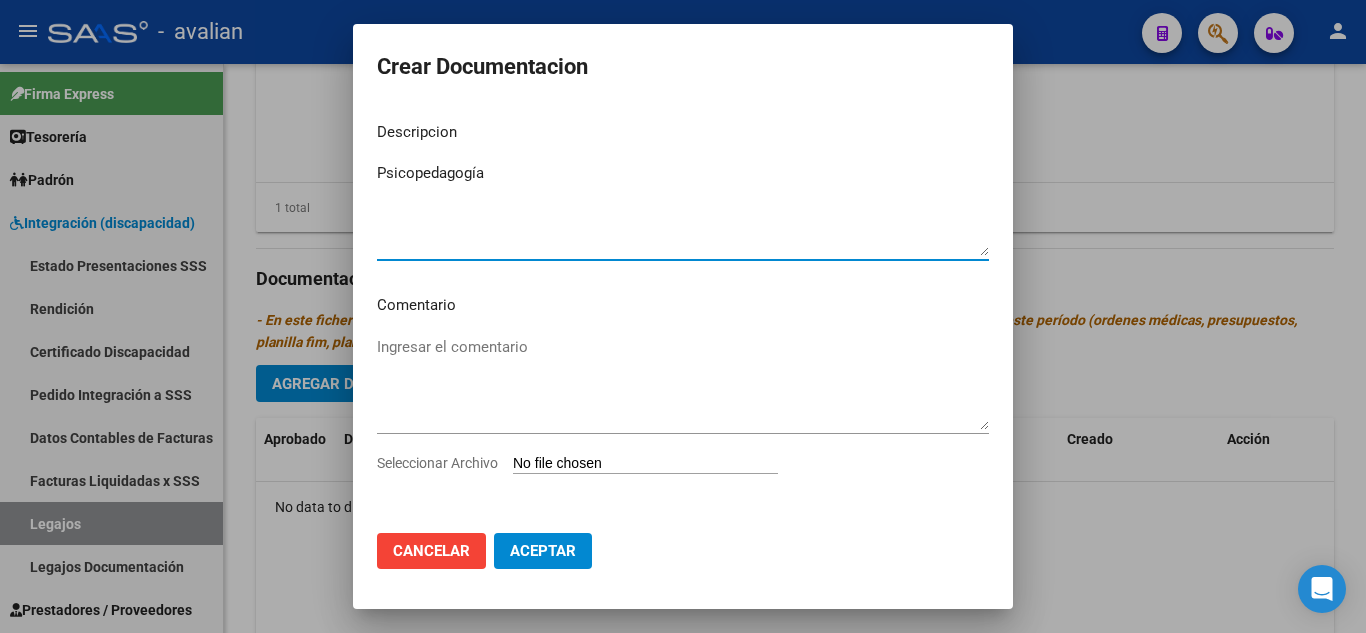 type on "Psicopedagogía" 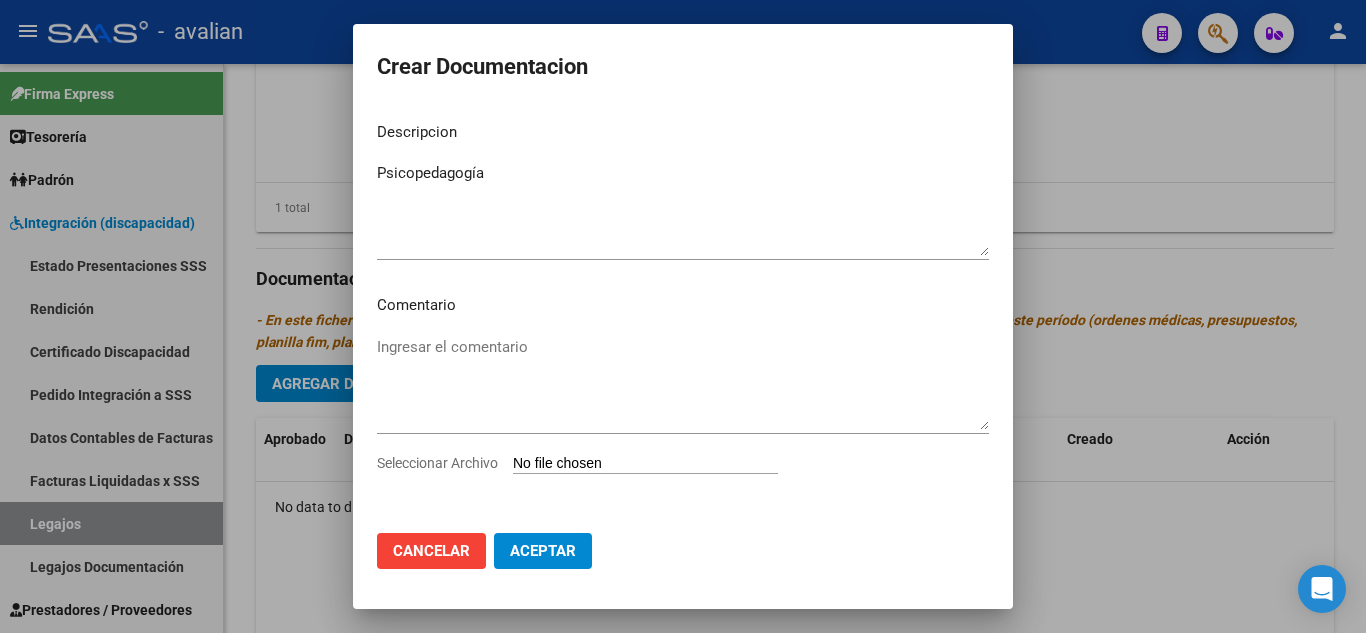 click on "Seleccionar Archivo" at bounding box center (645, 464) 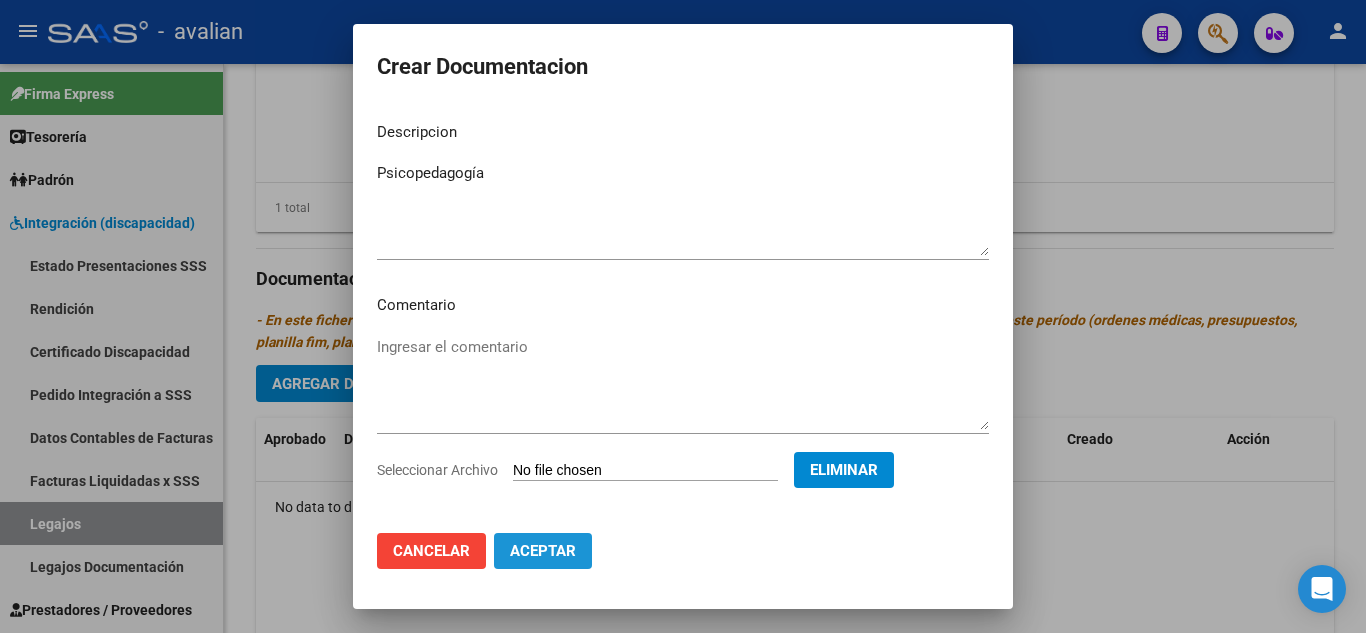 click on "Aceptar" 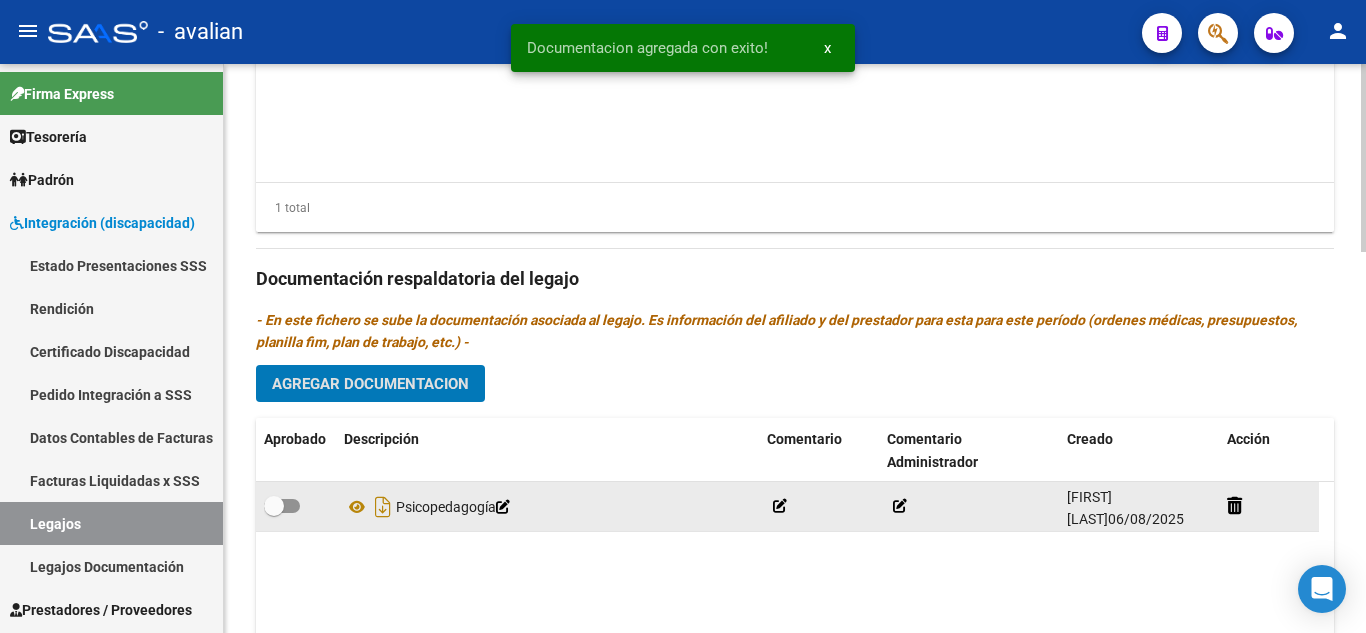click at bounding box center (282, 506) 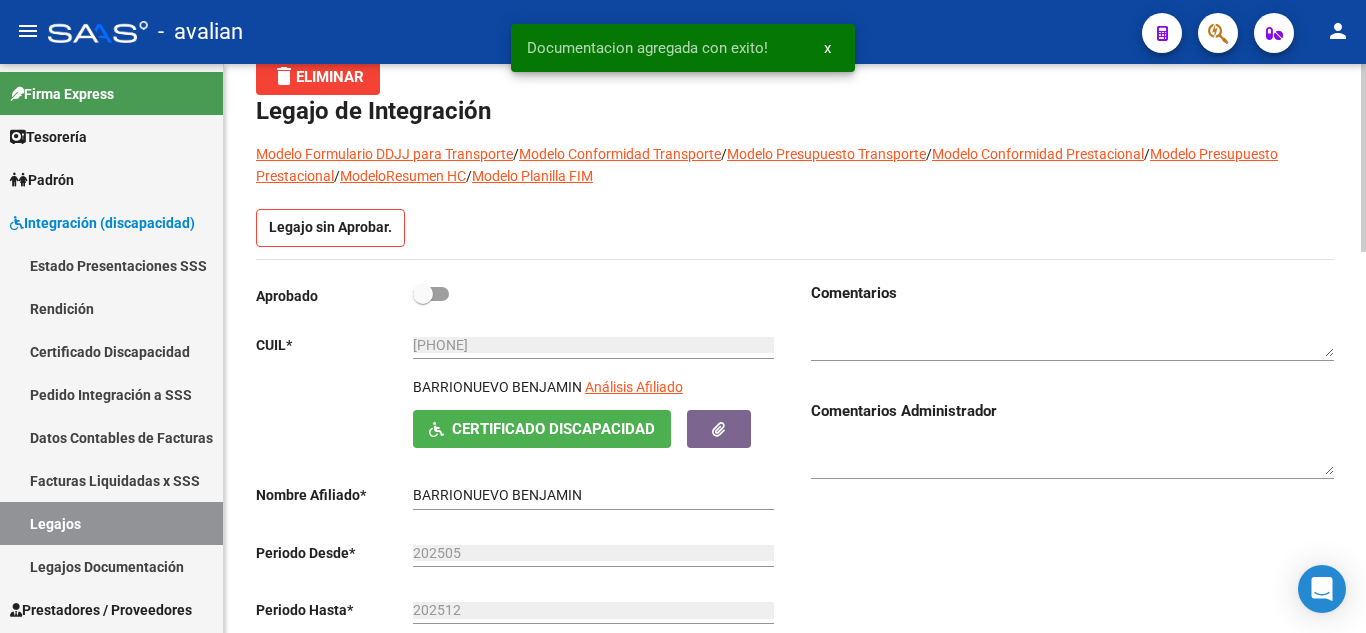 scroll, scrollTop: 0, scrollLeft: 0, axis: both 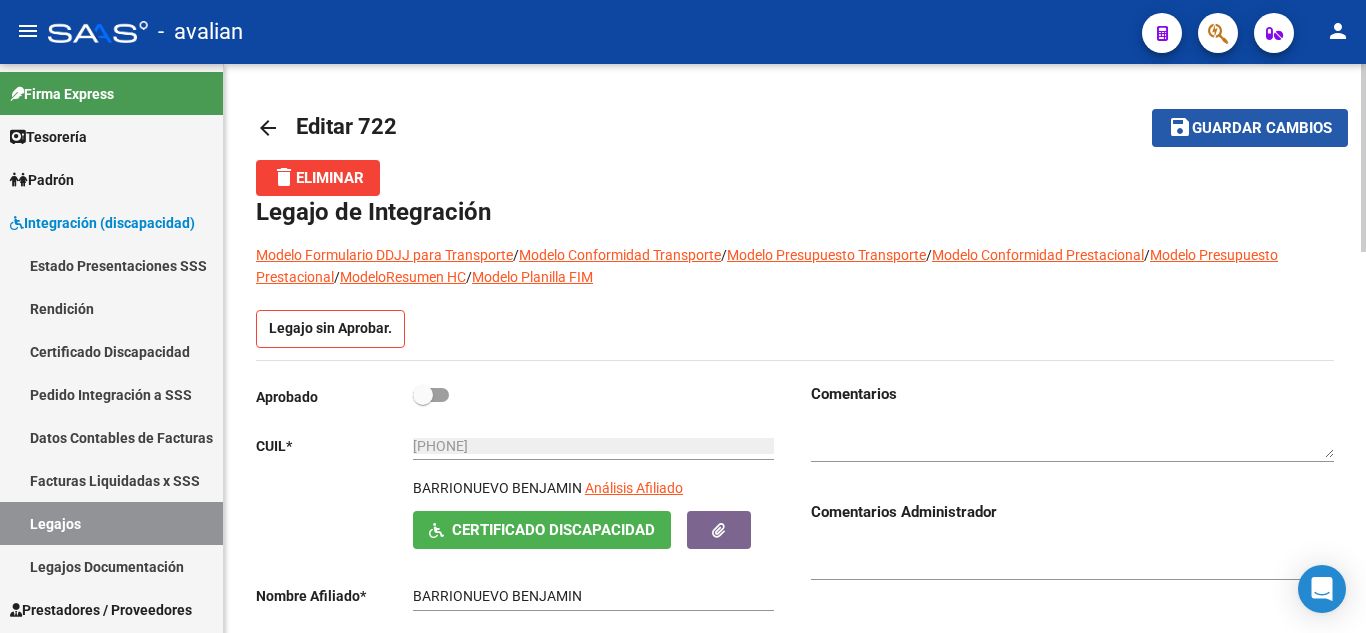 click on "Guardar cambios" 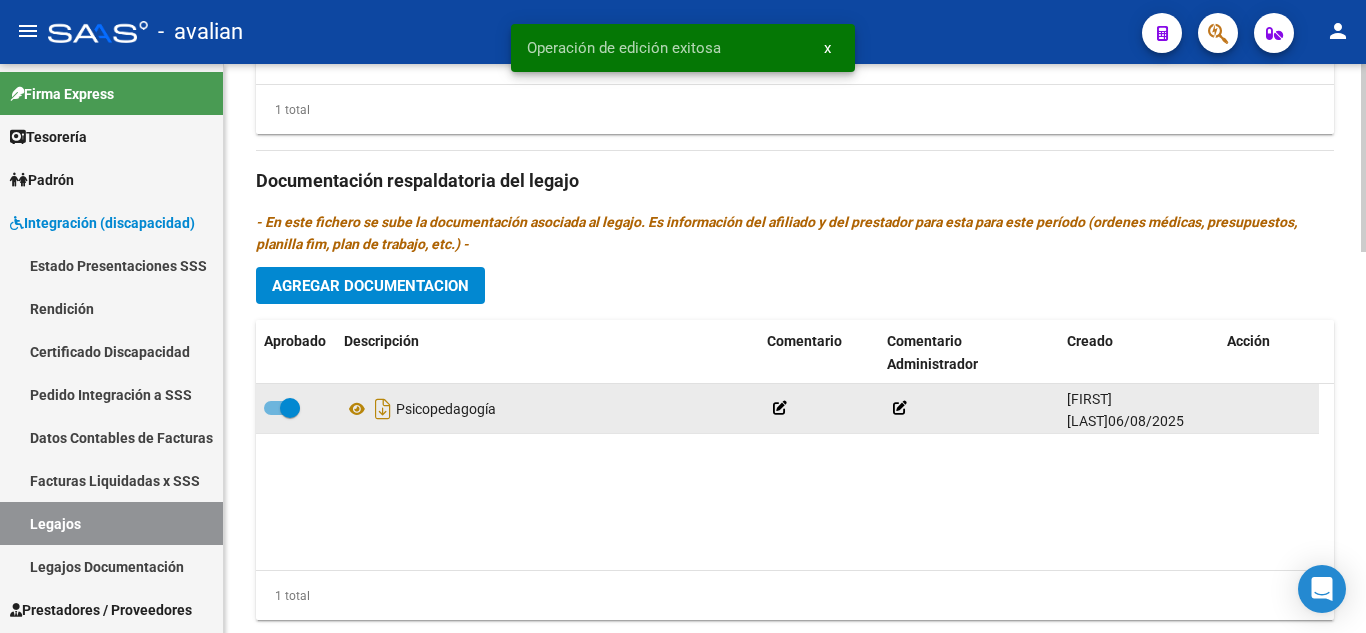 scroll, scrollTop: 1100, scrollLeft: 0, axis: vertical 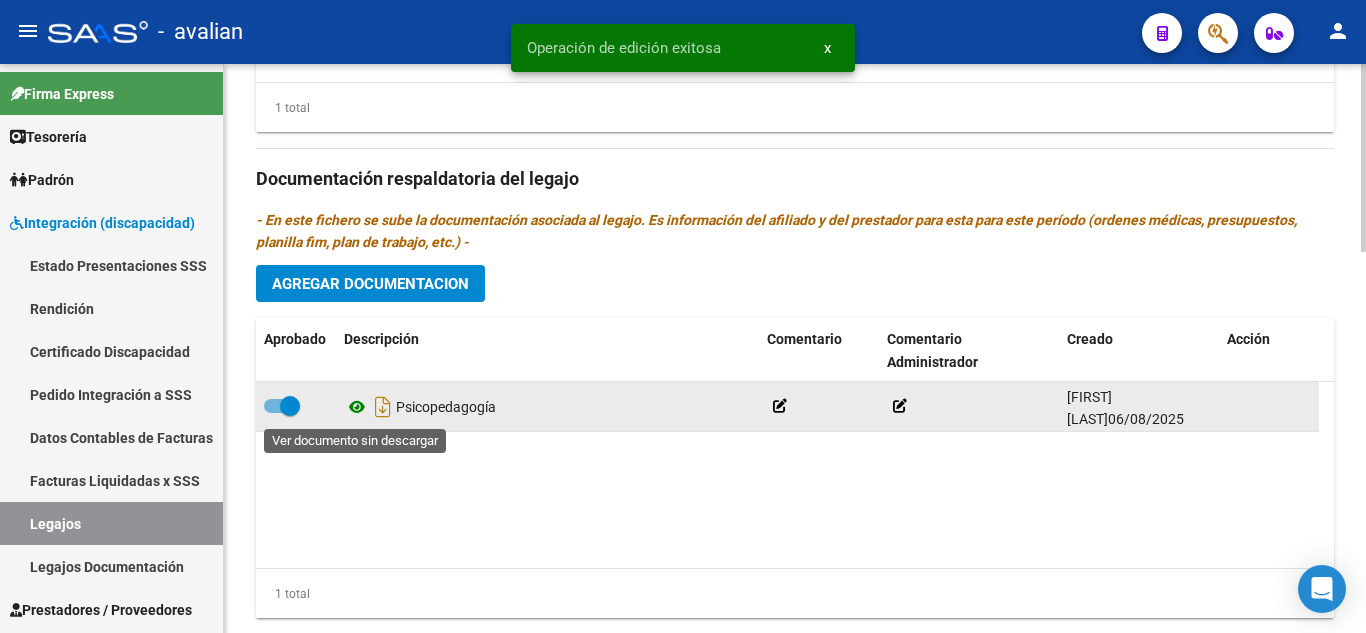 click 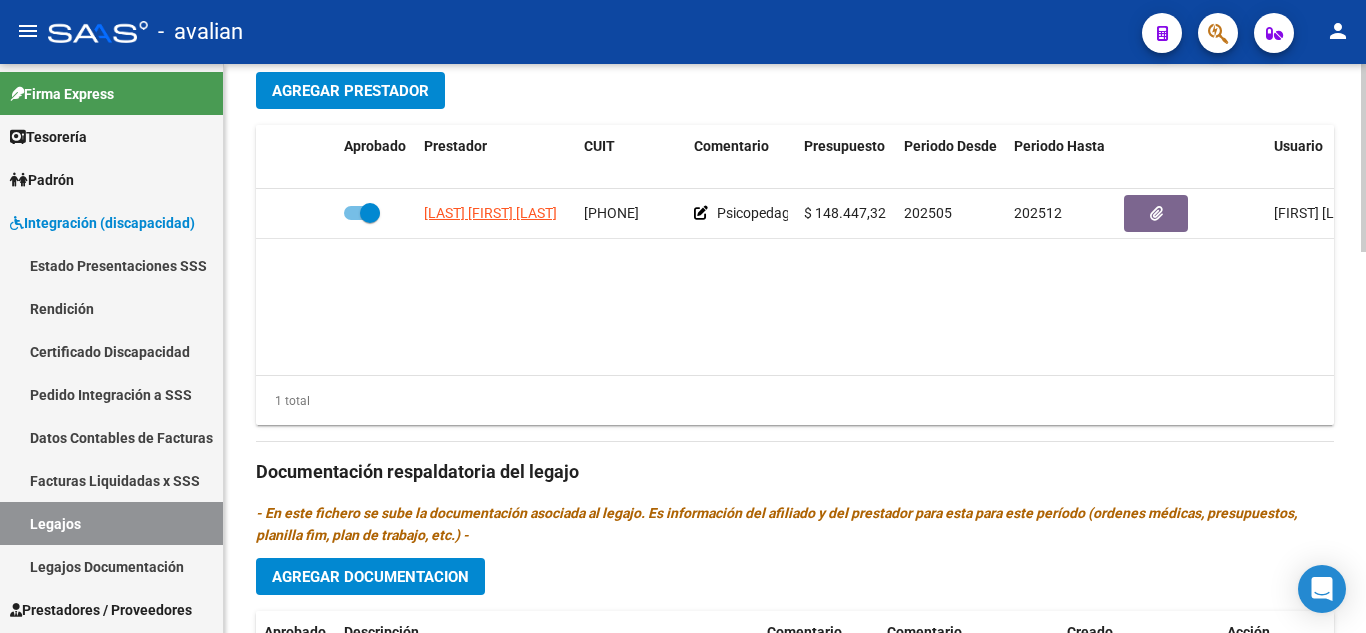 scroll, scrollTop: 700, scrollLeft: 0, axis: vertical 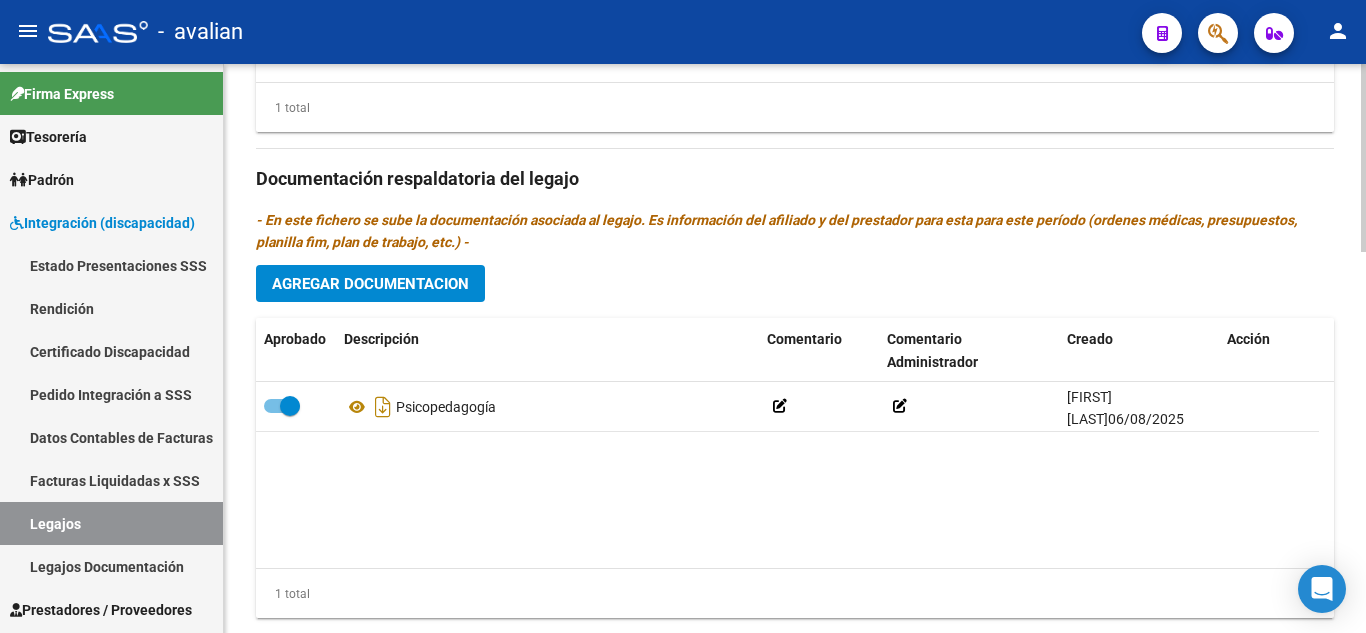 click on "Agregar Documentacion" 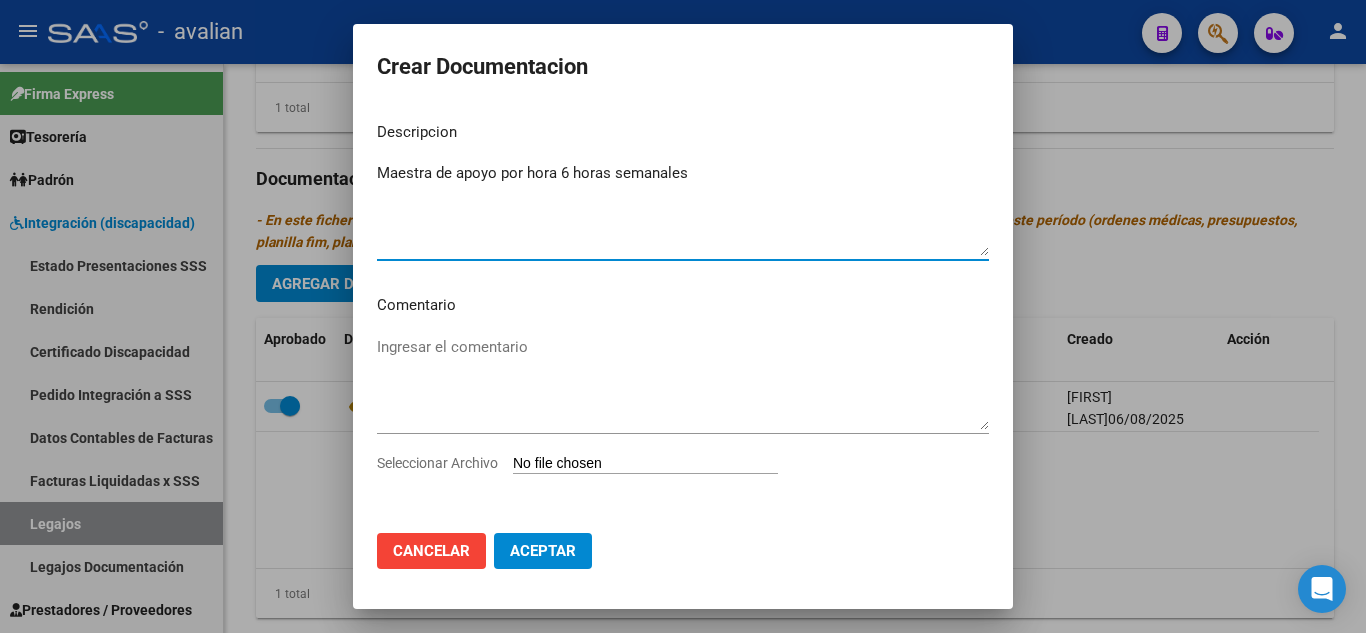 drag, startPoint x: 503, startPoint y: 174, endPoint x: 705, endPoint y: 185, distance: 202.29929 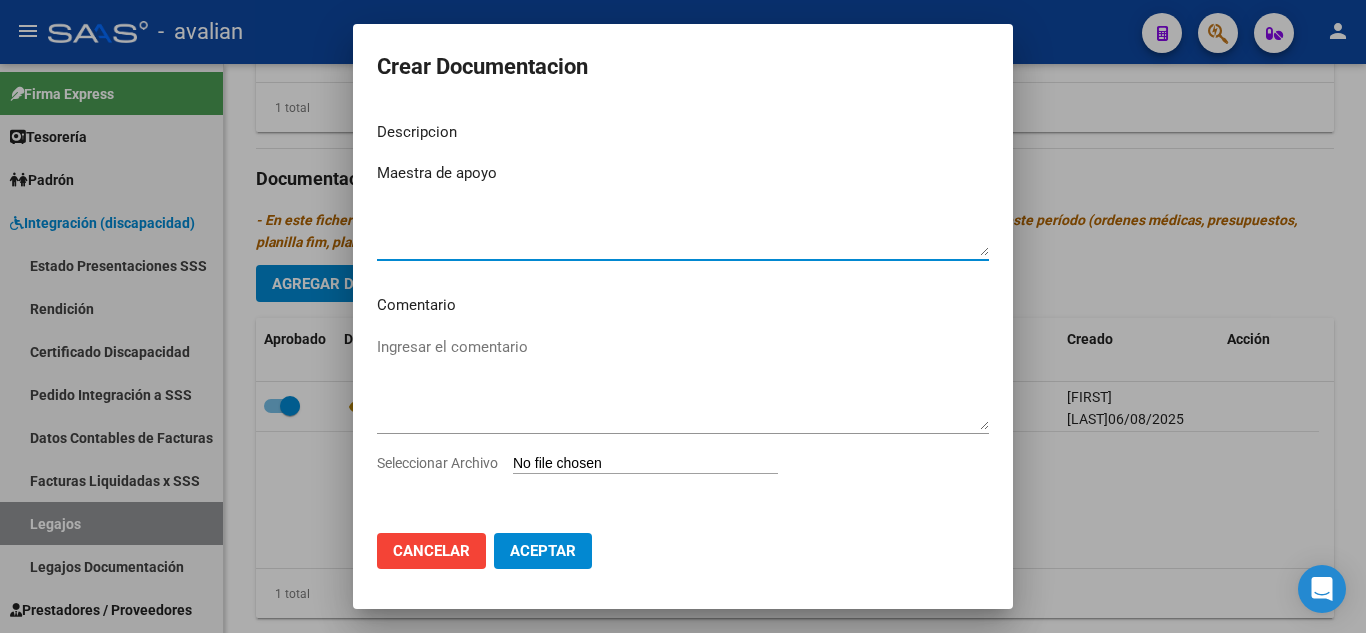 type on "Maestra de apoyo" 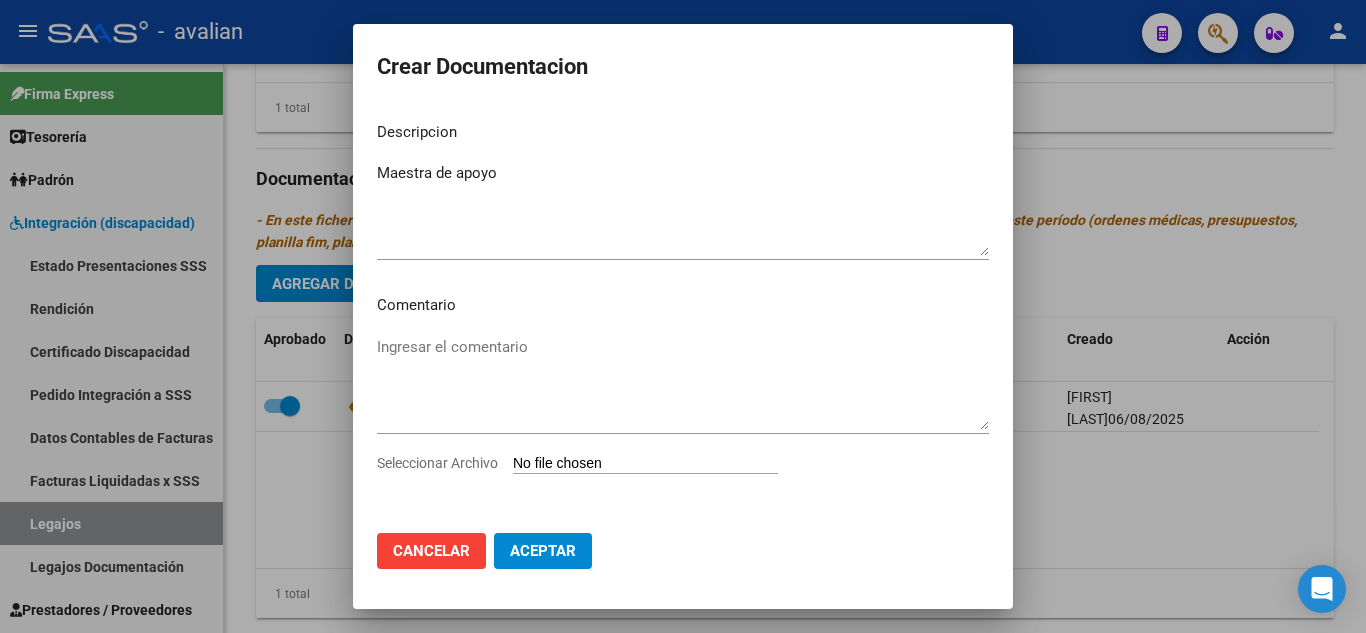 type on "C:\fakepath\[FILENAME].pdf" 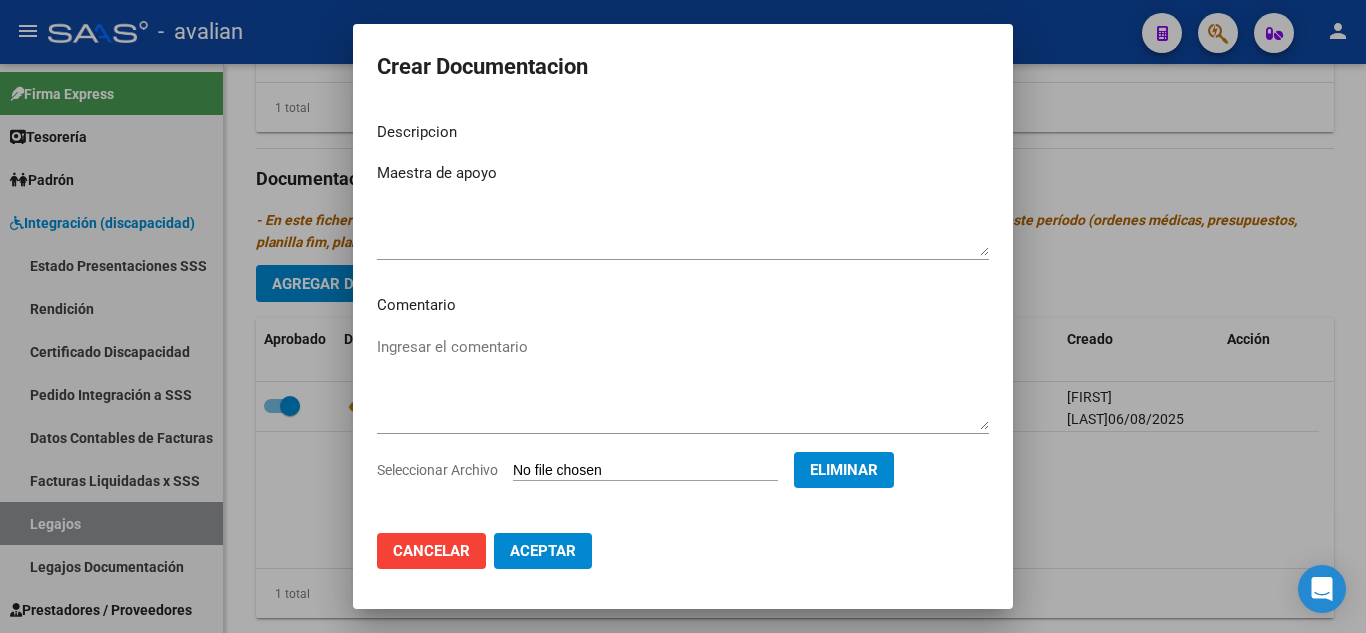 click on "Aceptar" 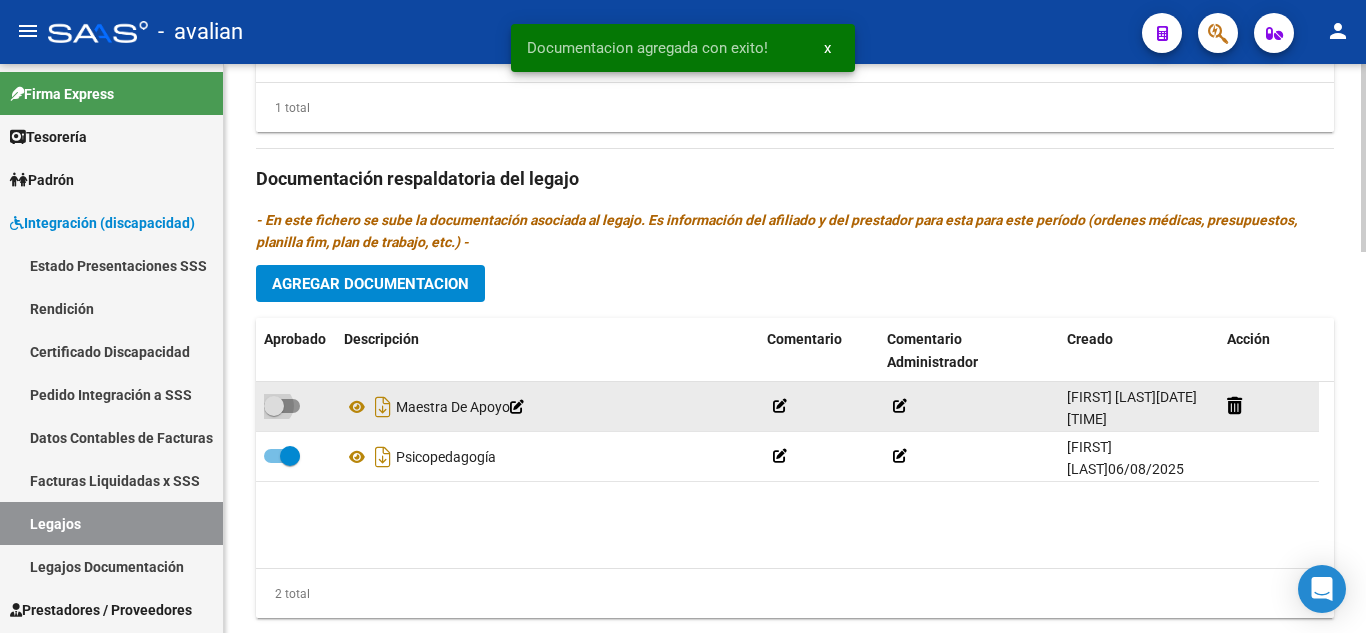 click at bounding box center [282, 406] 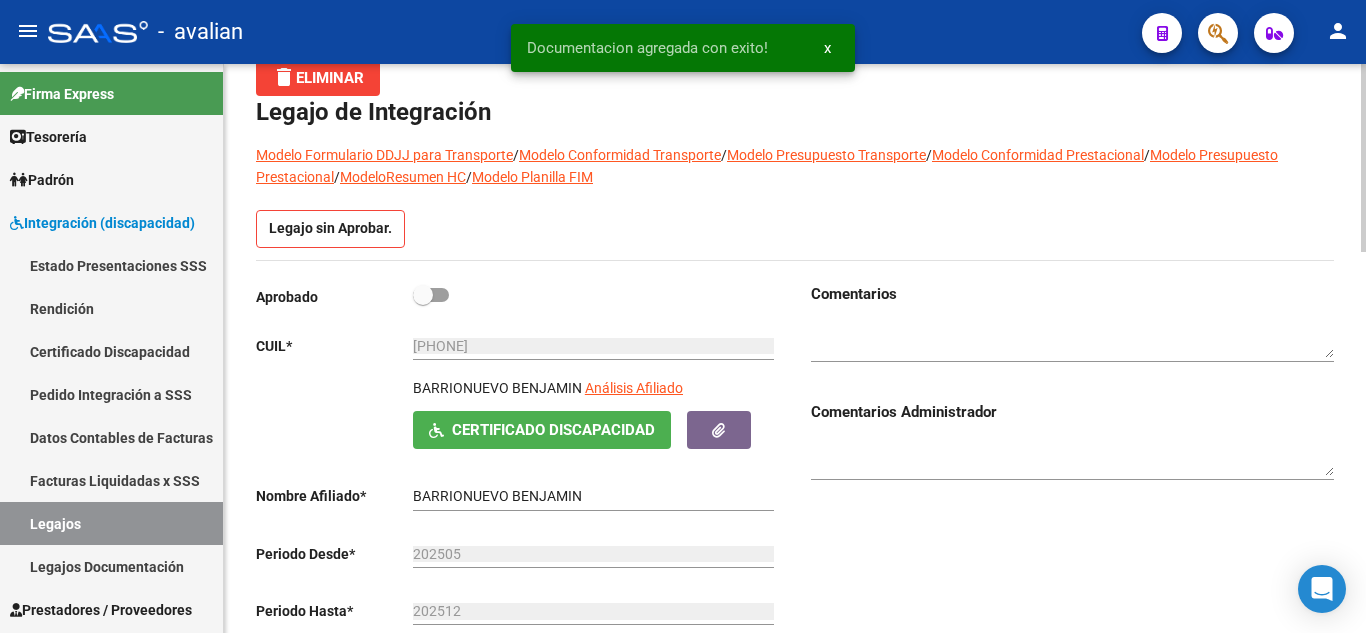 scroll, scrollTop: 0, scrollLeft: 0, axis: both 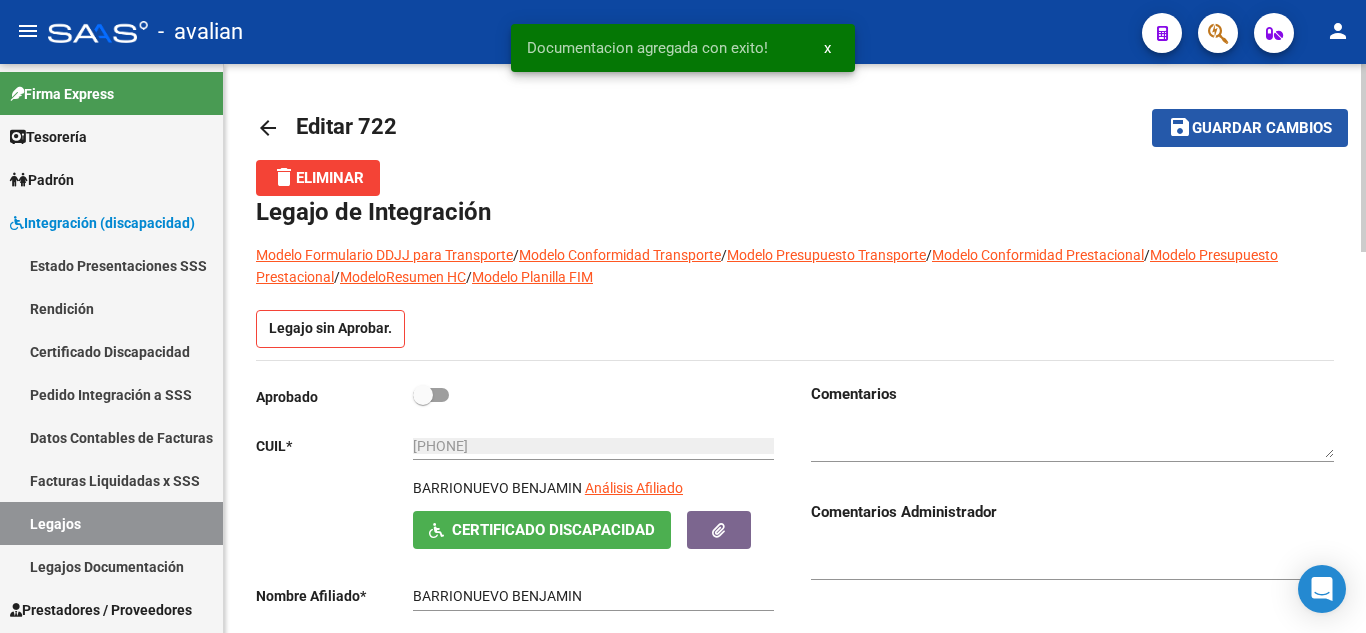 click on "Guardar cambios" 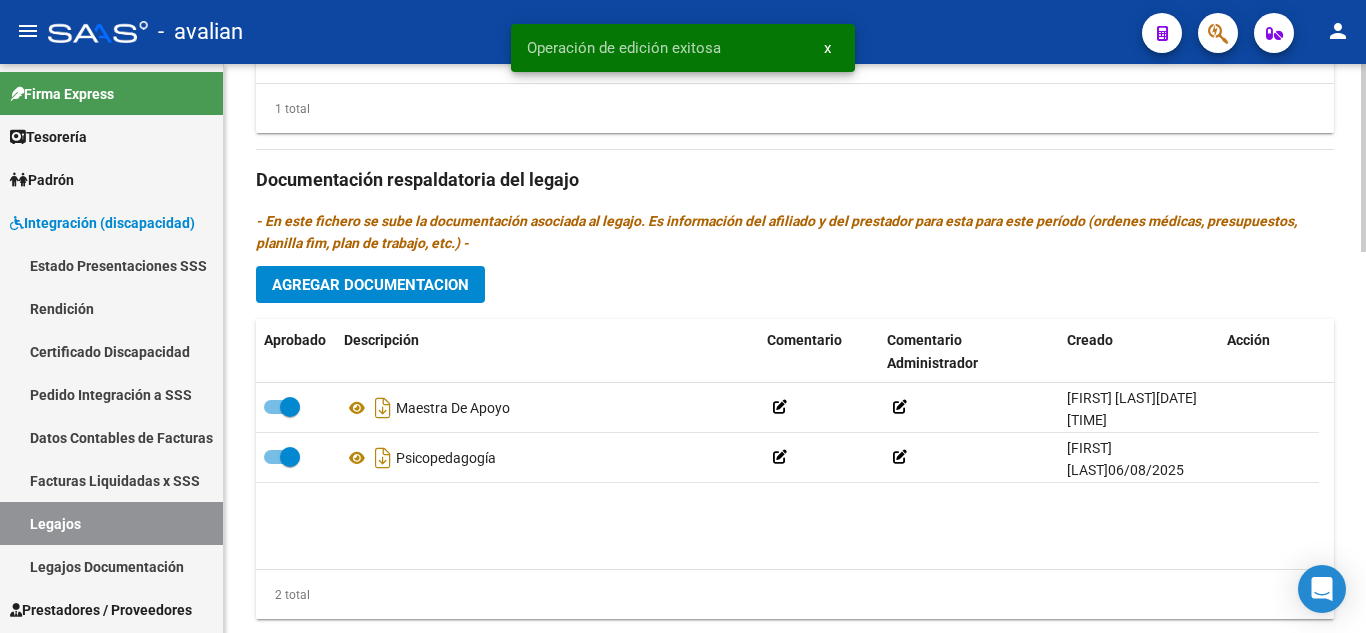 scroll, scrollTop: 1100, scrollLeft: 0, axis: vertical 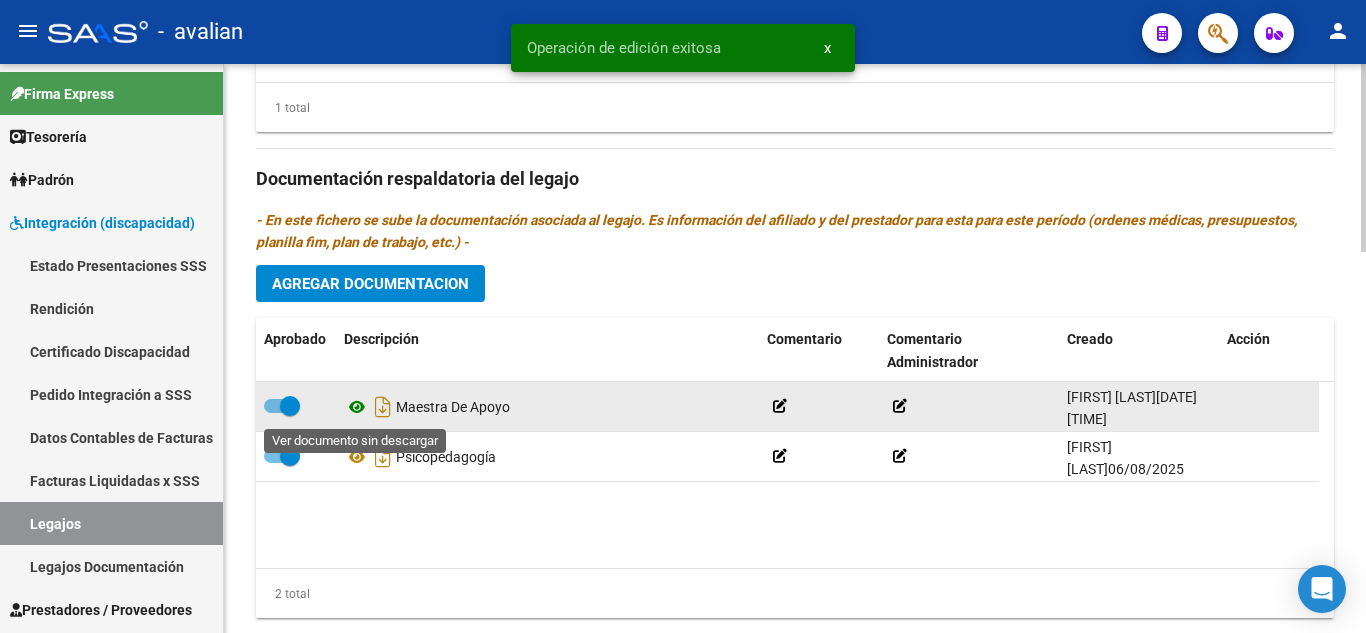 click 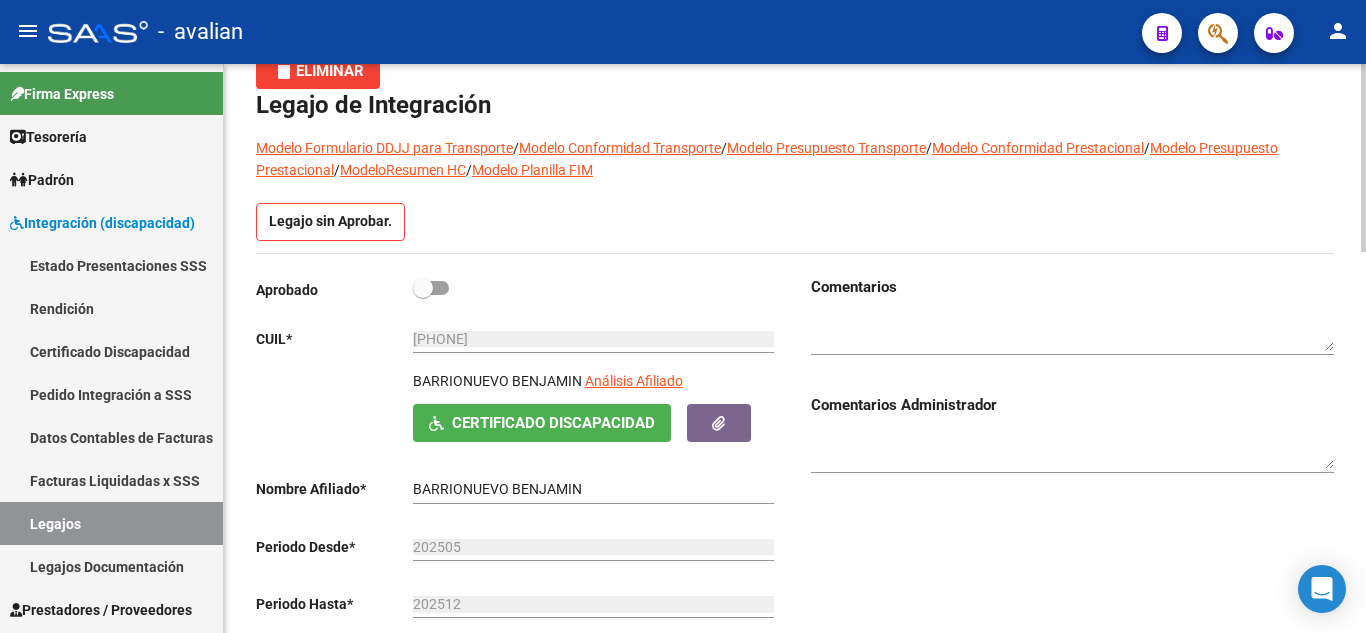scroll, scrollTop: 100, scrollLeft: 0, axis: vertical 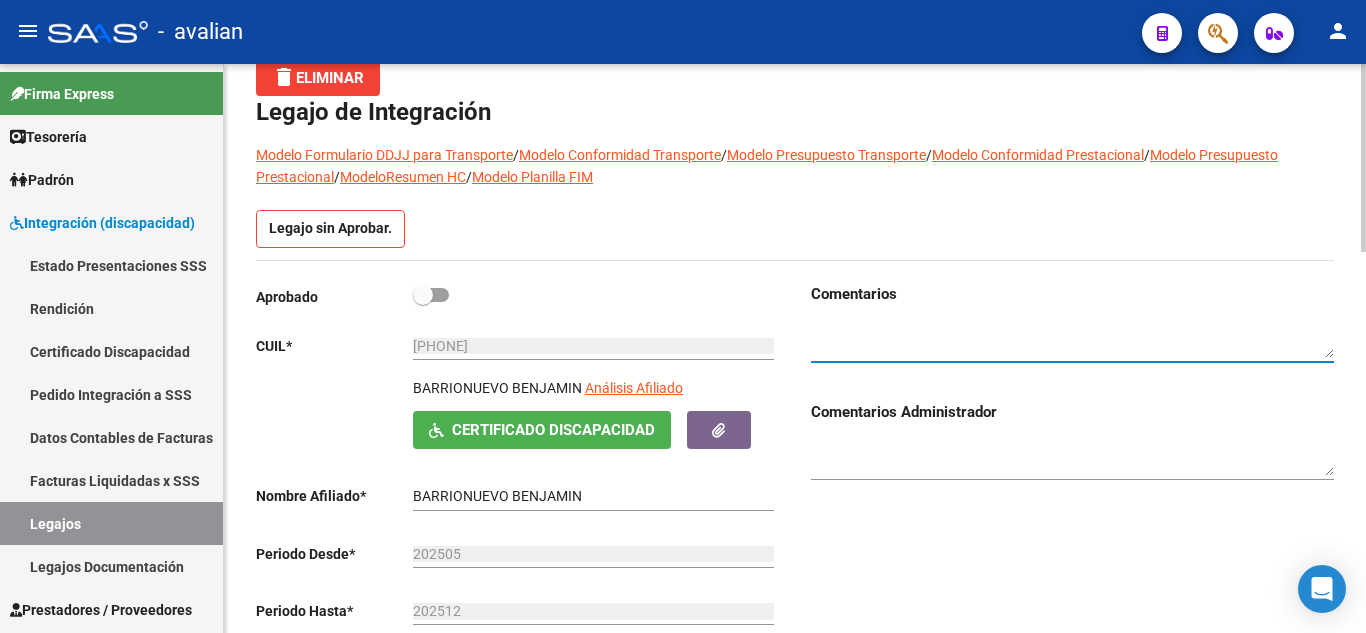 click at bounding box center (1072, 340) 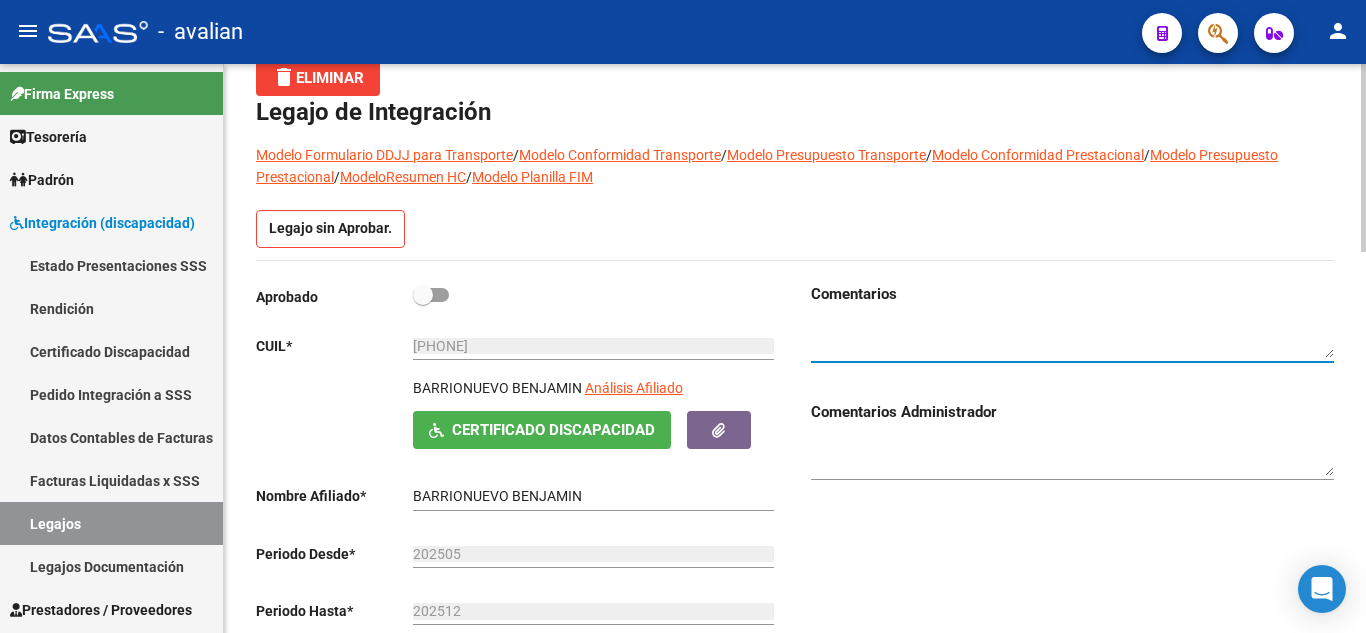 type on "d" 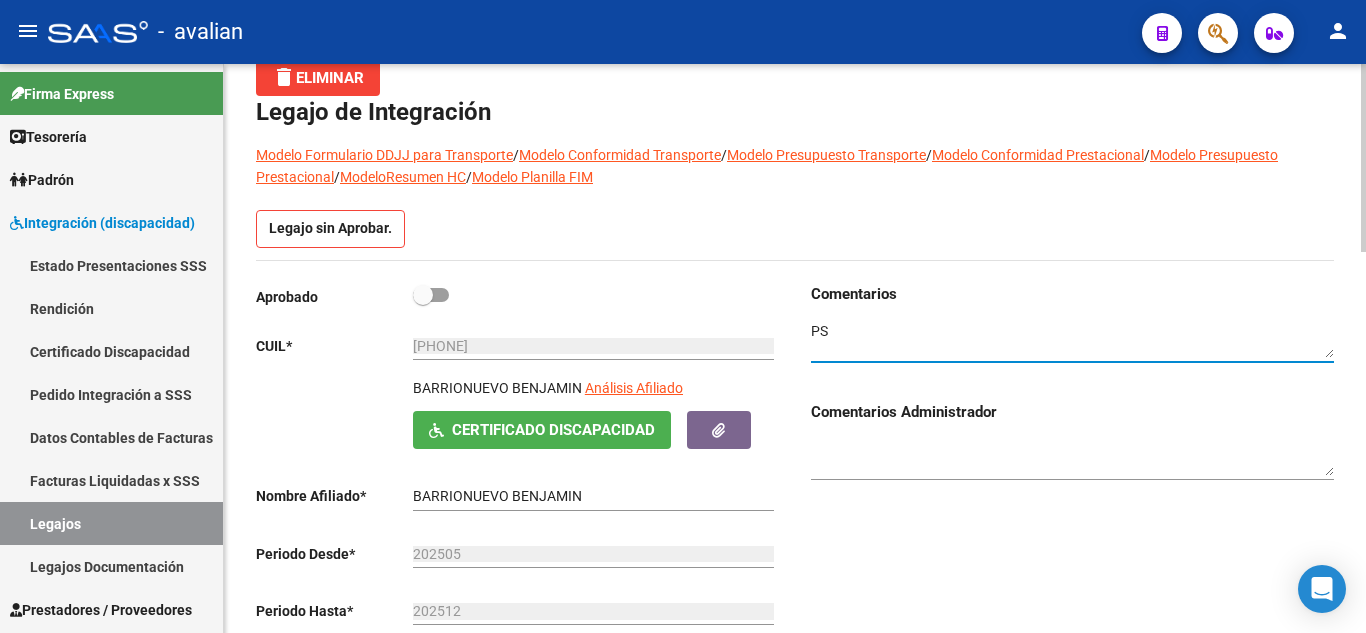 type on "P" 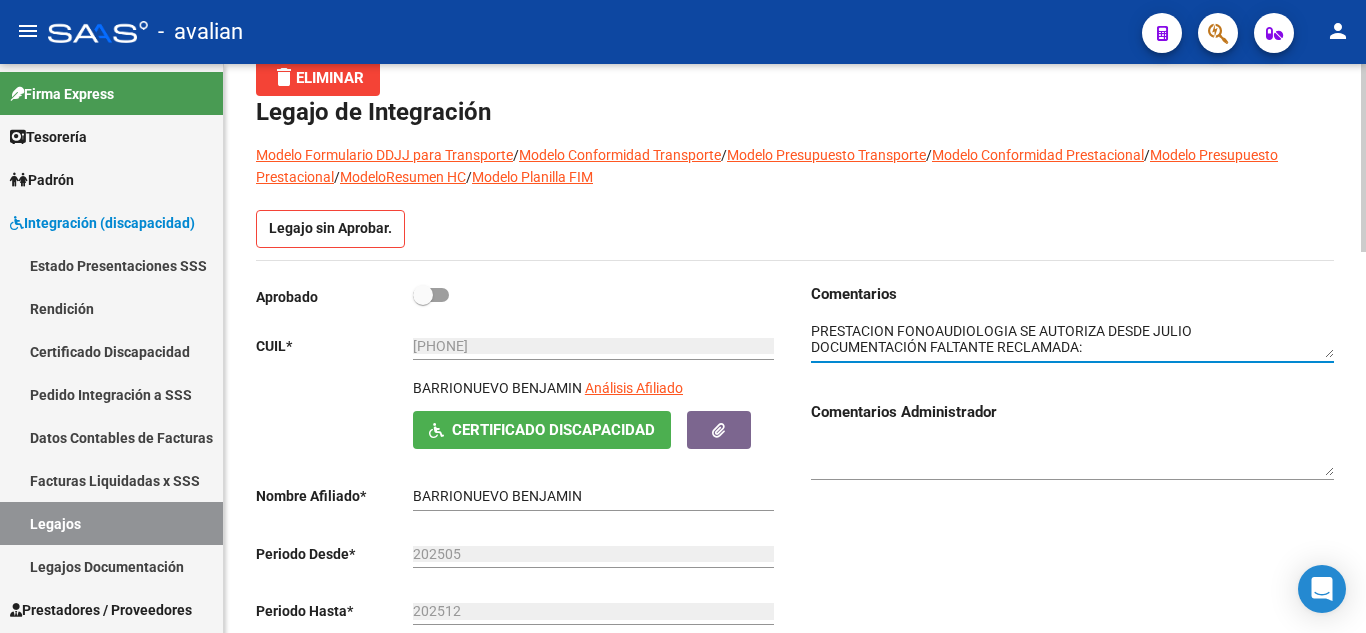 paste on "Maestra de apoyo falta plan de trabajo con adecuaciones curriculares fechado 30/4  firmado y sellado puño y letra" 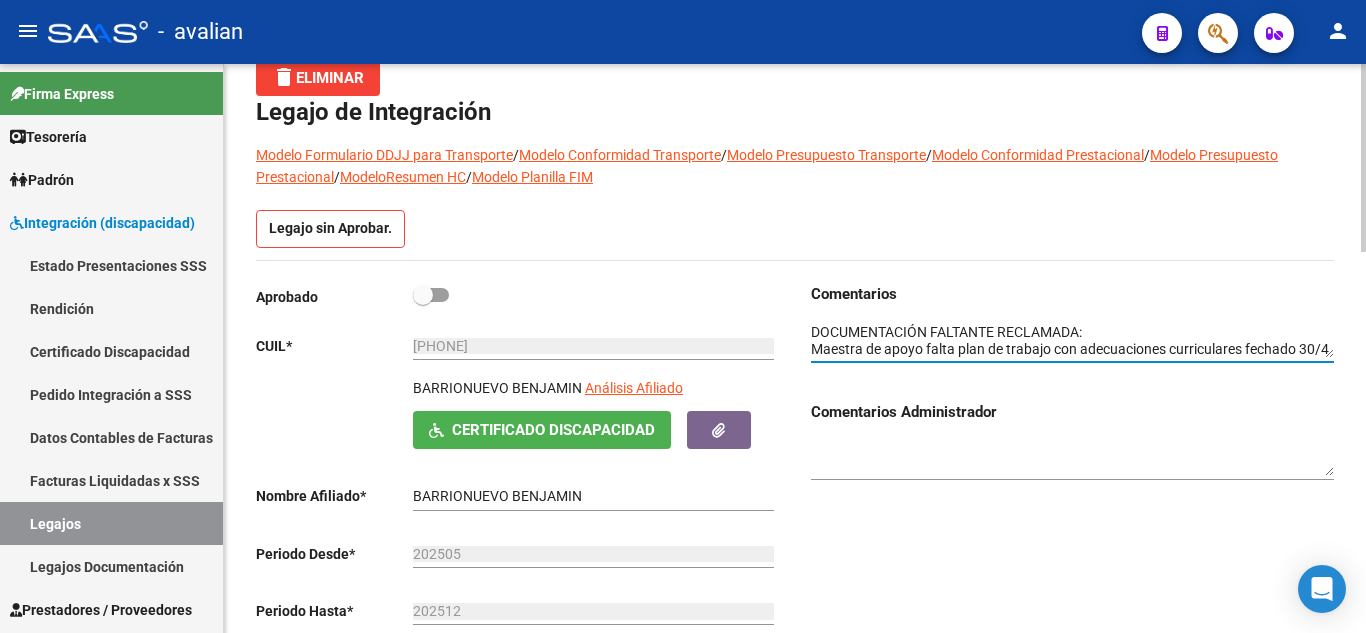 scroll, scrollTop: 31, scrollLeft: 0, axis: vertical 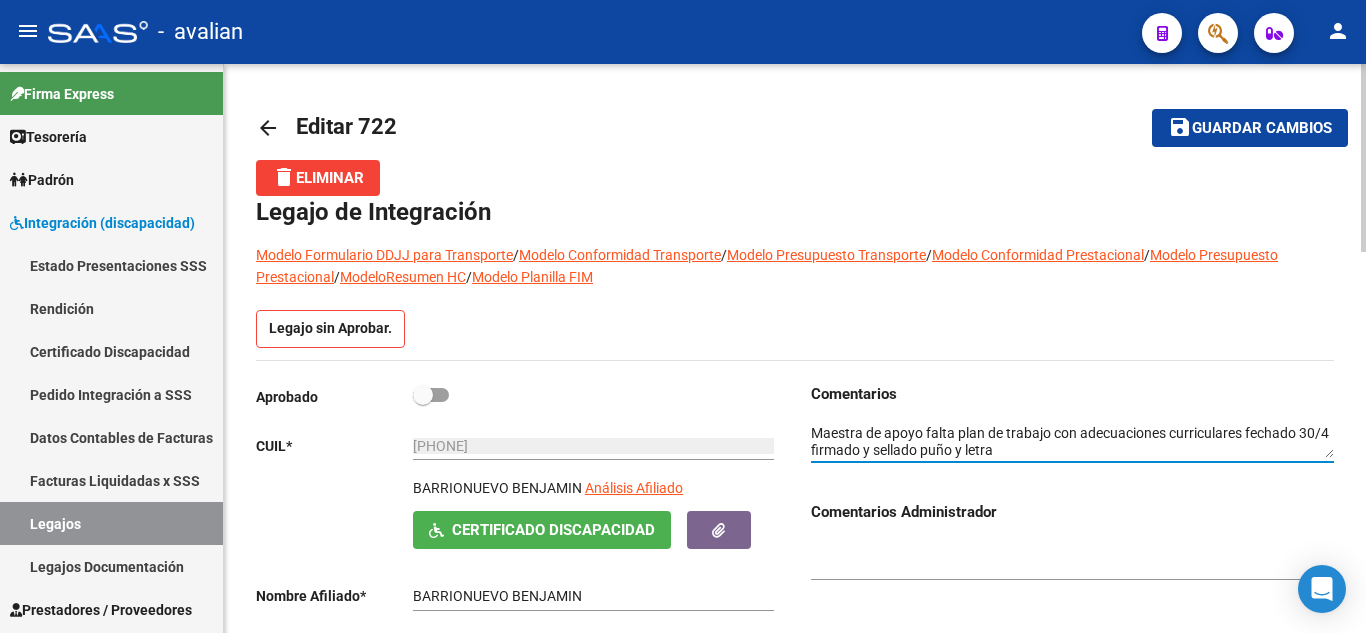 type on "PRESTACION FONOAUDIOLOGIA SE AUTORIZA DESDE JULIO
DOCUMENTACIÓN FALTANTE RECLAMADA:
Maestra de apoyo falta plan de trabajo con adecuaciones curriculares fechado 30/4  firmado y sellado puño y letra" 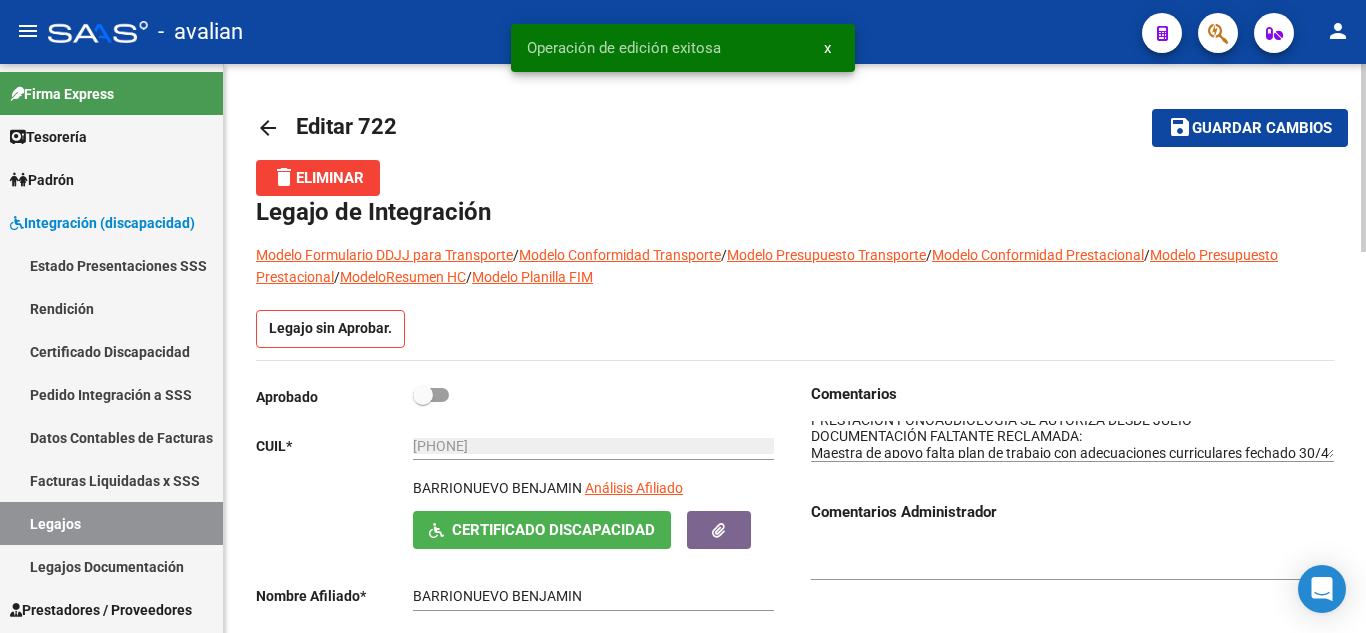 scroll, scrollTop: 0, scrollLeft: 0, axis: both 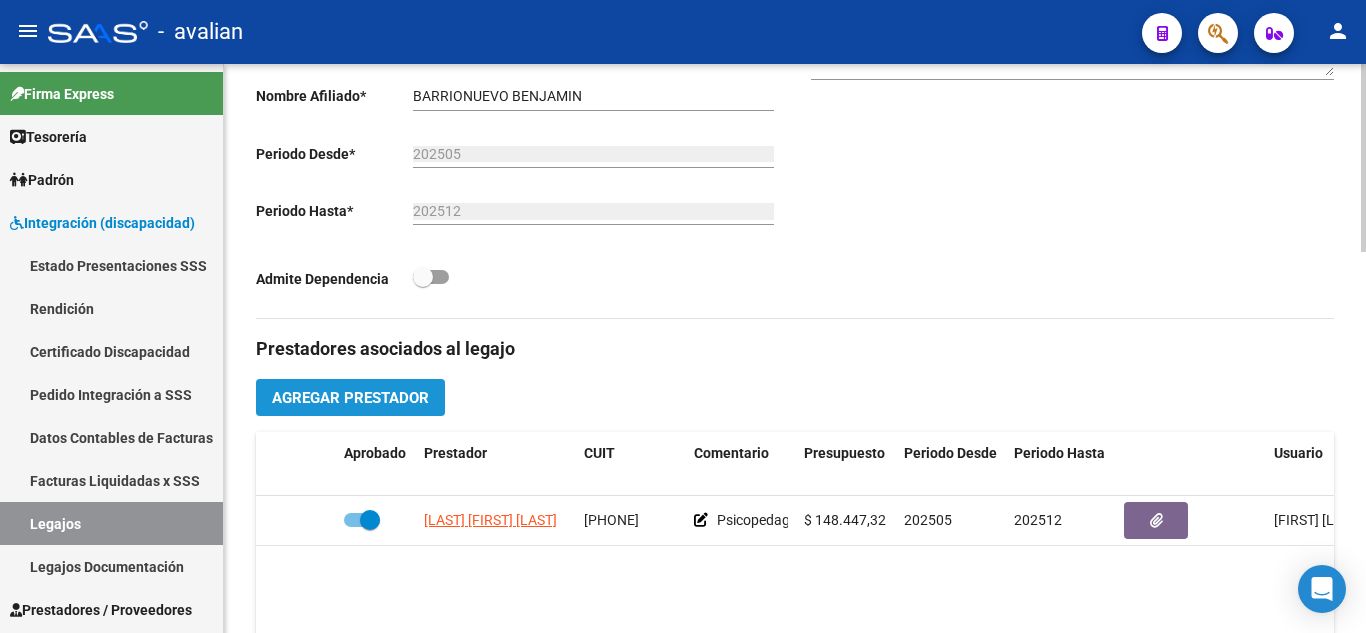 click on "Agregar Prestador" 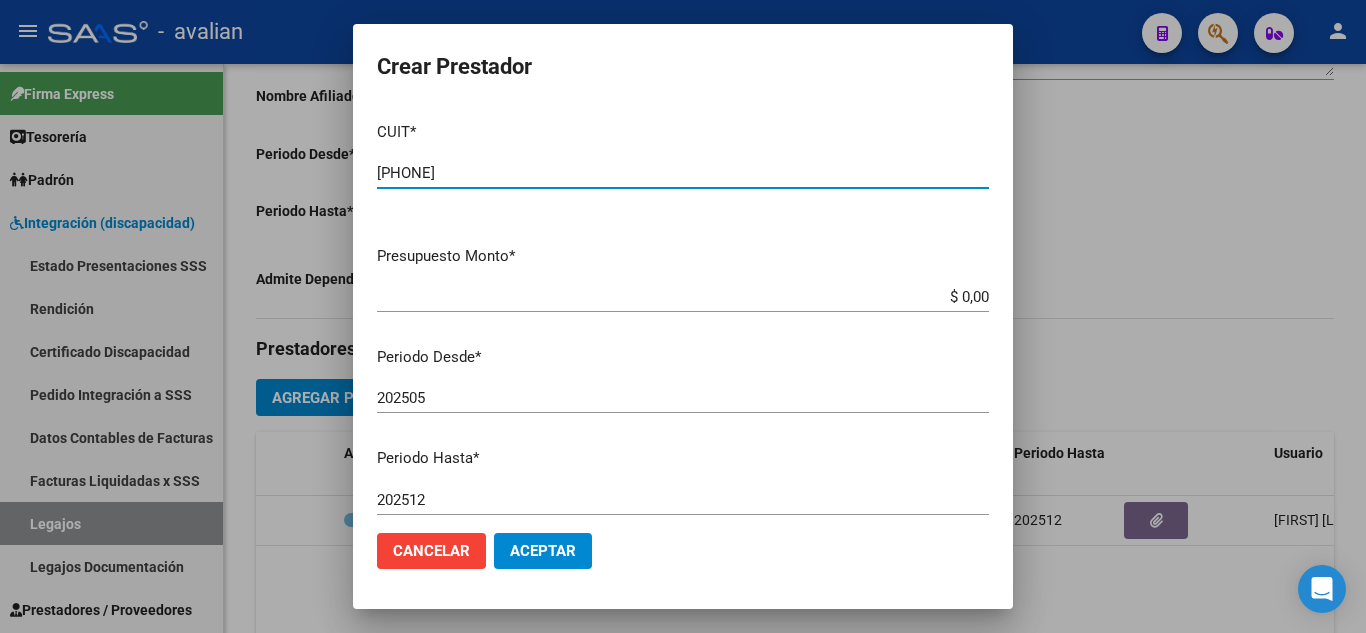 type on "[PHONE]" 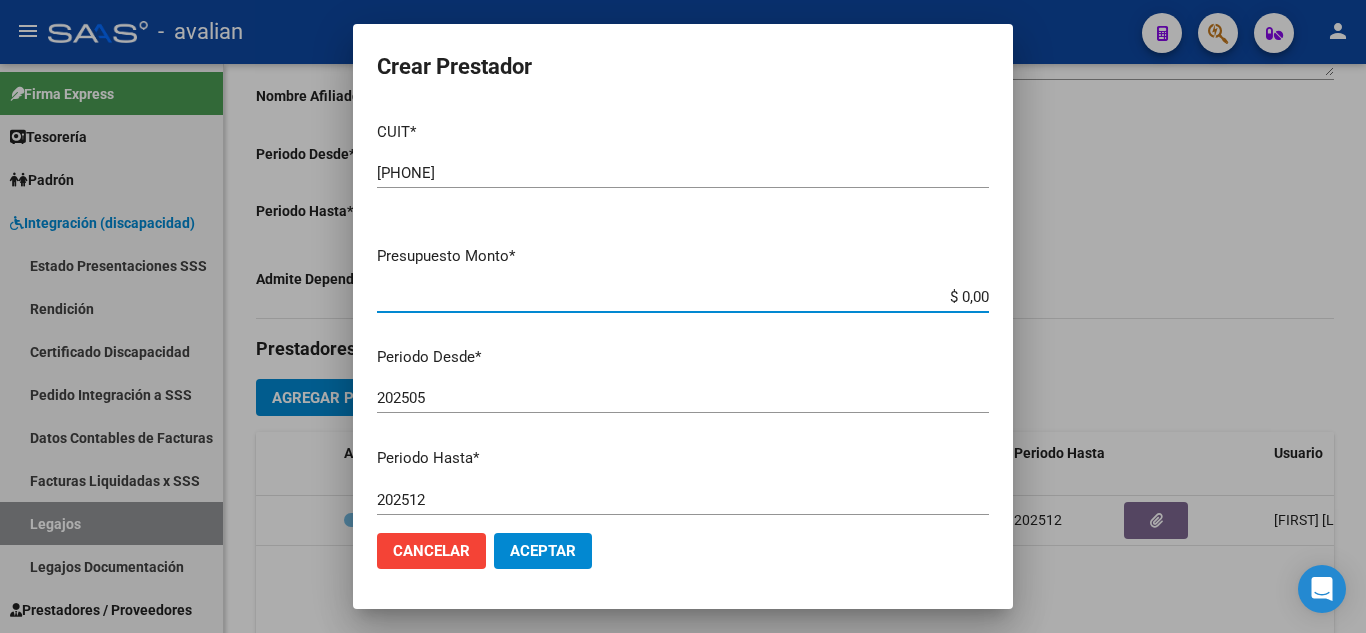 click on "$ 0,00" at bounding box center [683, 297] 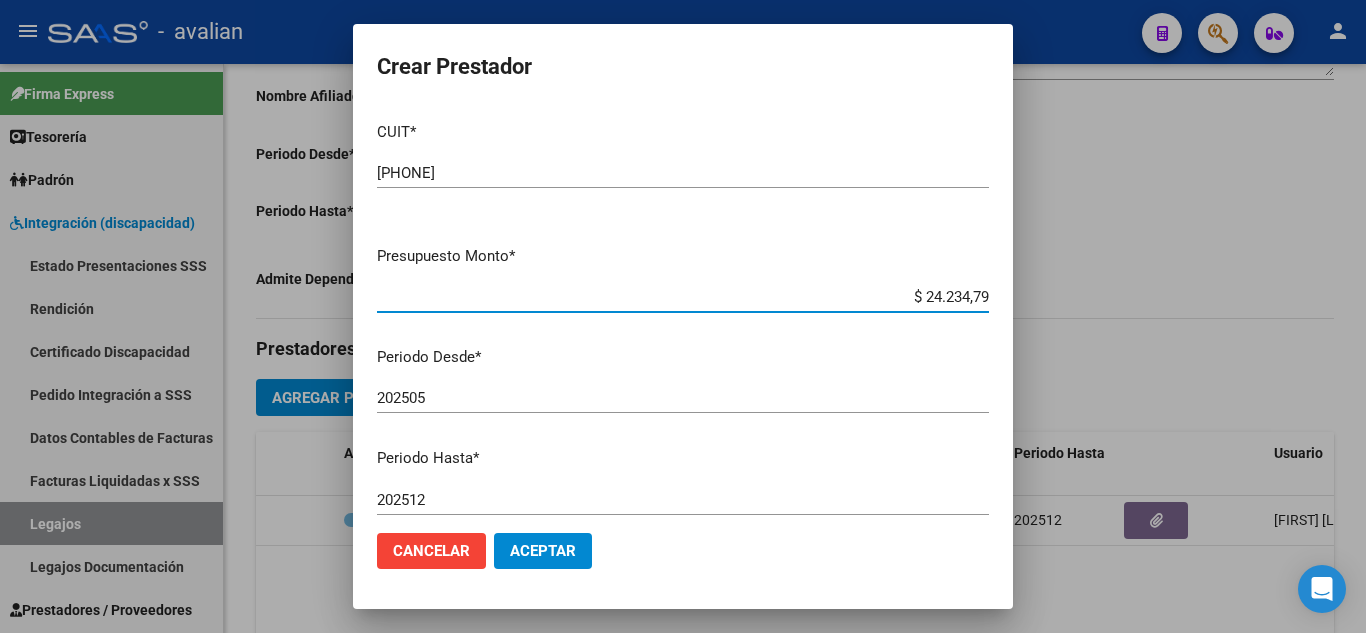 type on "$ 242.347,92" 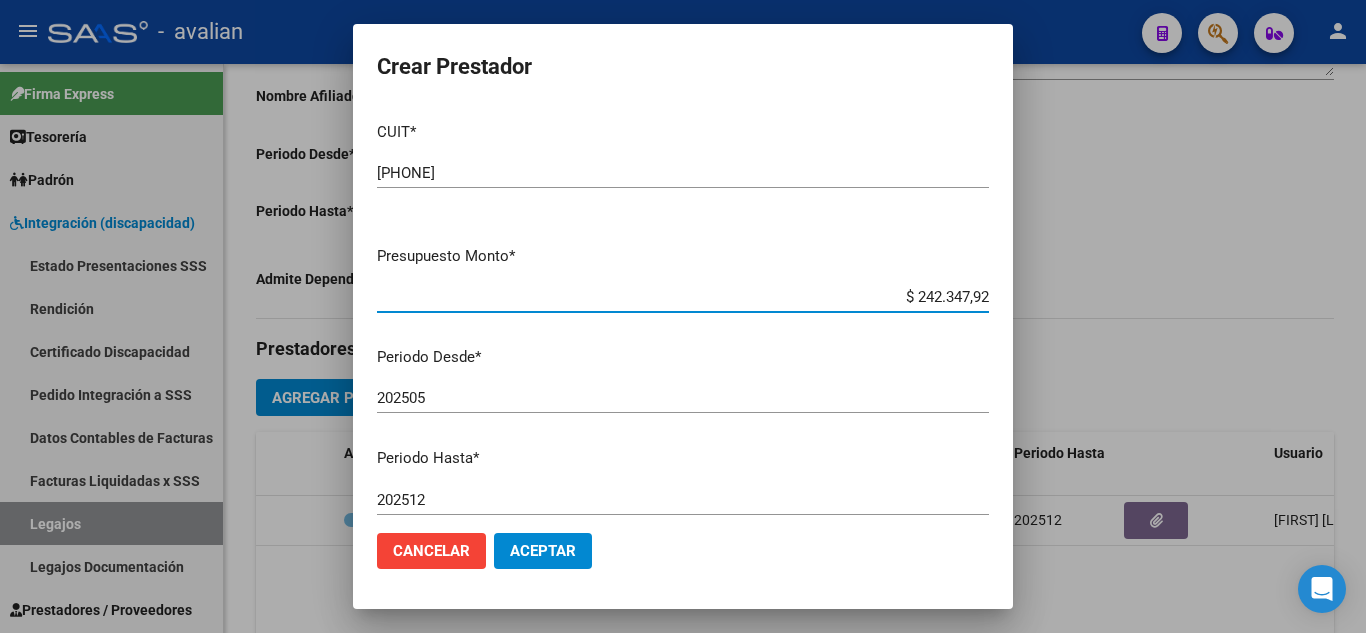 click on "Periodo Desde  *" at bounding box center [683, 357] 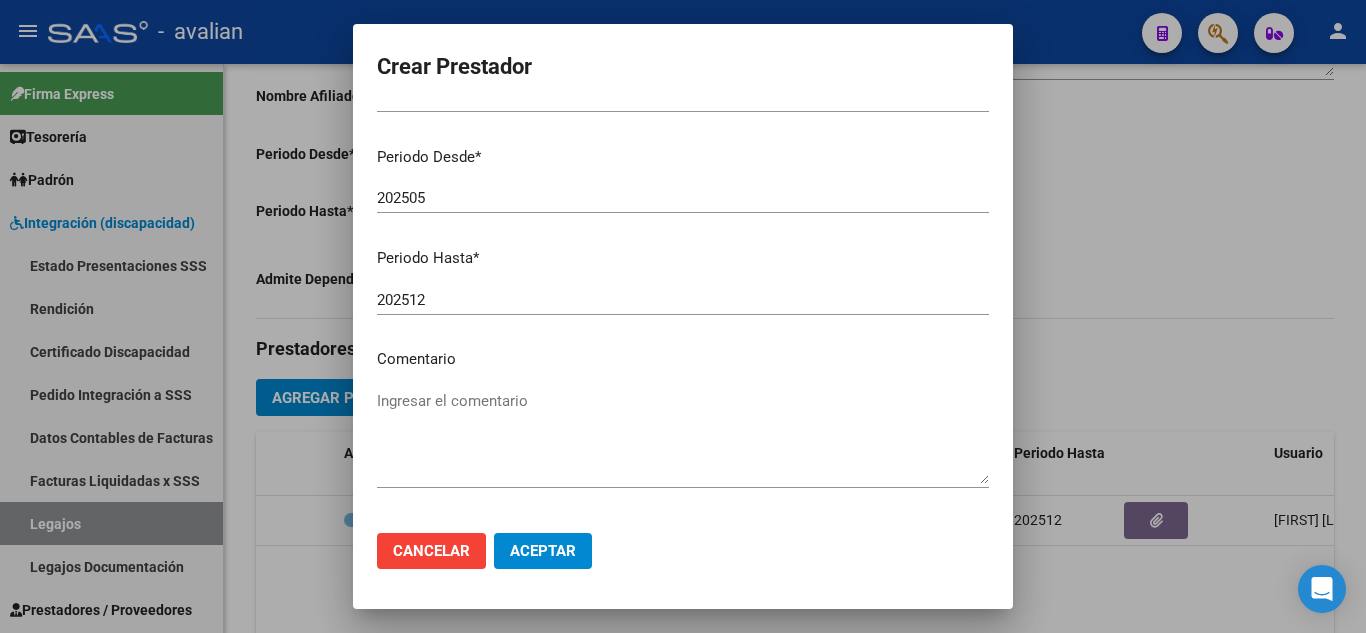 scroll, scrollTop: 274, scrollLeft: 0, axis: vertical 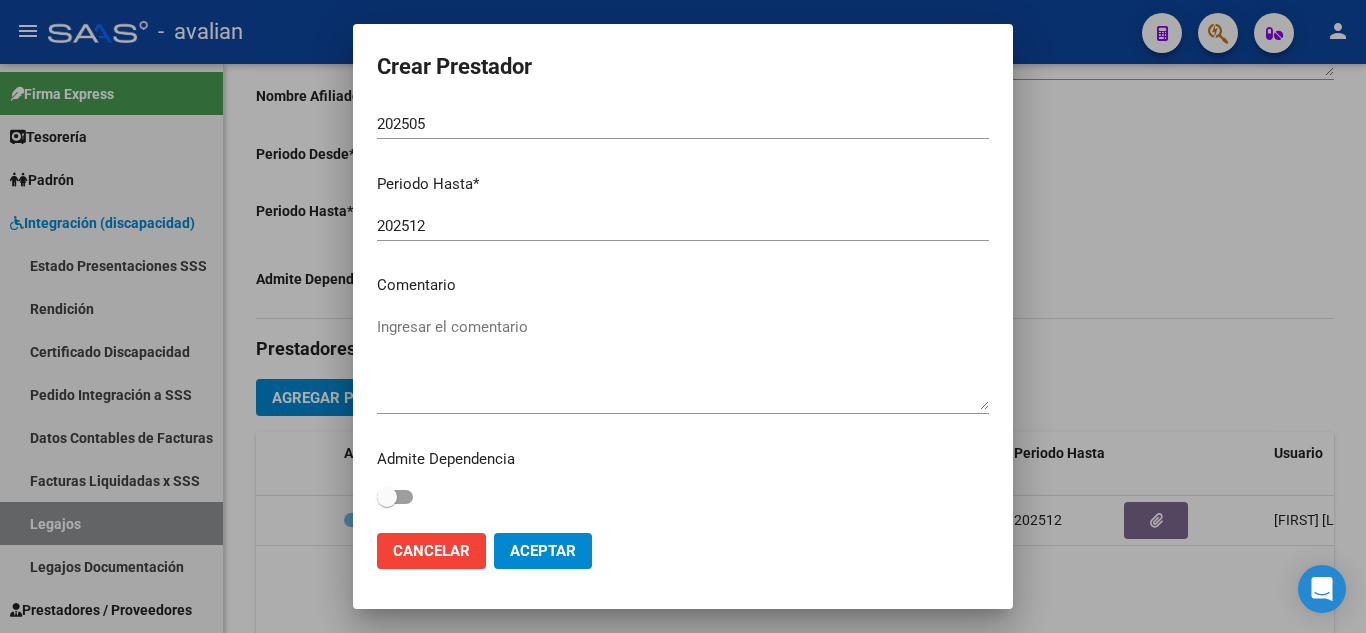 click on "Aceptar" 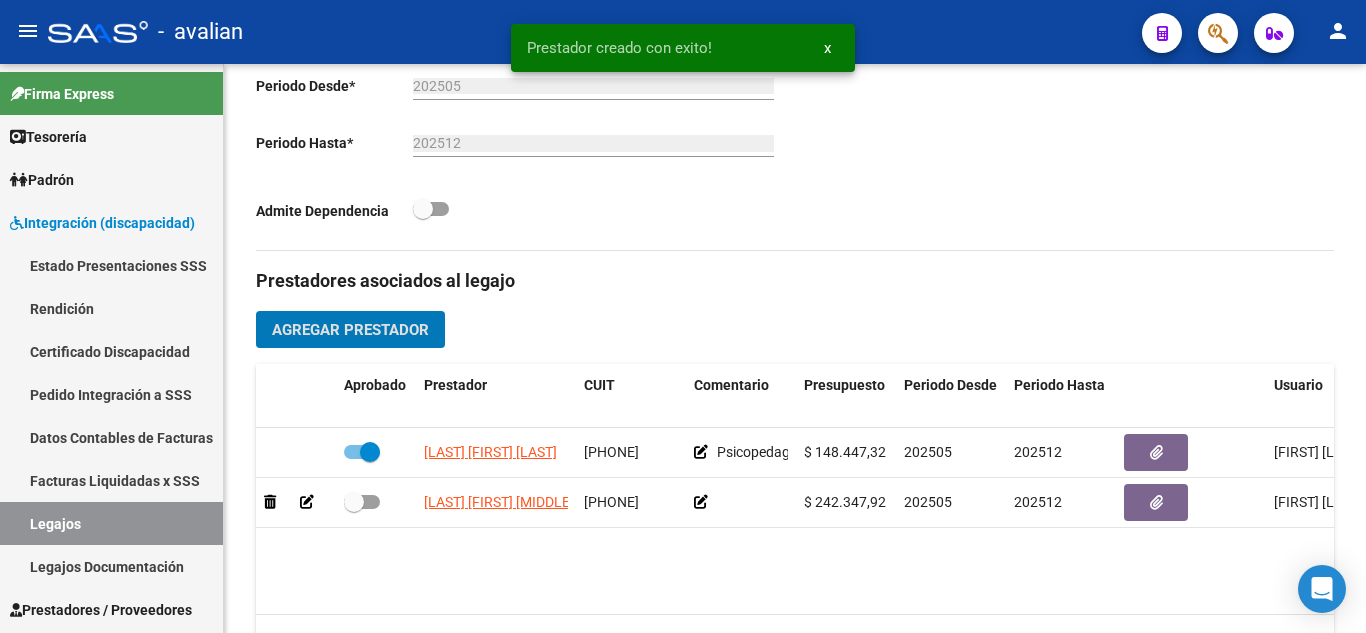 scroll, scrollTop: 600, scrollLeft: 0, axis: vertical 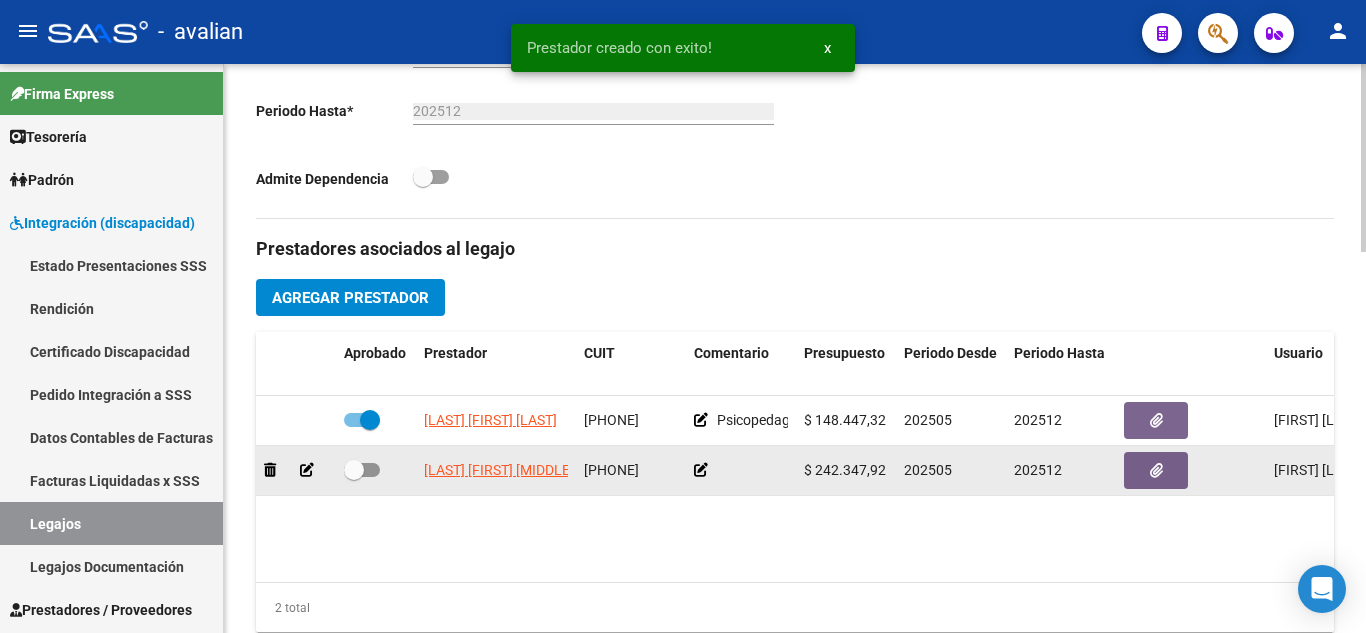 click 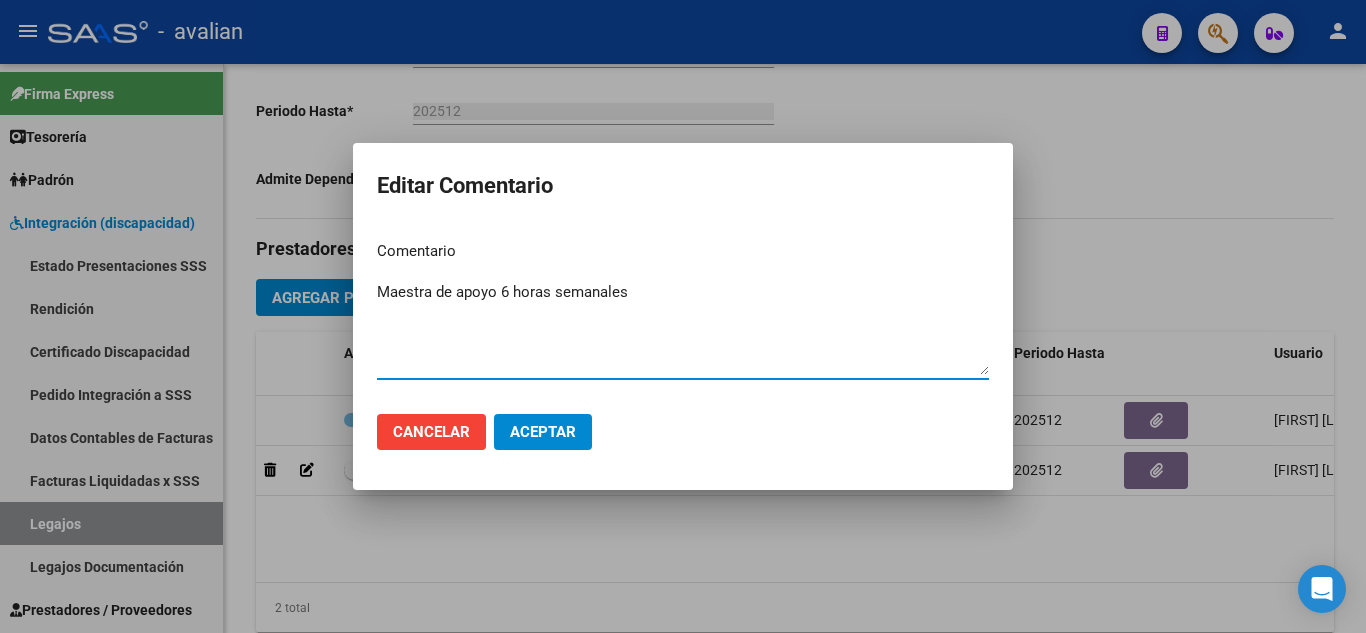 type on "Maestra de apoyo 6 horas semanales" 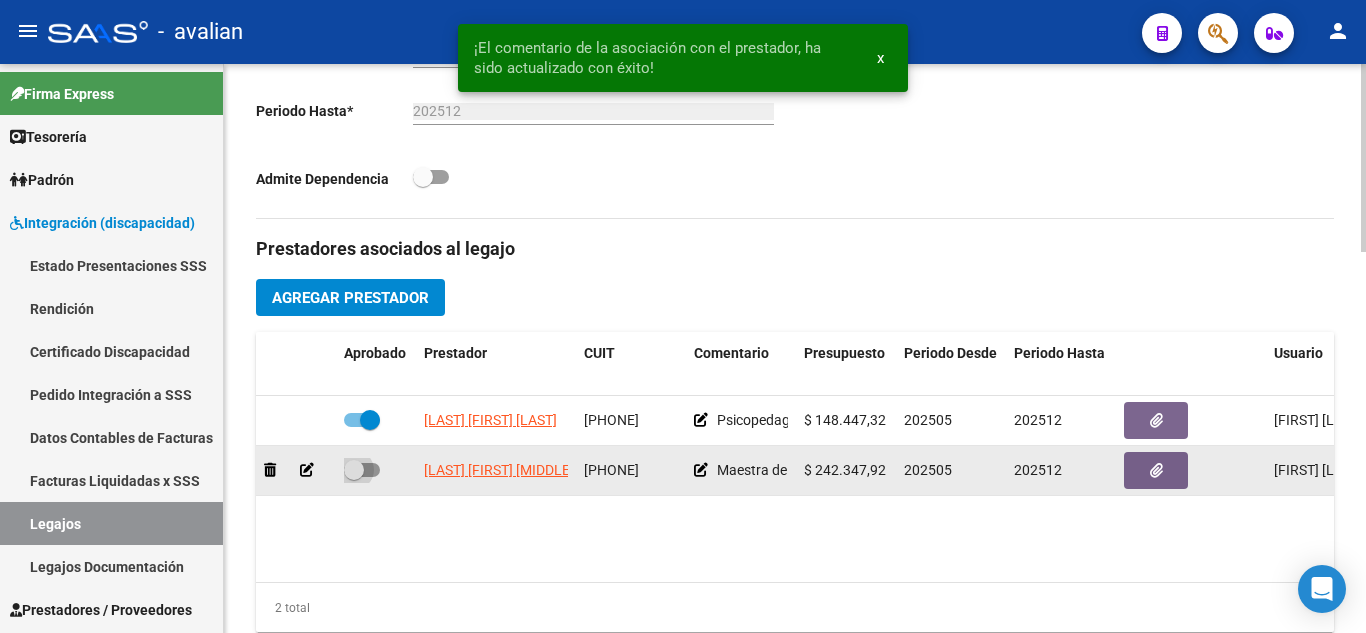 click at bounding box center [362, 470] 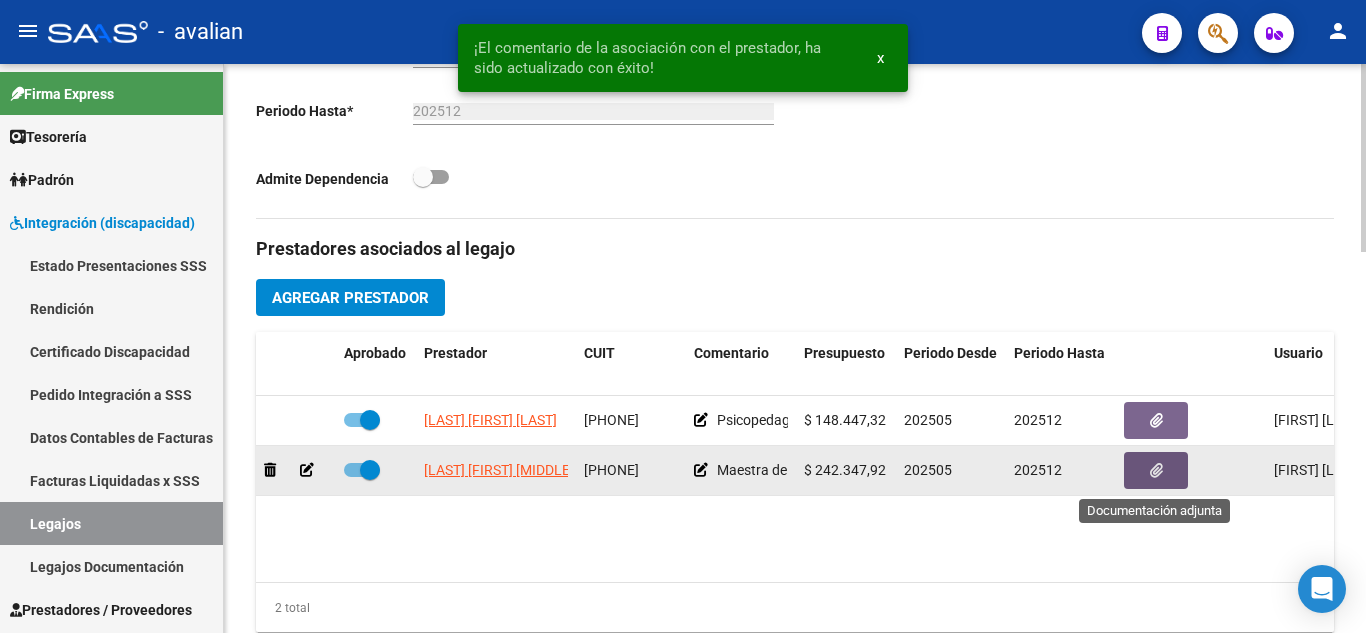 click 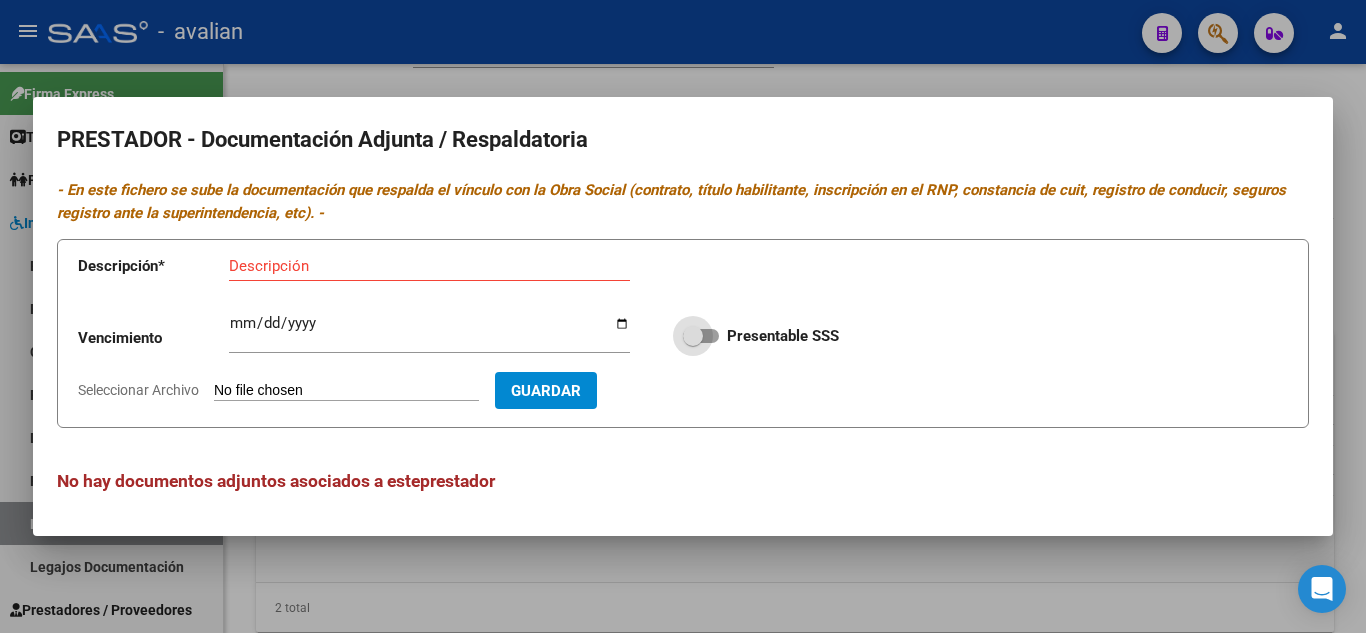 click at bounding box center [701, 336] 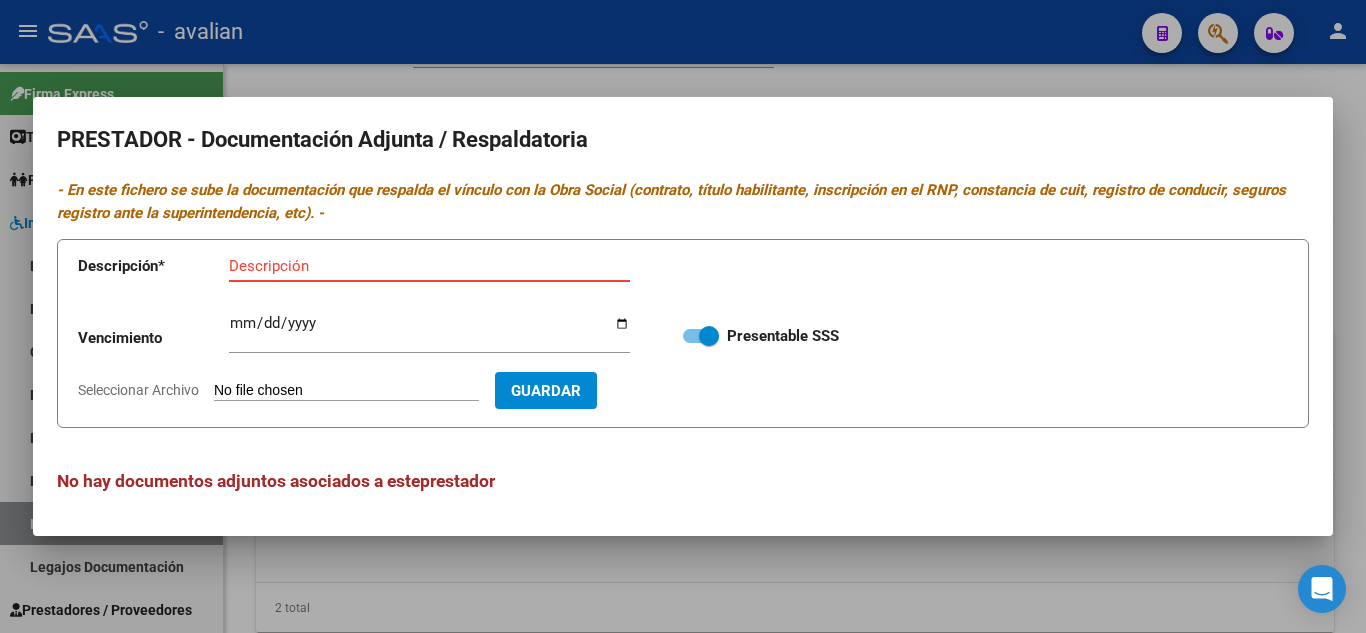 click on "Descripción" at bounding box center (429, 266) 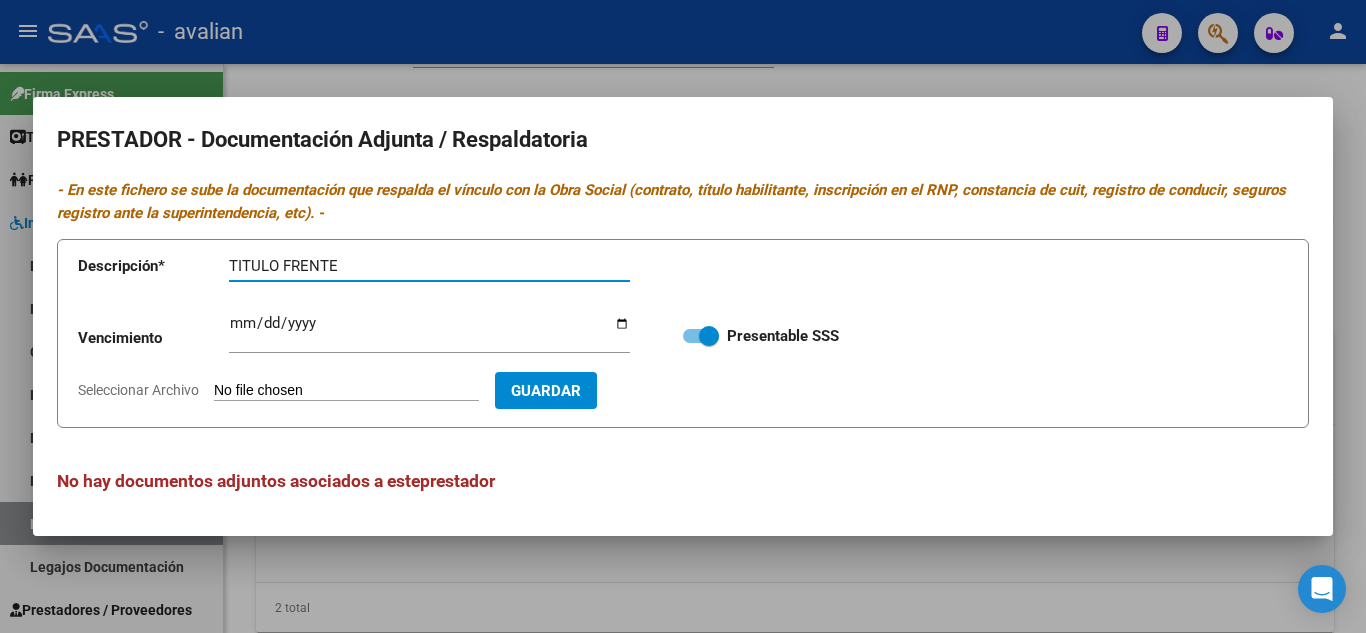 type on "TITULO FRENTE" 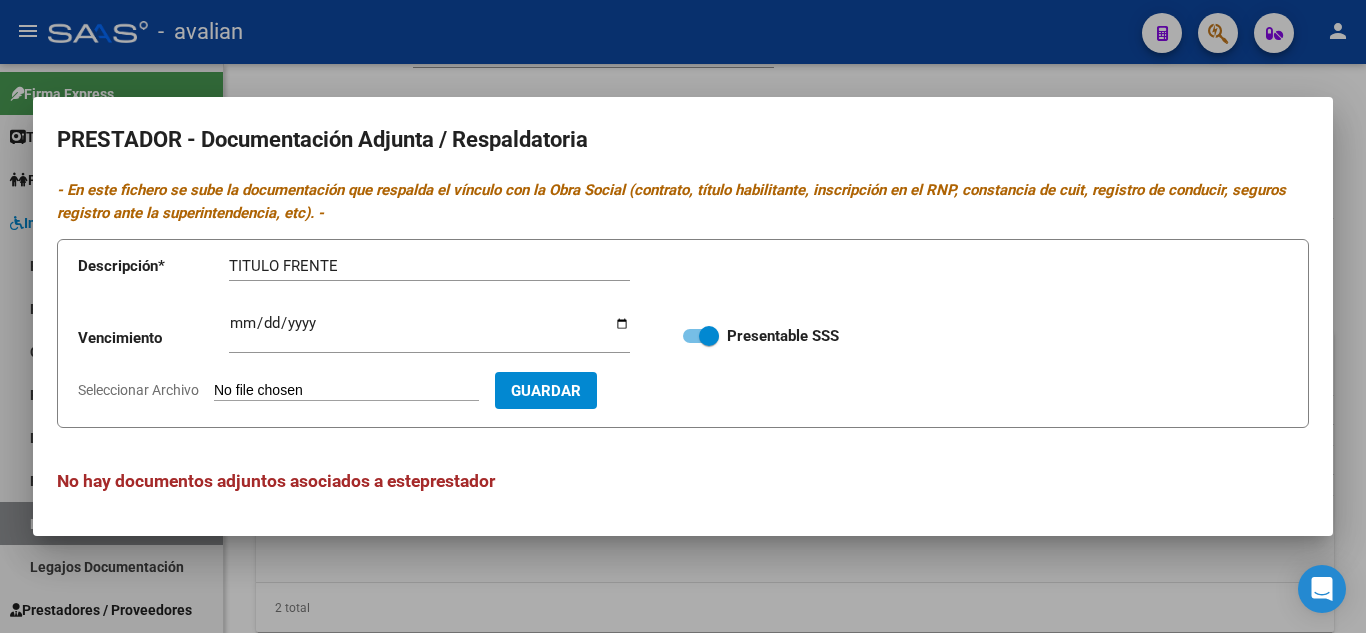 click on "Seleccionar Archivo" at bounding box center (346, 391) 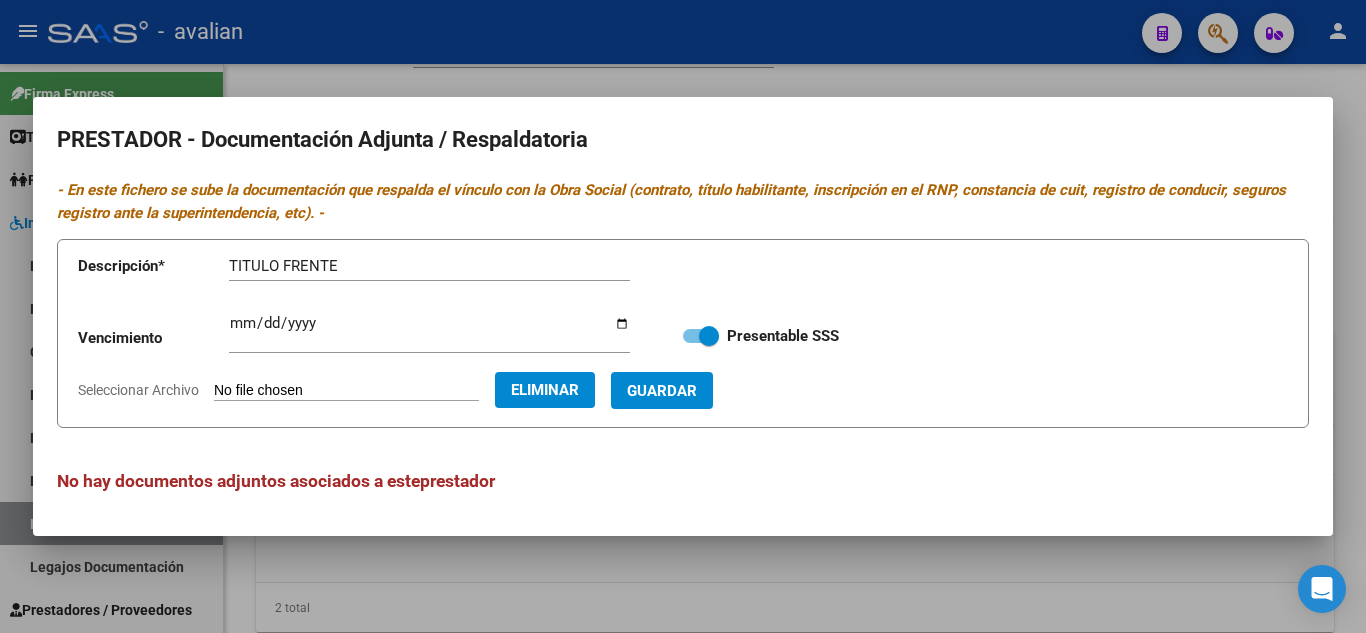 click on "Descripción  *   TITULO FRENTE Descripción  Vencimiento    Ingresar vencimiento    Presentable SSS Seleccionar Archivo Eliminar Guardar" at bounding box center [683, 333] 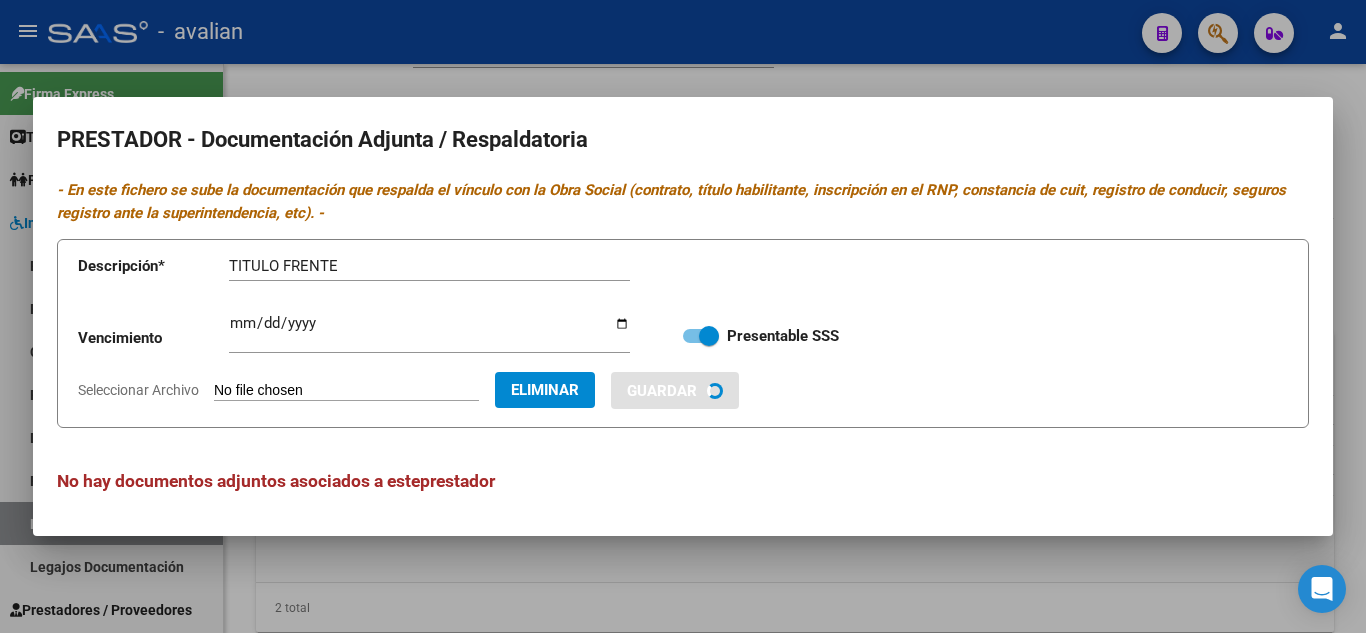 type 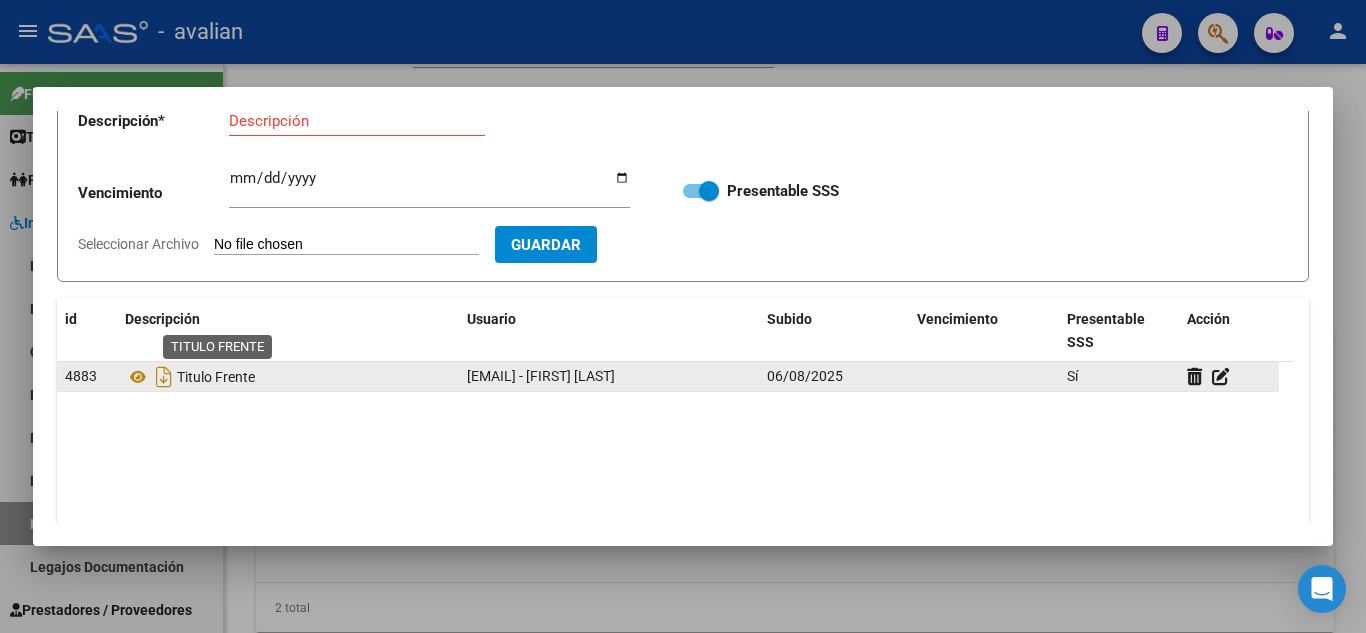 scroll, scrollTop: 100, scrollLeft: 0, axis: vertical 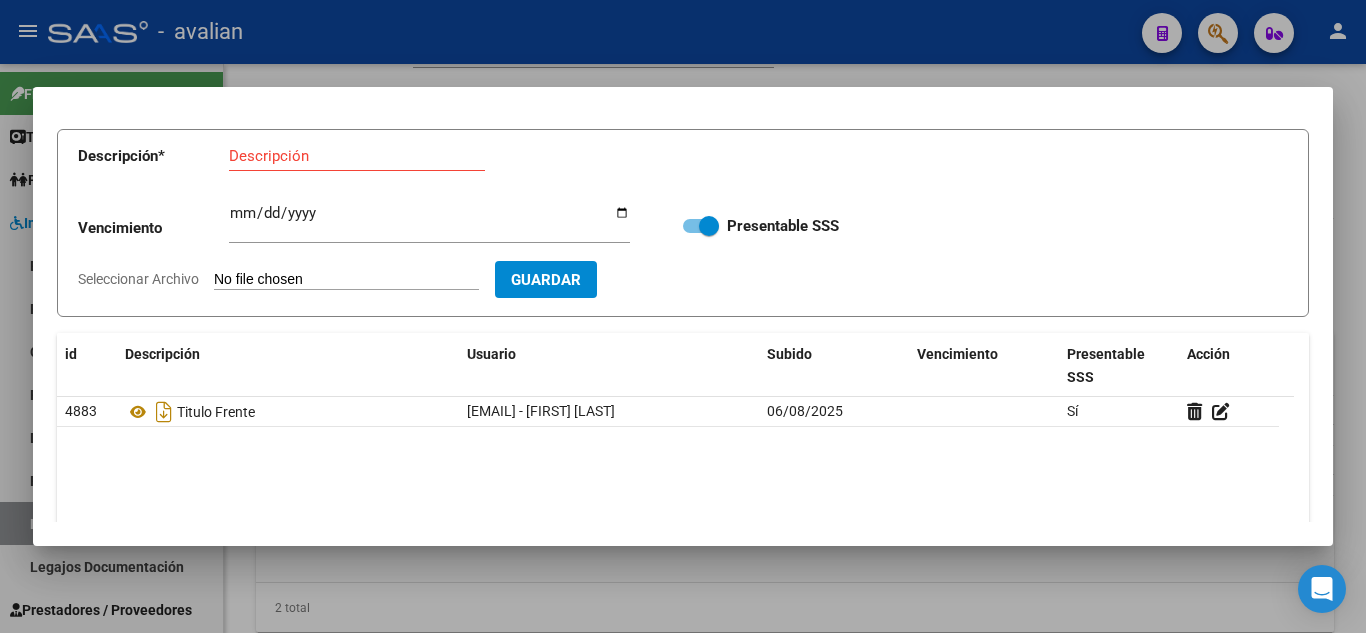click on "Descripción" at bounding box center [357, 156] 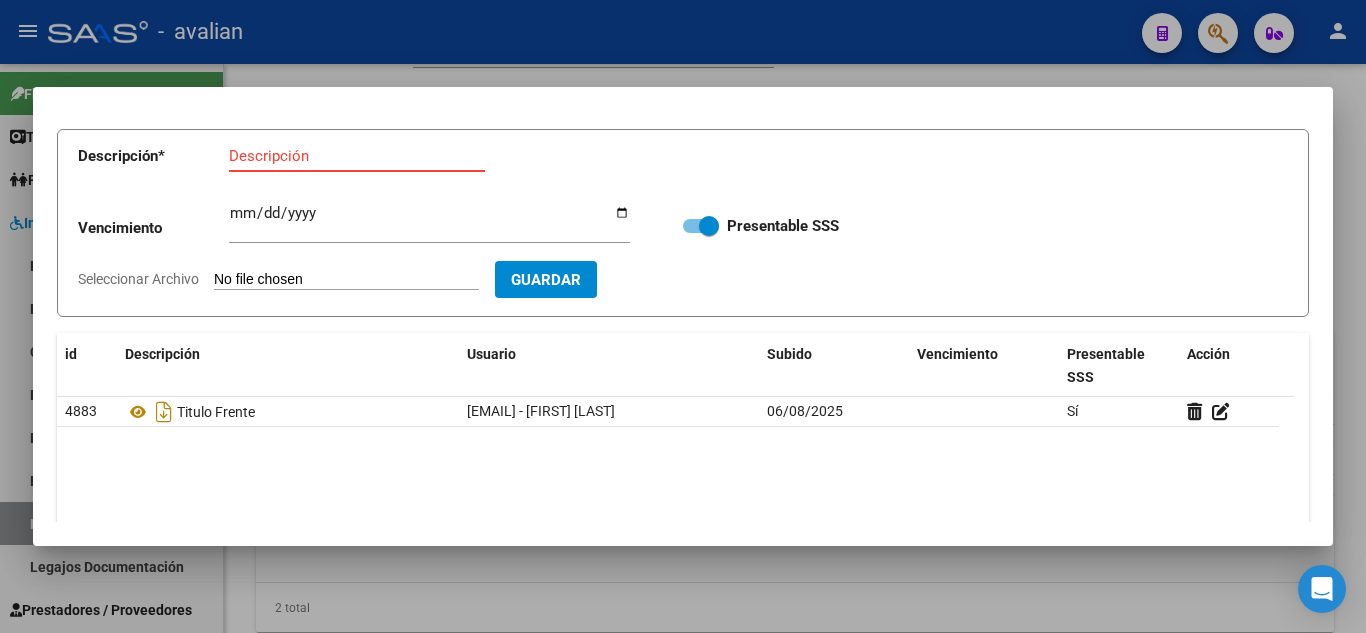 click on "Descripción" at bounding box center (357, 156) 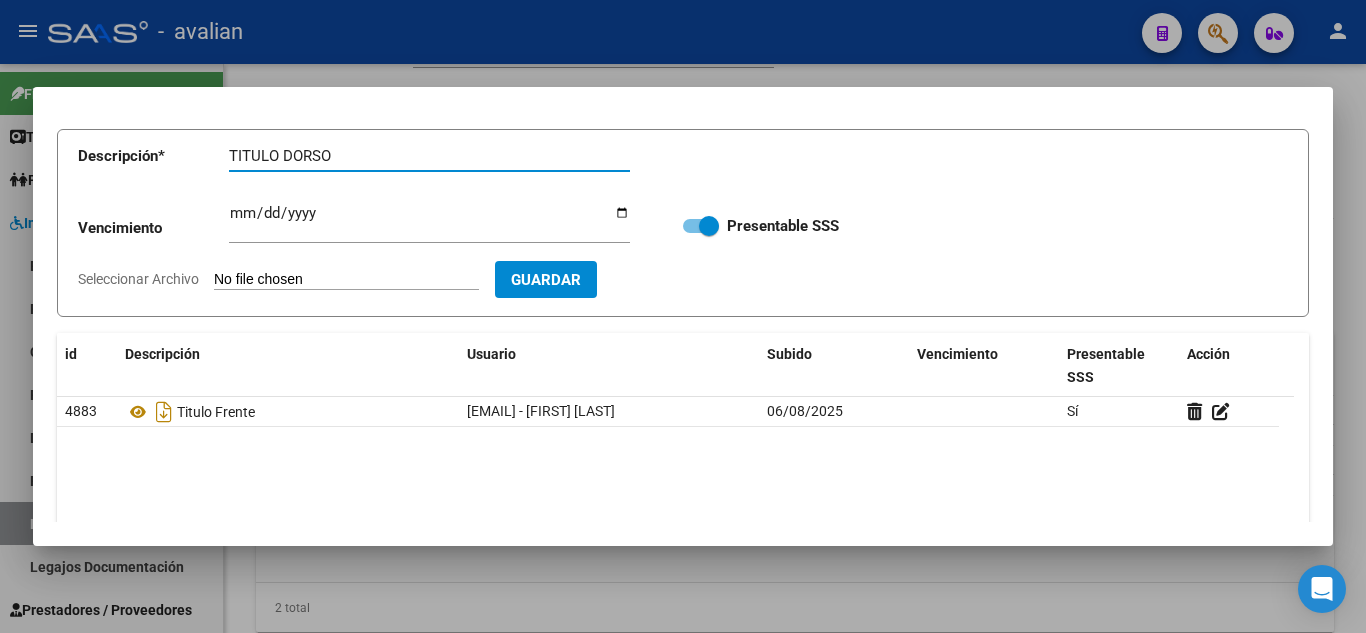 type on "TITULO DORSO" 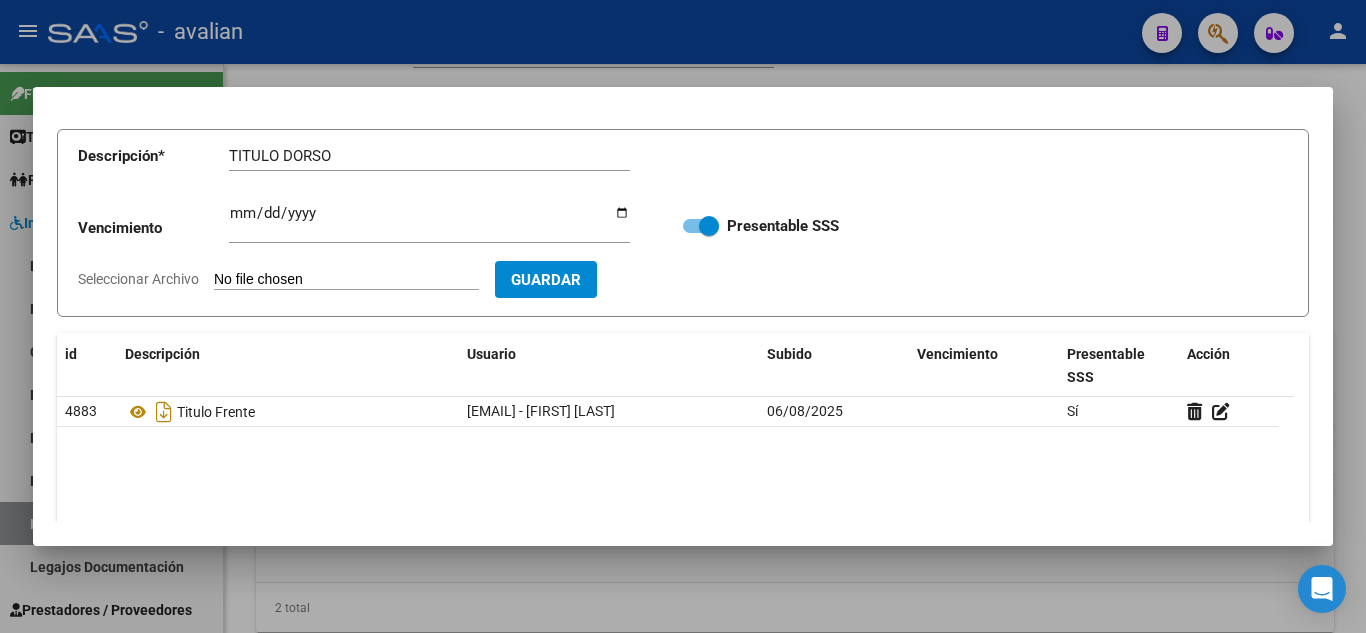 click on "Descripción  *   TITULO DORSO Descripción  Vencimiento    Ingresar vencimiento    Presentable SSS Seleccionar Archivo Guardar" at bounding box center (683, 223) 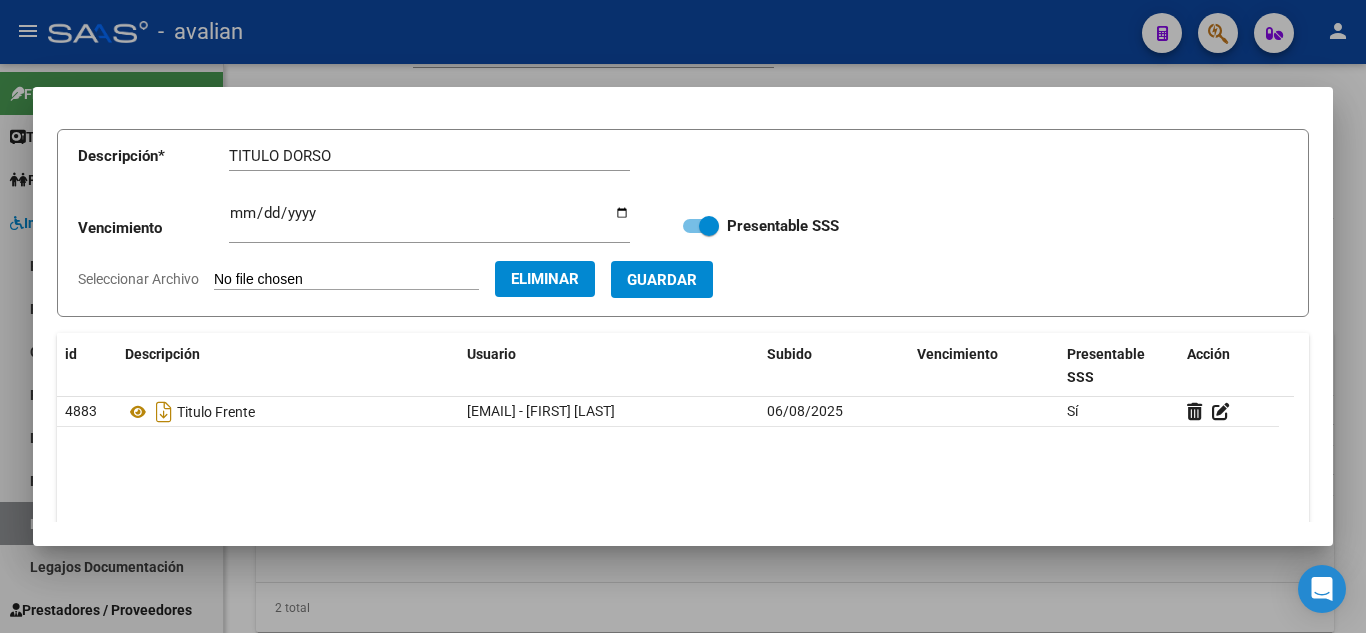 click on "Guardar" at bounding box center (662, 279) 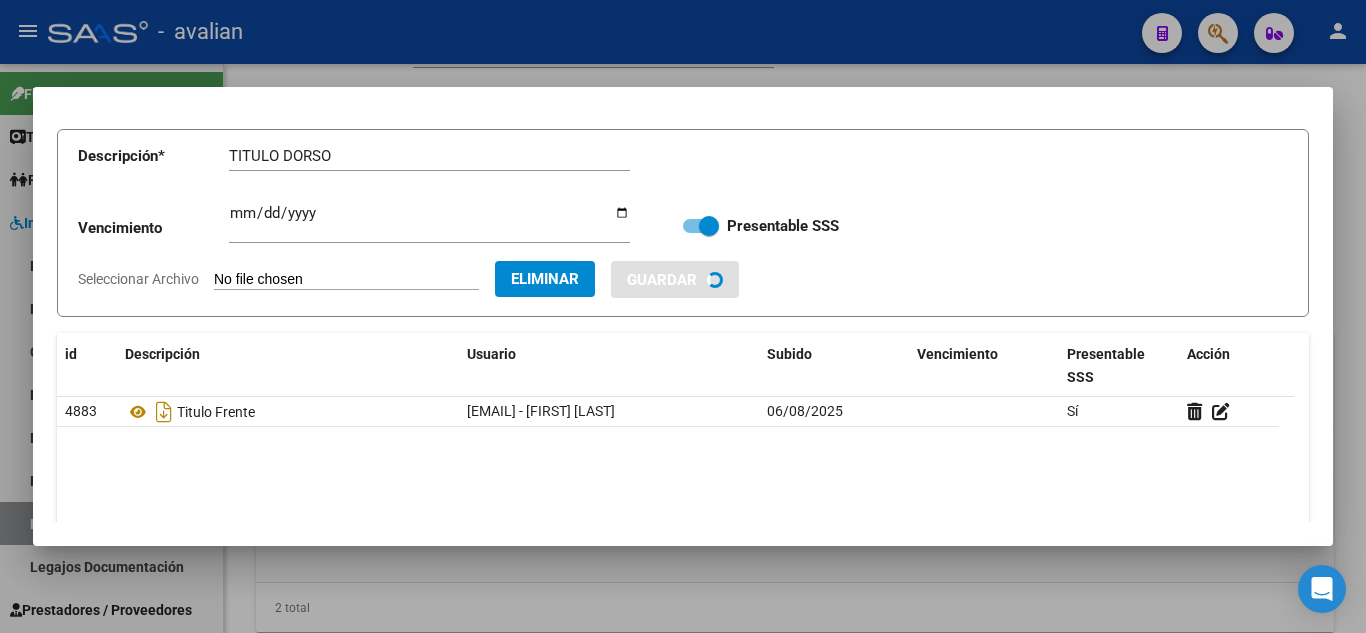 type 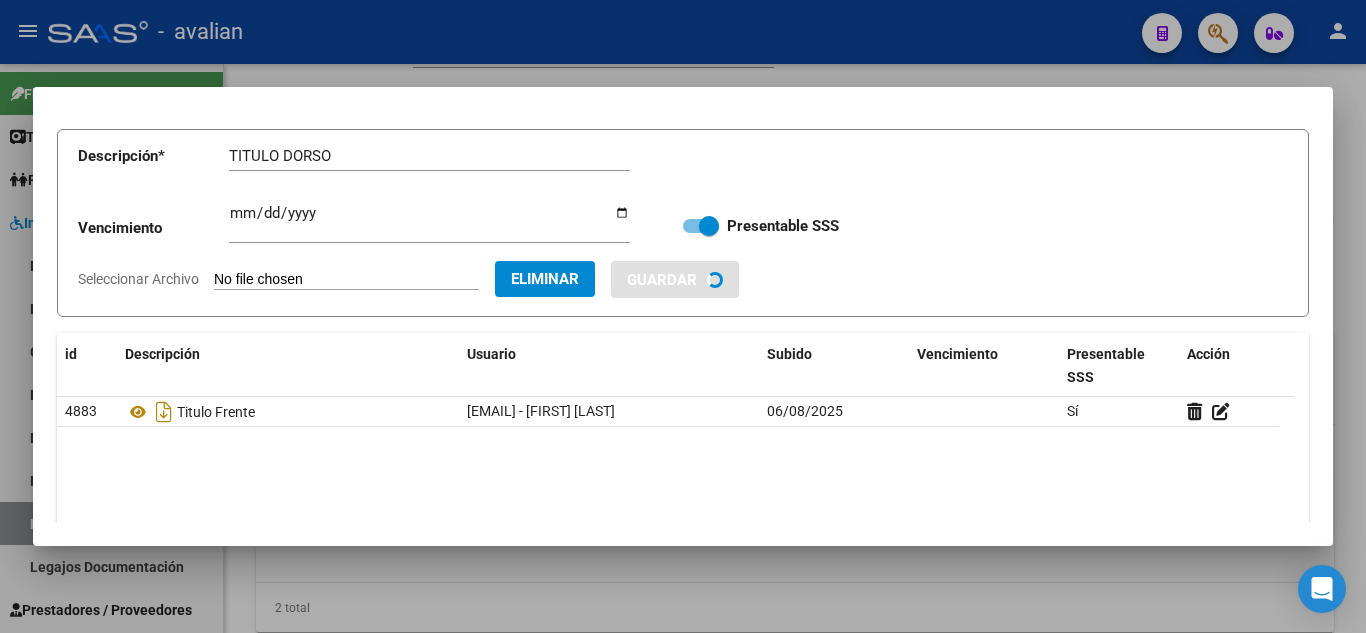 type 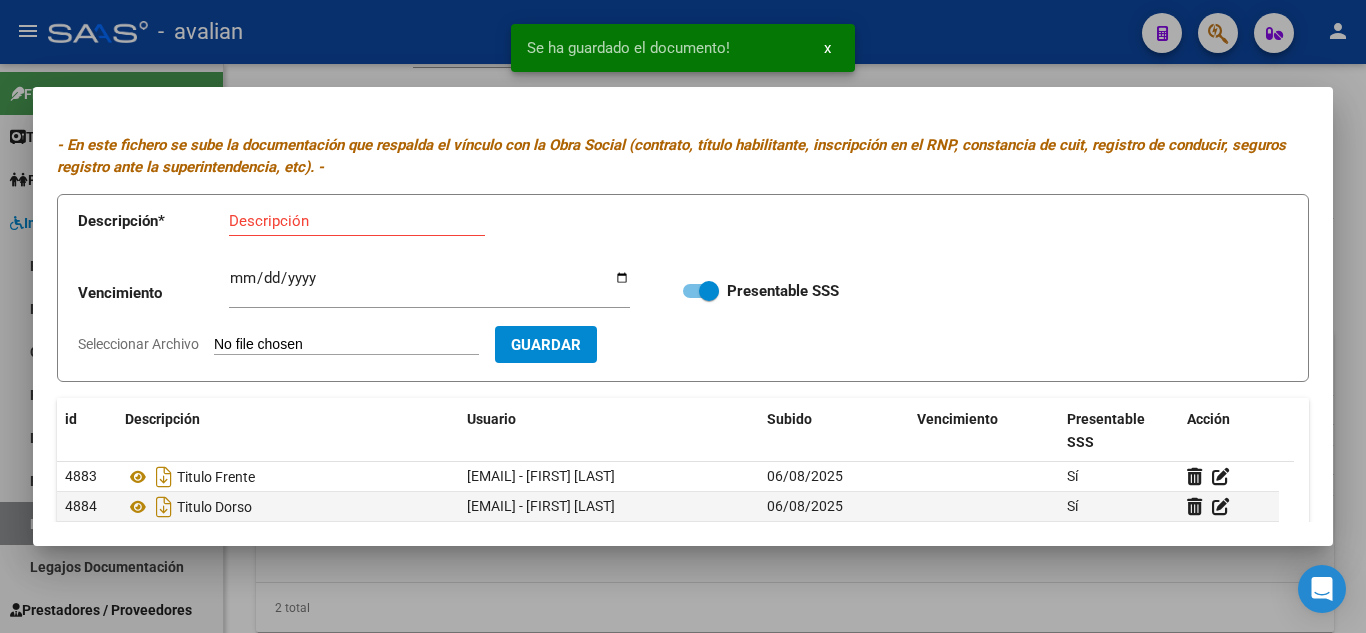 scroll, scrollTop: 27, scrollLeft: 0, axis: vertical 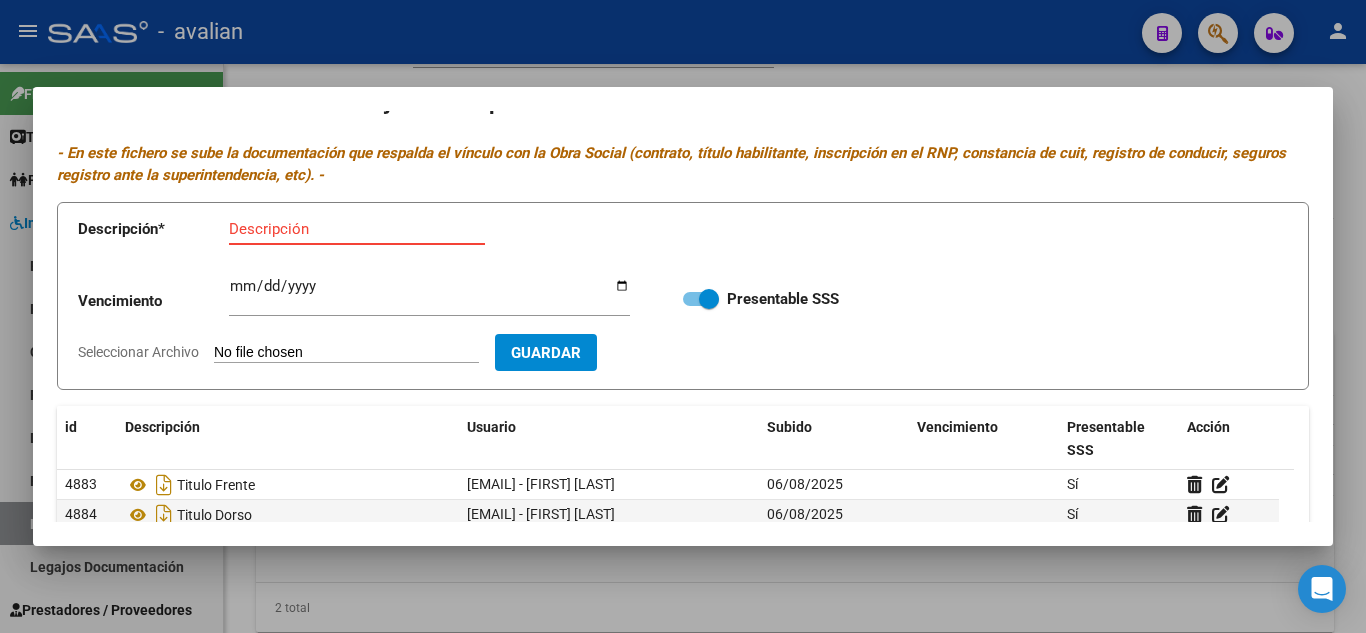 click on "Descripción" at bounding box center (357, 229) 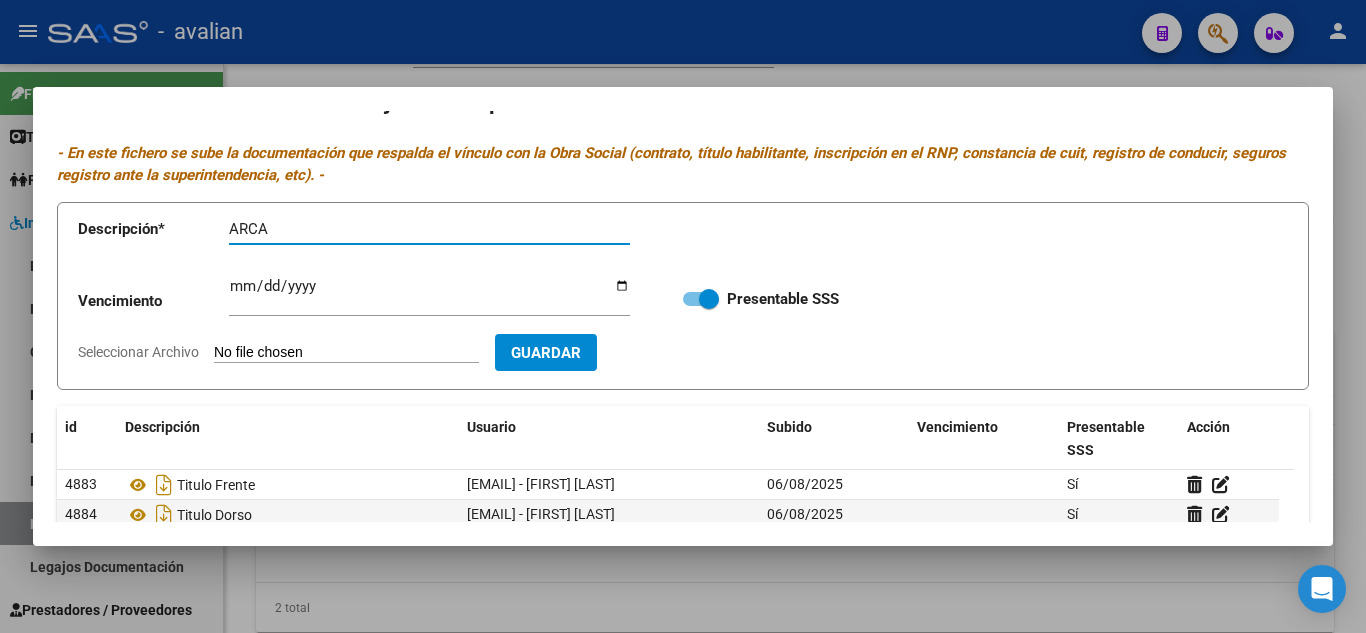 type on "ARCA" 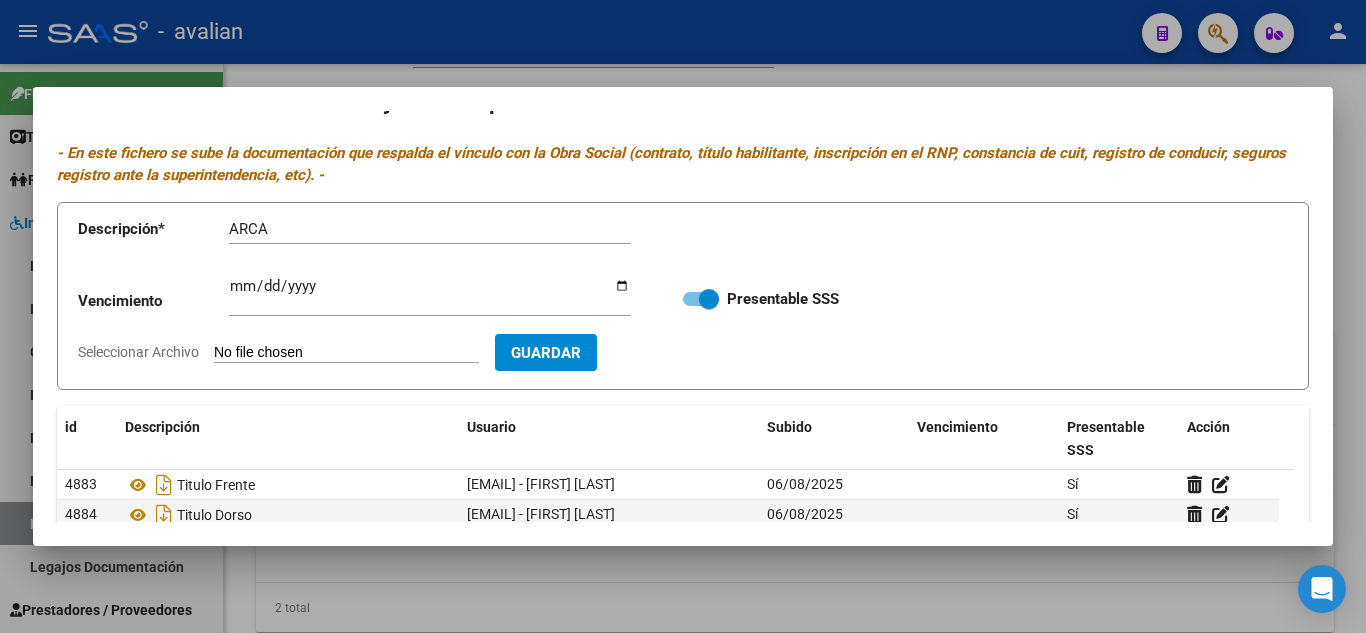 type on "C:\fakepath\ARCA.jpg" 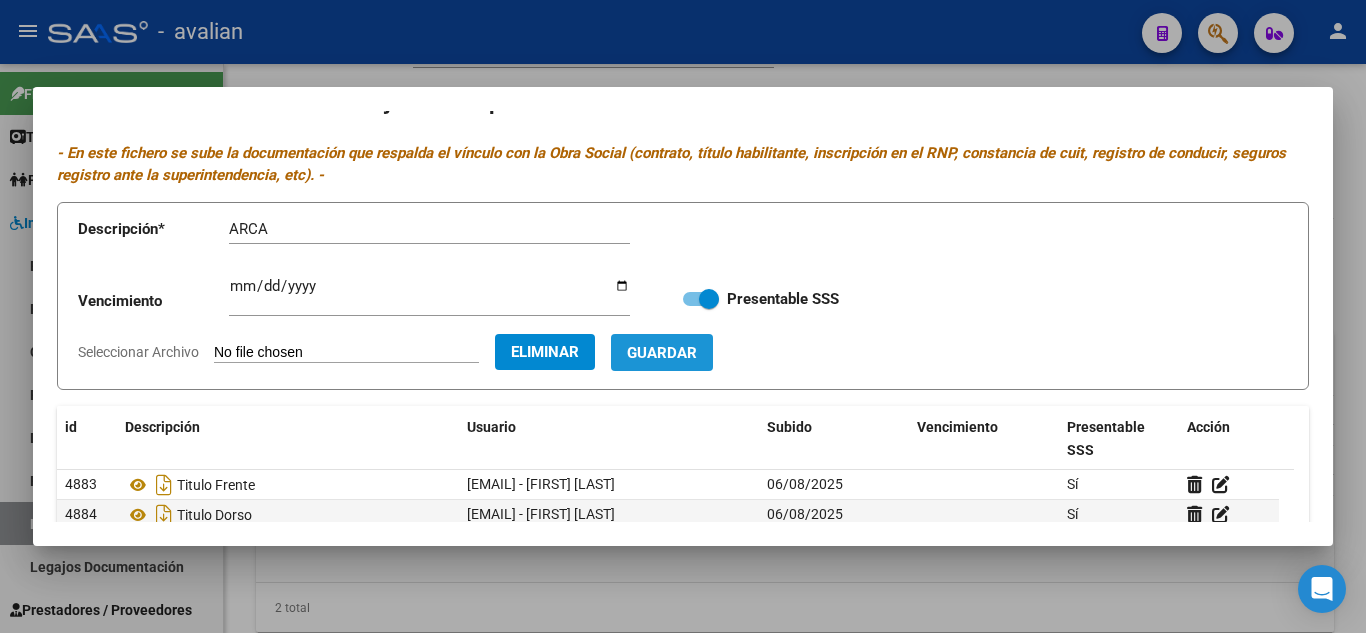 click on "Guardar" at bounding box center [662, 353] 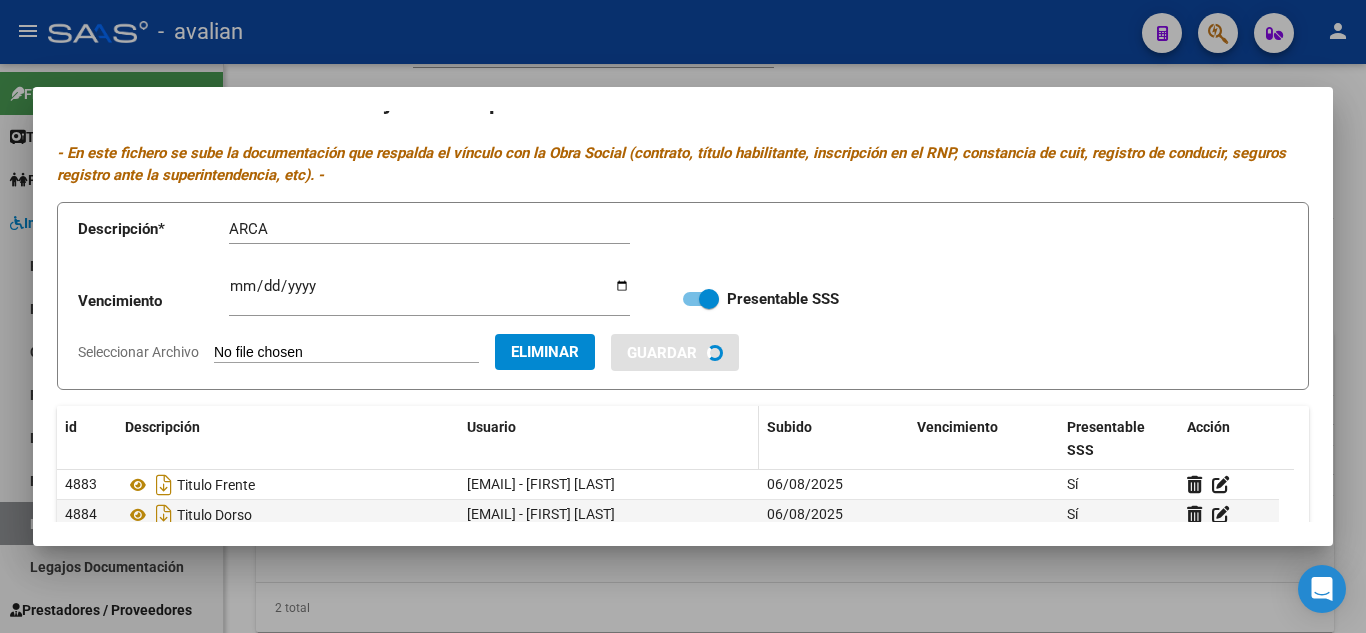 type 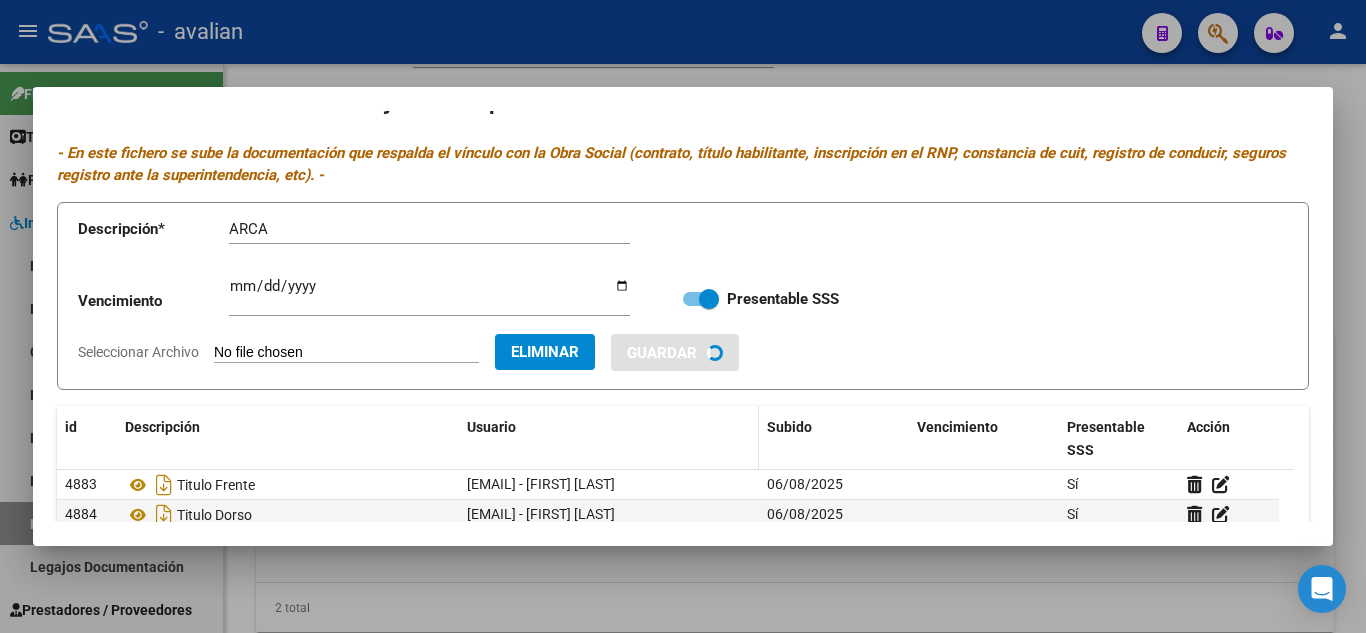 type 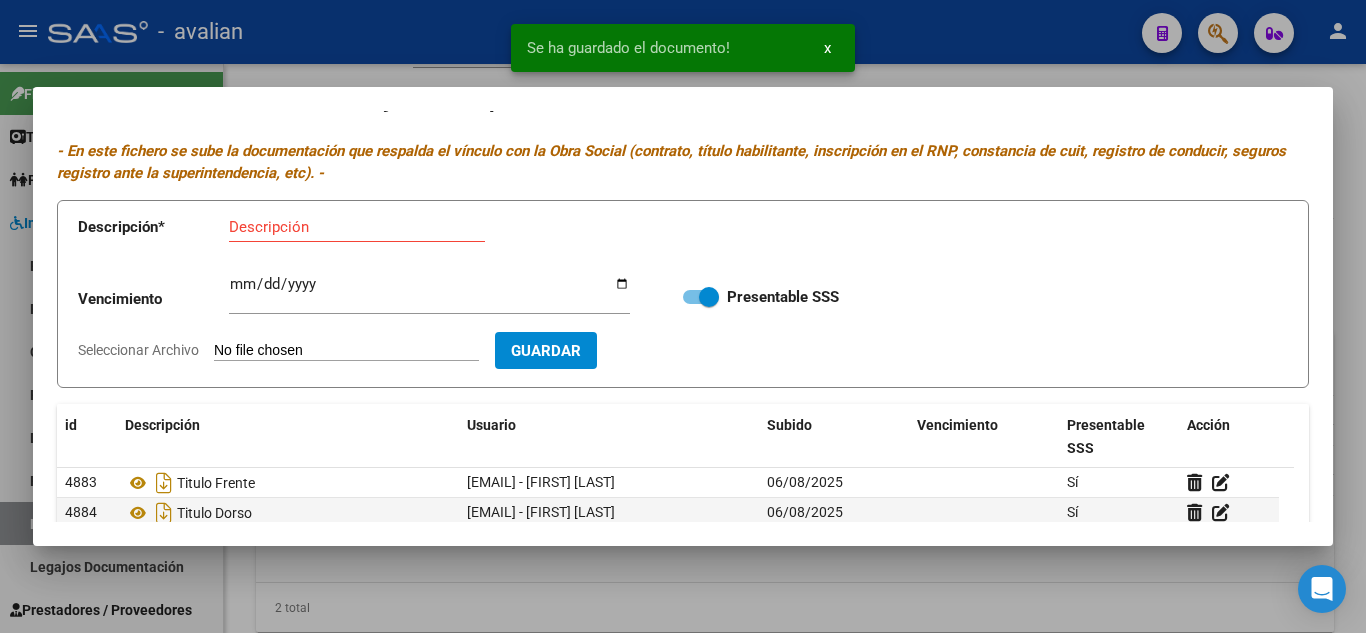 scroll, scrollTop: 27, scrollLeft: 0, axis: vertical 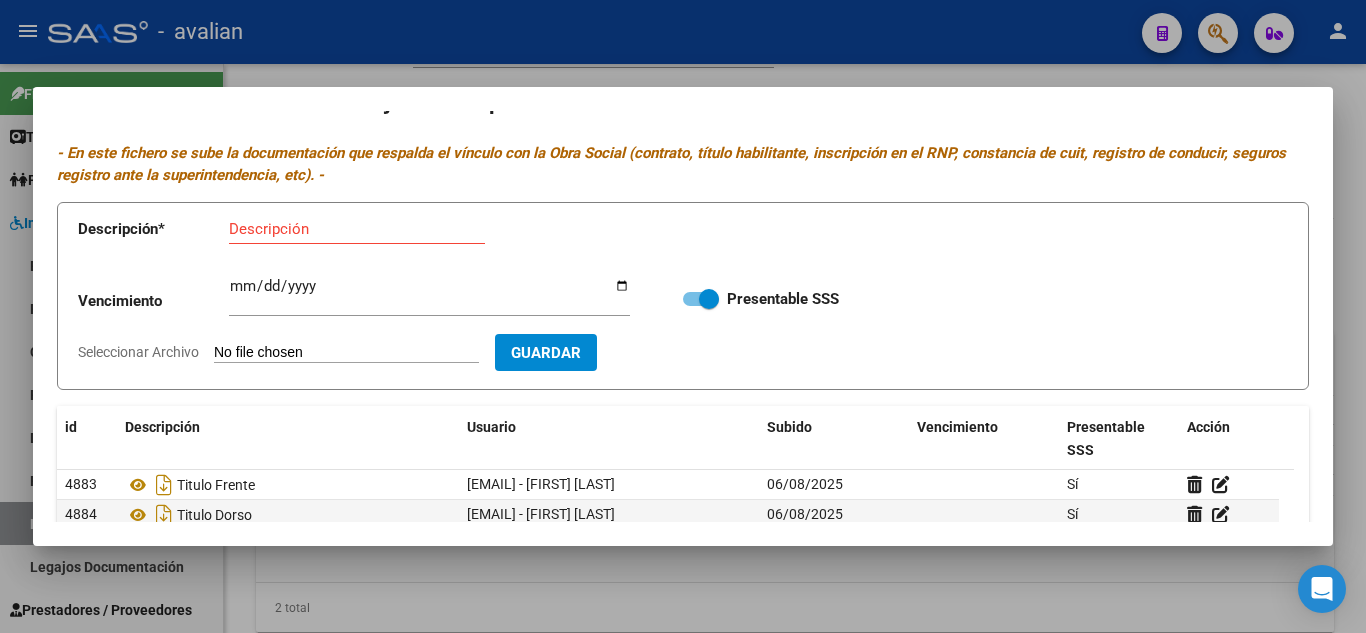 click on "Descripción" at bounding box center (357, 229) 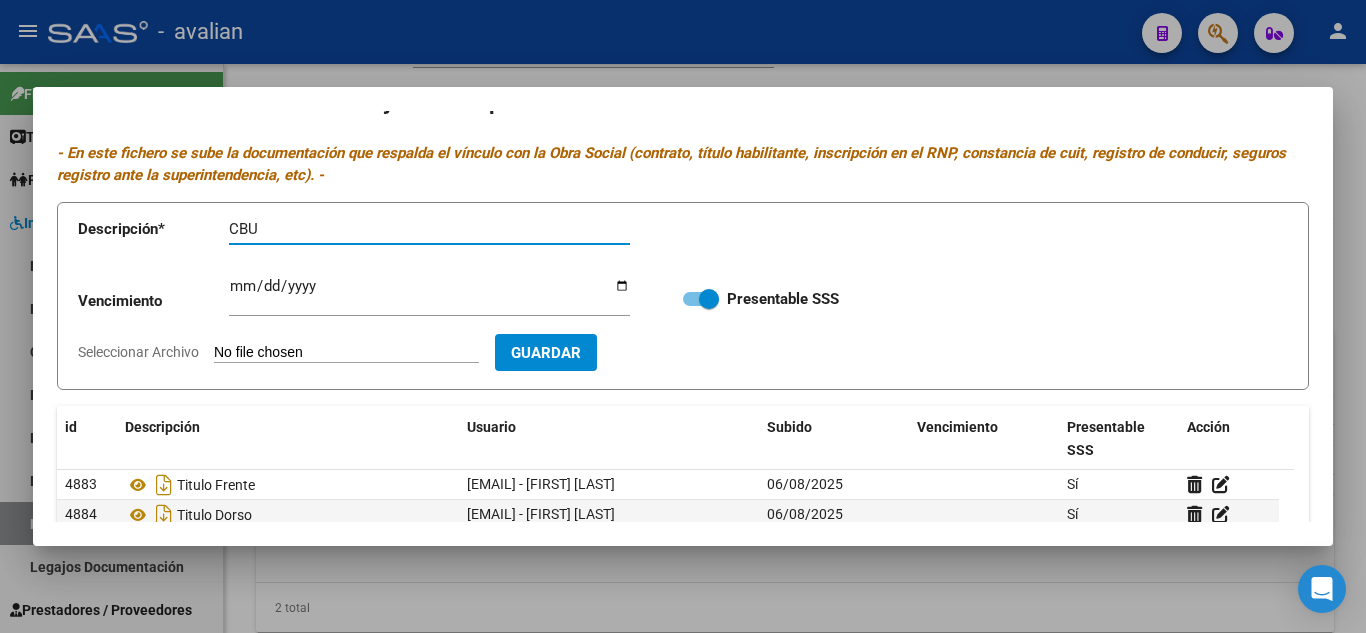 type on "CBU" 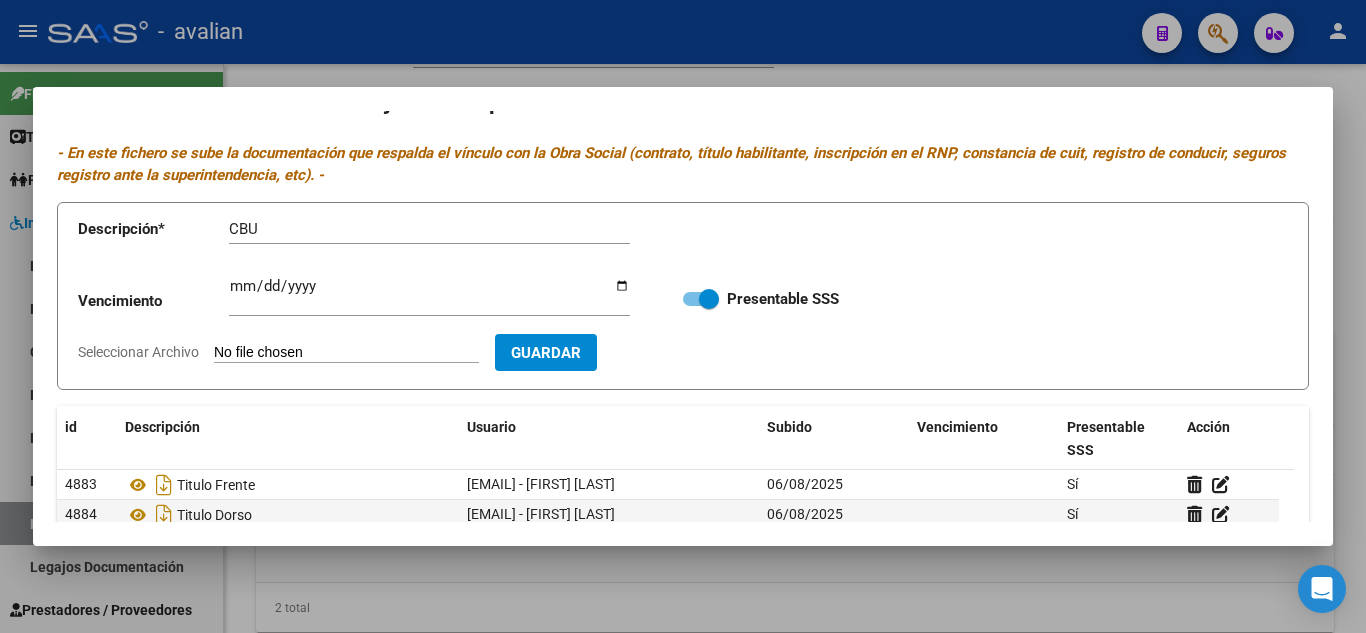 click on "Seleccionar Archivo" at bounding box center [346, 353] 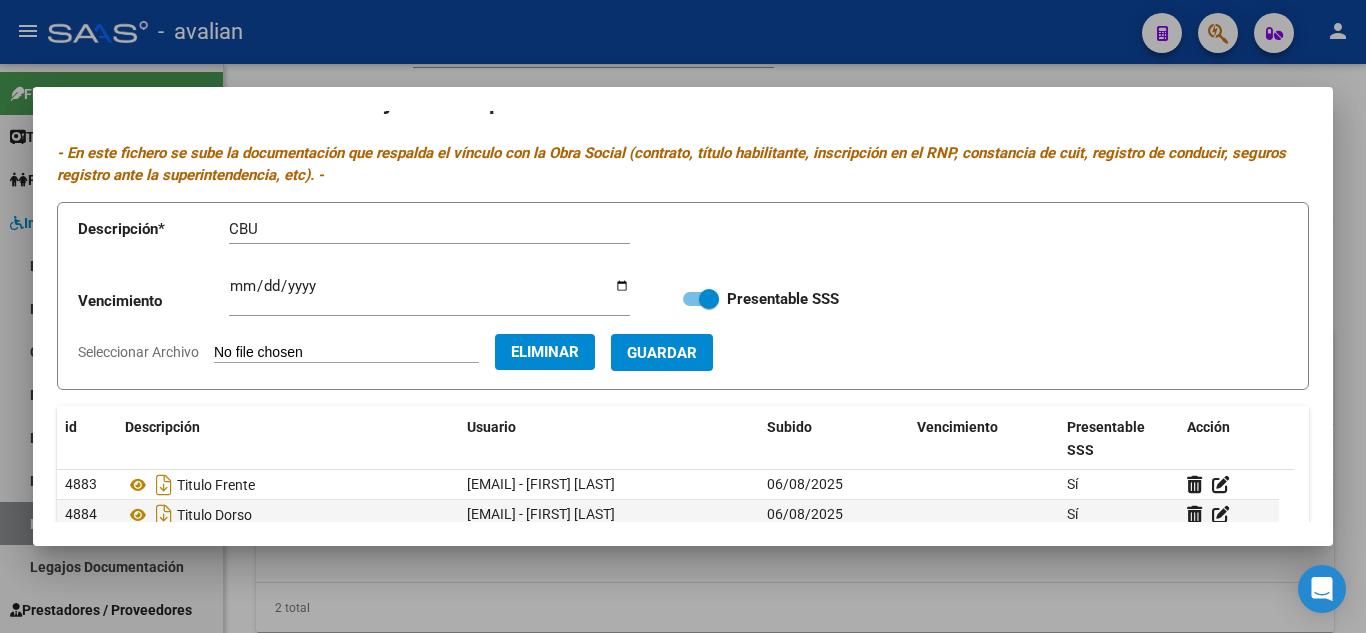 click on "Guardar" at bounding box center [662, 352] 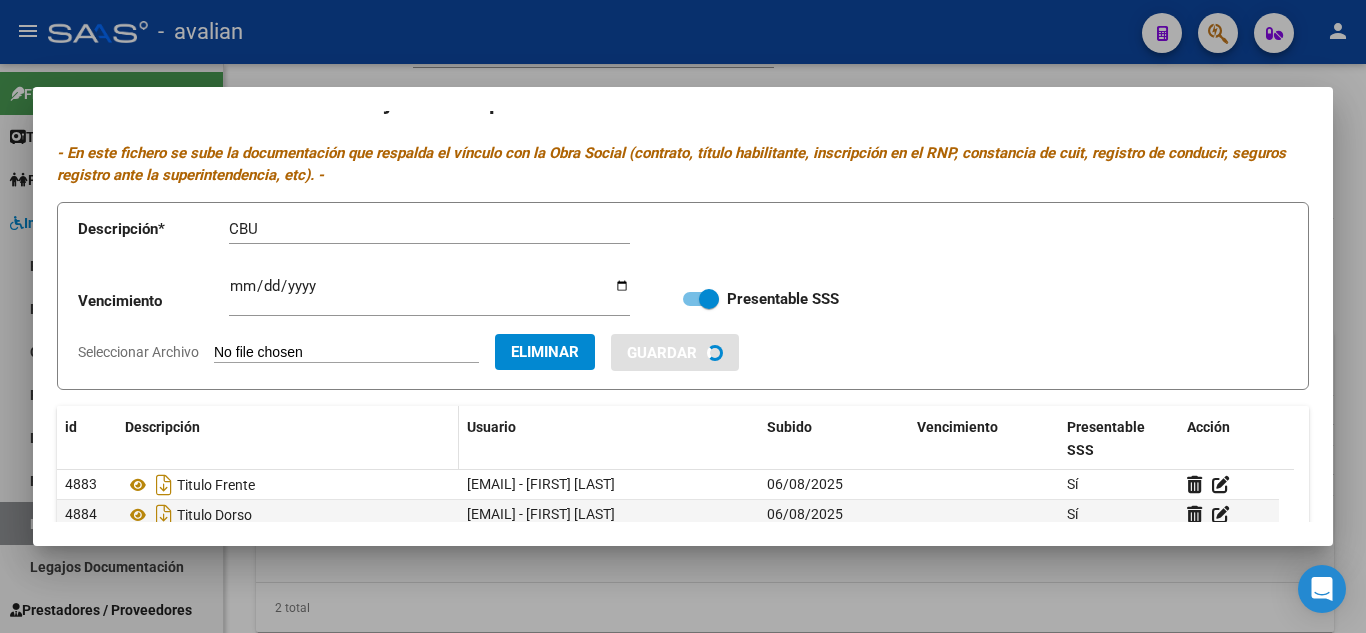 type 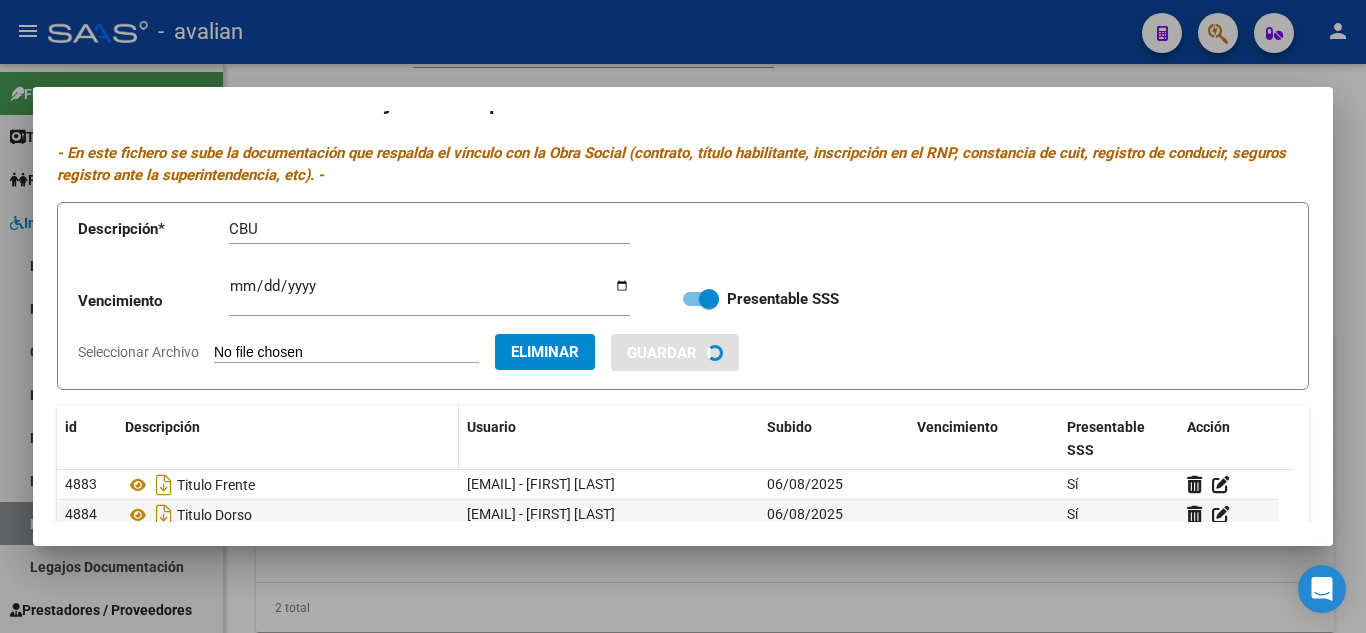 type 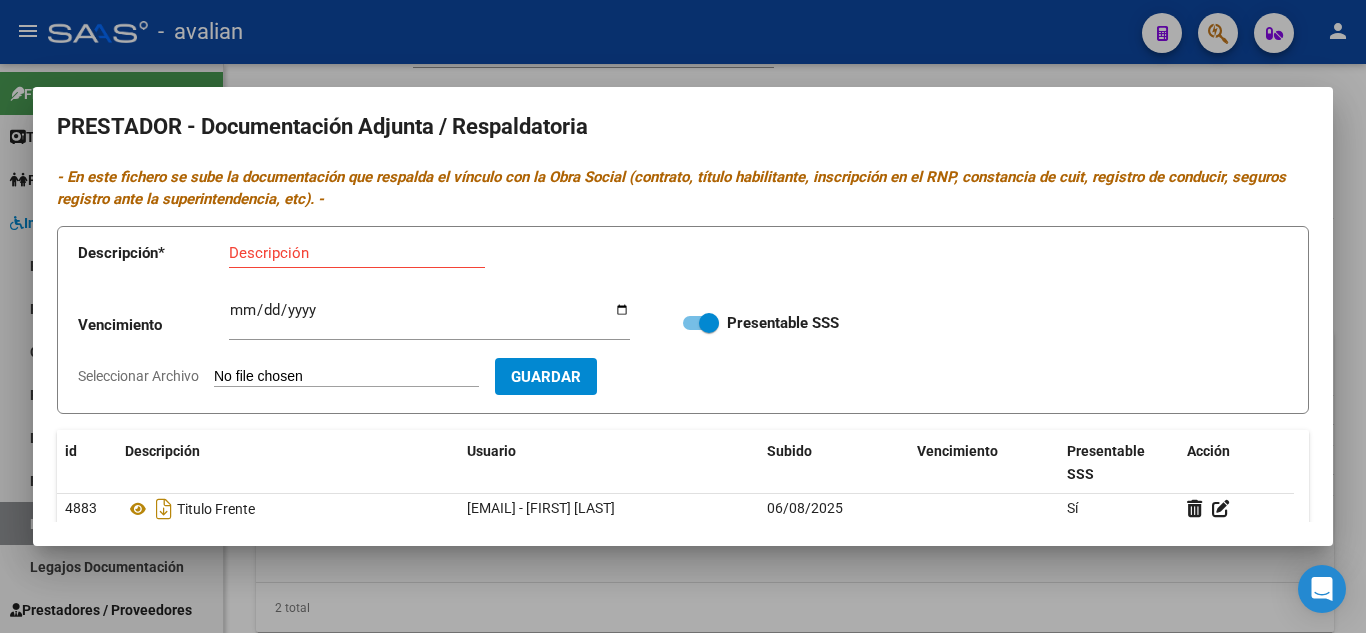 scroll, scrollTop: 0, scrollLeft: 0, axis: both 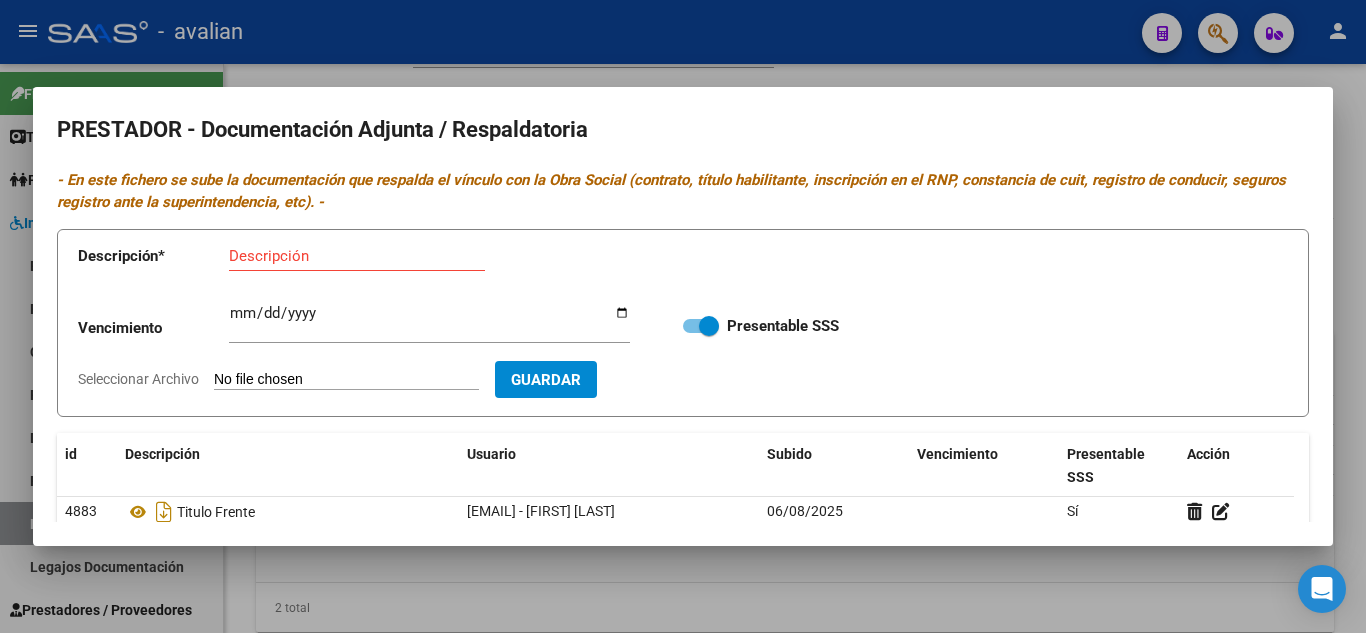 click on "Descripción" at bounding box center (357, 256) 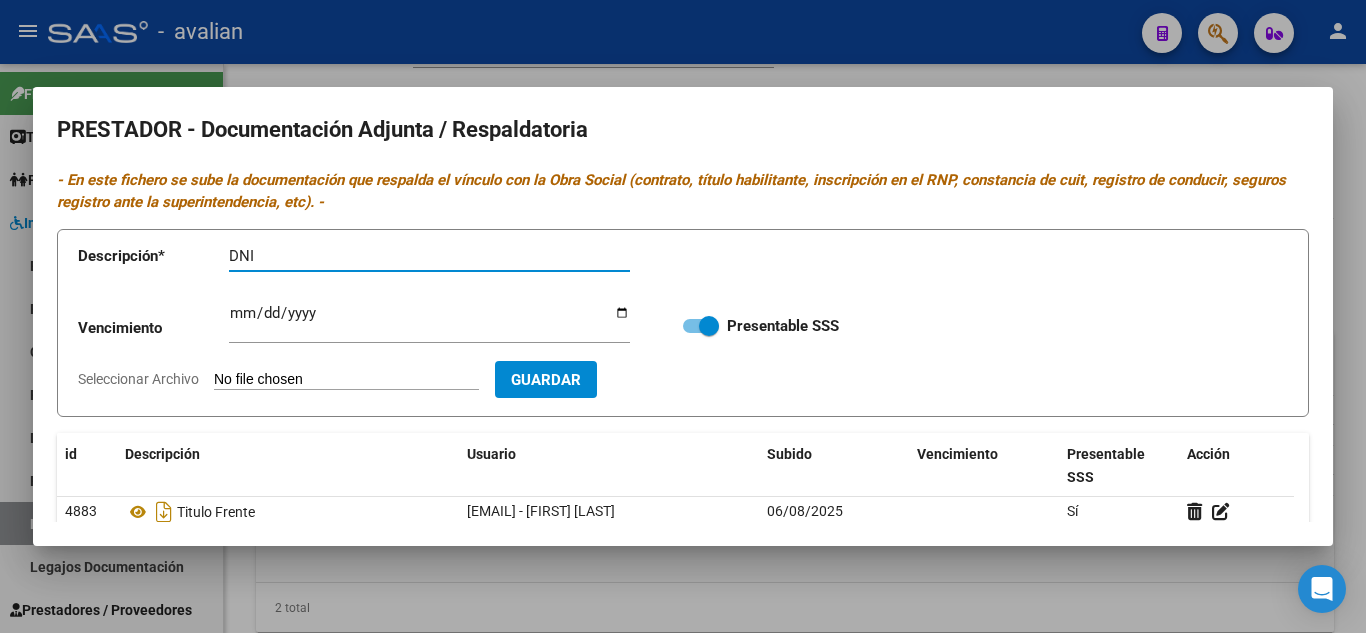 type on "DNI" 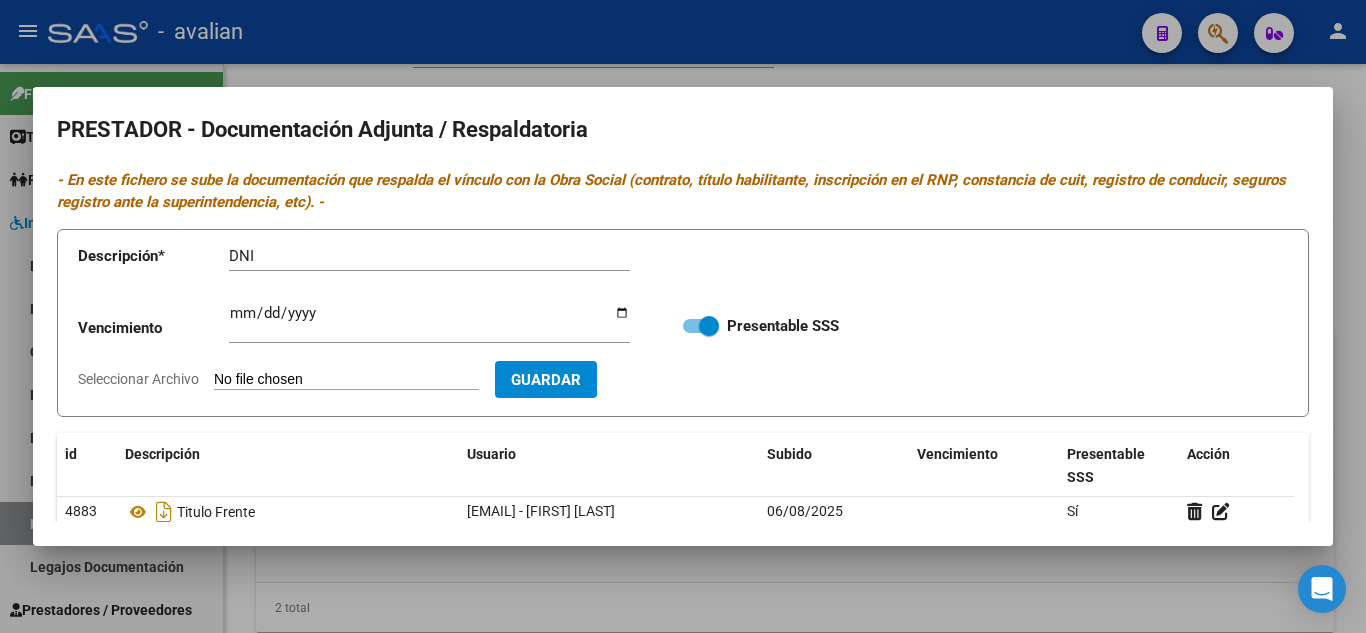 type on "C:\fakepath\[FILENAME].jpg" 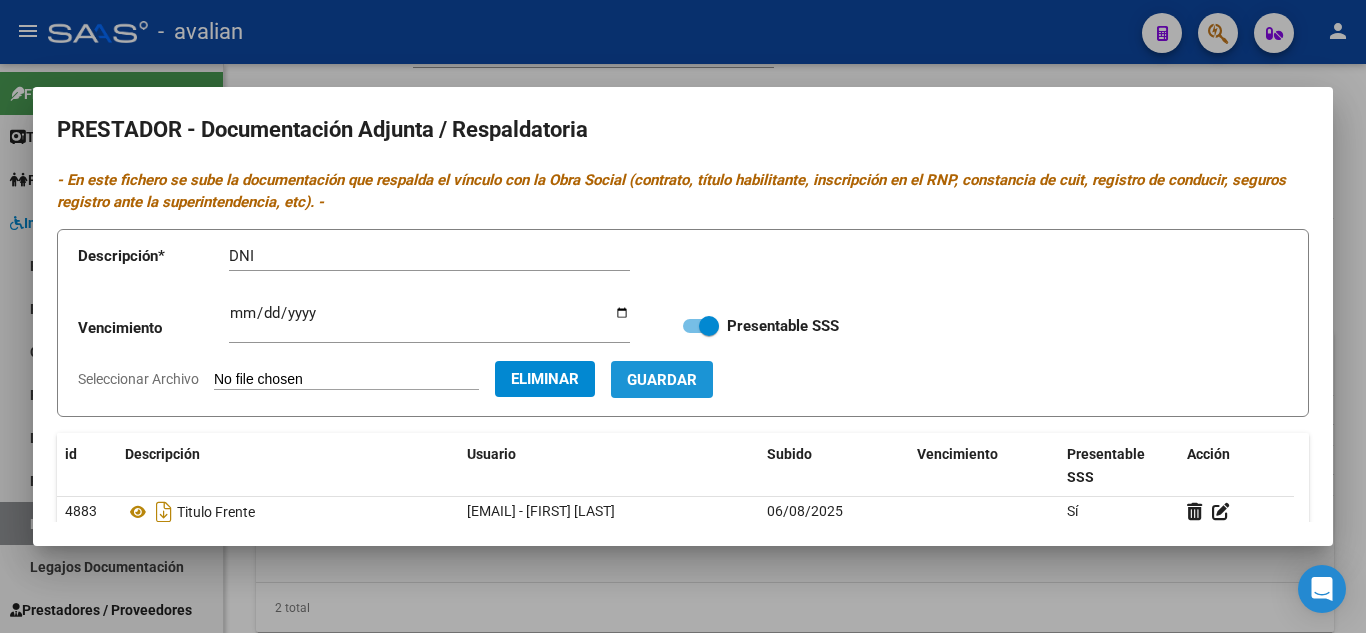 click on "Guardar" at bounding box center (662, 380) 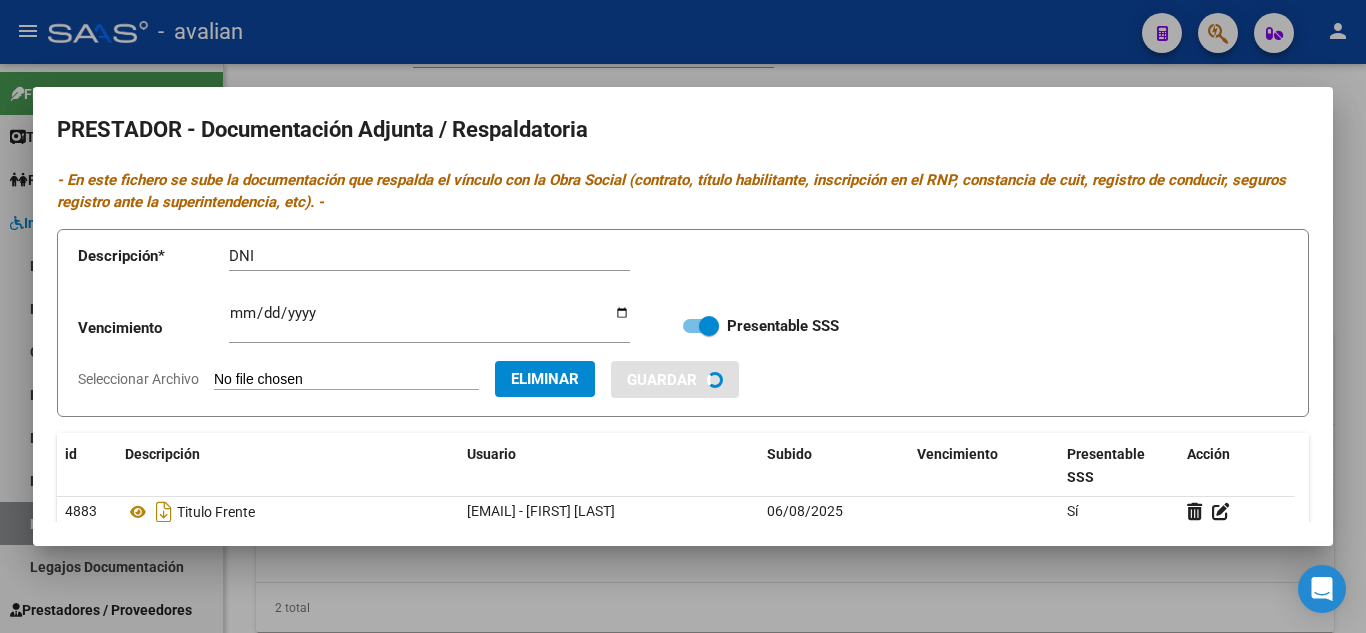 type 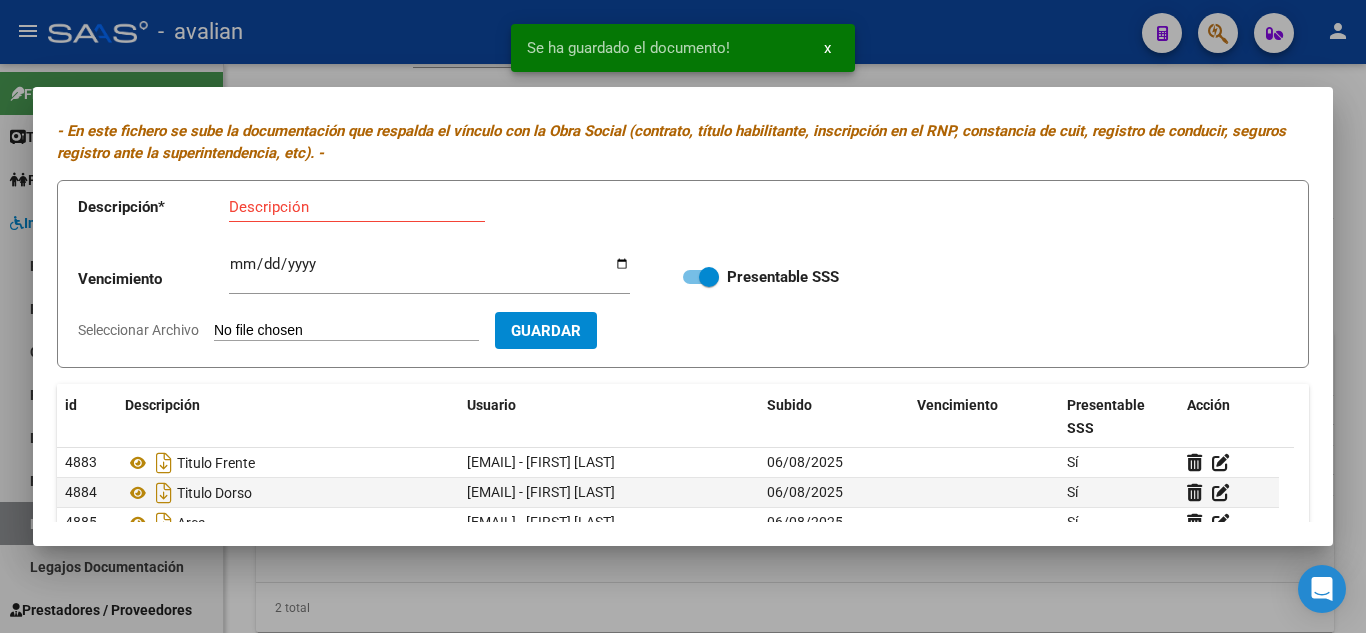 scroll, scrollTop: 0, scrollLeft: 0, axis: both 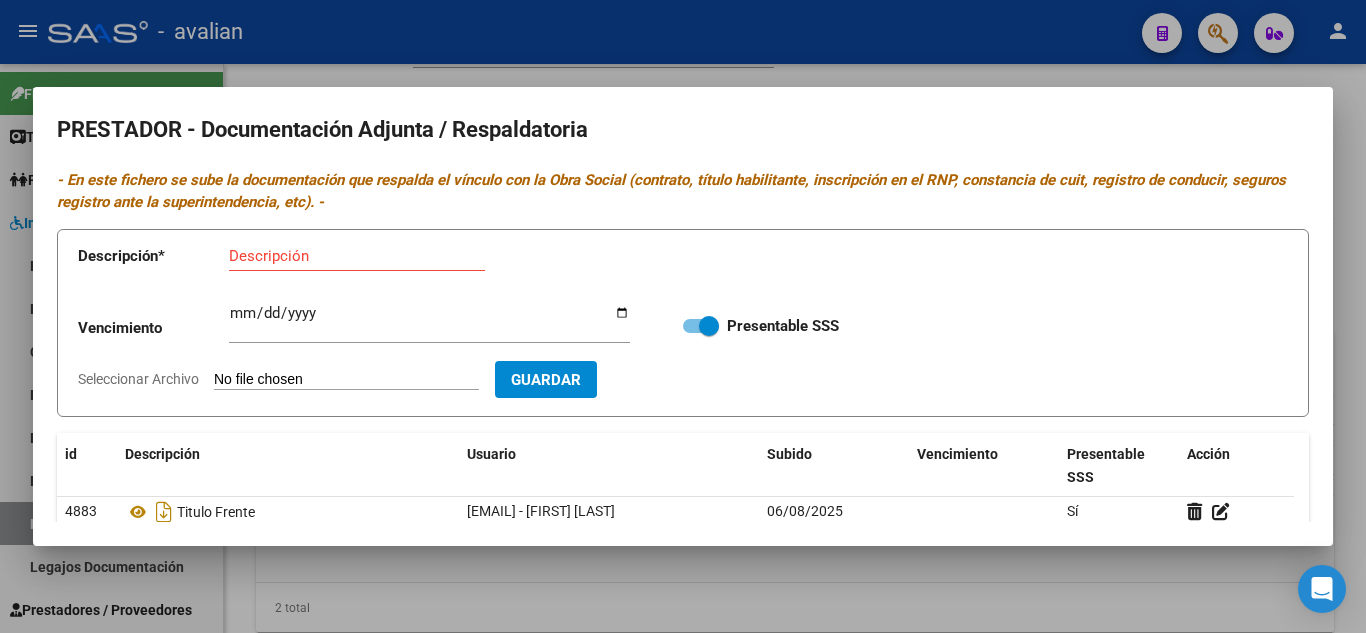 click at bounding box center (683, 316) 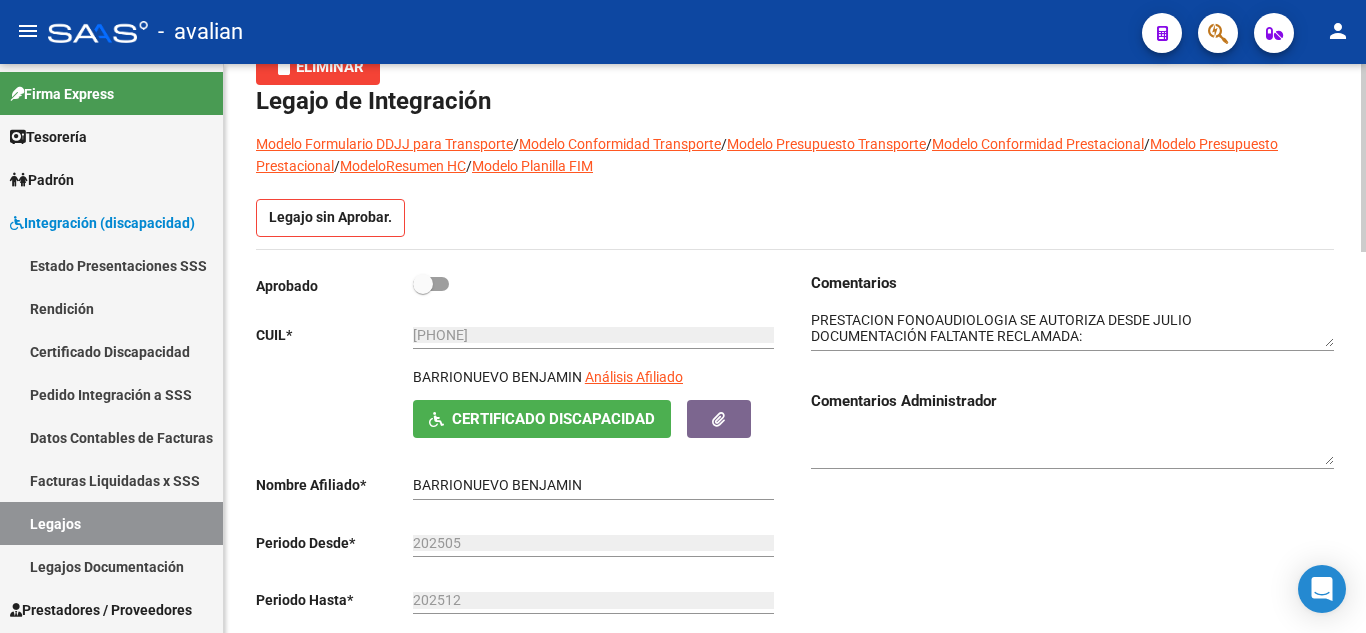 scroll, scrollTop: 0, scrollLeft: 0, axis: both 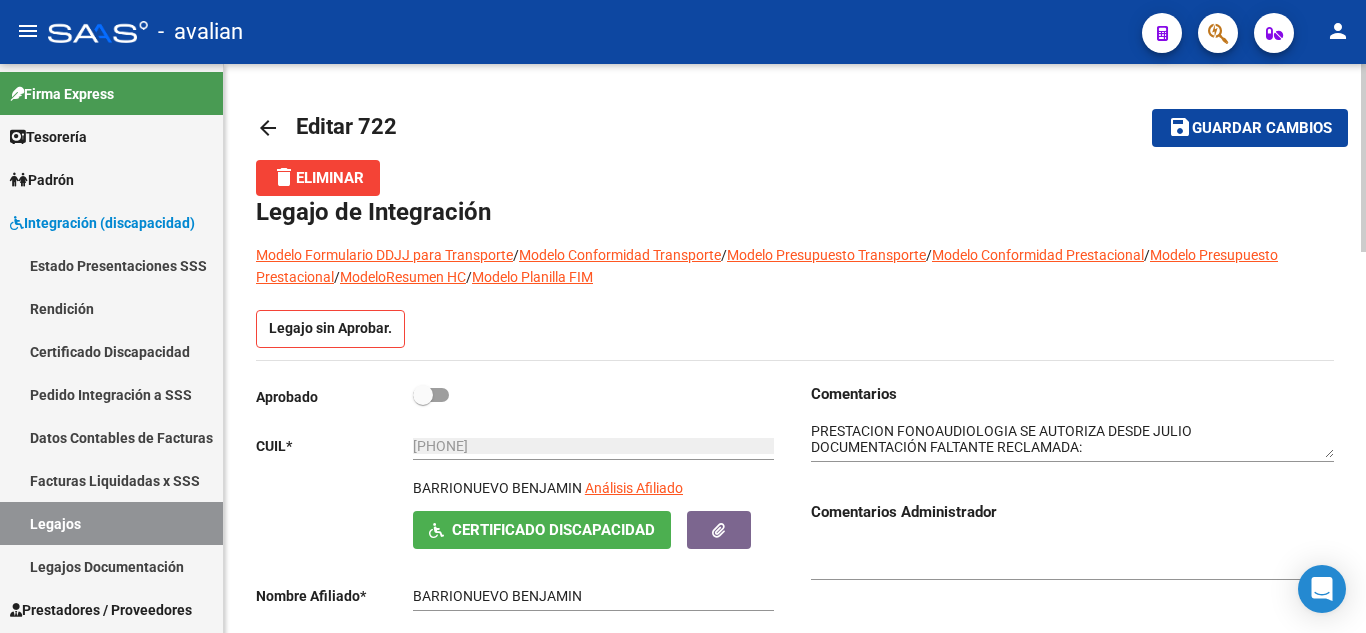 click on "Guardar cambios" 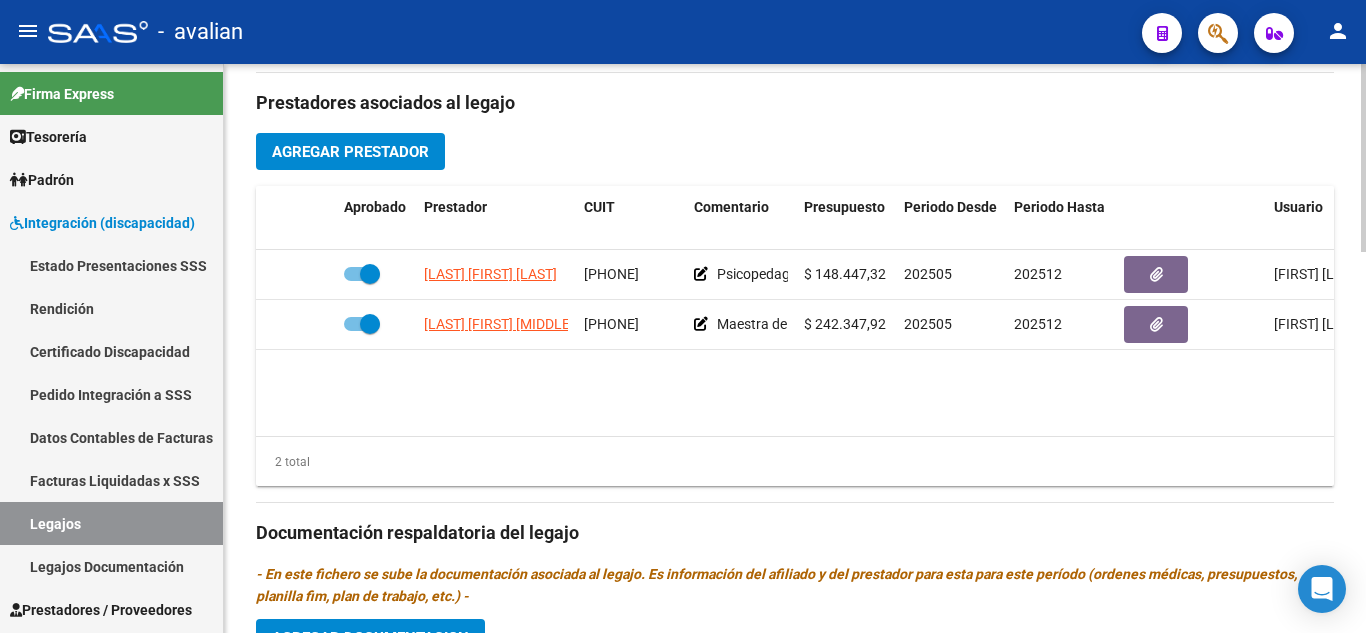 scroll, scrollTop: 700, scrollLeft: 0, axis: vertical 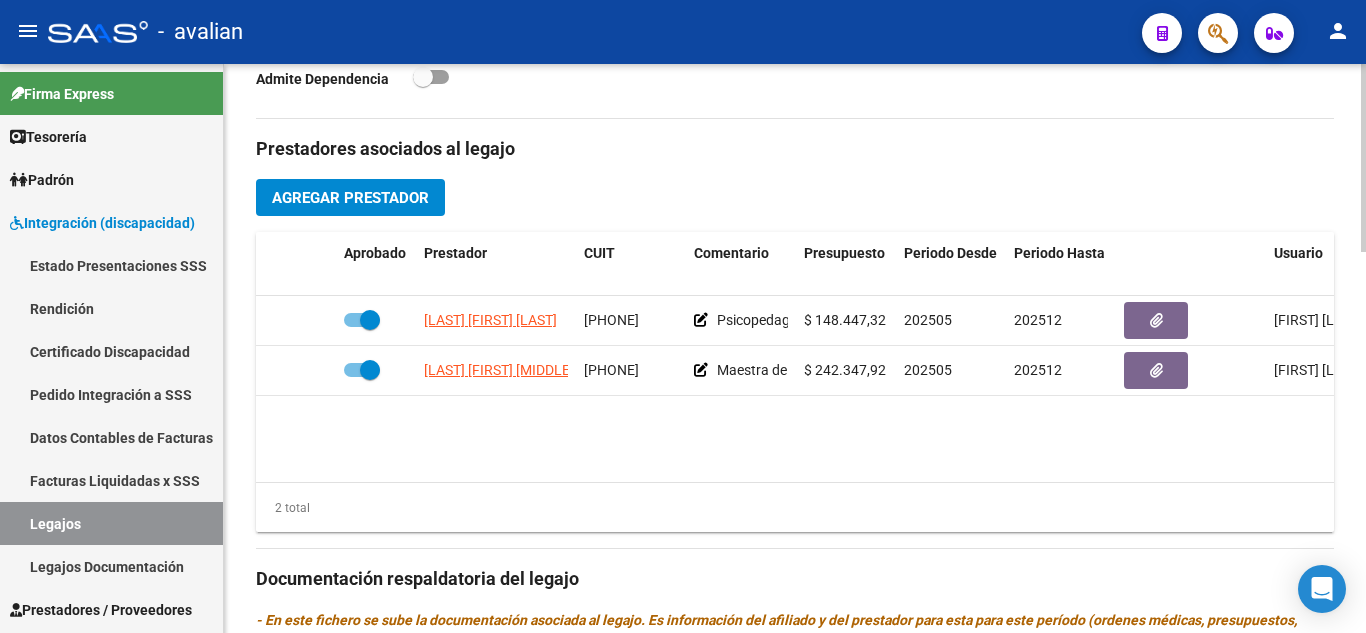 click on "Agregar Prestador" 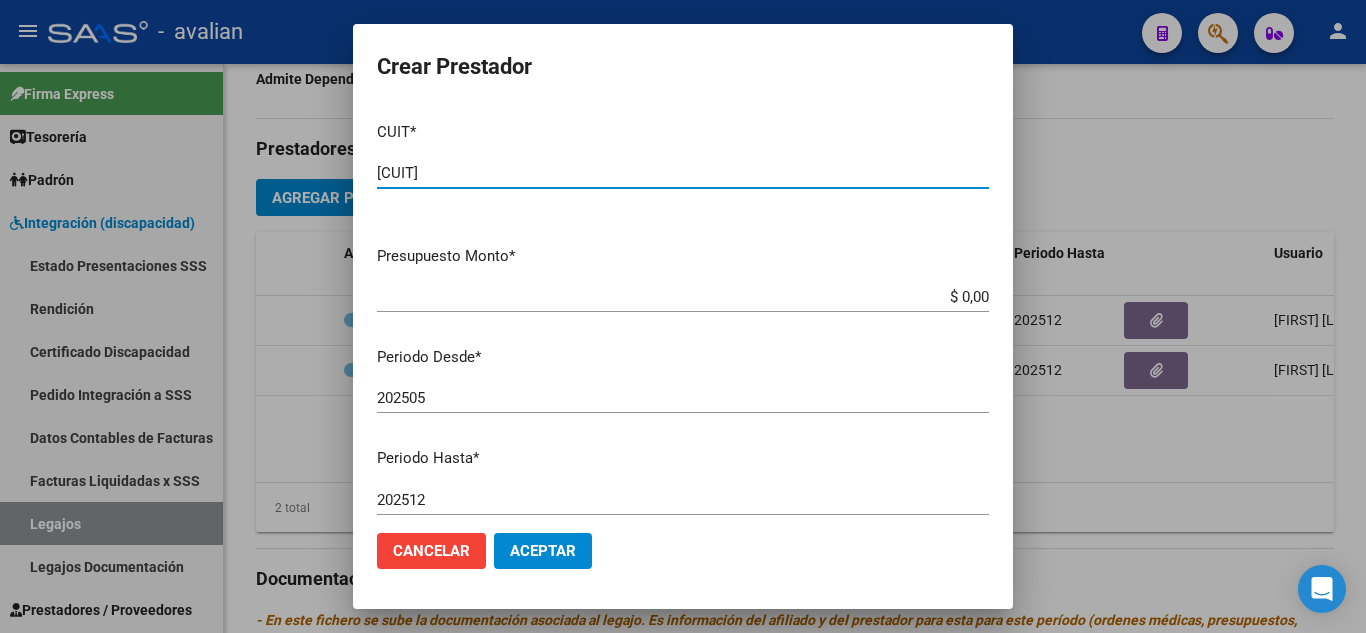 type on "[CUIT]" 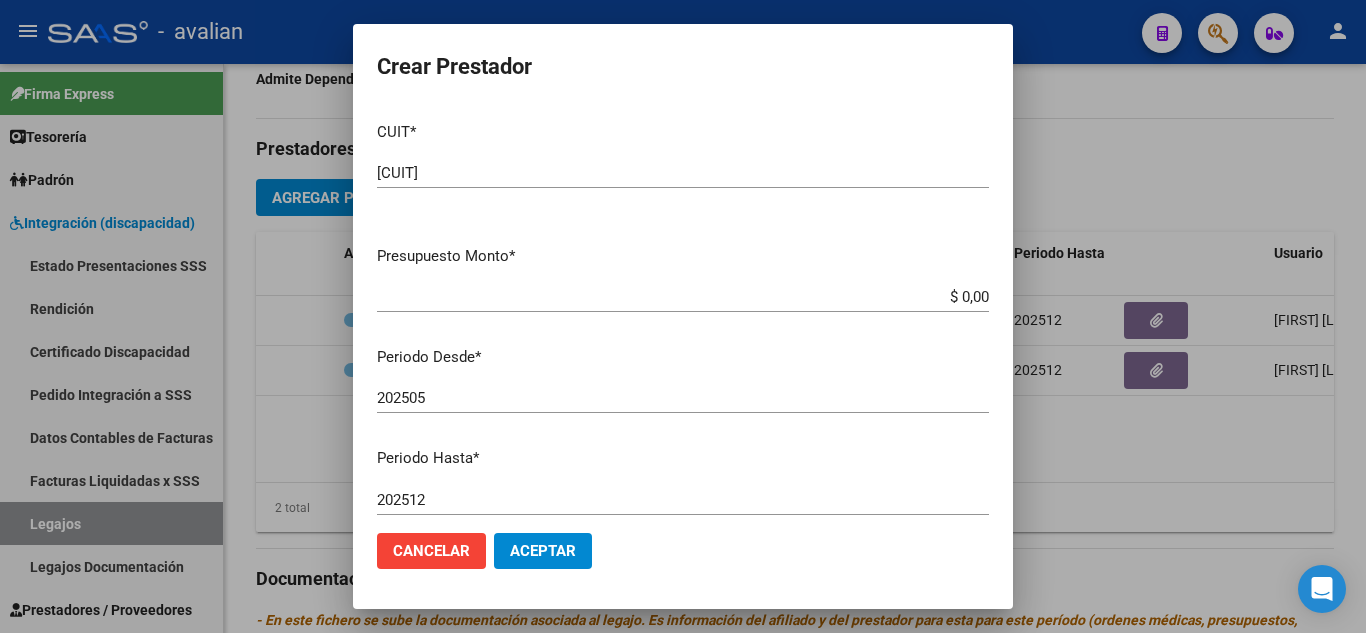 click on "CUIT  *   [NUMBER] Ingresar CUIT  ARCA Padrón    Presupuesto Monto  *   $ 0,00 Ingresar el monto  Periodo Desde  *   [YEAR][MONTH] Ingresar el periodo  Periodo Hasta  *   [YEAR][MONTH] Ingresar el periodo  Comentario    Ingresar el comentario  Admite Dependencia" at bounding box center [683, 311] 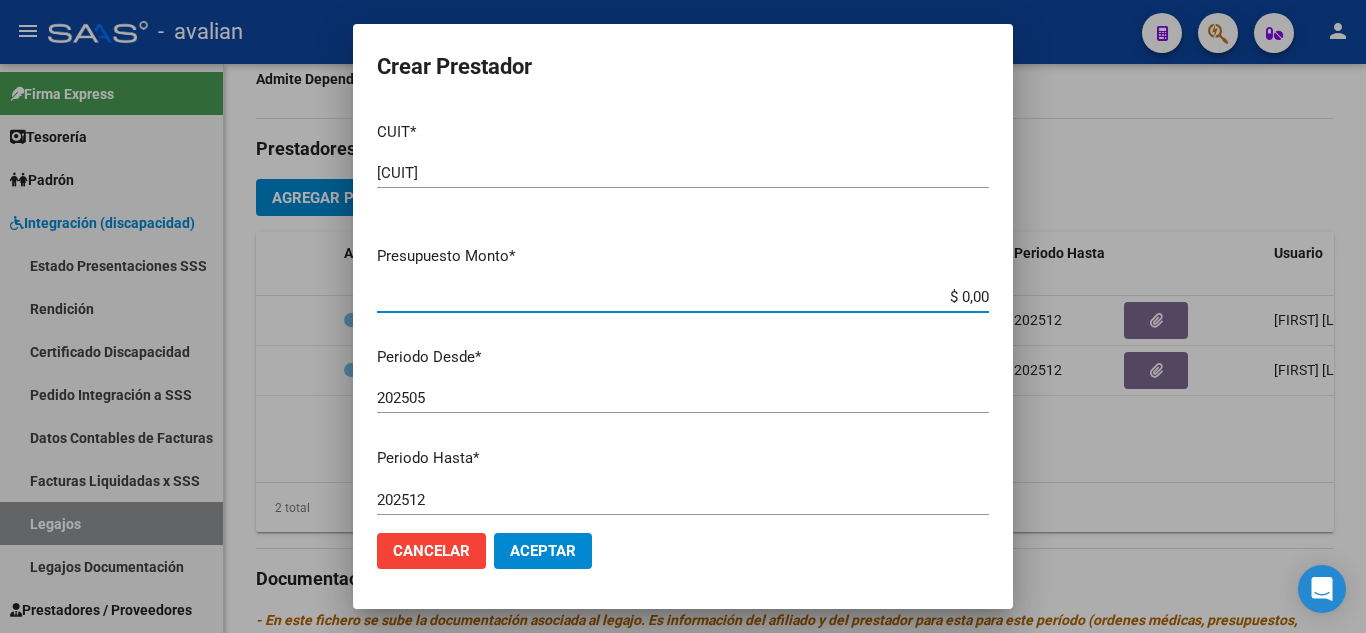 drag, startPoint x: 944, startPoint y: 300, endPoint x: 1000, endPoint y: 304, distance: 56.142673 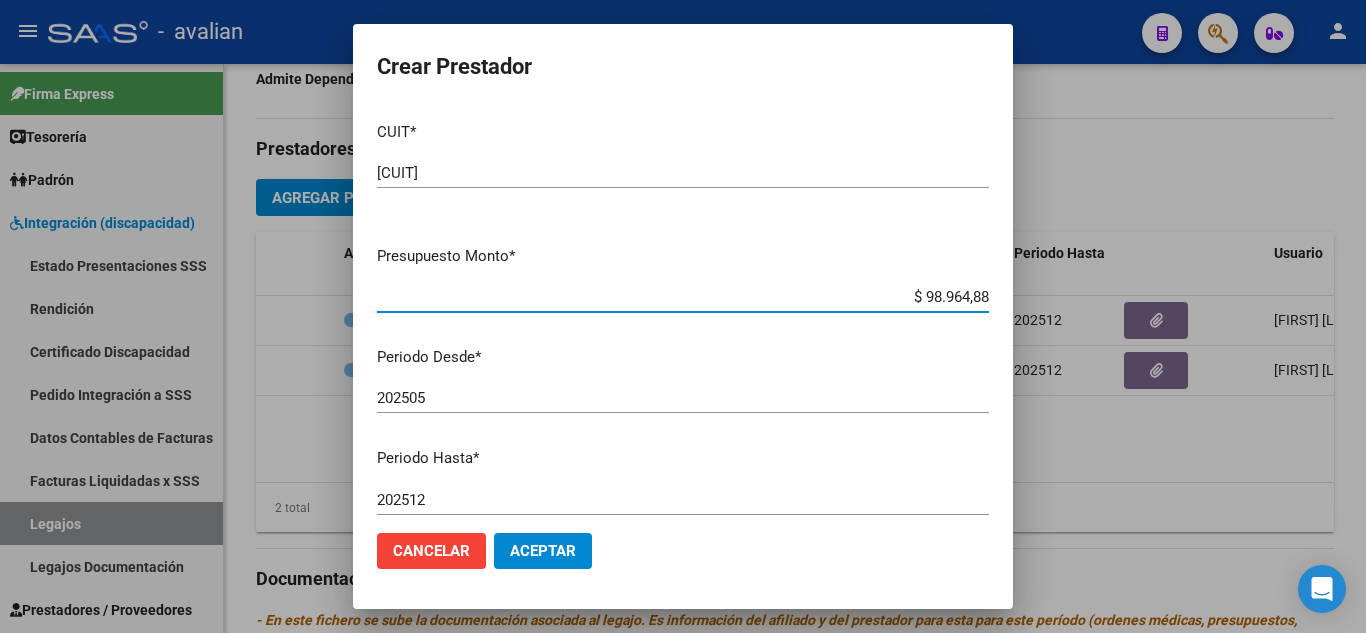 type on "$ 98.964,88" 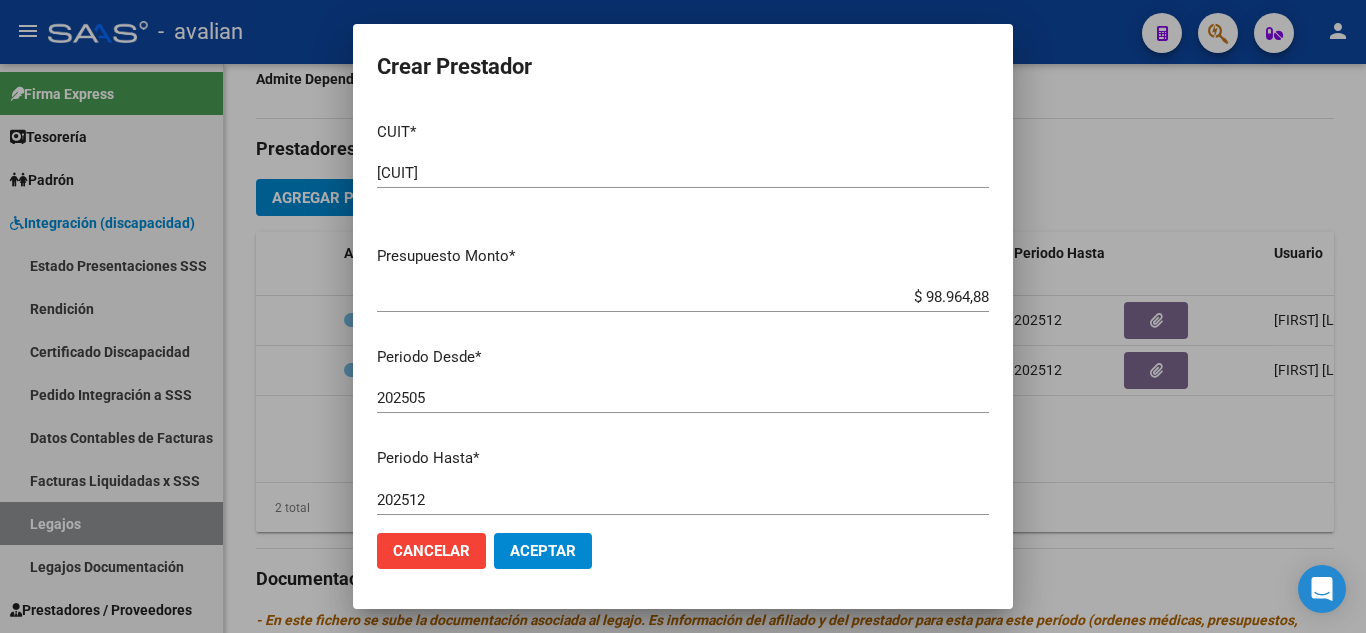 click on "202505" at bounding box center (683, 398) 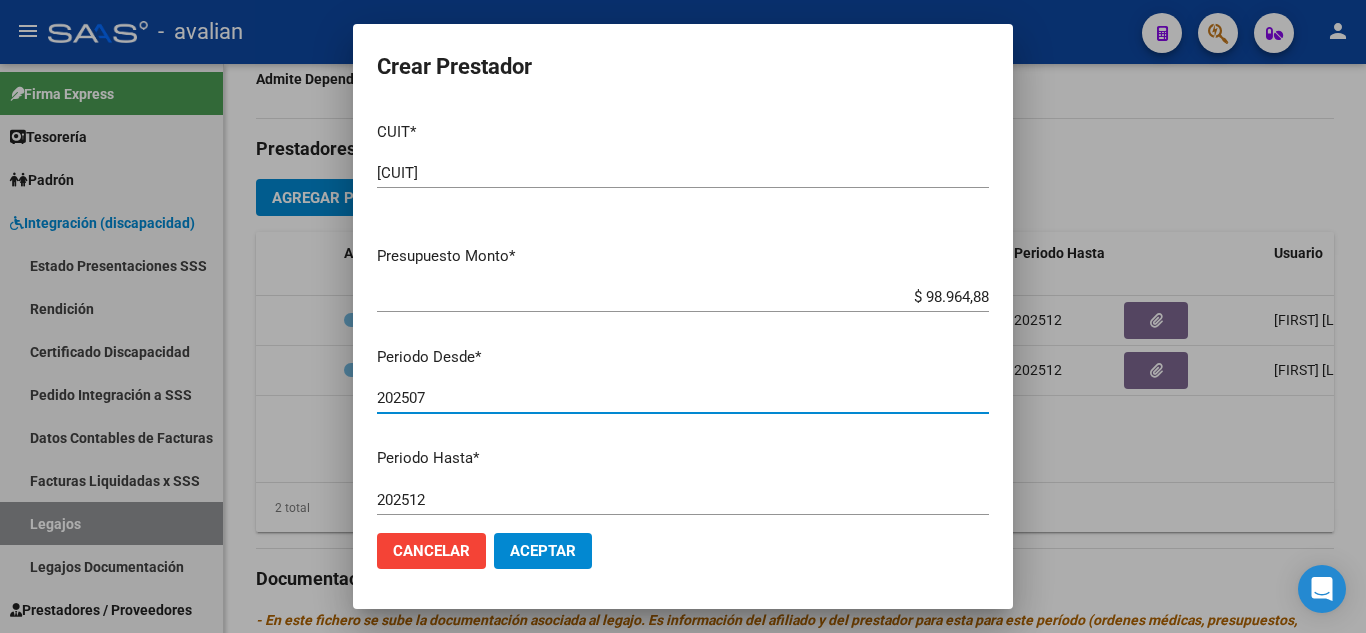 type on "202507" 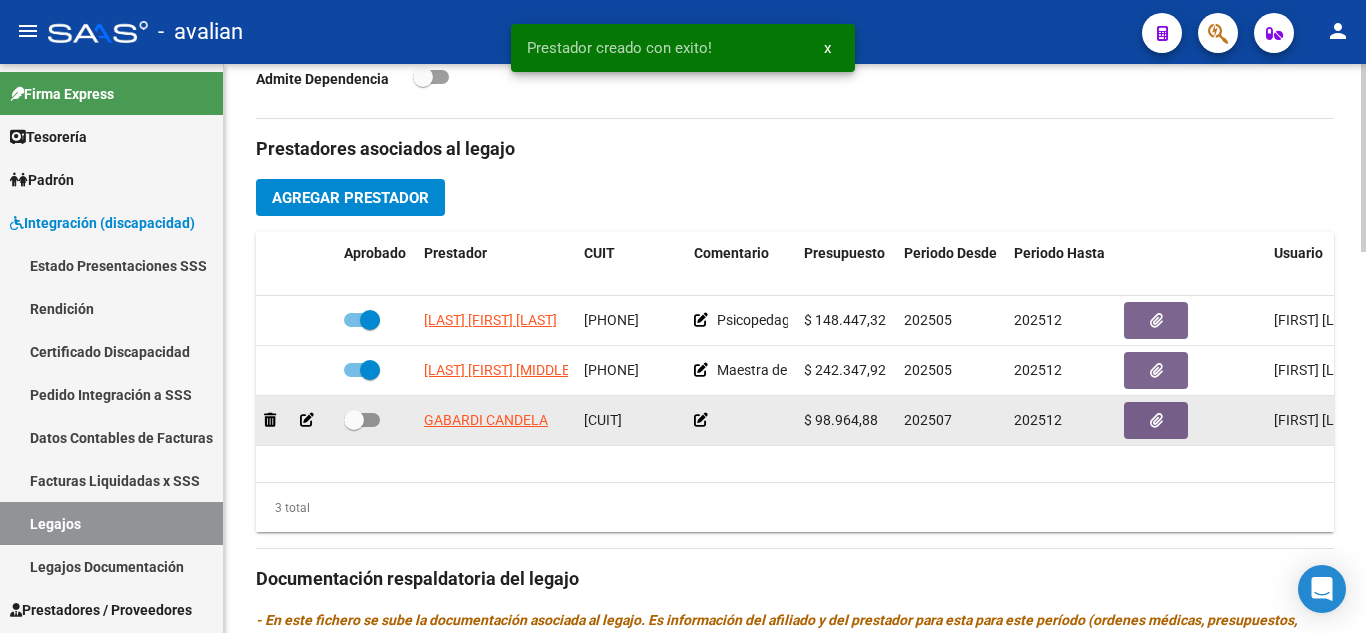 click 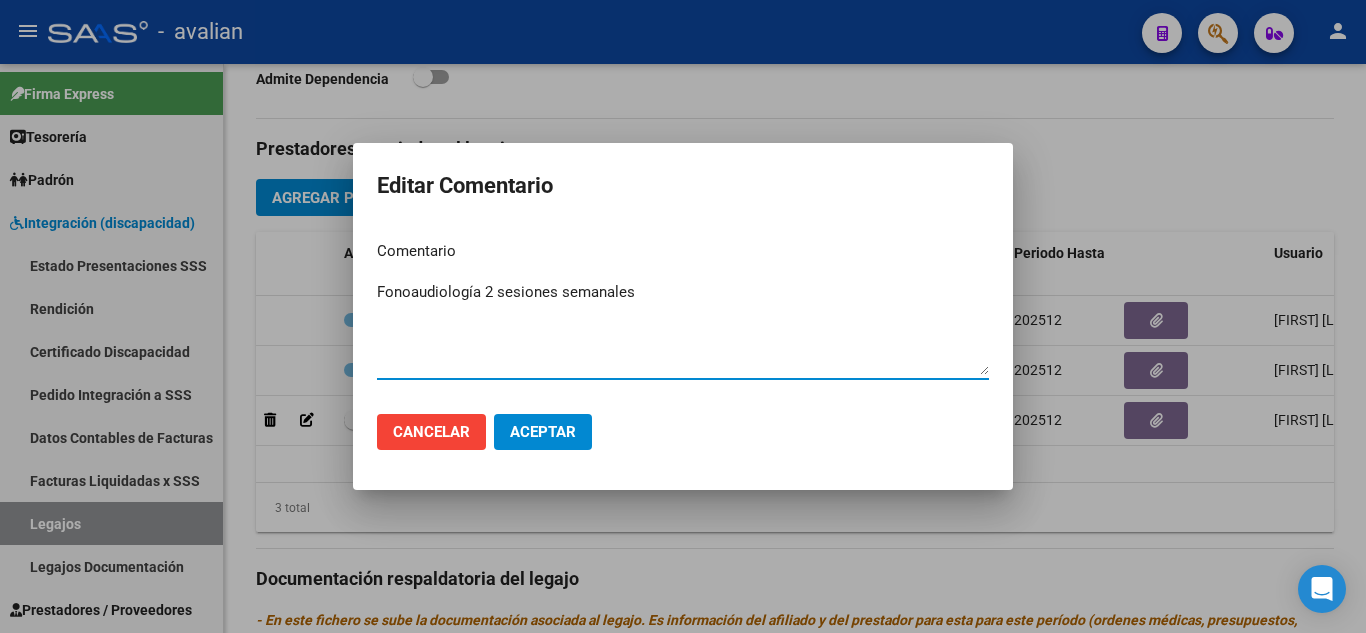 type on "Fonoaudiología 2 sesiones semanales" 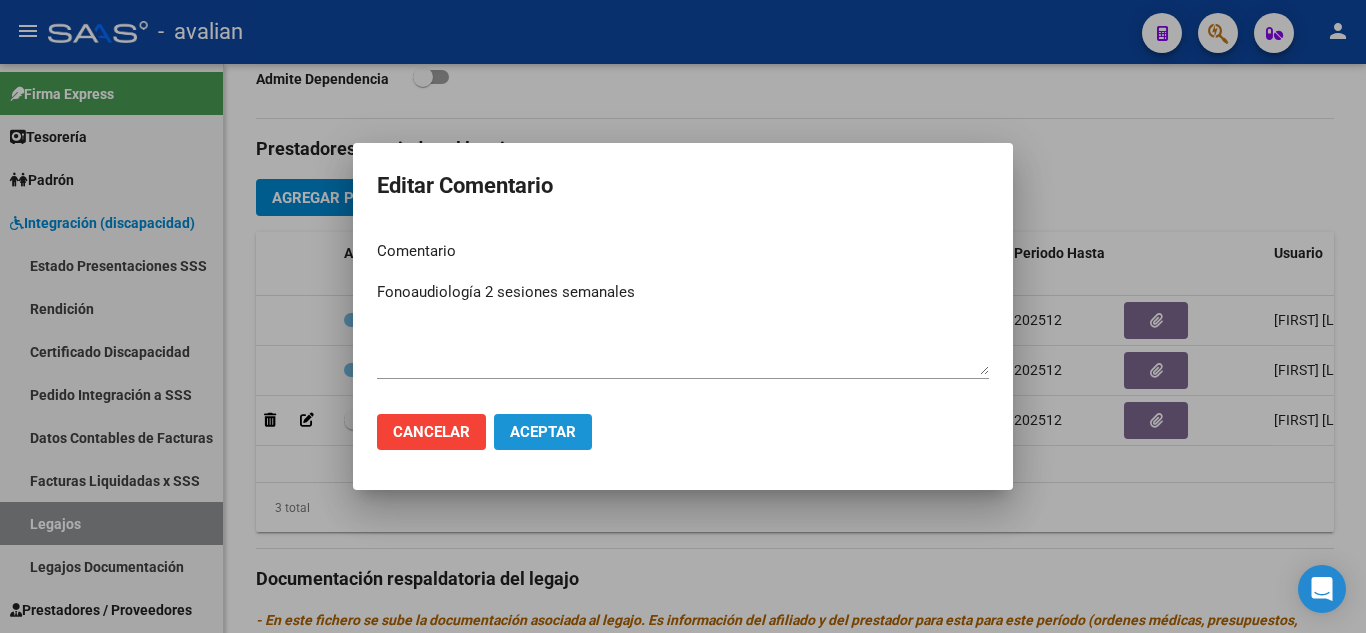 click on "Aceptar" 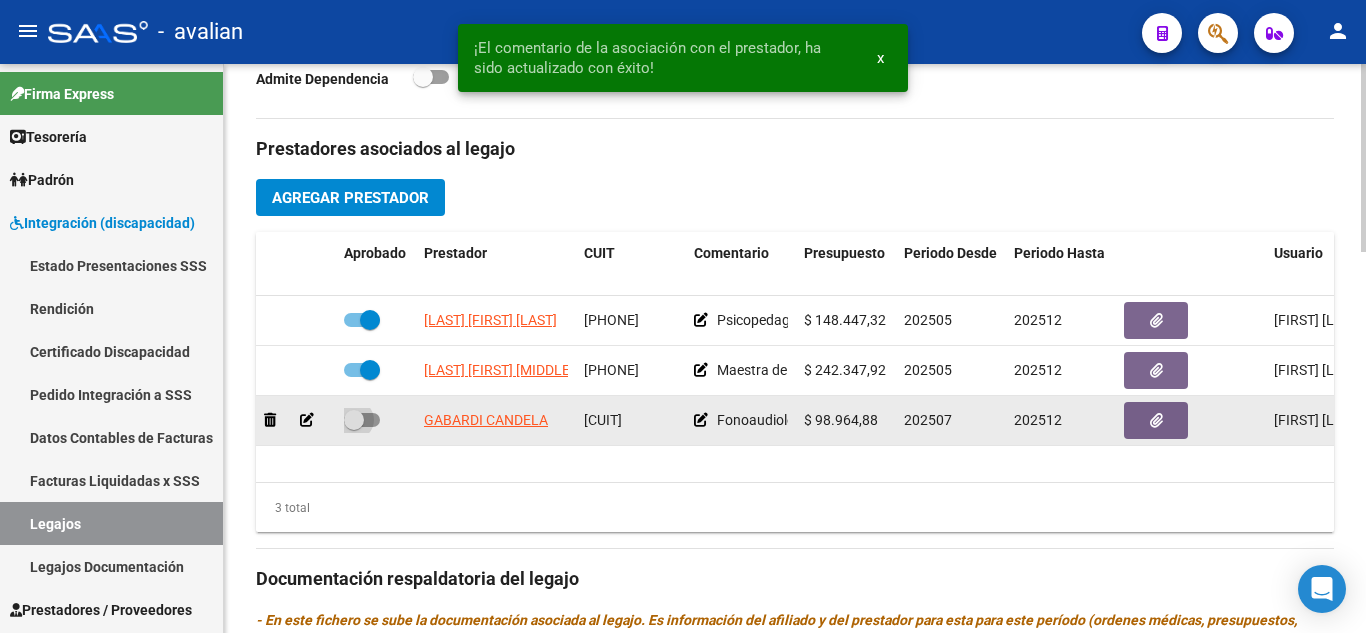 click at bounding box center (362, 420) 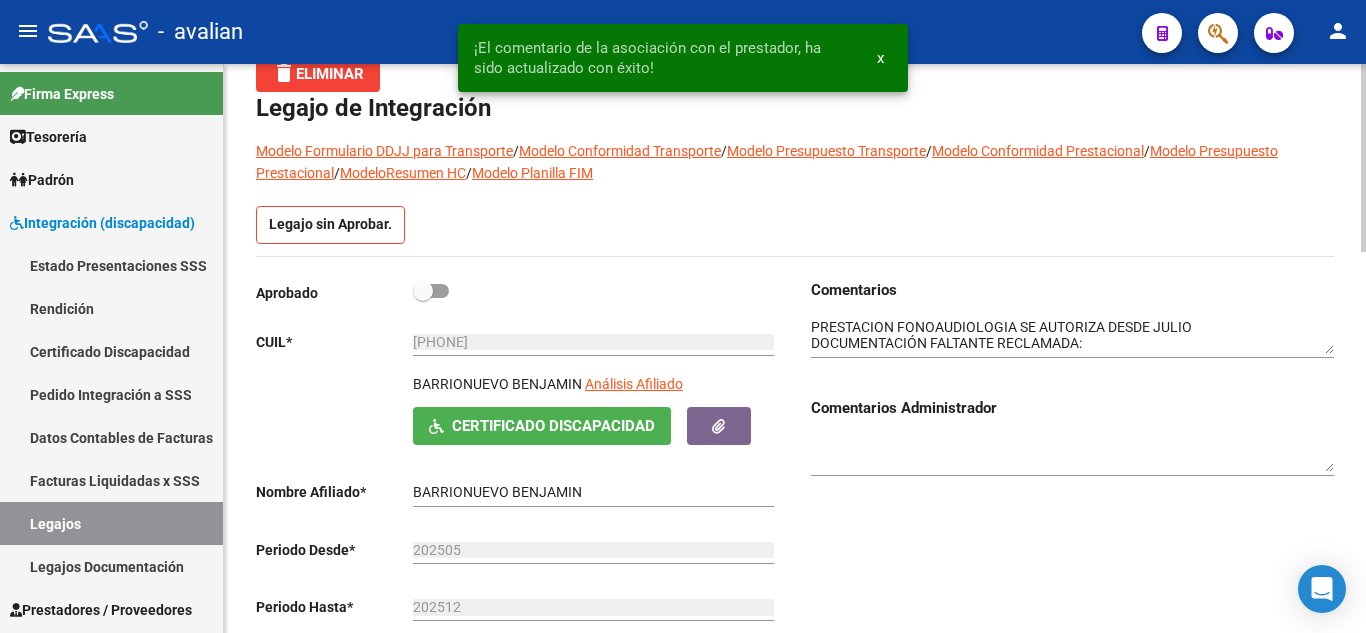 scroll, scrollTop: 0, scrollLeft: 0, axis: both 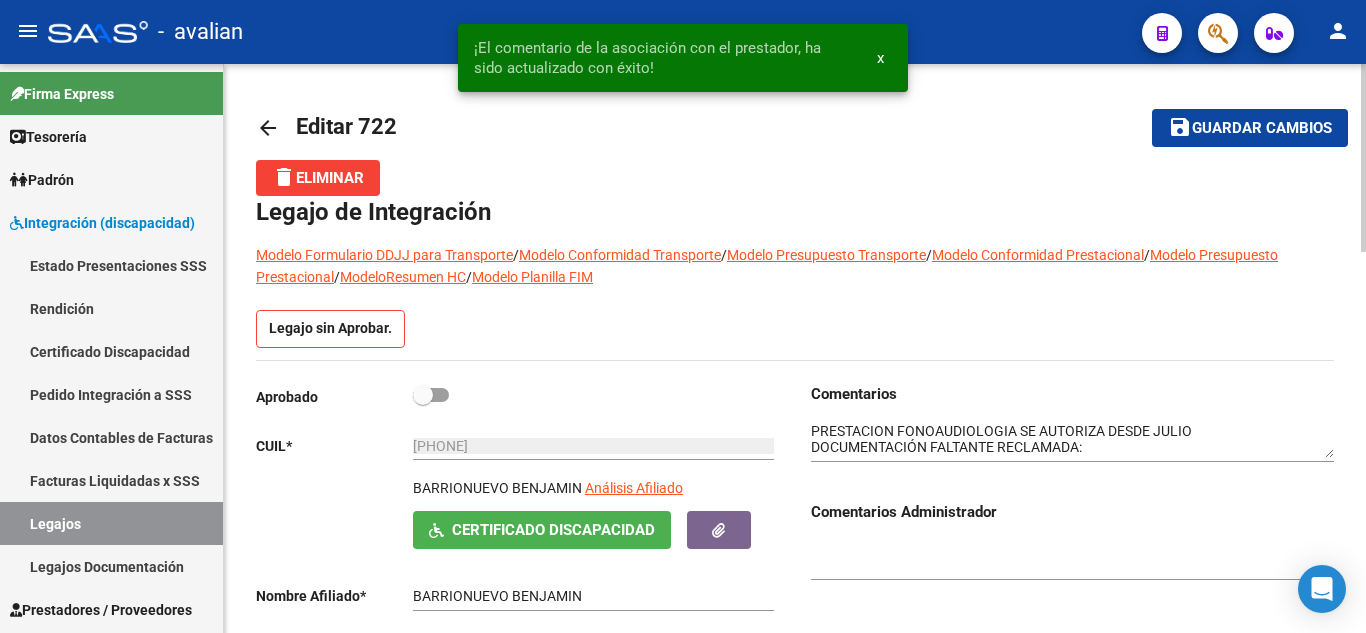 click on "Guardar cambios" 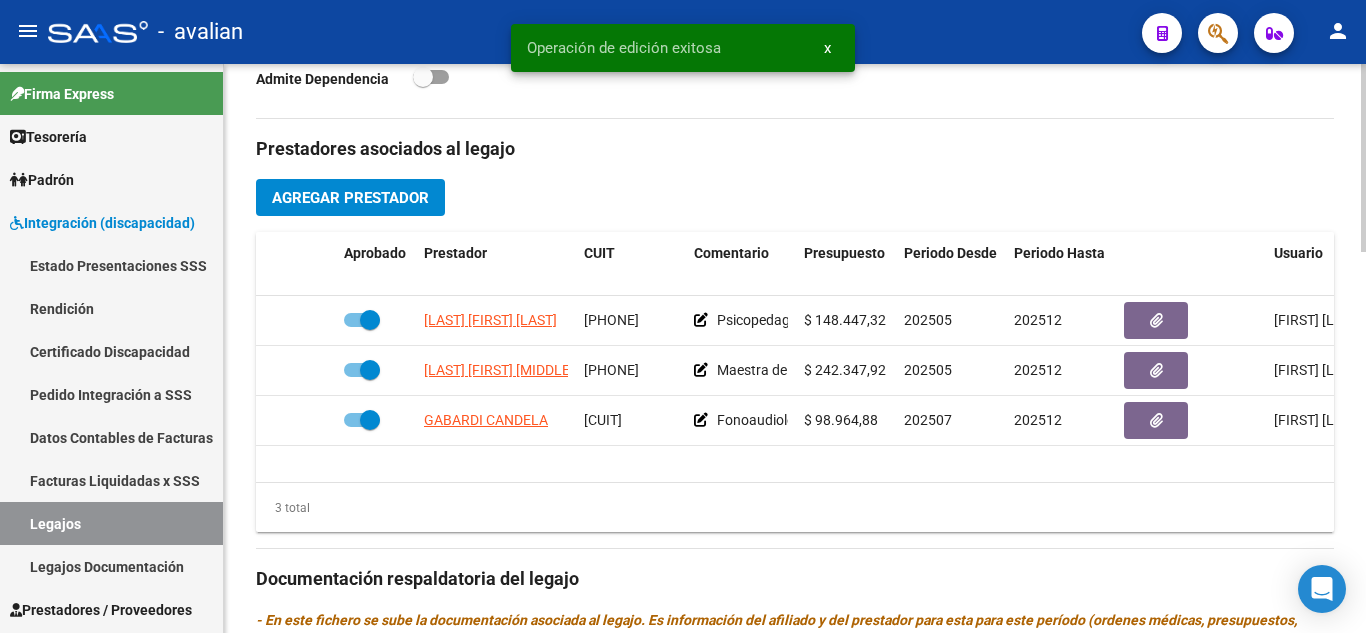 scroll, scrollTop: 800, scrollLeft: 0, axis: vertical 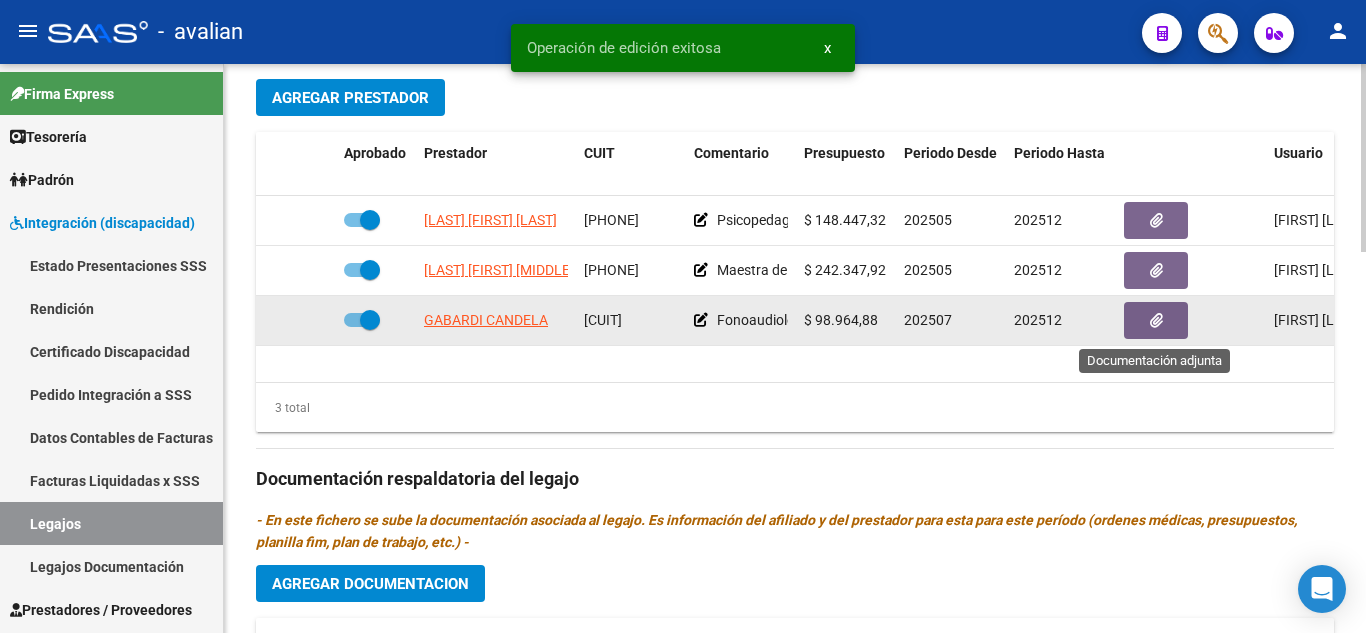 click 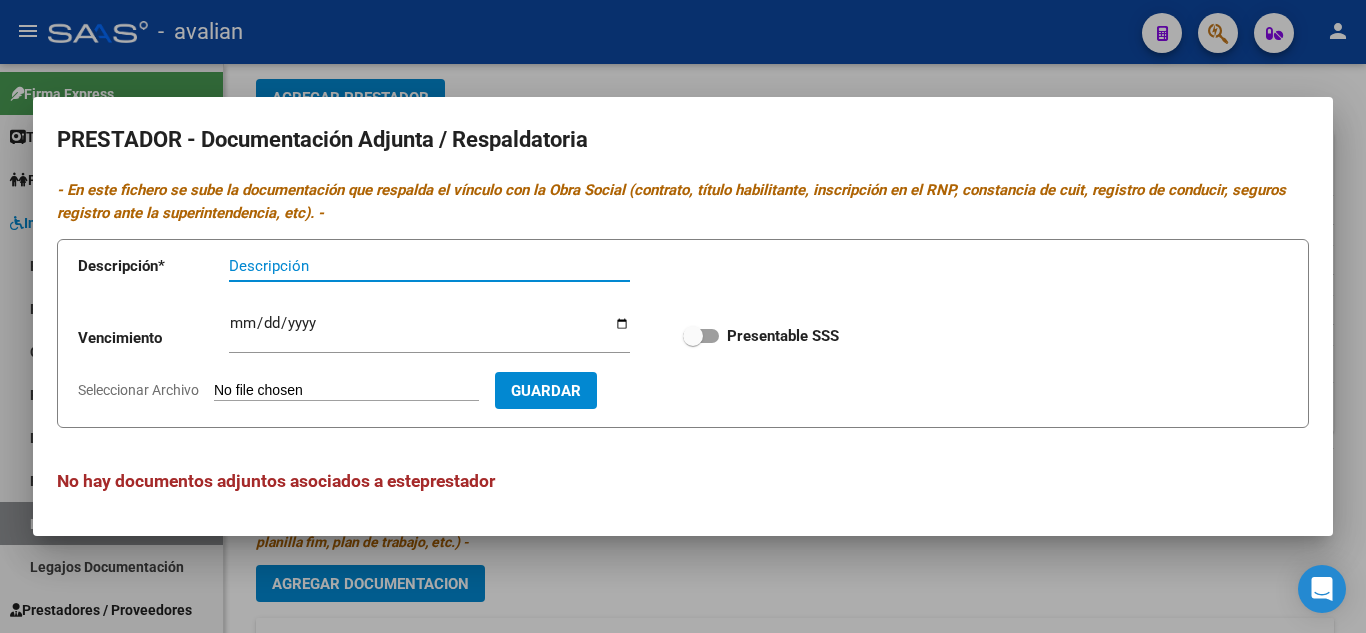 click at bounding box center (701, 336) 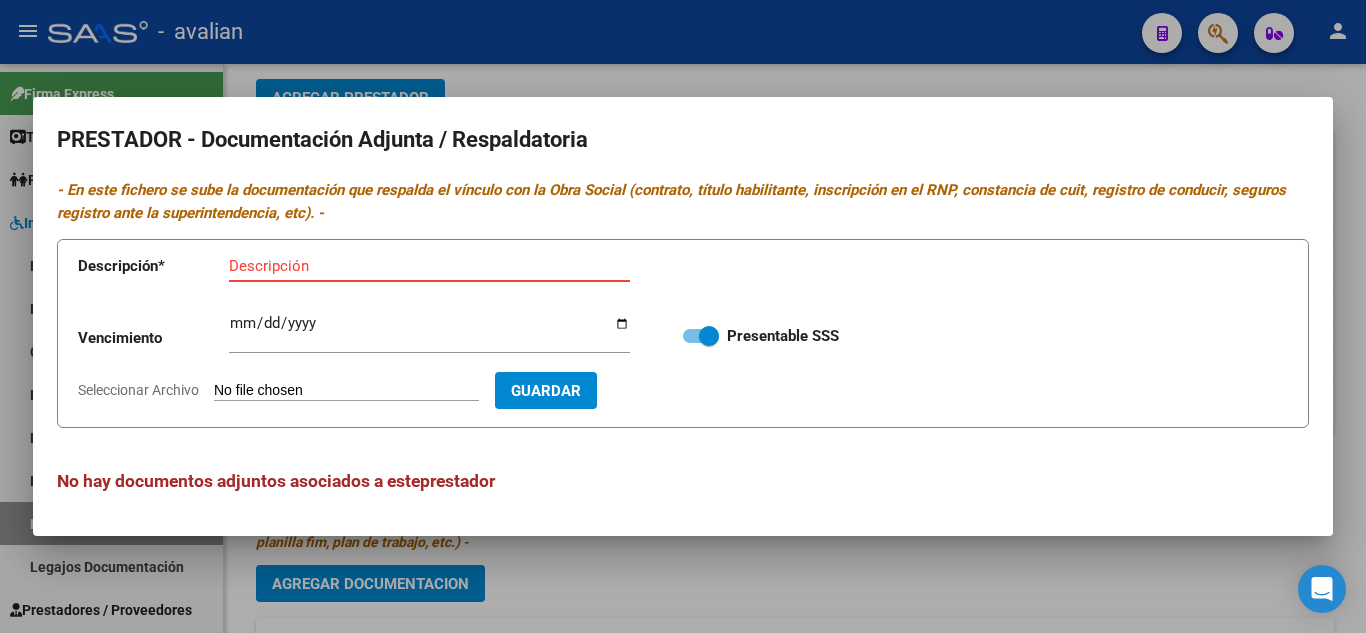 click on "Descripción" at bounding box center (429, 266) 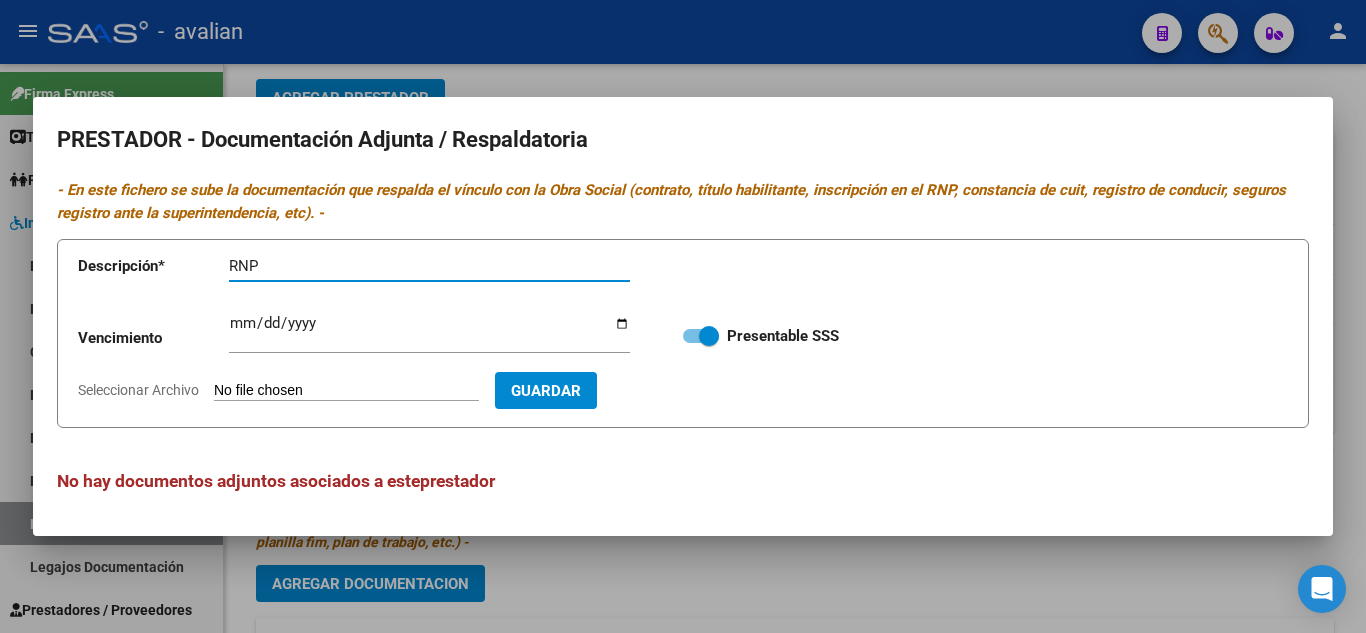 type on "RNP" 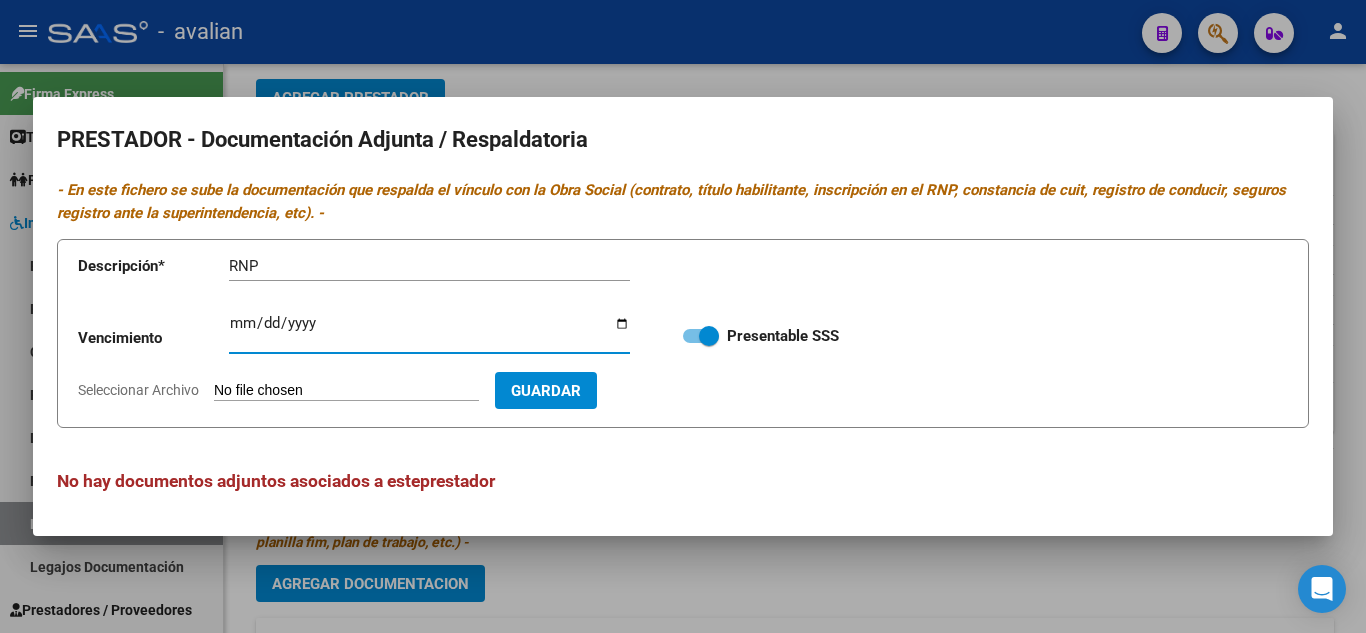 click on "Ingresar vencimiento" at bounding box center (429, 331) 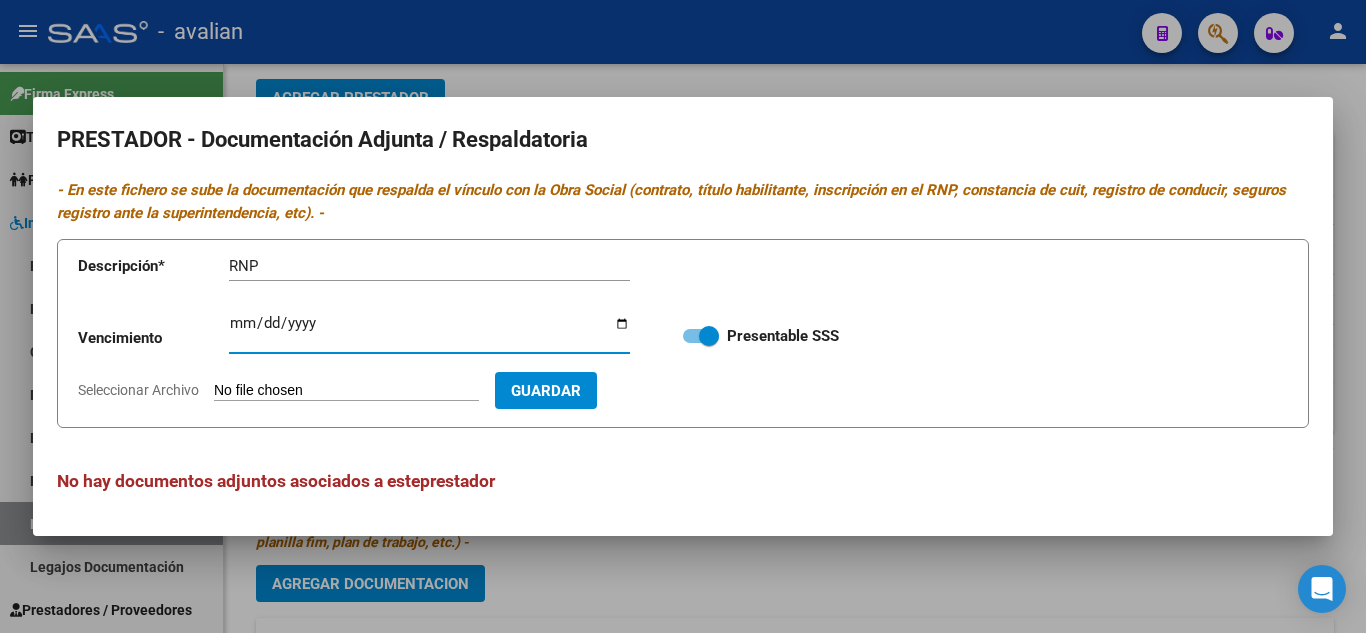 type on "[DATE]" 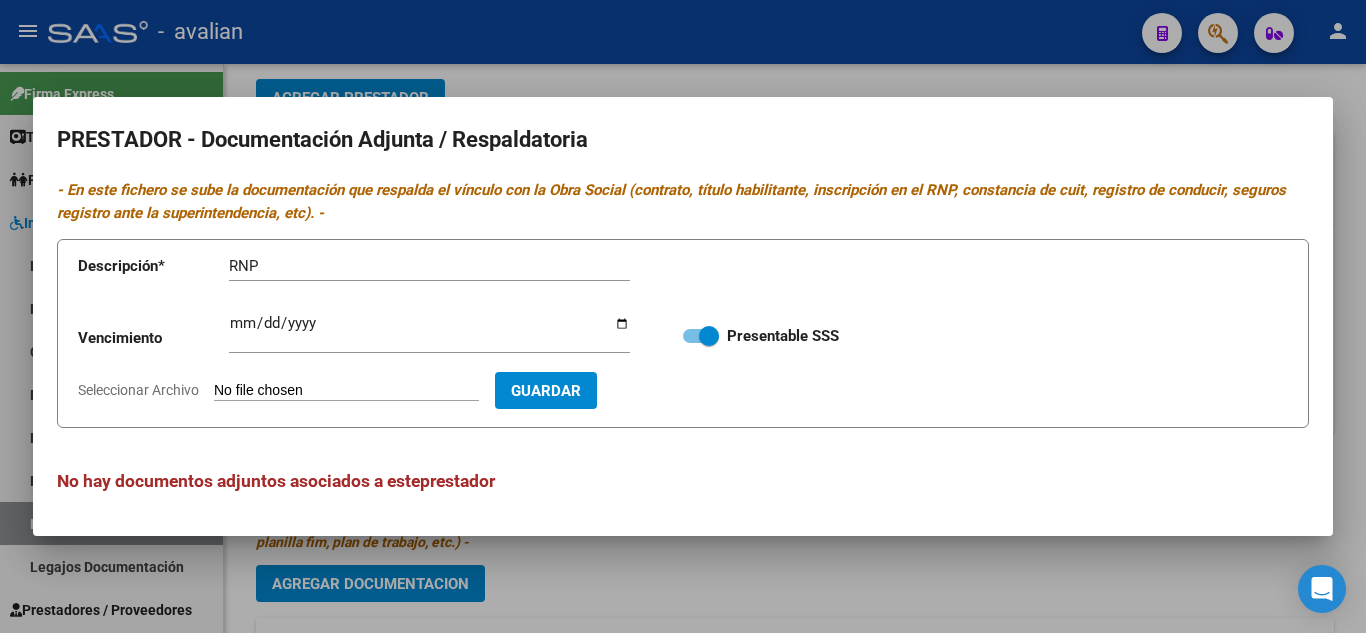 click on "Seleccionar Archivo" at bounding box center (346, 391) 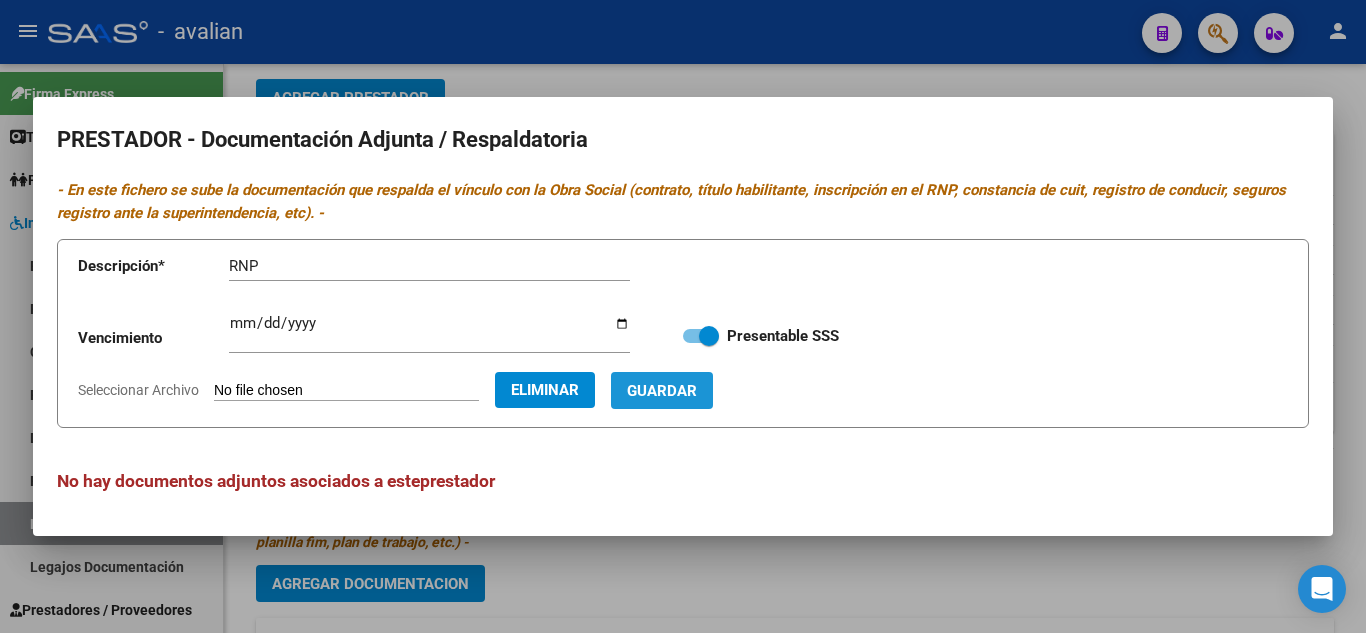 click on "Guardar" at bounding box center [662, 391] 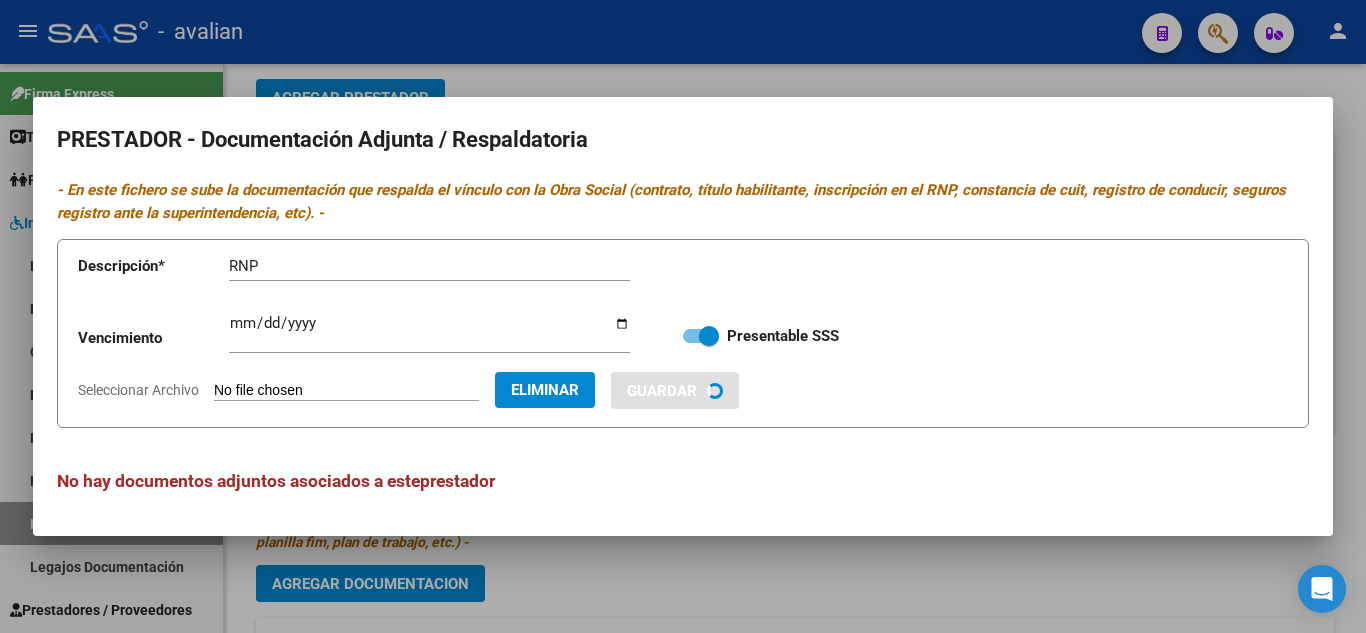 type 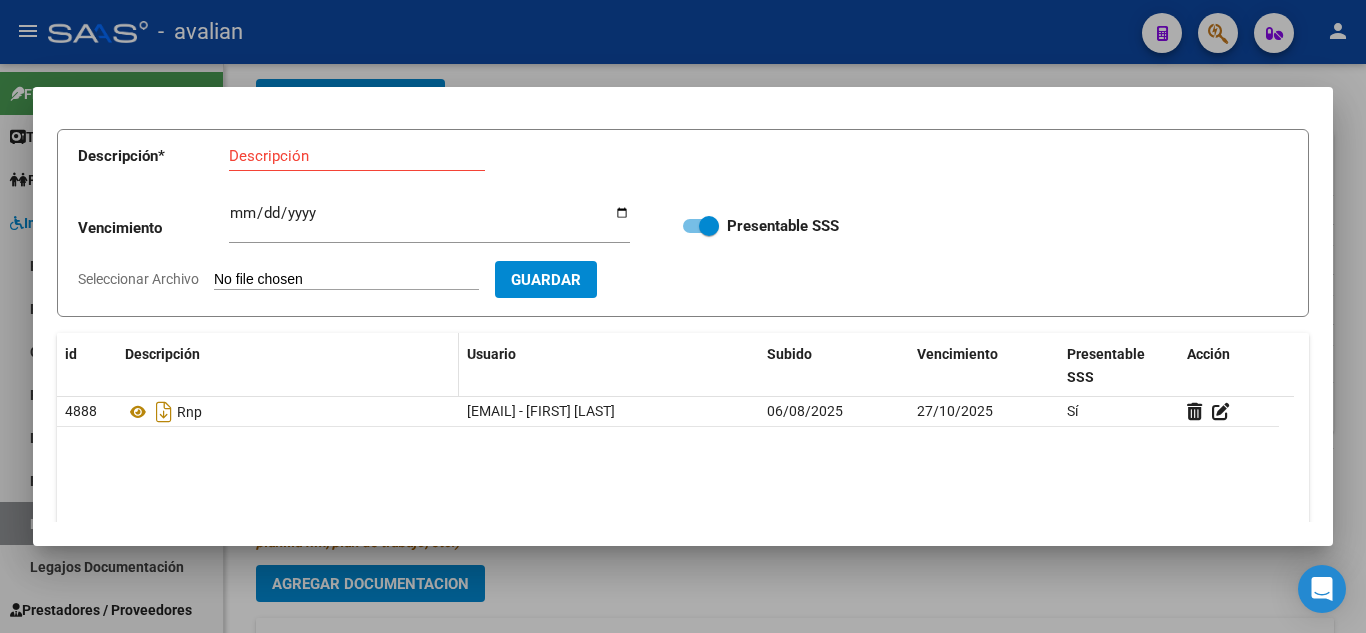 scroll, scrollTop: 0, scrollLeft: 0, axis: both 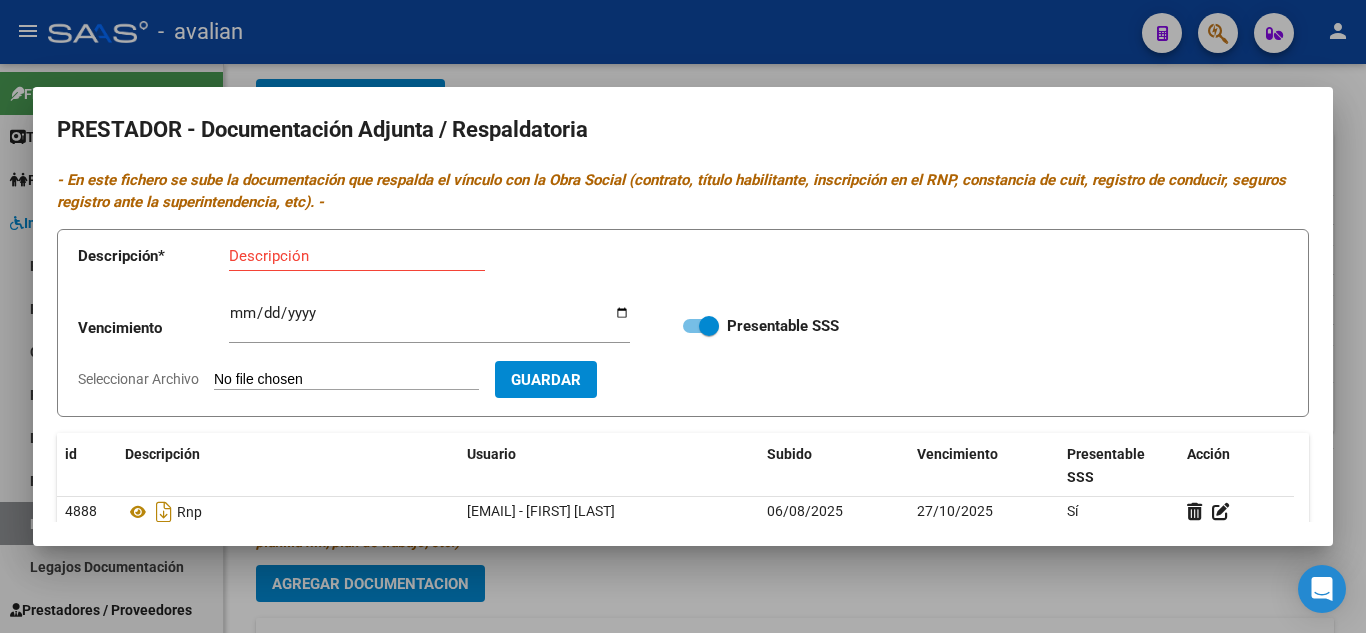click on "Descripción" at bounding box center [357, 256] 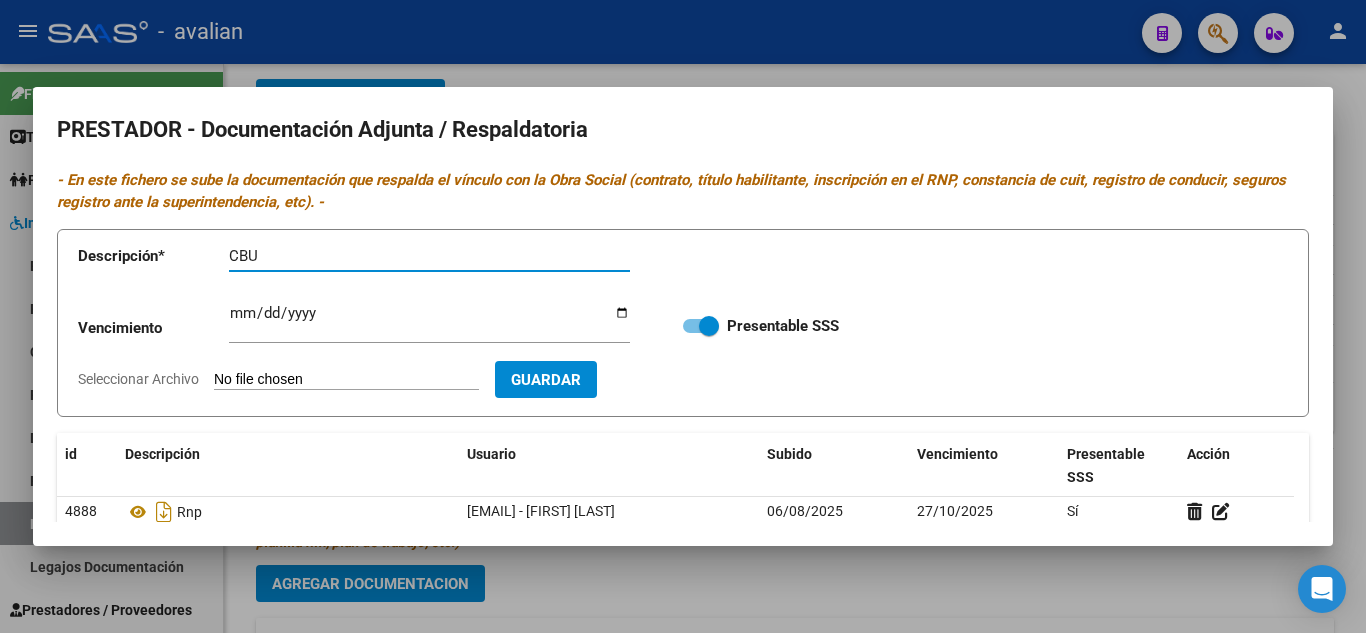 type on "CBU" 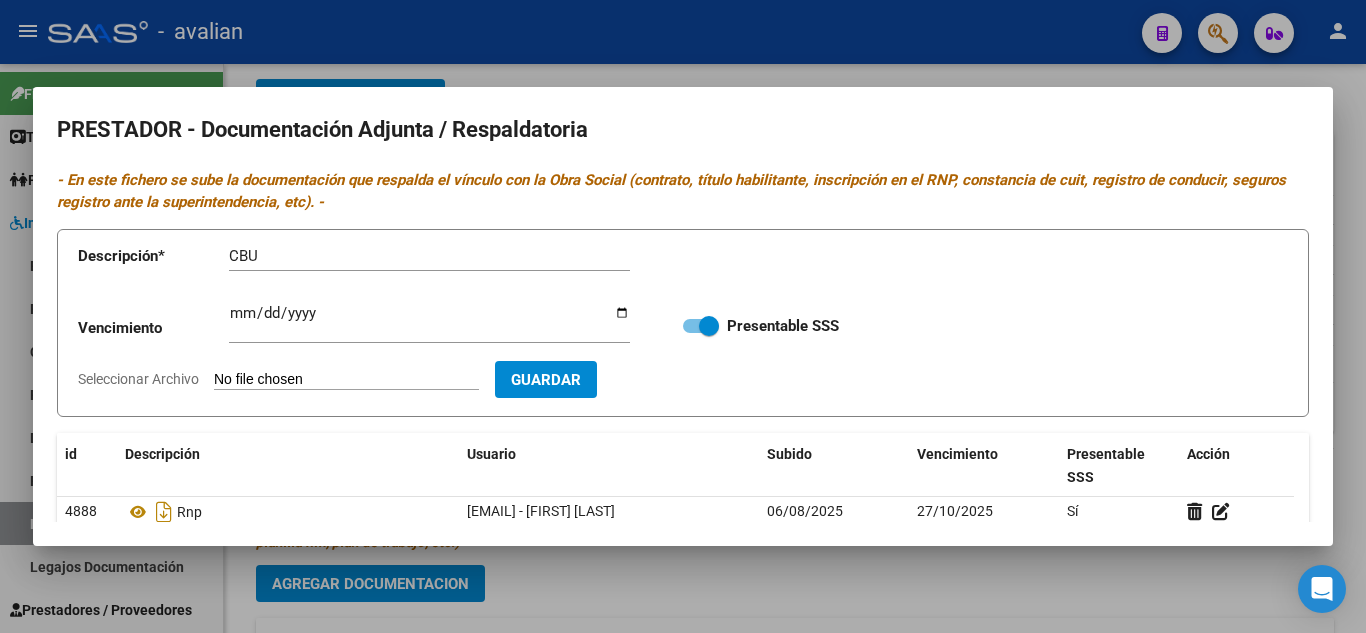 type on "C:\fakepath\CBU.jpg" 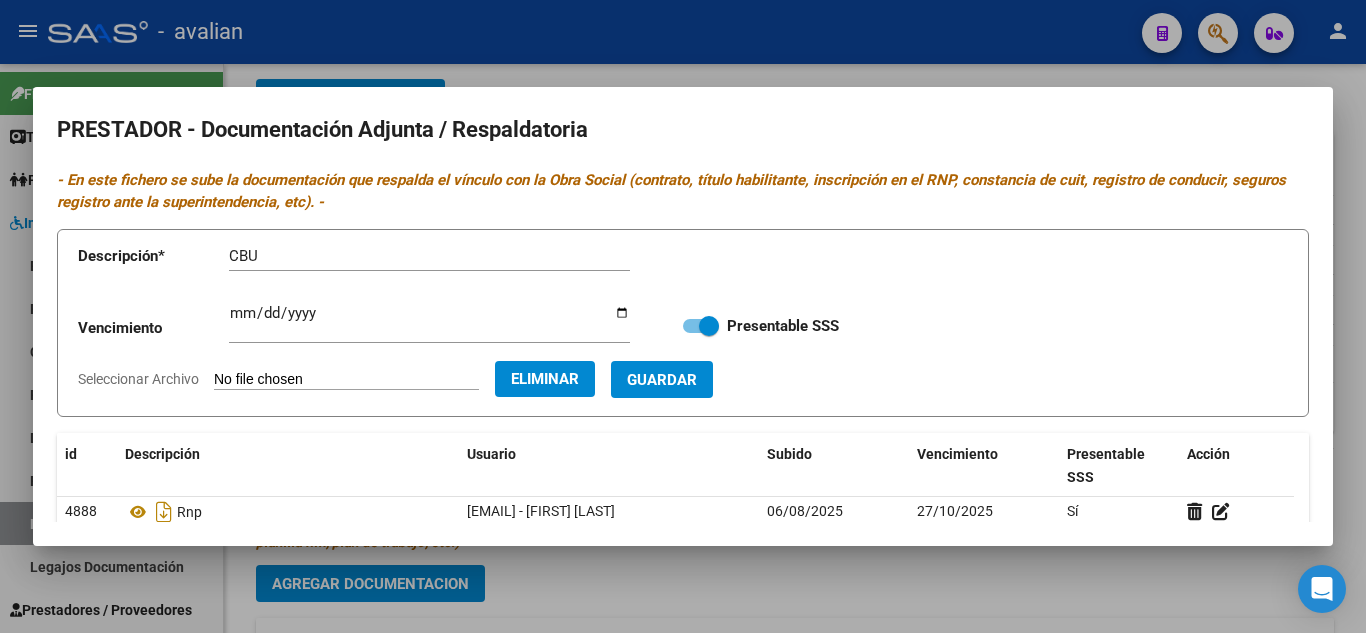 click on "Guardar" at bounding box center [662, 380] 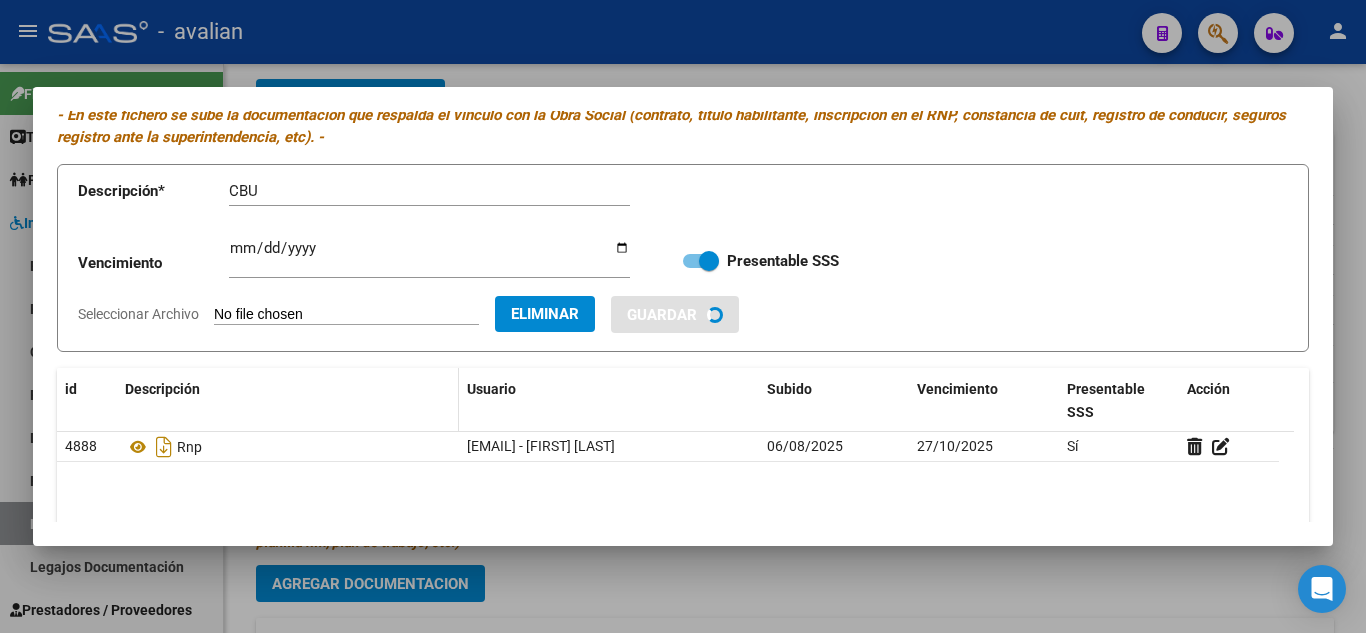 scroll, scrollTop: 100, scrollLeft: 0, axis: vertical 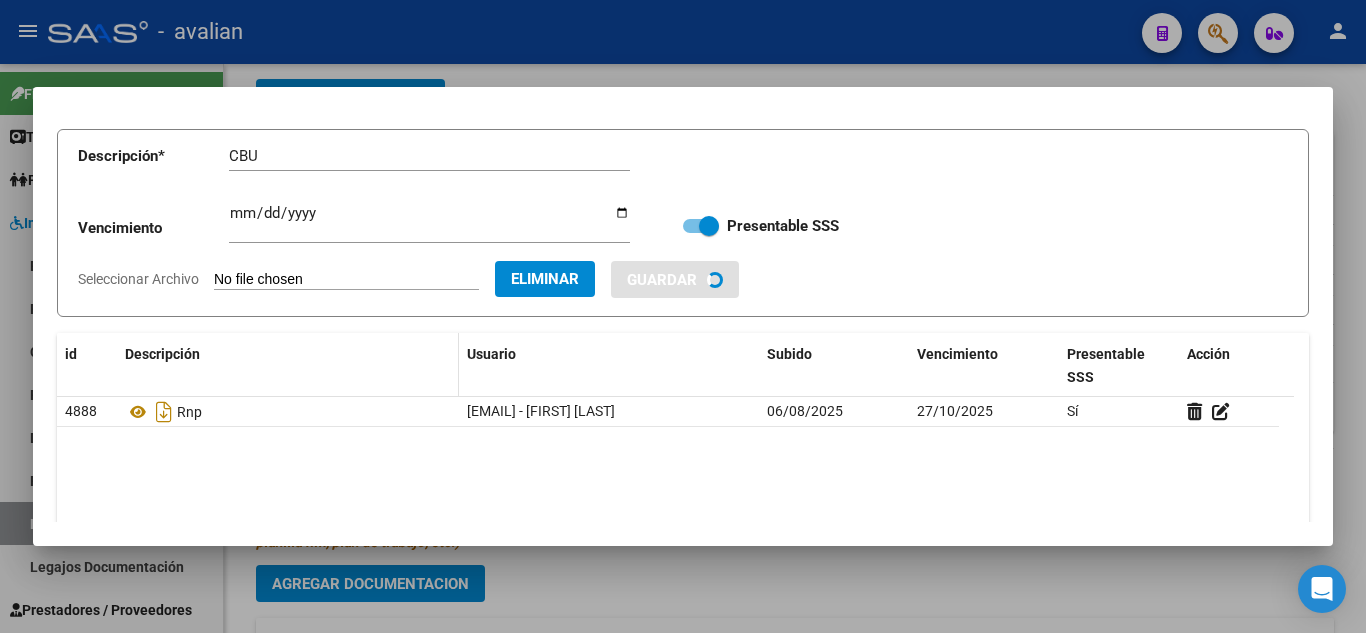 type 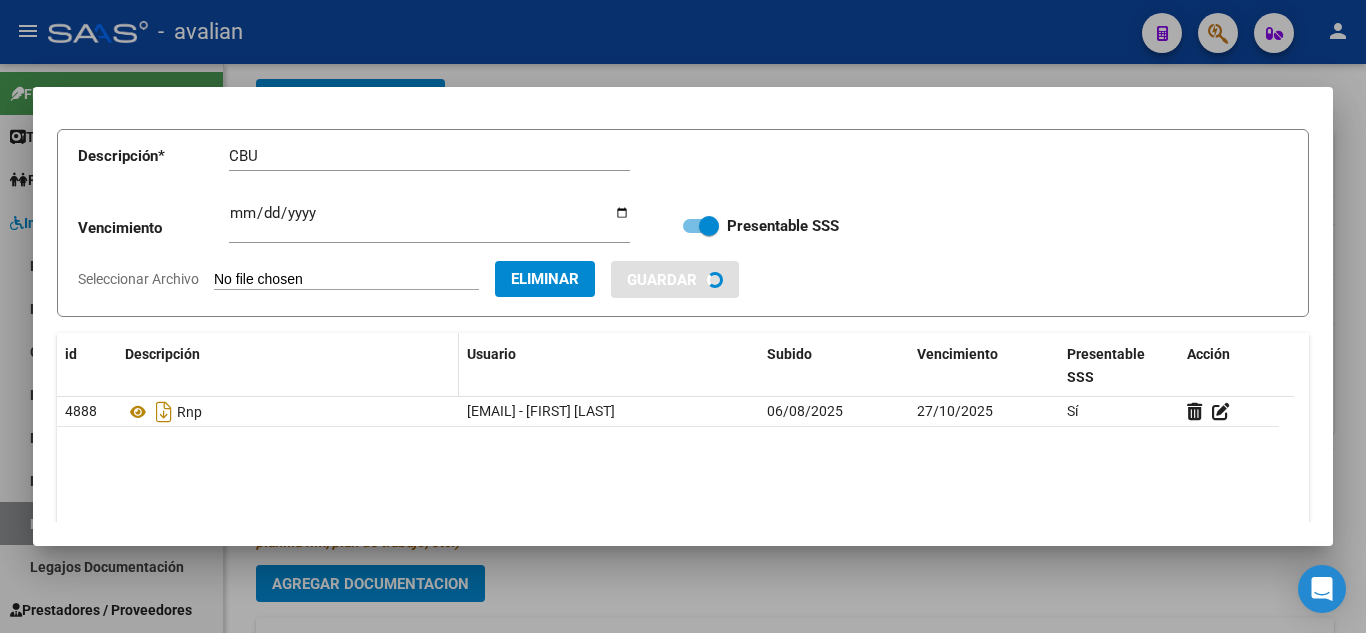 type 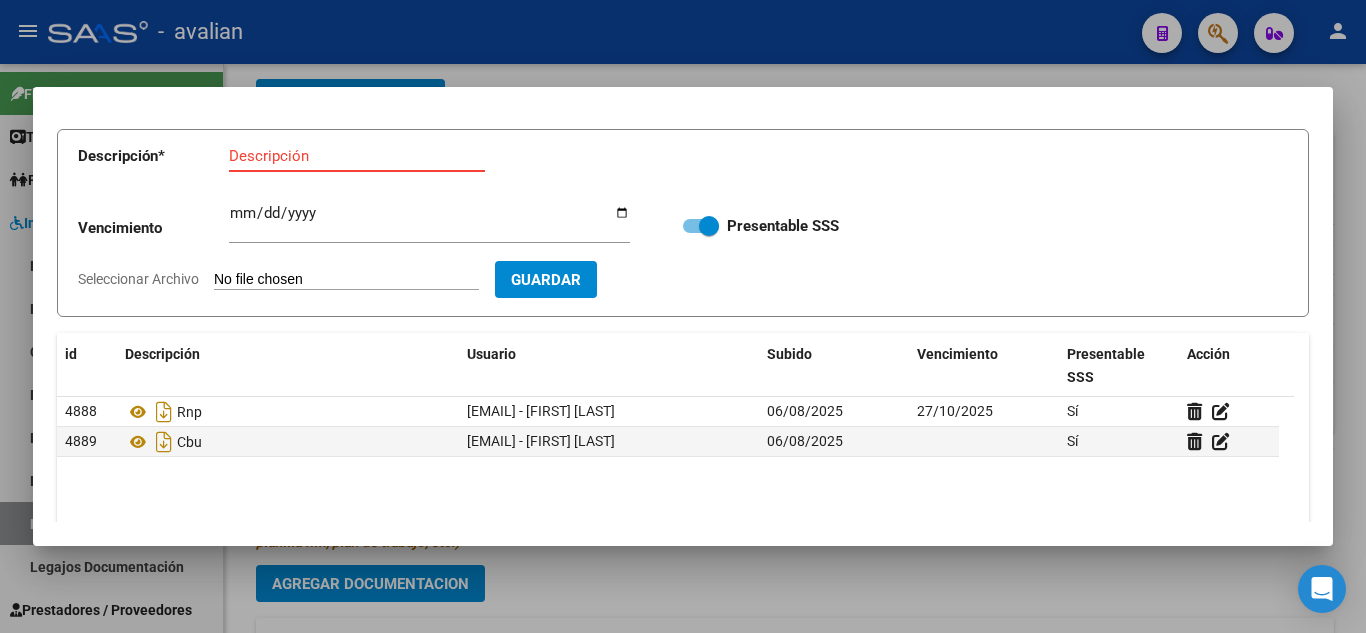click on "Descripción" at bounding box center [357, 156] 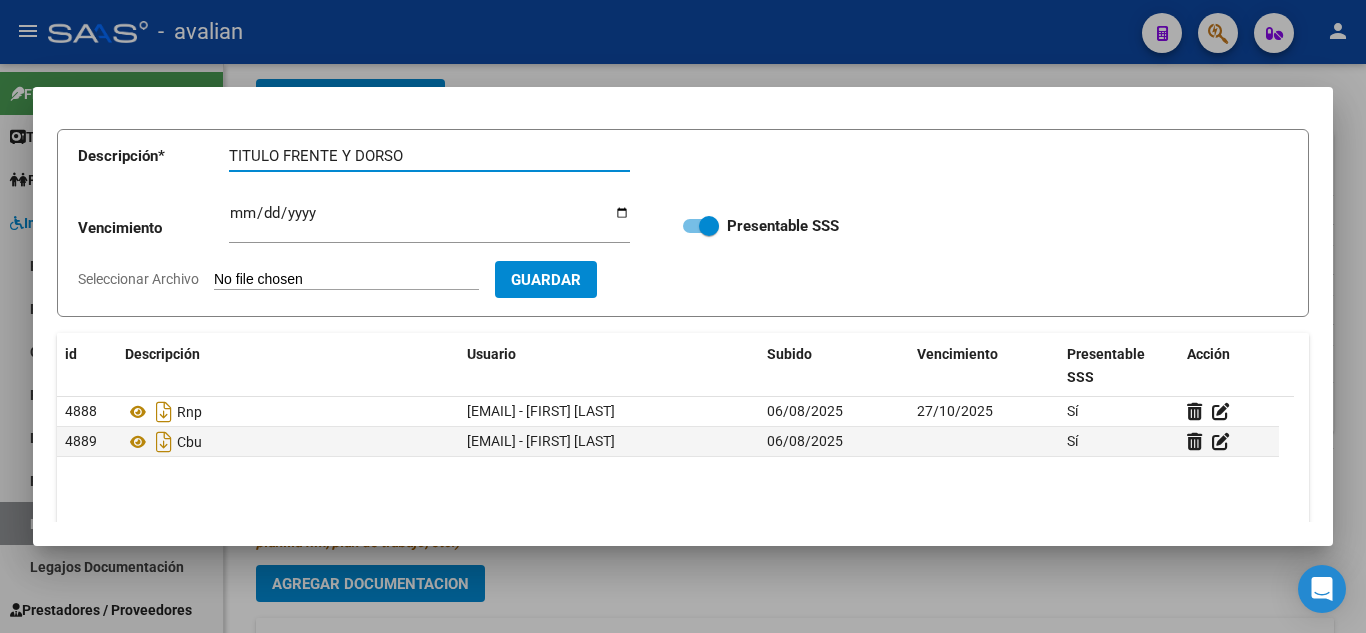 type on "TITULO FRENTE Y DORSO" 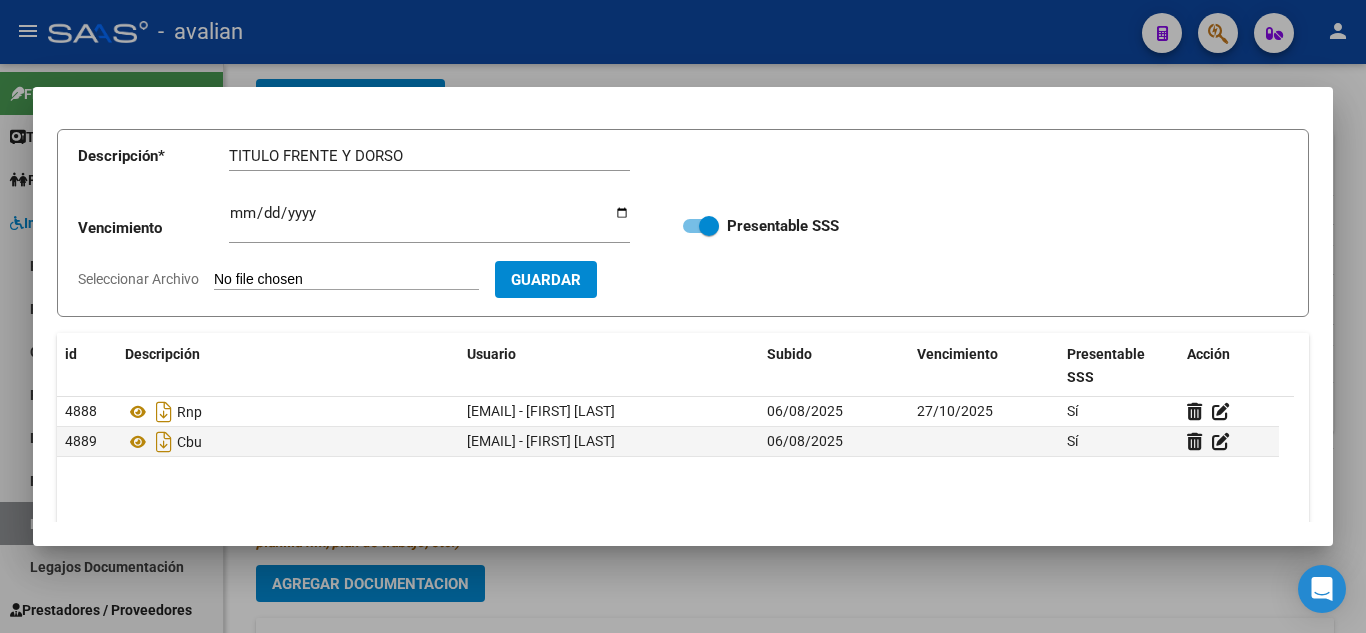 click on "Seleccionar Archivo" at bounding box center (346, 280) 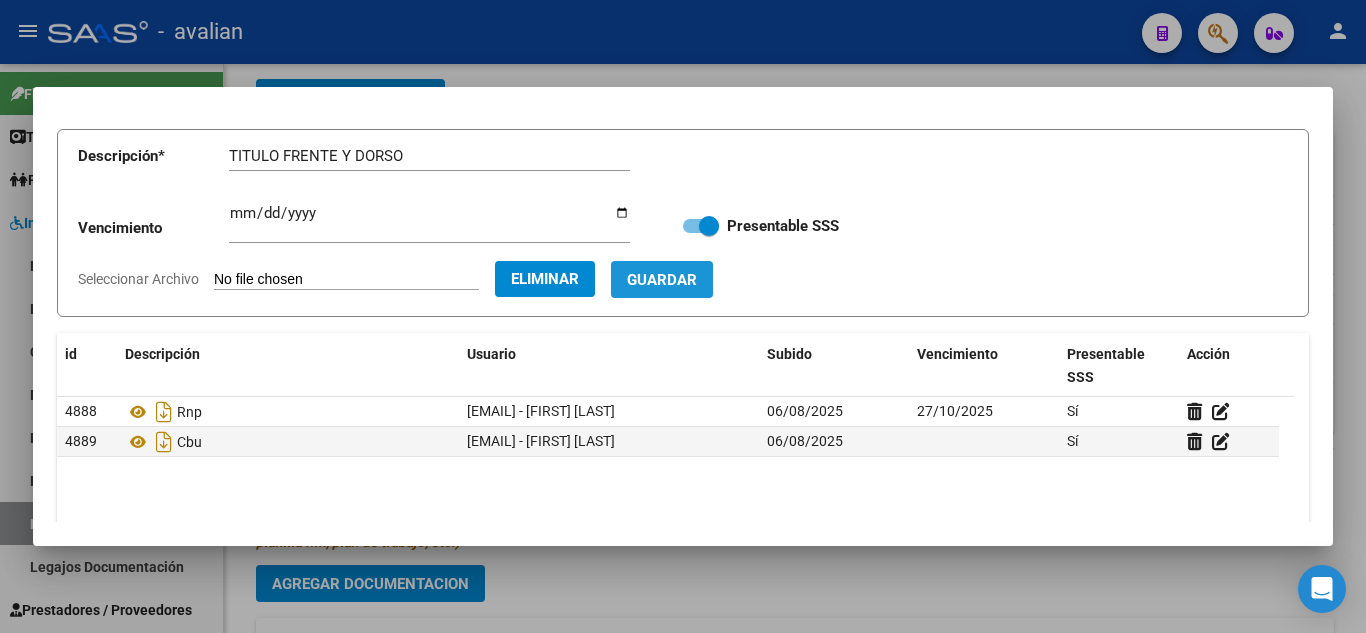 click on "Guardar" at bounding box center (662, 280) 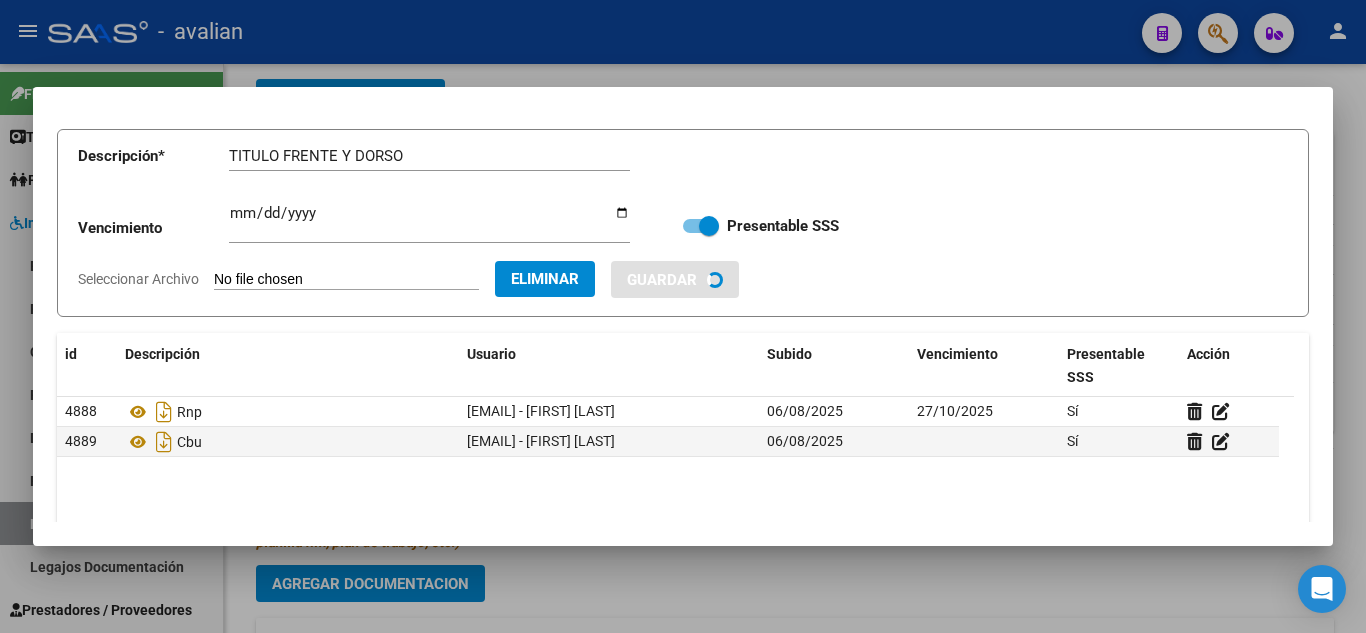 type 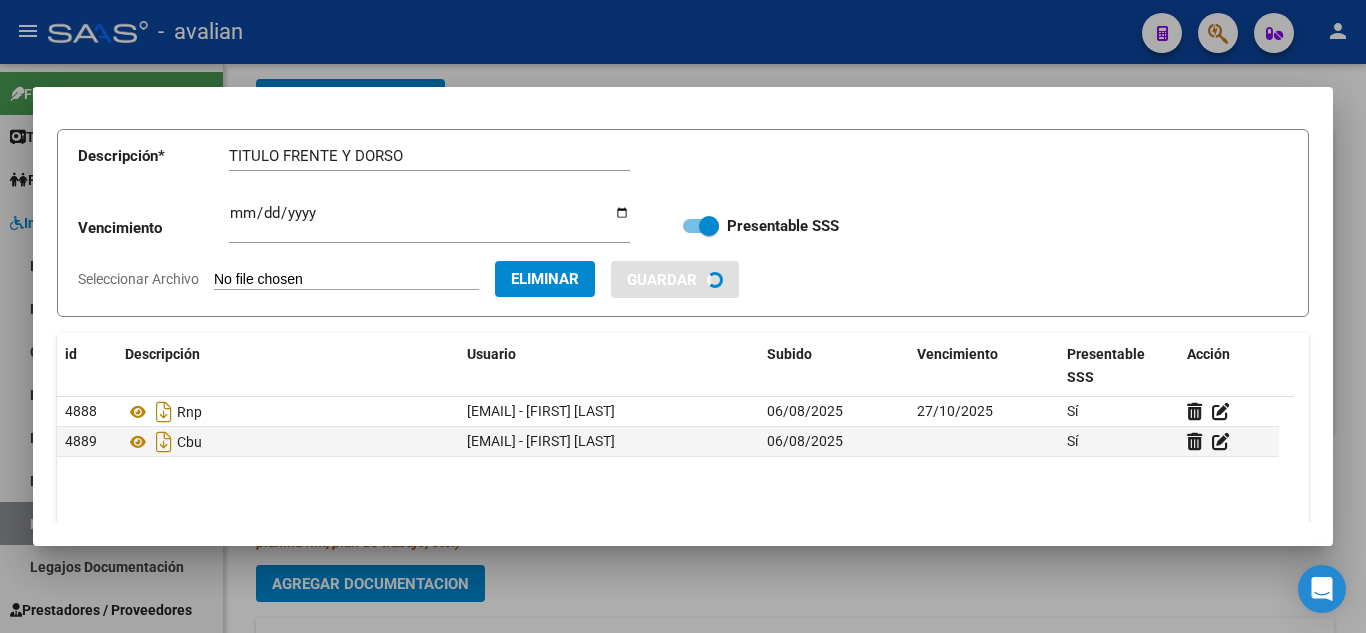 type 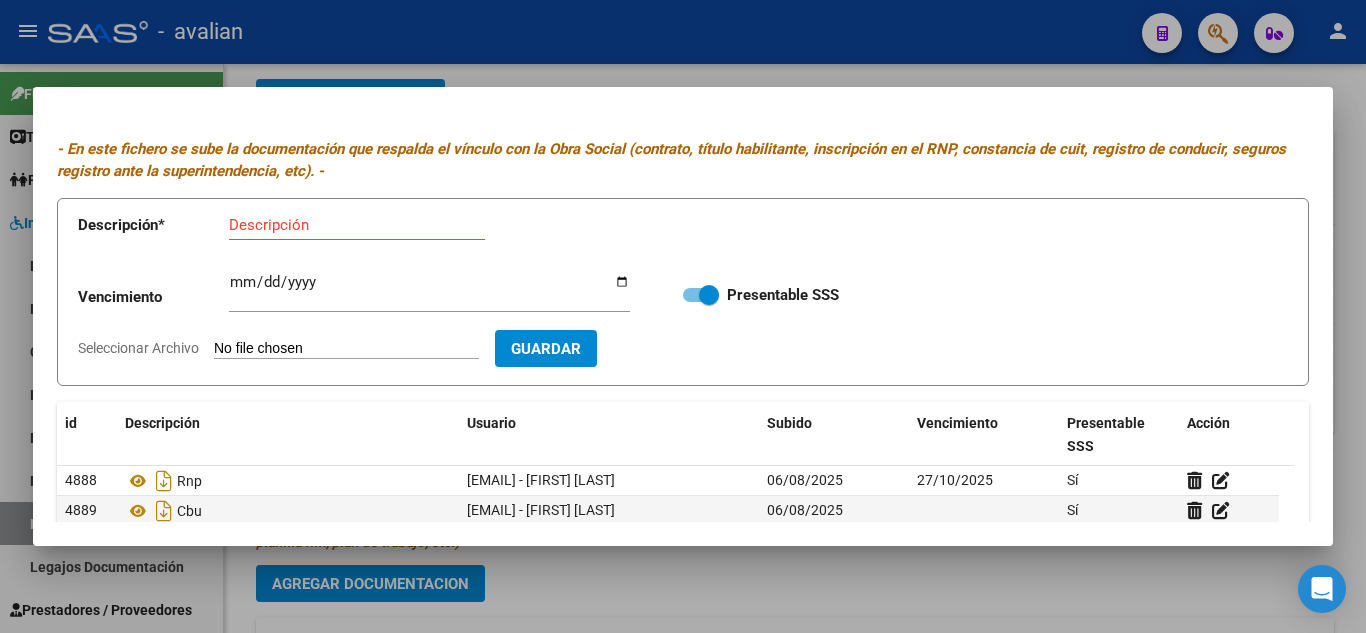 scroll, scrollTop: 0, scrollLeft: 0, axis: both 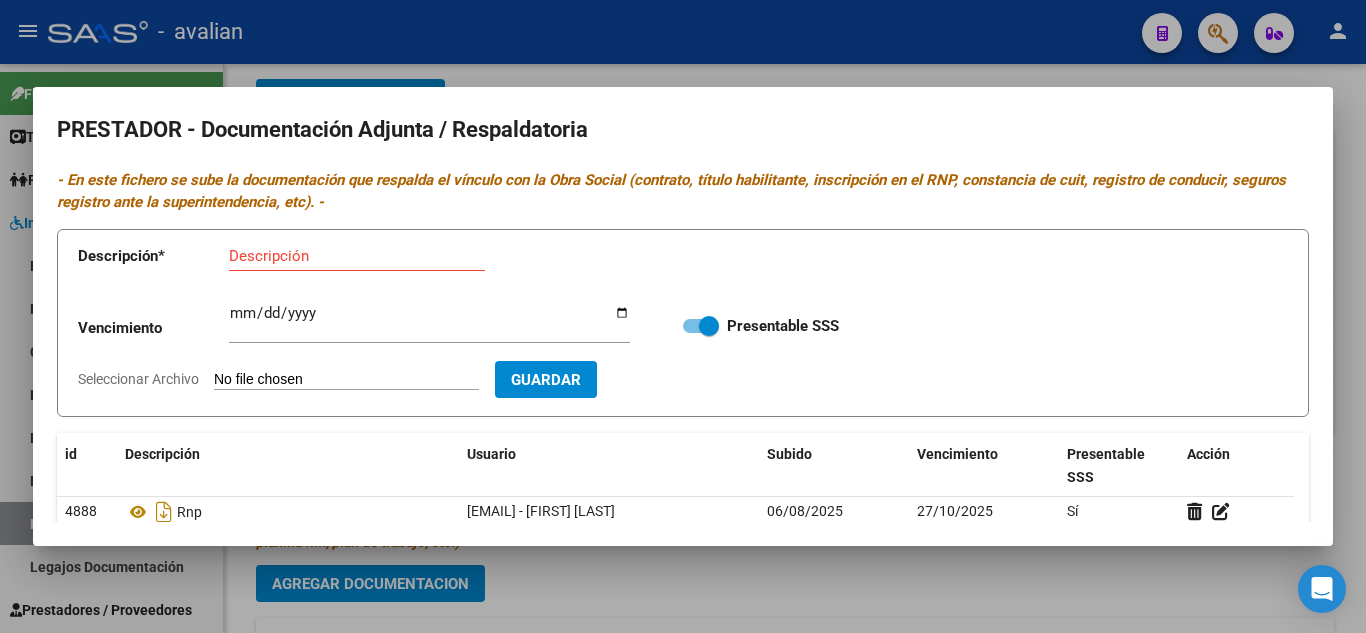 click at bounding box center (683, 316) 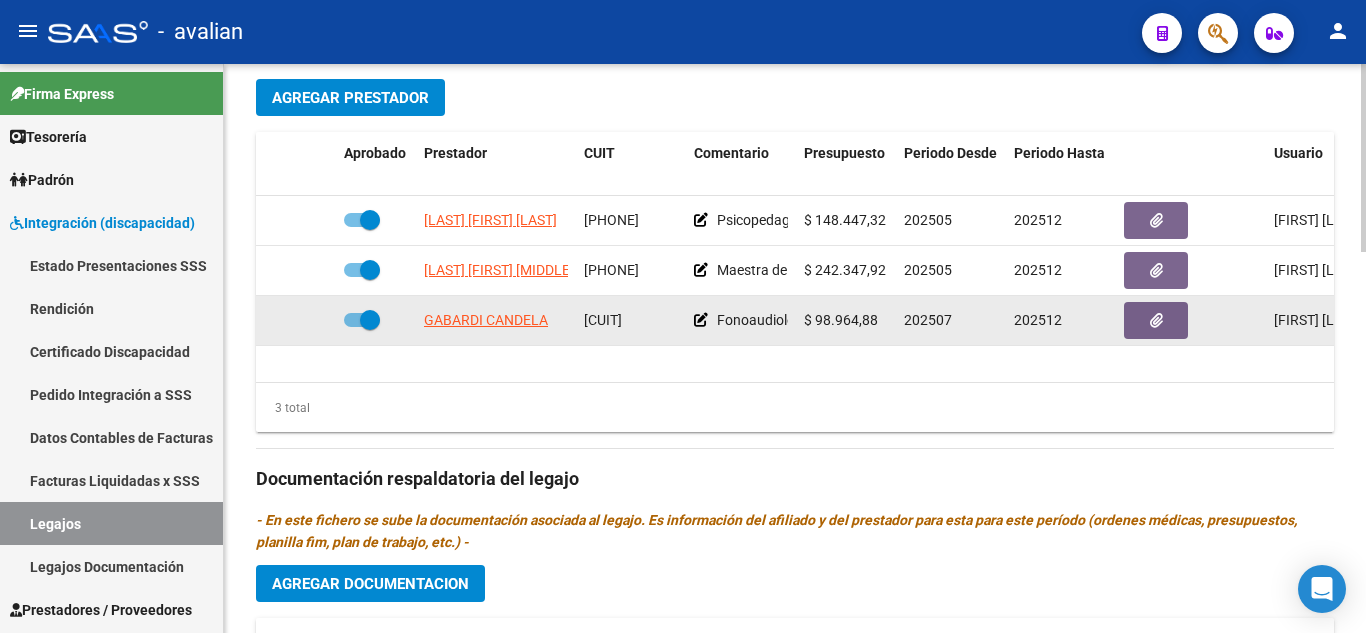 drag, startPoint x: 585, startPoint y: 321, endPoint x: 675, endPoint y: 304, distance: 91.591484 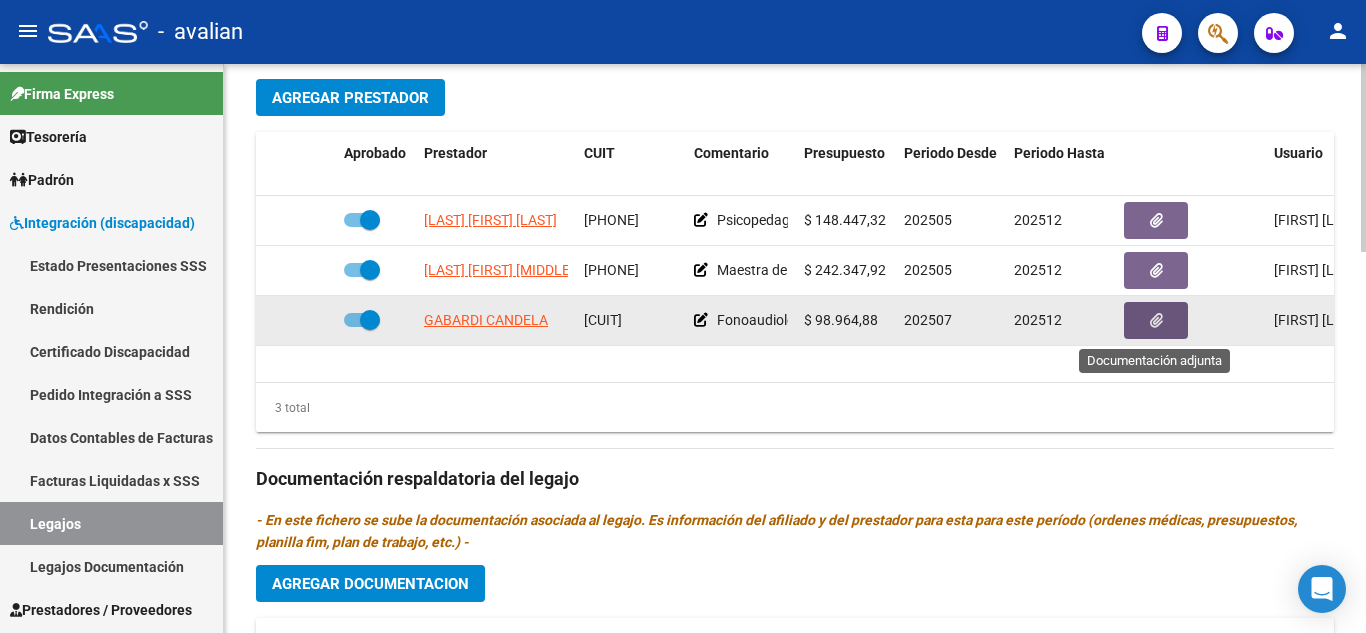 click 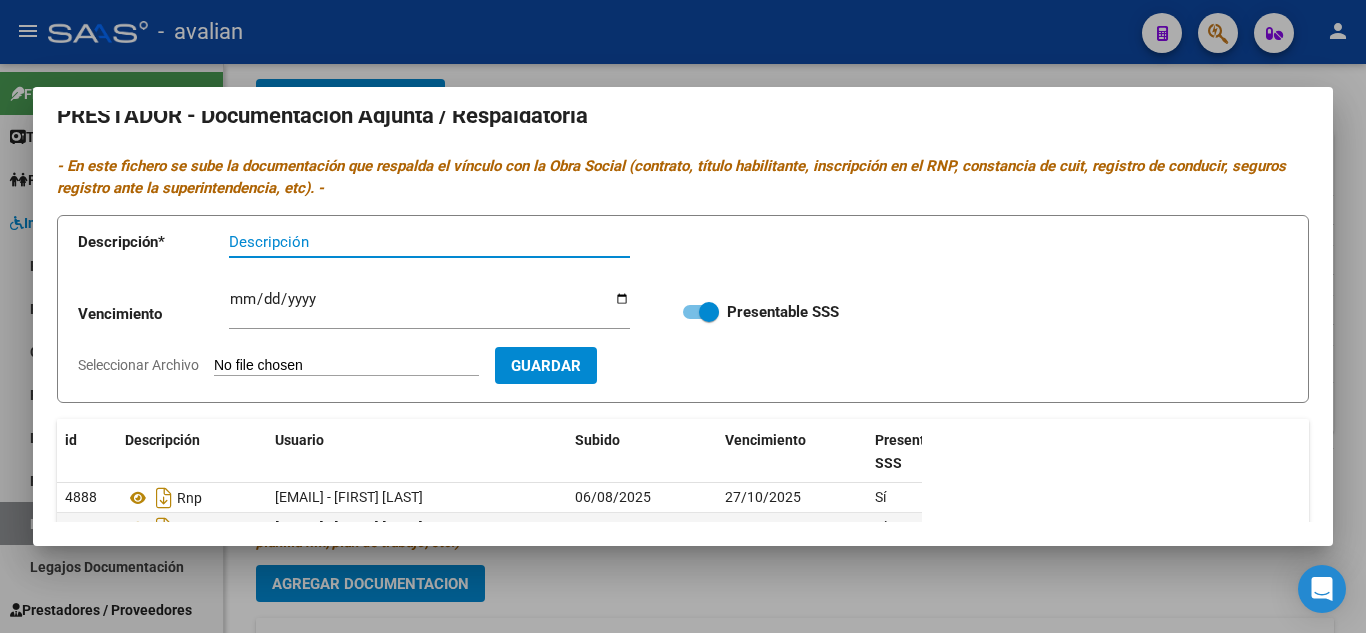 scroll, scrollTop: 0, scrollLeft: 0, axis: both 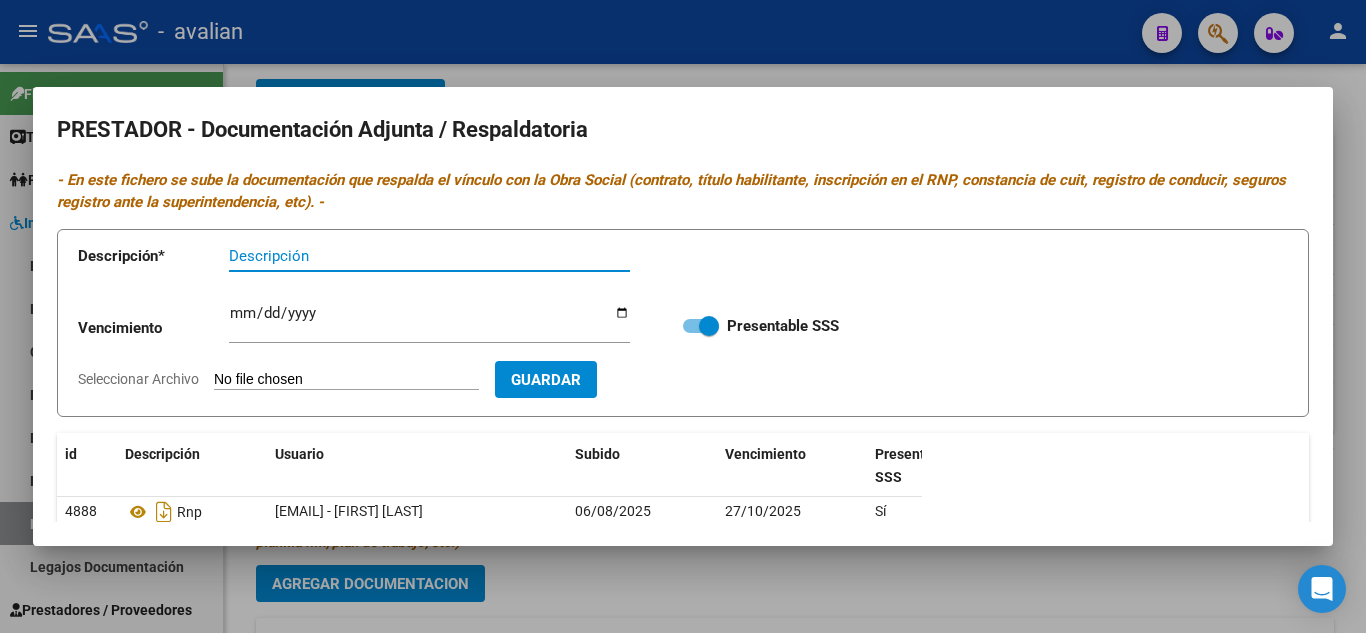 click on "Descripción" at bounding box center (429, 256) 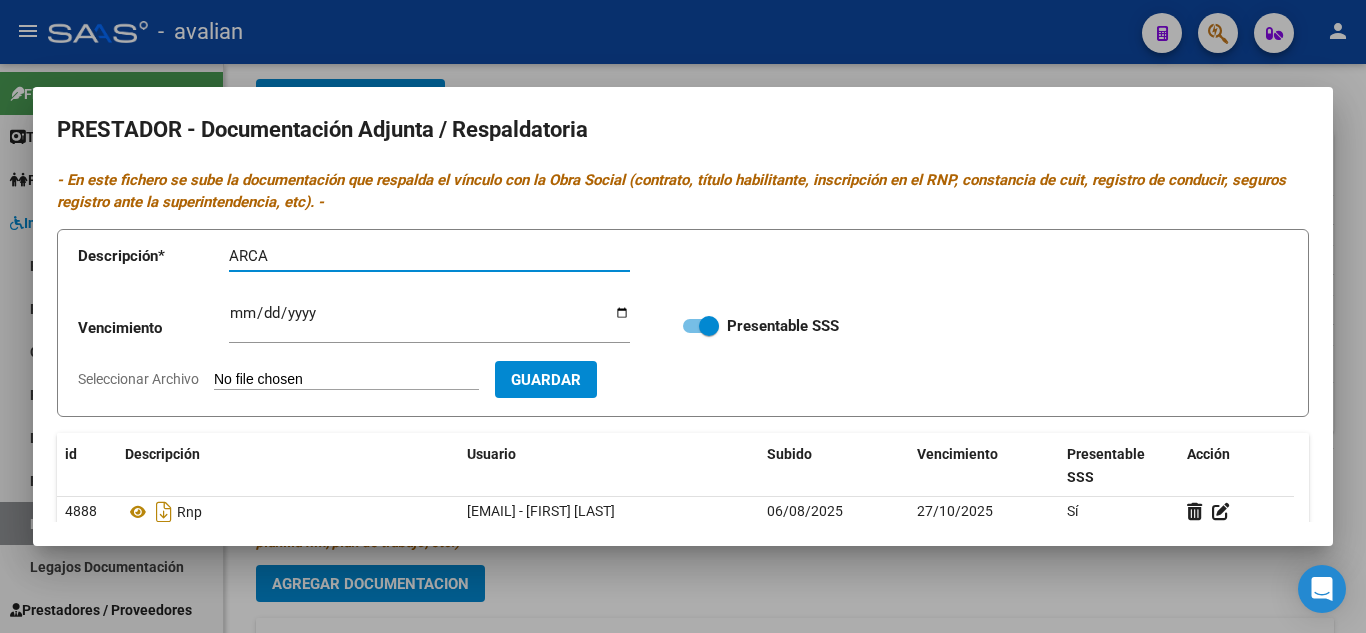 type on "ARCA" 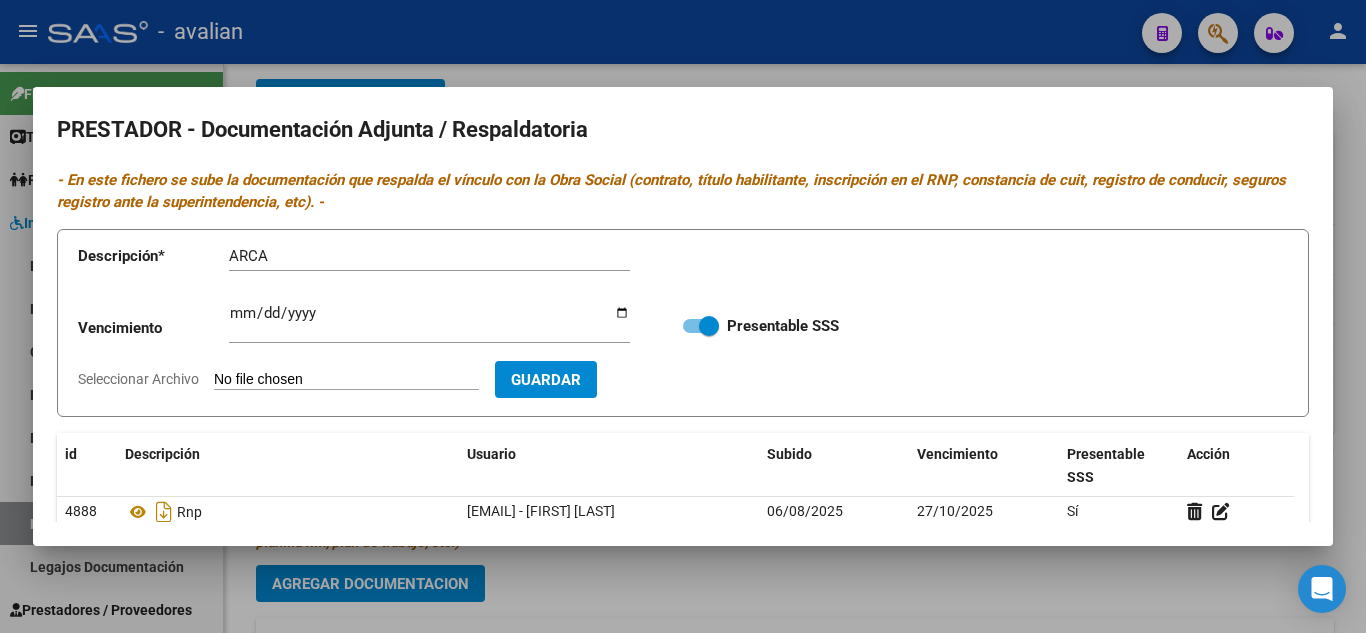 type on "C:\fakepath\AFIP - Administración Federal de Ingresos Públicos.pdf" 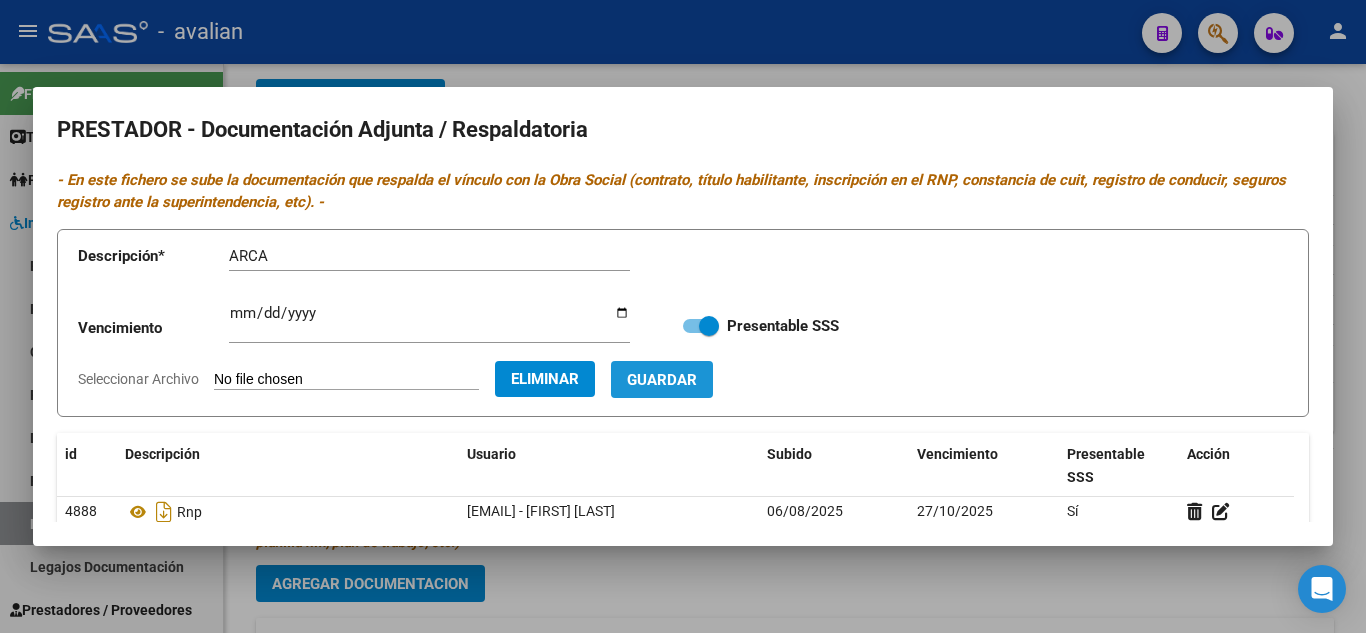 click on "Guardar" at bounding box center (662, 380) 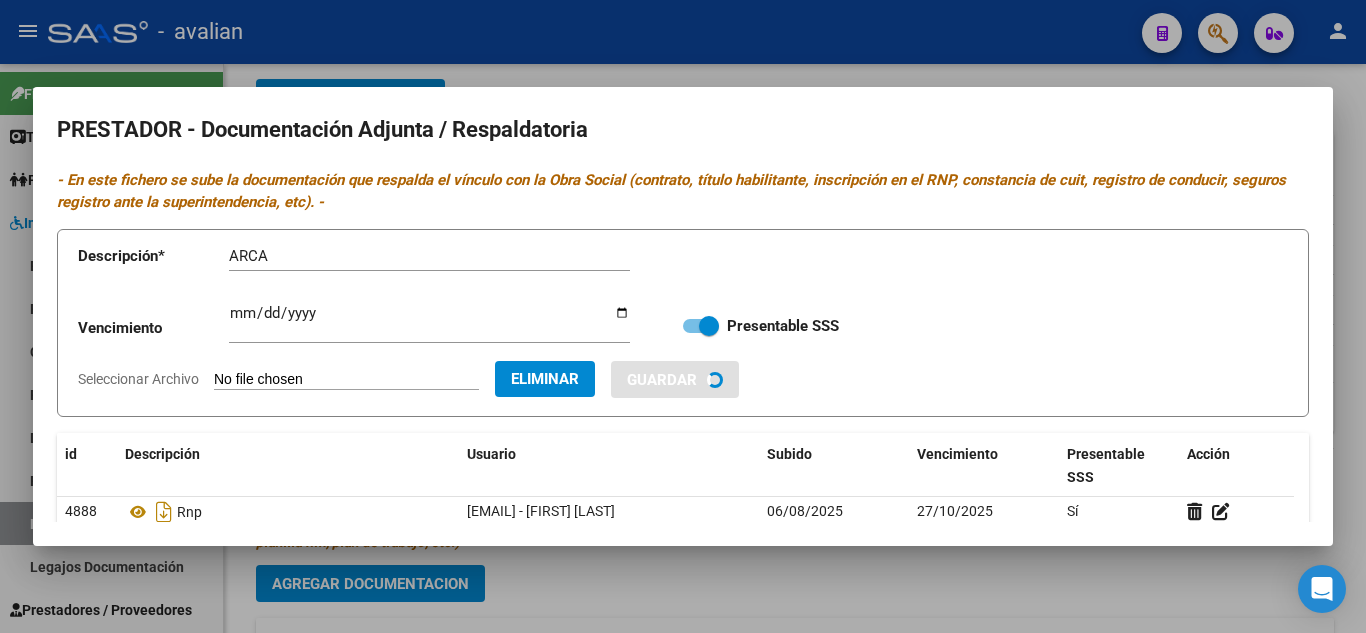 type 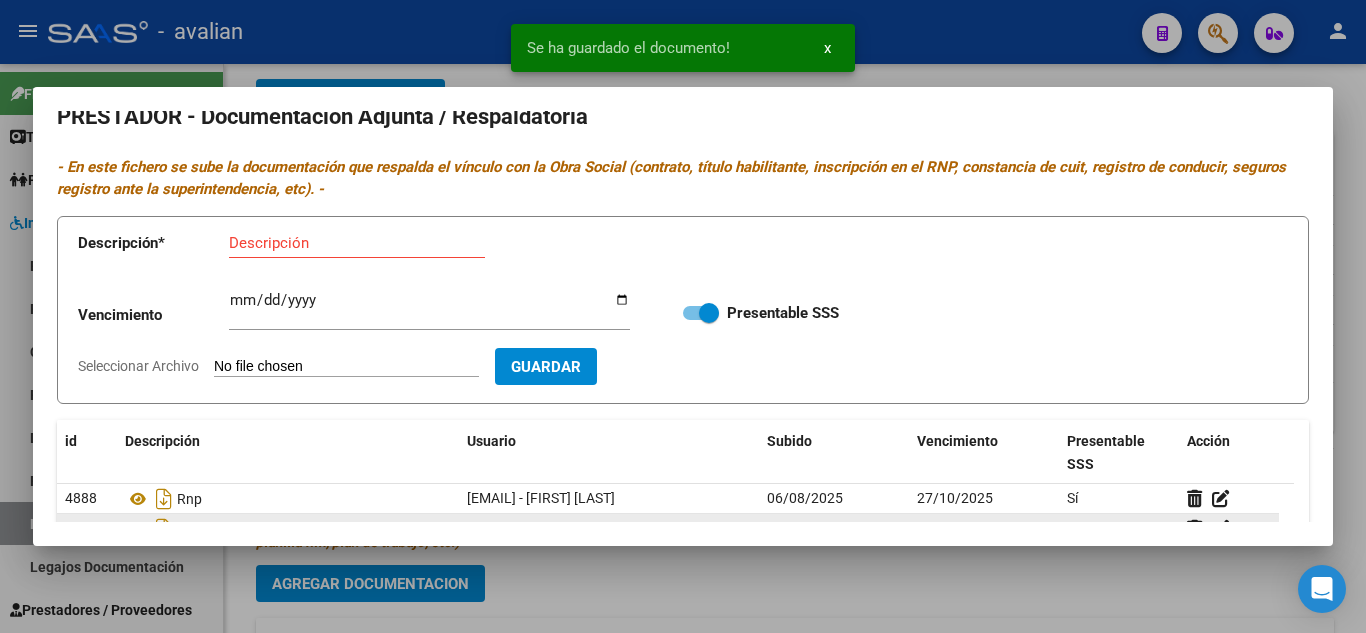scroll, scrollTop: 0, scrollLeft: 0, axis: both 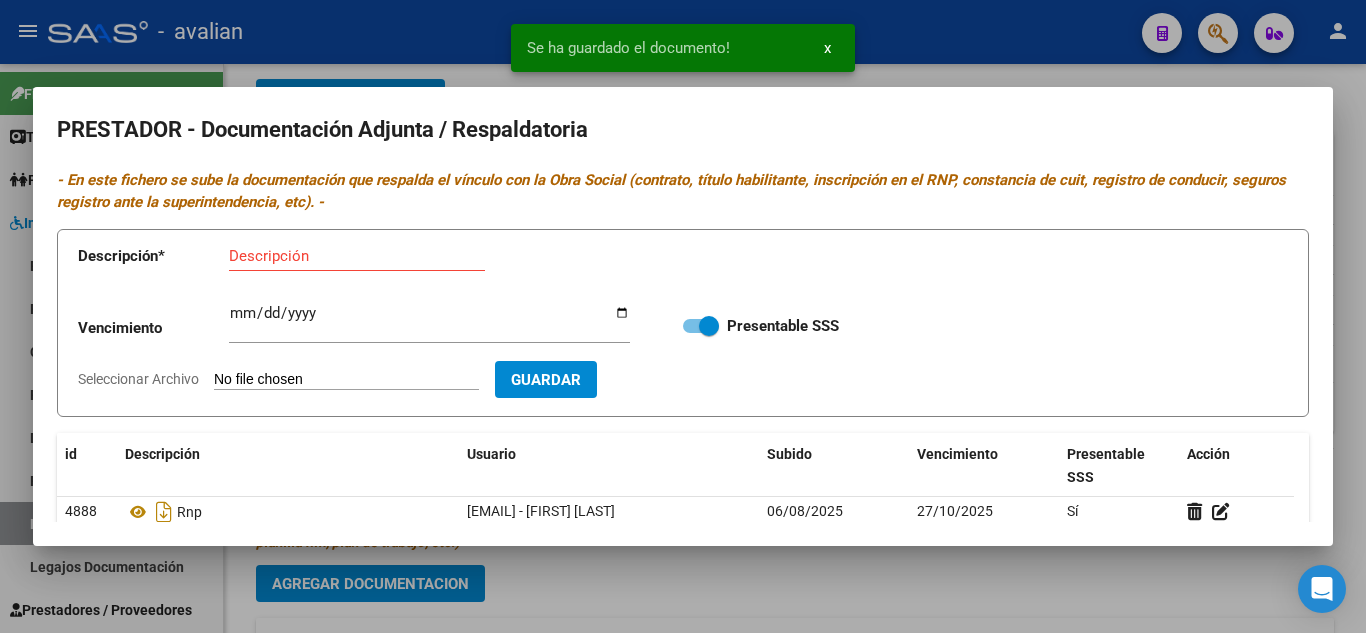 click at bounding box center [683, 316] 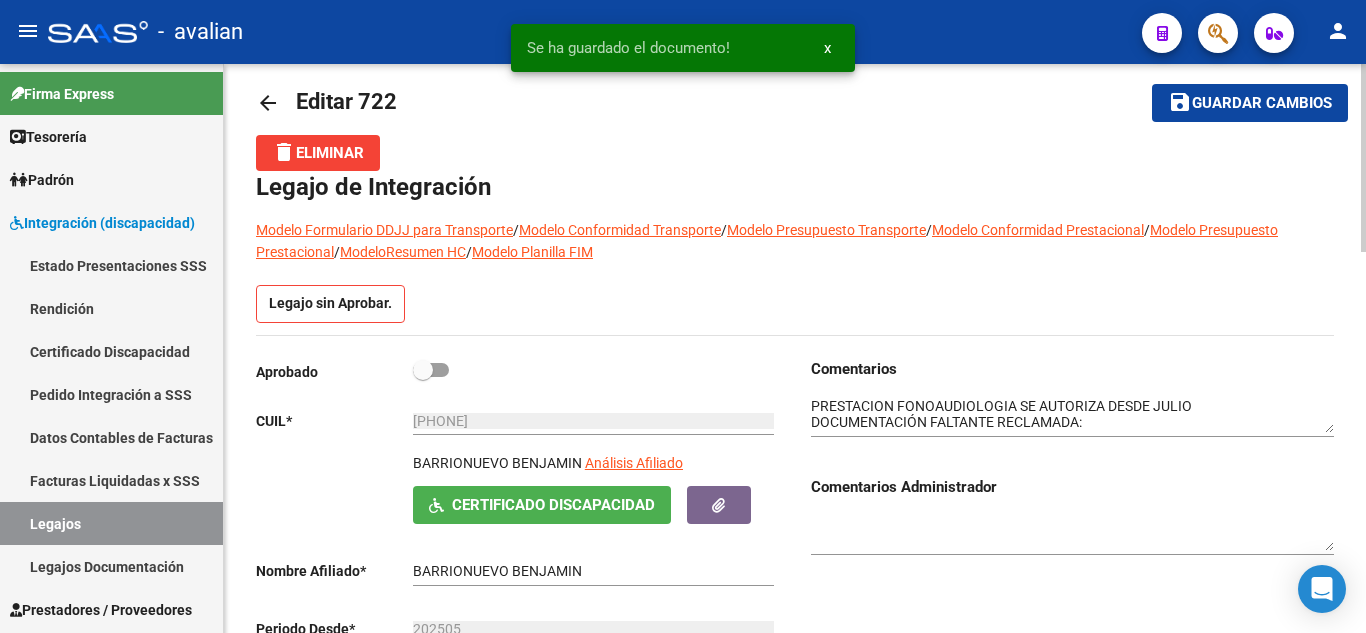 scroll, scrollTop: 0, scrollLeft: 0, axis: both 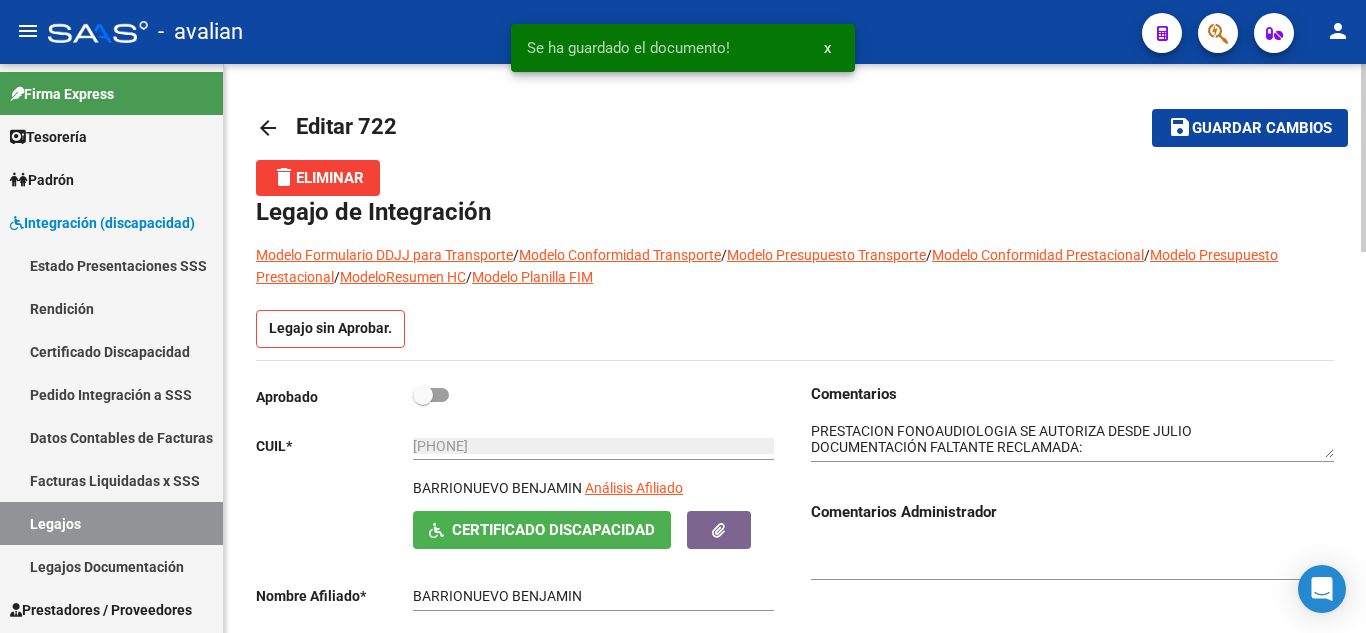 click on "Guardar cambios" 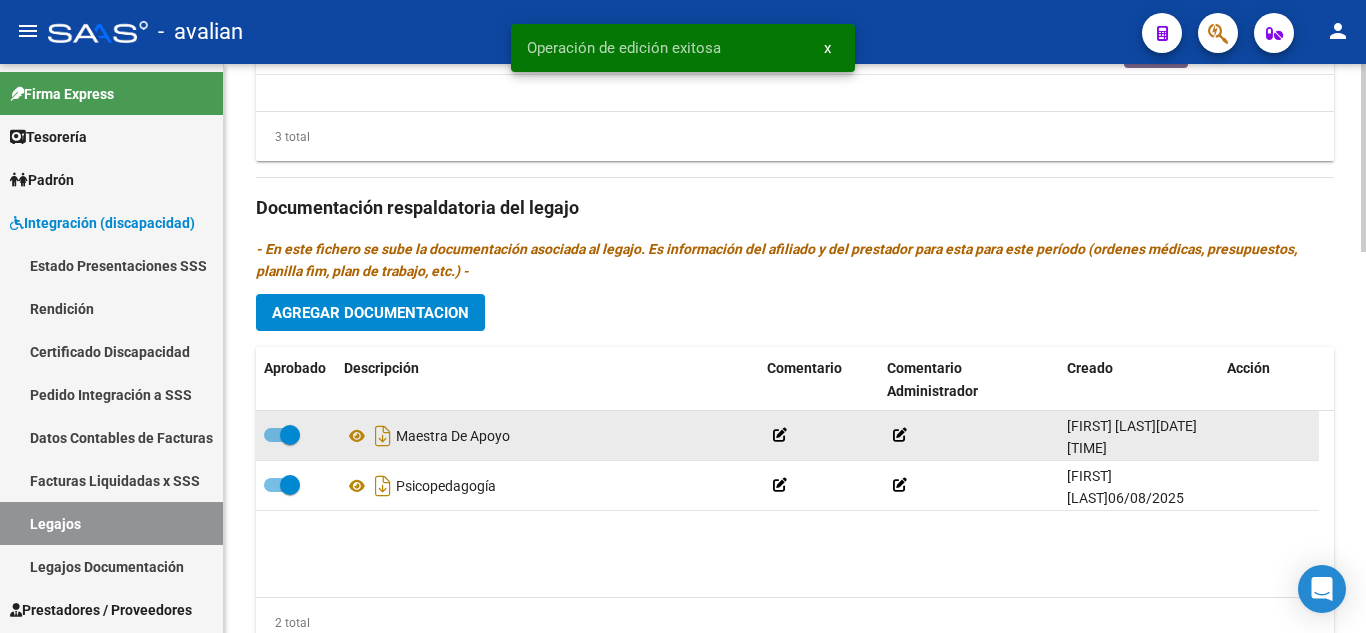 scroll, scrollTop: 1100, scrollLeft: 0, axis: vertical 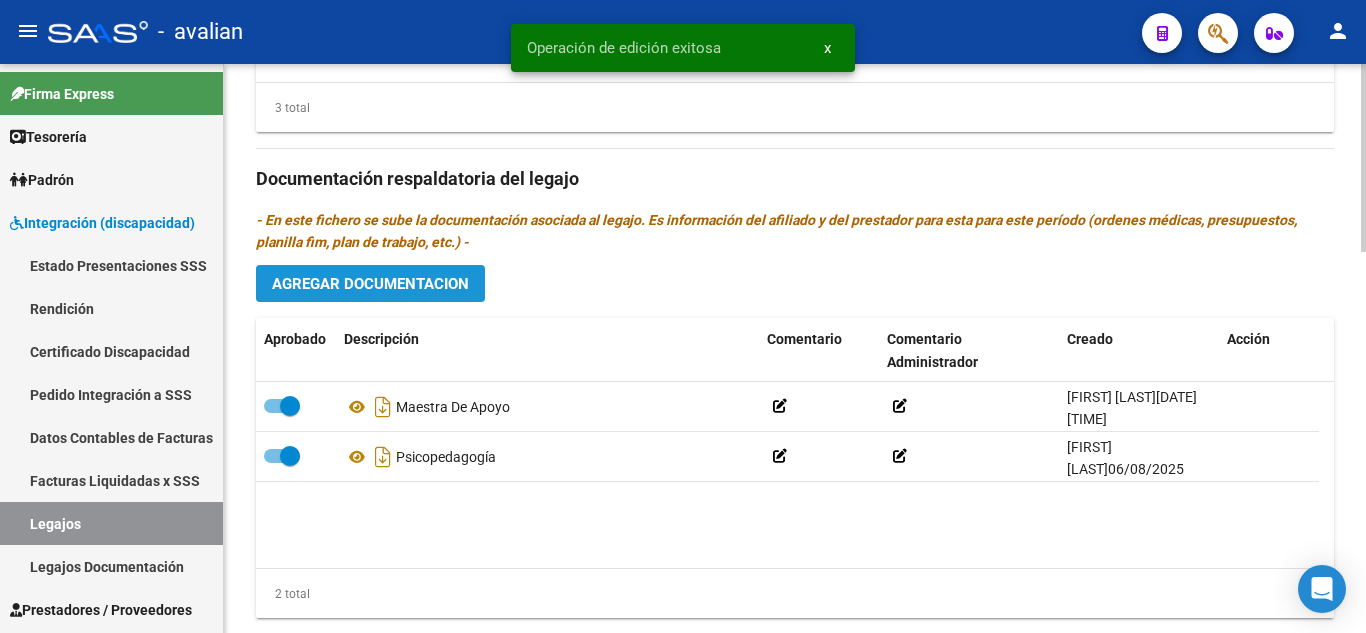 click on "Agregar Documentacion" 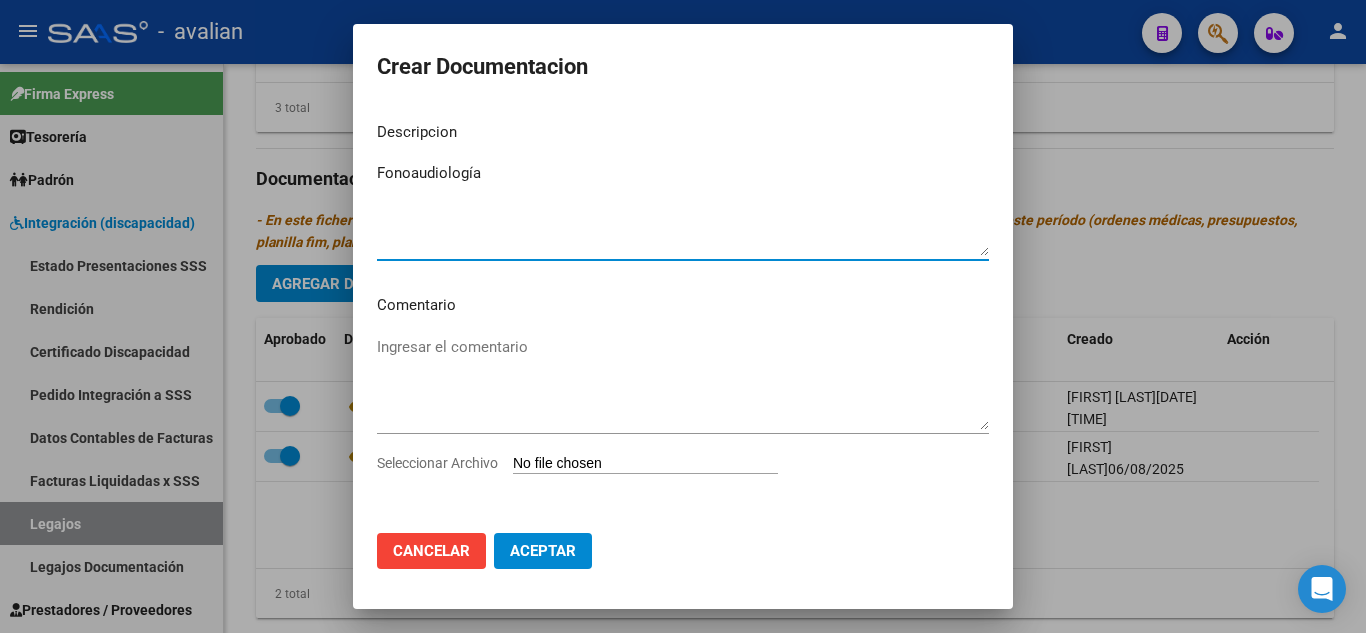 type on "Fonoaudiología" 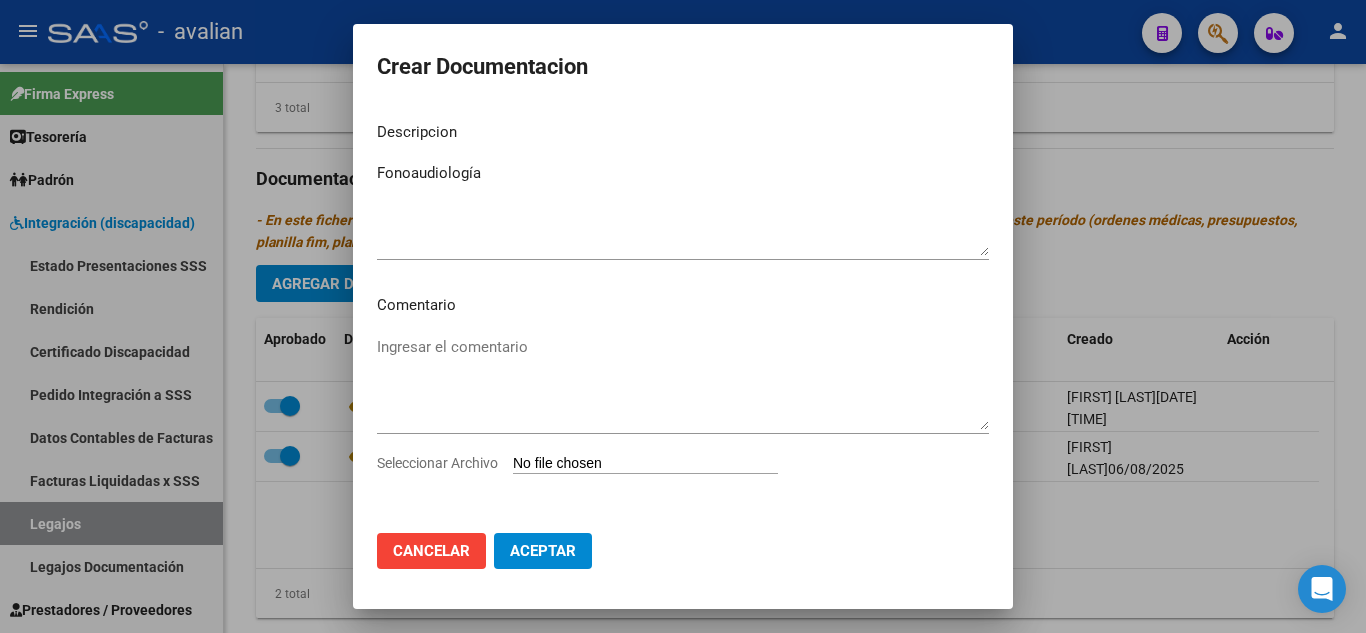 type on "C:\fakepath\FONO OK.pdf" 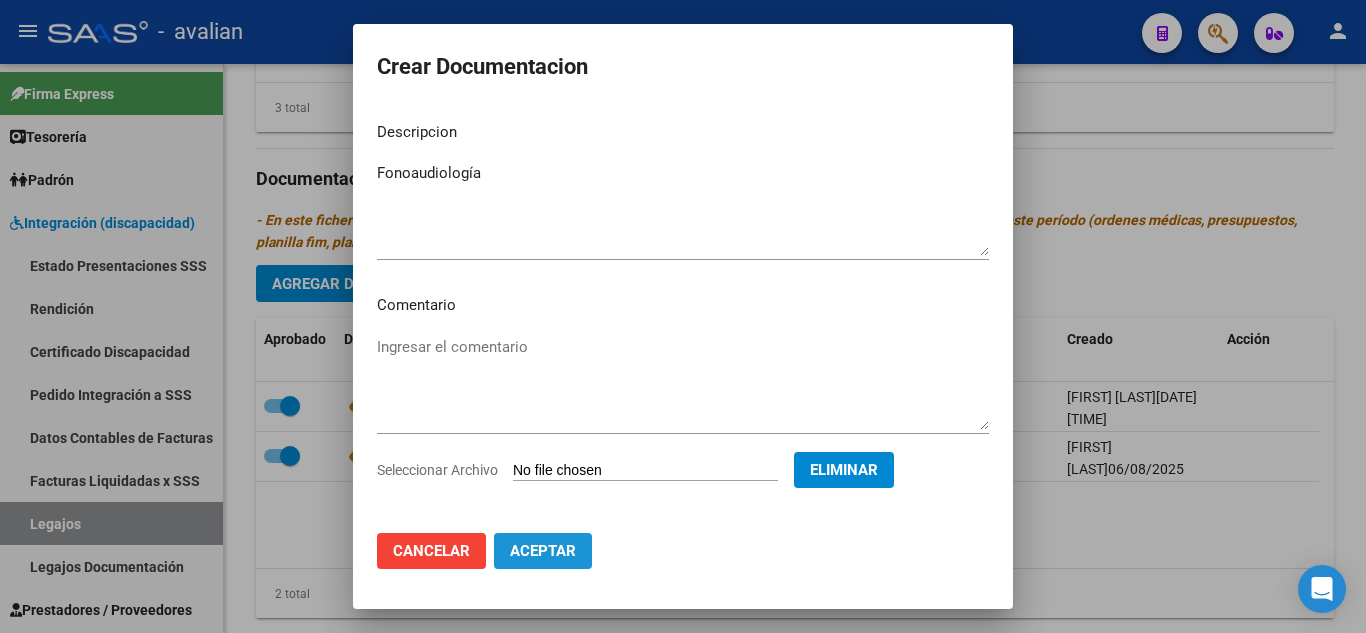 click on "Aceptar" 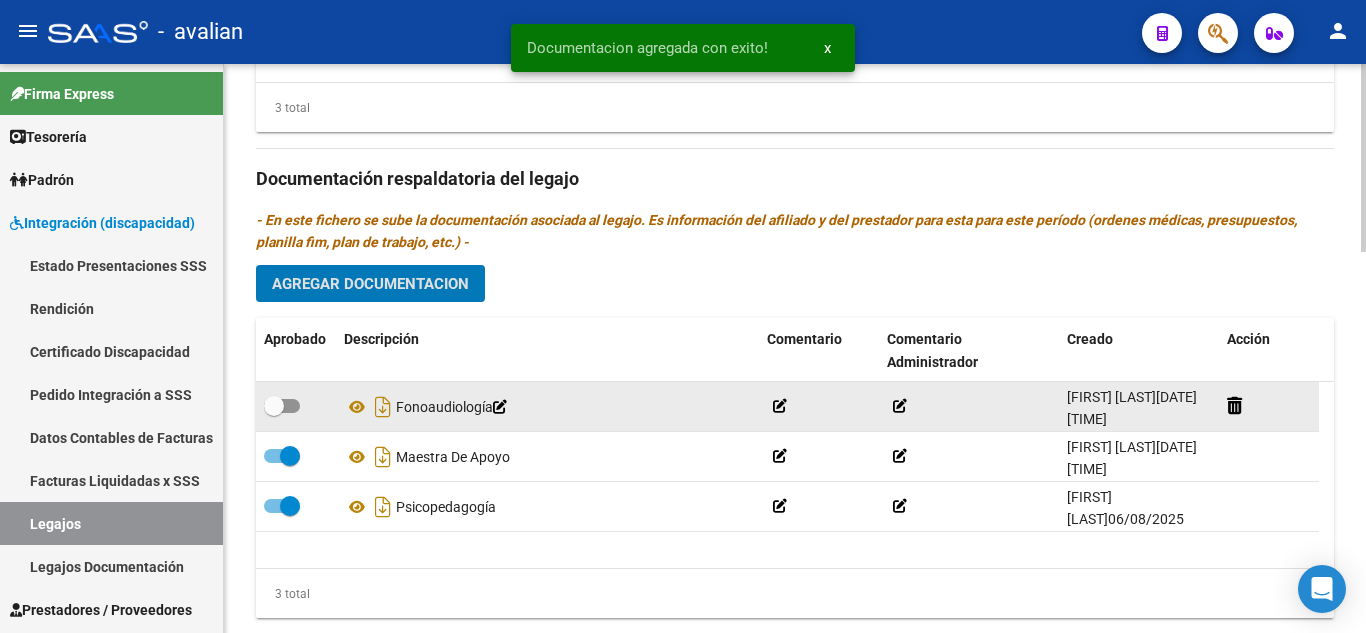 click at bounding box center (282, 406) 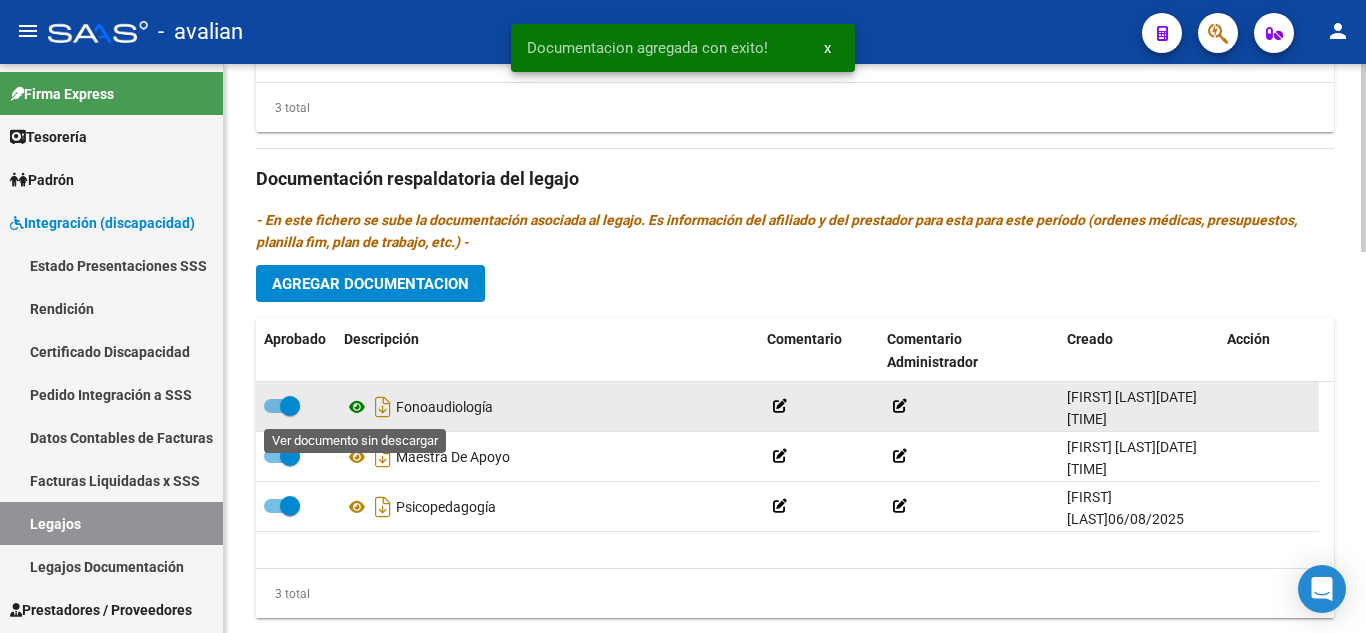 click 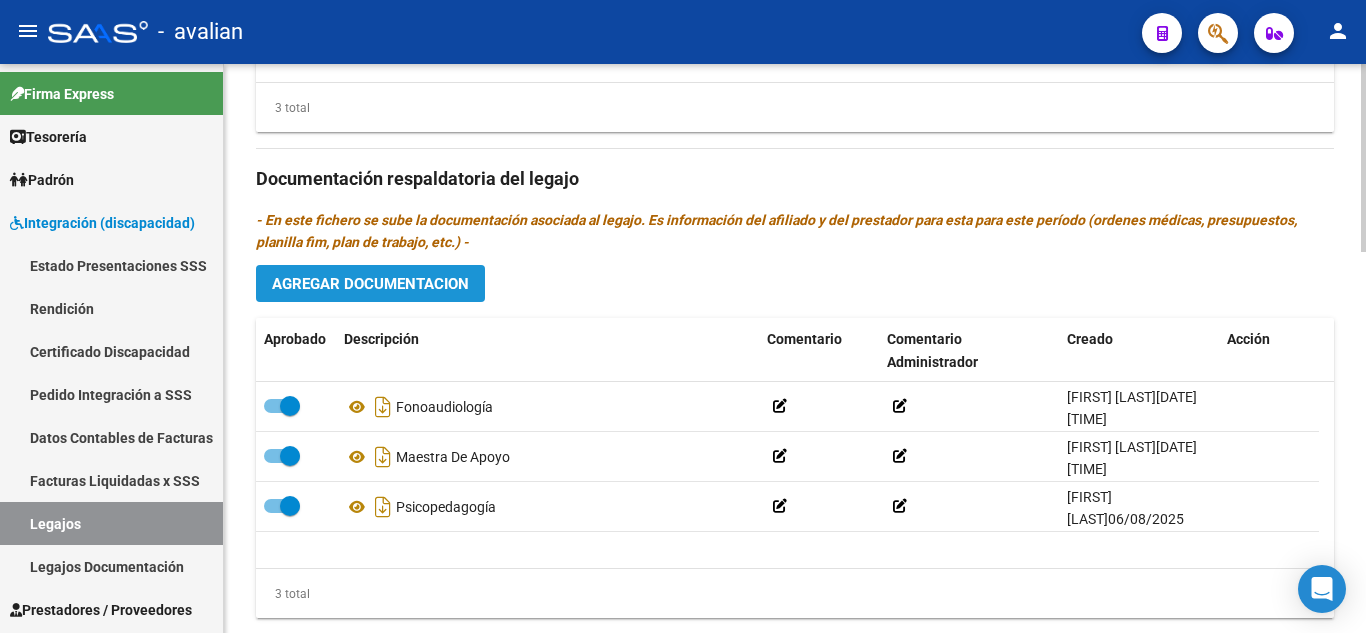 click on "Agregar Documentacion" 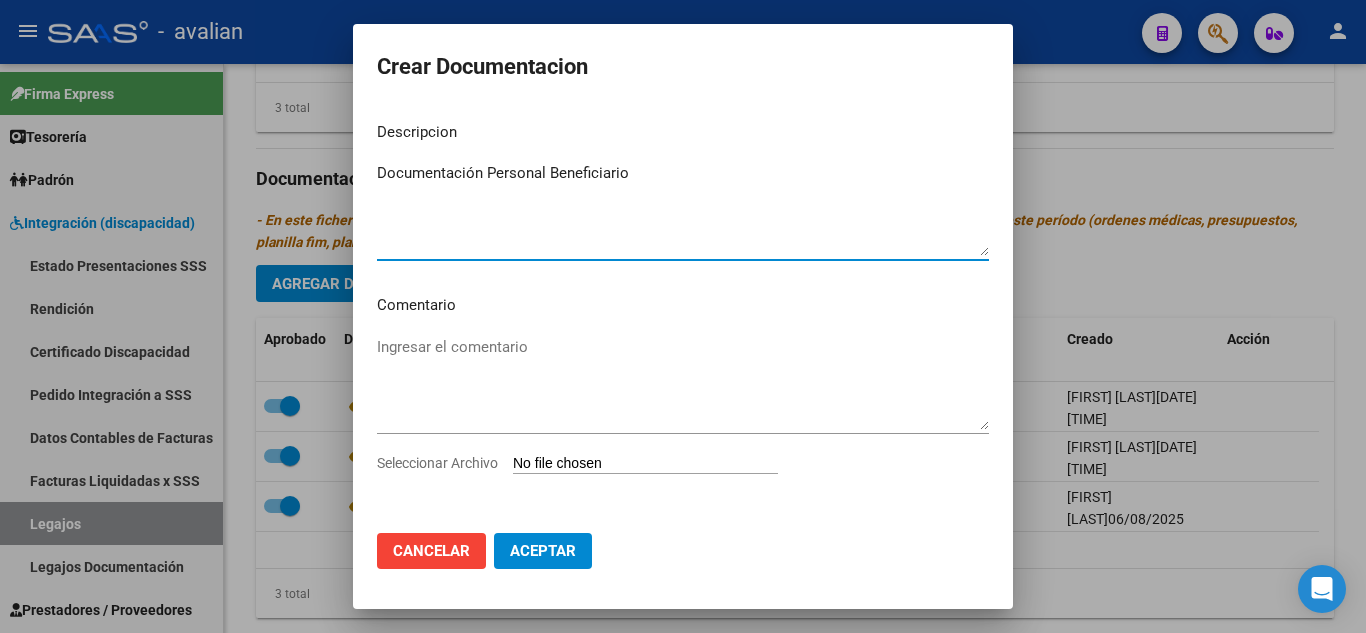 type on "Documentación Personal Beneficiario" 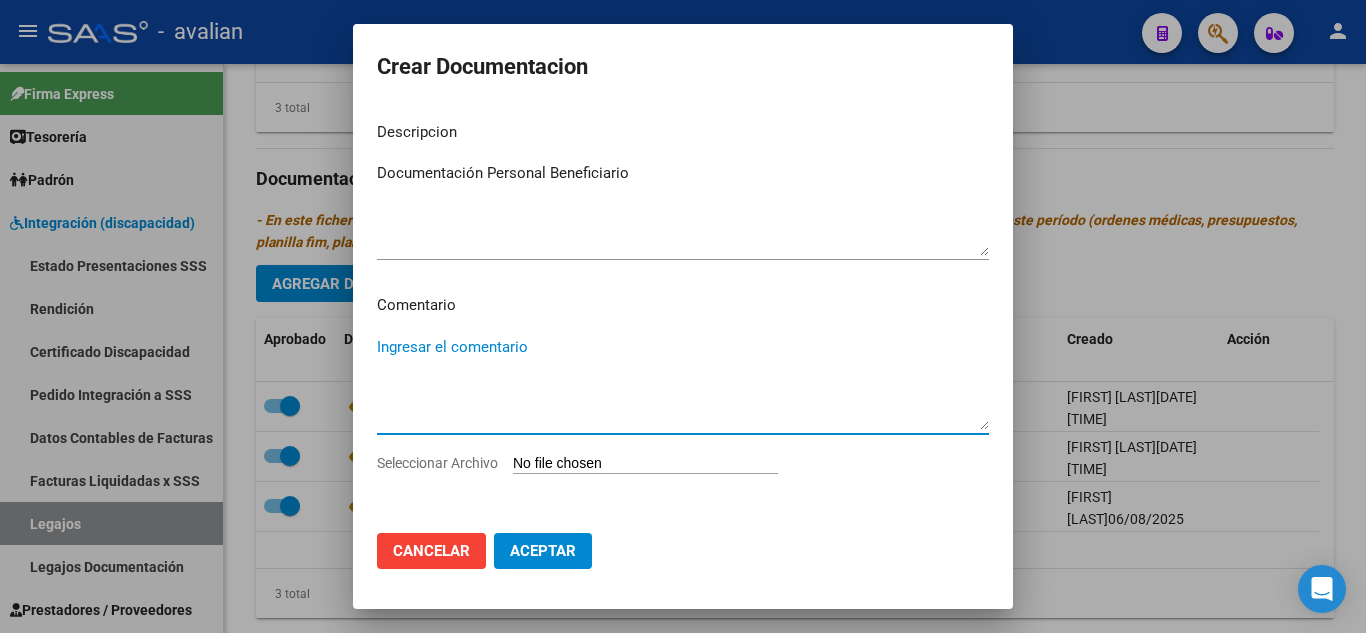click on "Ingresar el comentario" at bounding box center [683, 383] 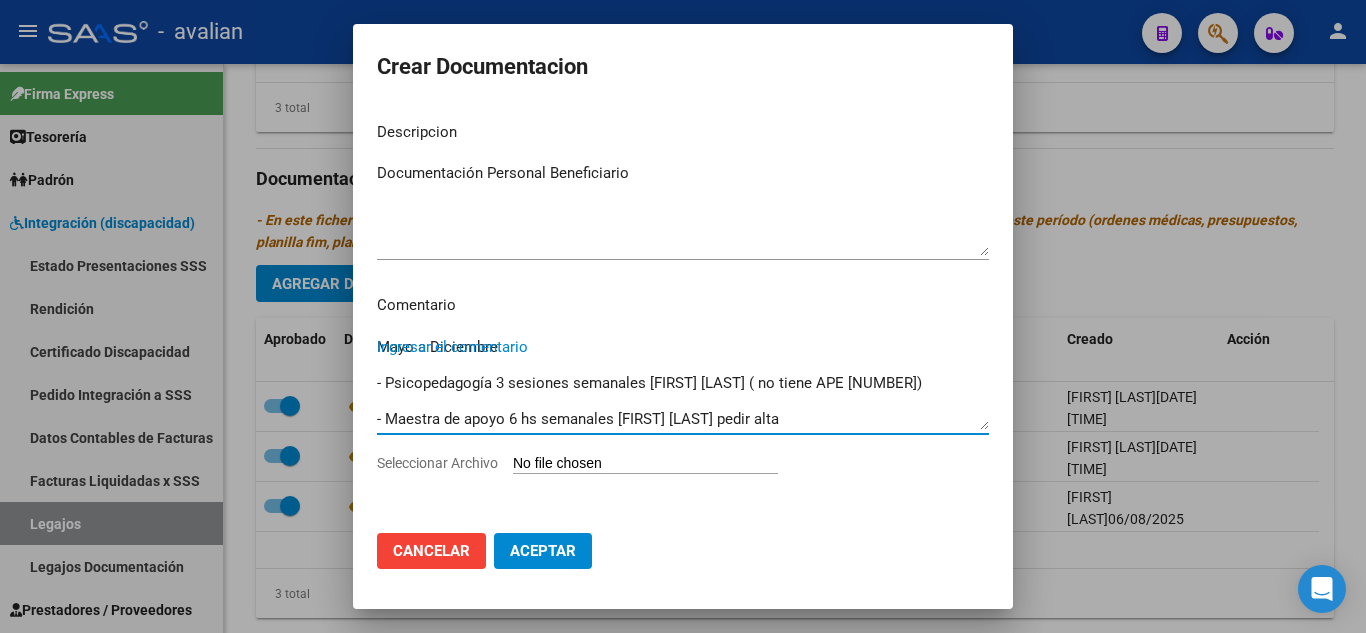 scroll, scrollTop: 70, scrollLeft: 0, axis: vertical 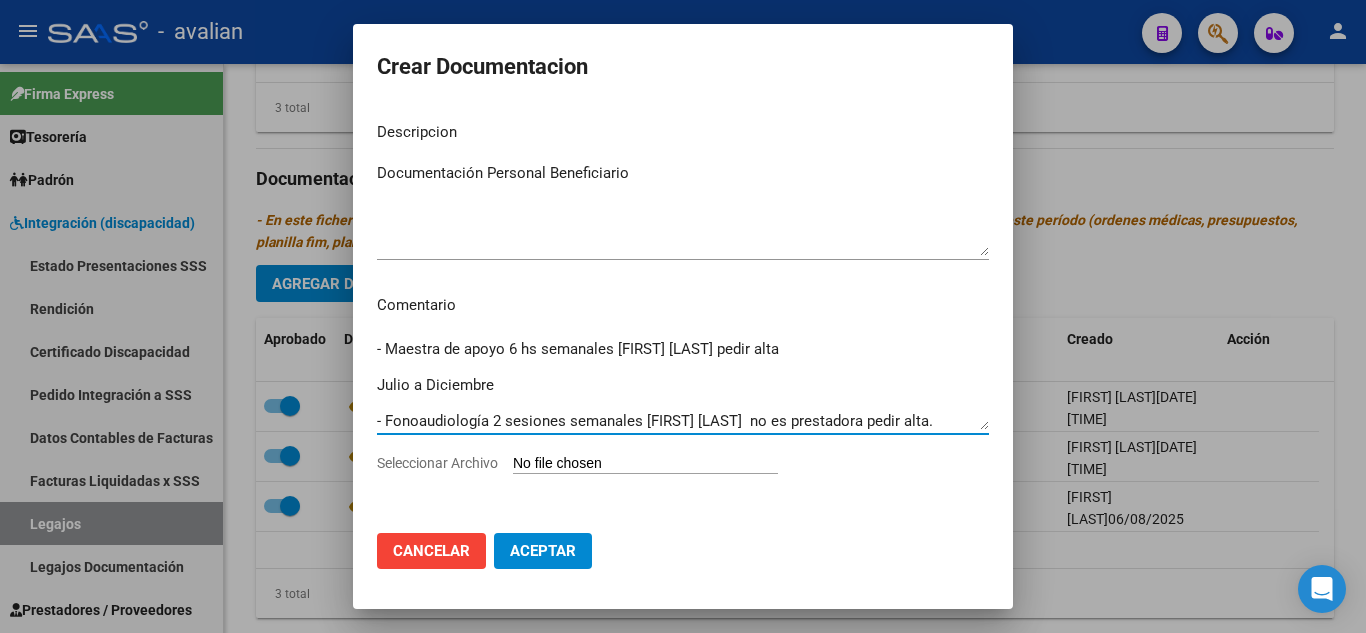 click on "Mayo a Diciembre
- Psicopedagogía 3 sesiones semanales [FIRST] [LAST] ( no tiene APE [NUMBER])
- Maestra de apoyo 6 hs semanales [FIRST] [LAST] pedir alta
Julio a Diciembre
- Fonoaudiología 2 sesiones semanales [FIRST] [LAST]  no es prestadora pedir alta." at bounding box center [683, 383] 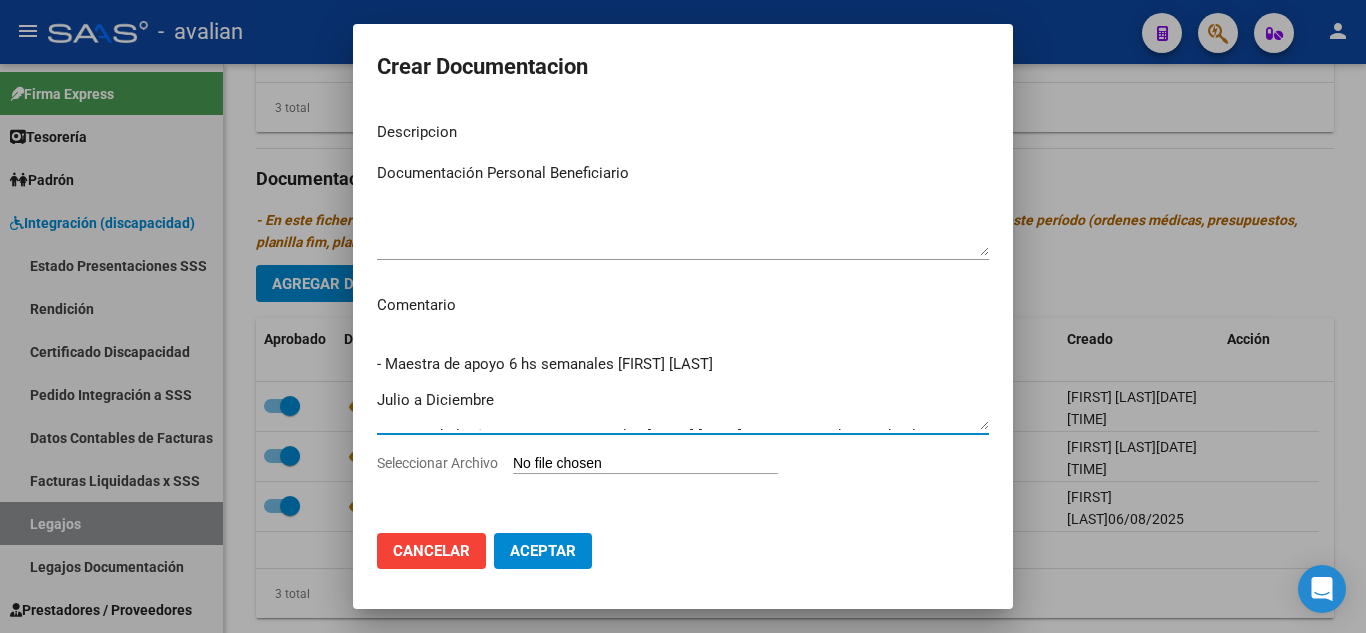 scroll, scrollTop: 37, scrollLeft: 0, axis: vertical 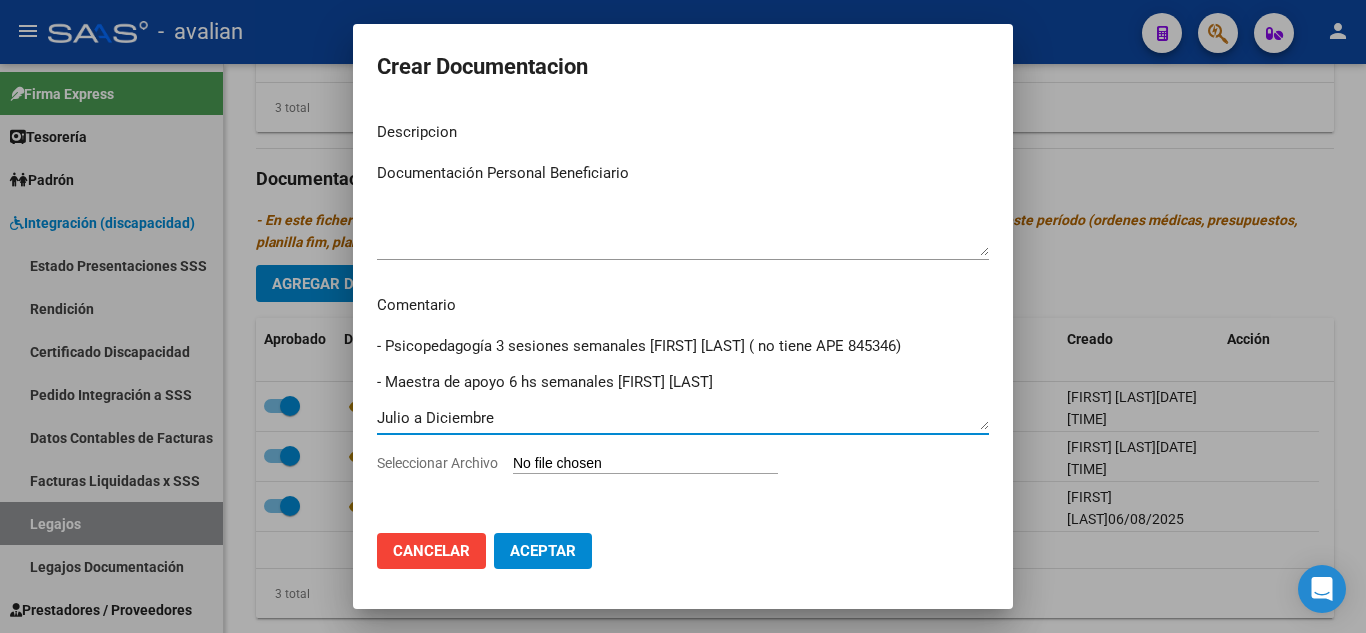 click on "Mayo a Diciembre
- Psicopedagogía 3 sesiones semanales [FIRST] [LAST] ( no tiene APE 845346)
- Maestra de apoyo 6 hs semanales [FIRST] [LAST]
Julio a Diciembre
- Fonoaudiología 2 sesiones semanales [FIRST] [LAST]  no es prestadora pedir alta." at bounding box center (683, 383) 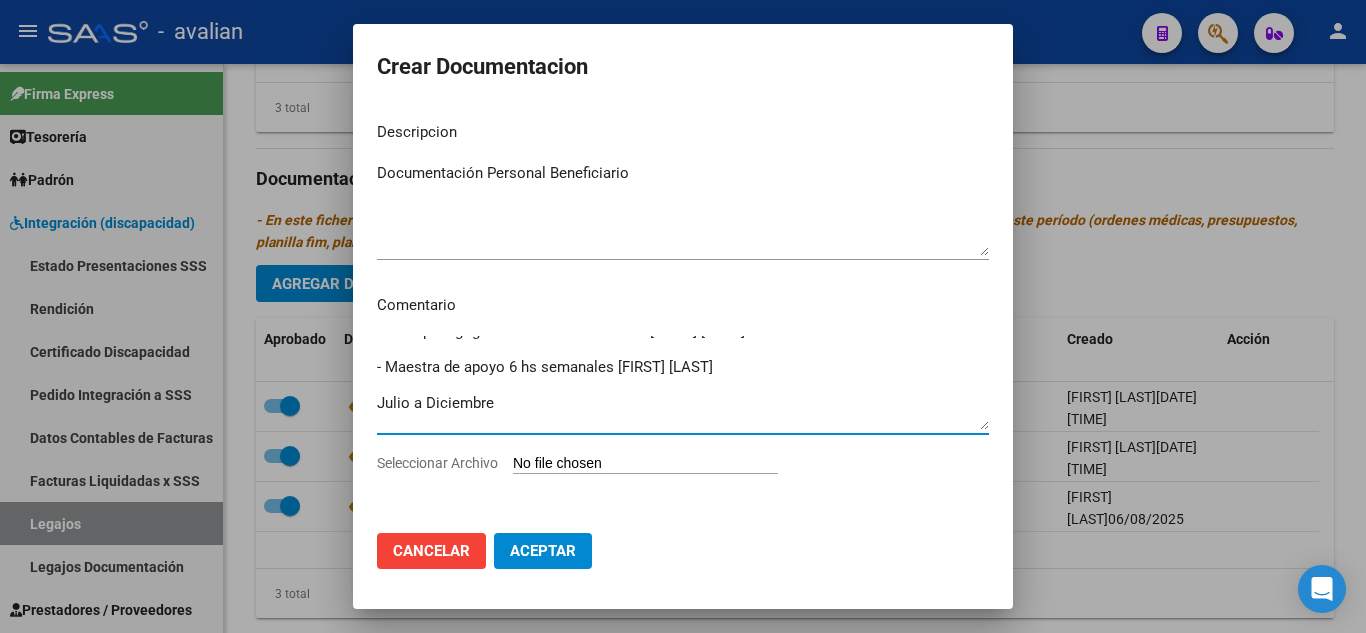scroll, scrollTop: 70, scrollLeft: 0, axis: vertical 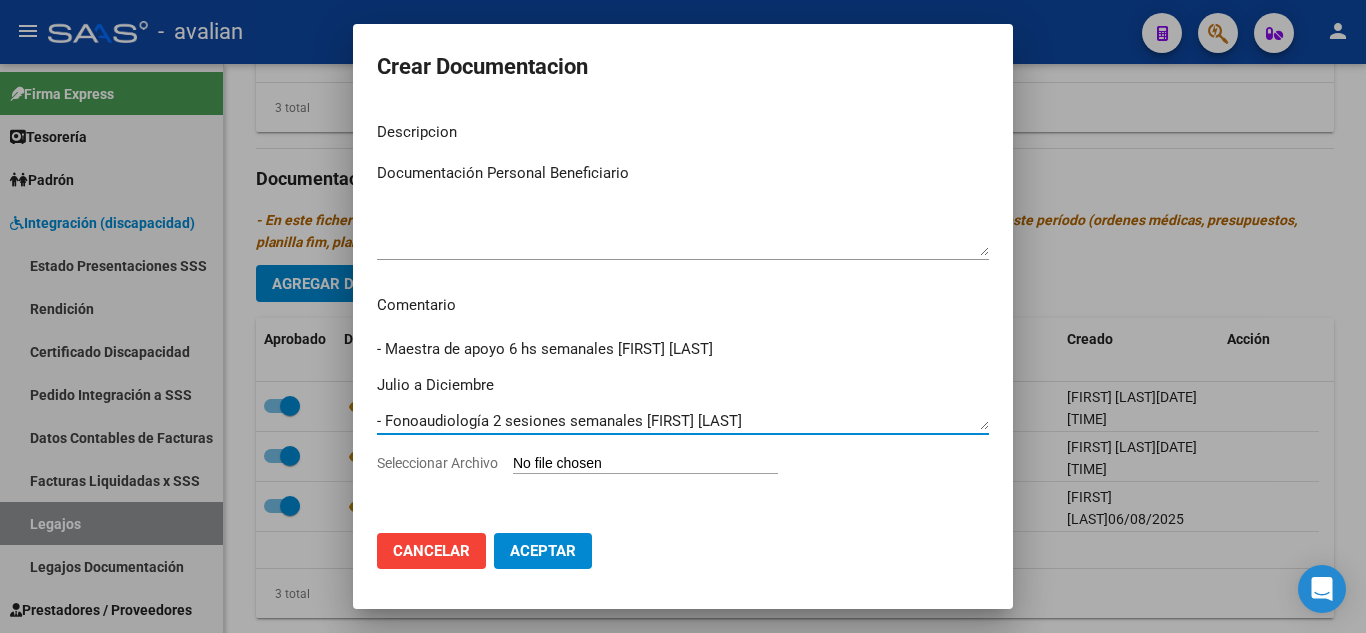 type on "Mayo a Diciembre
- Psicopedagogía 3 sesiones semanales [FIRST] [LAST]
- Maestra de apoyo 6 hs semanales [FIRST] [LAST]
Julio a Diciembre
- Fonoaudiología 2 sesiones semanales [FIRST] [LAST]" 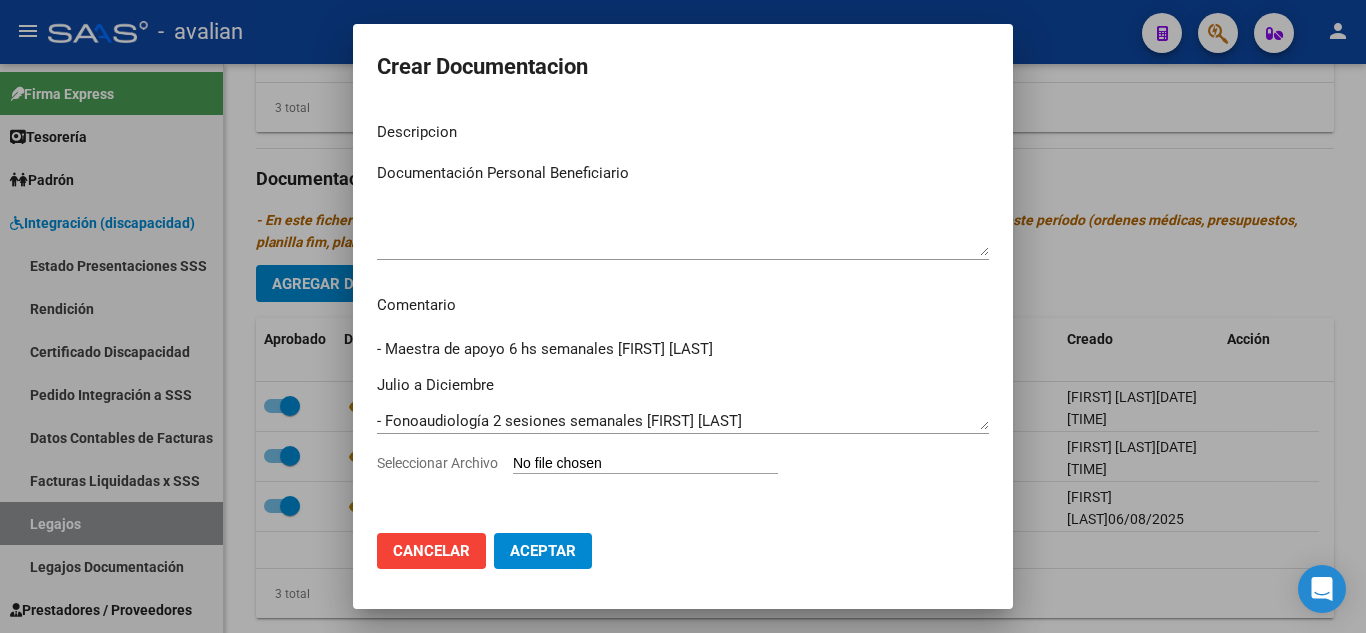 type on "C:\fakepath\DOC PERSONAL OK.pdf" 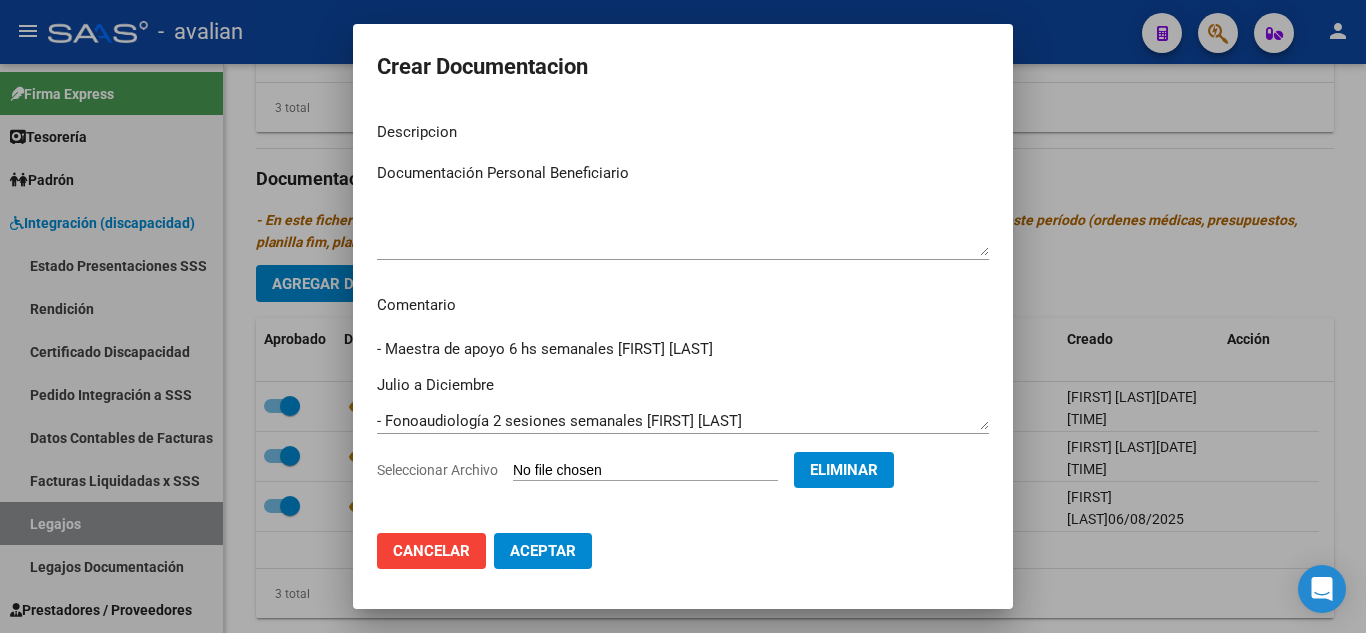 scroll, scrollTop: 72, scrollLeft: 0, axis: vertical 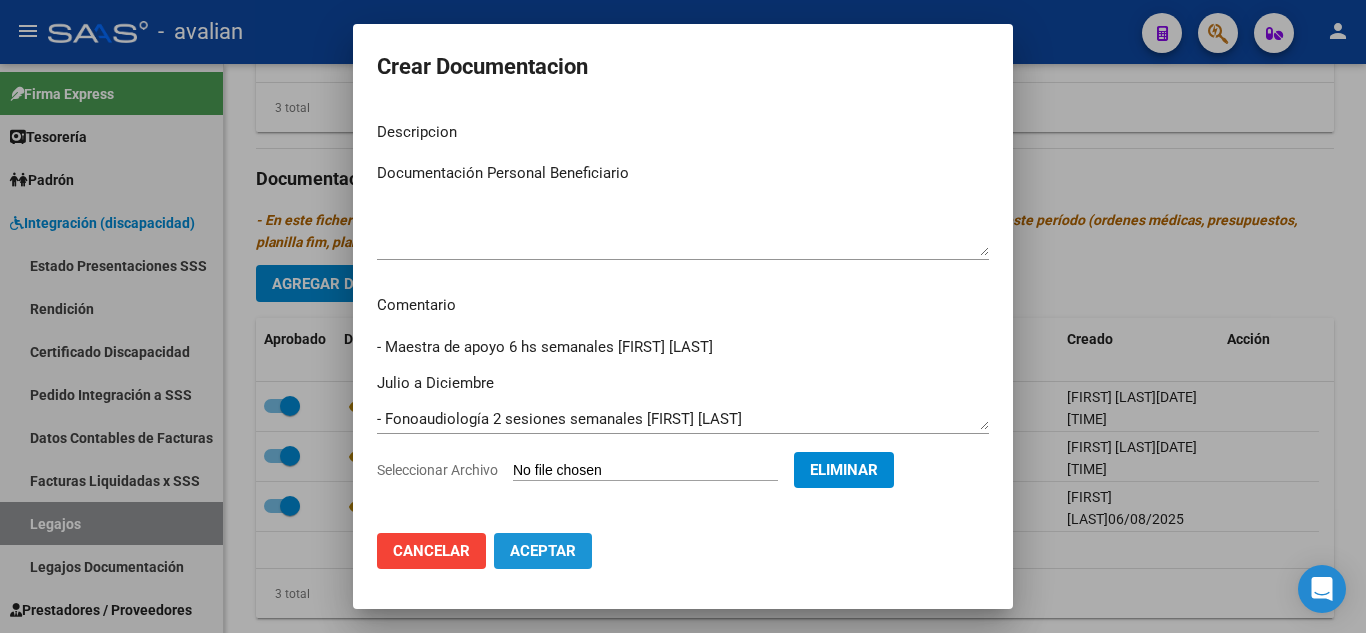 click on "Aceptar" 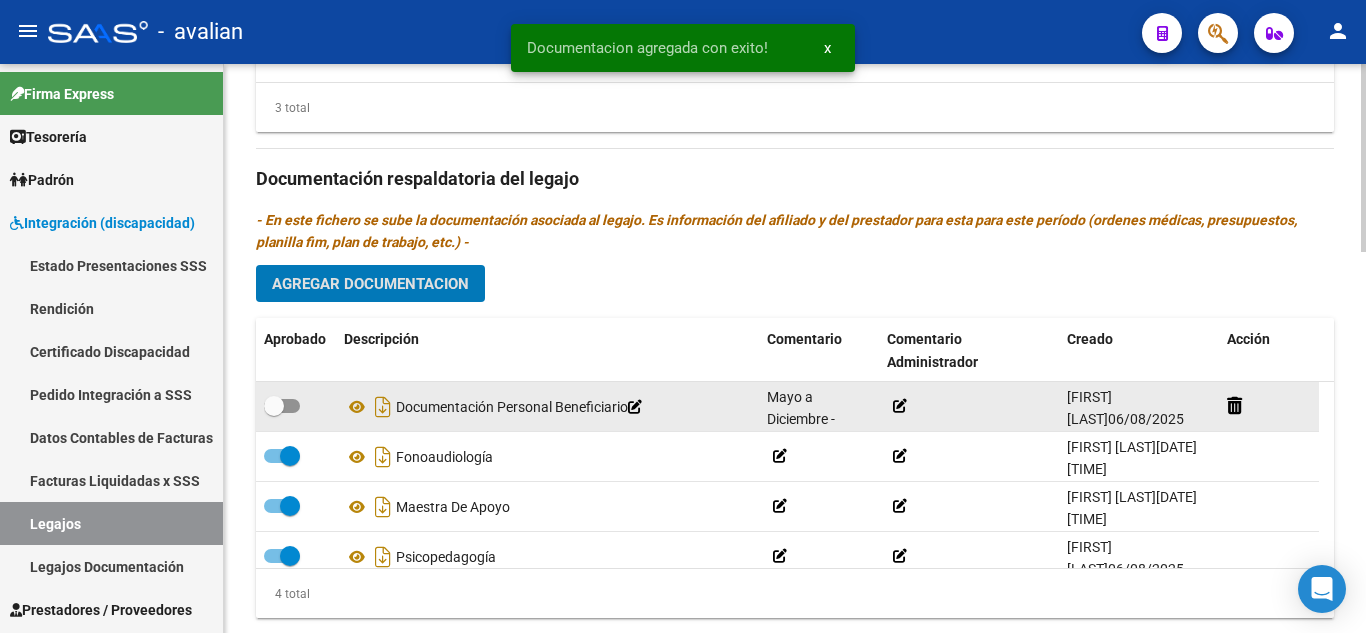 click at bounding box center [282, 406] 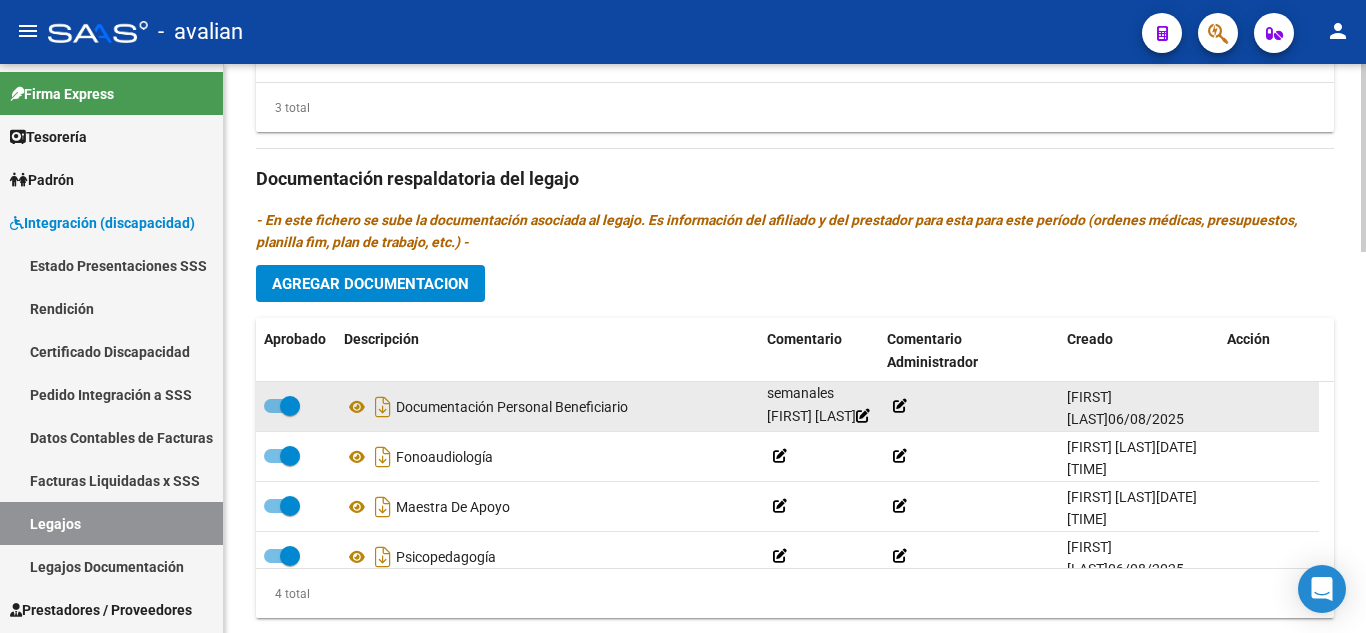 scroll, scrollTop: 344, scrollLeft: 0, axis: vertical 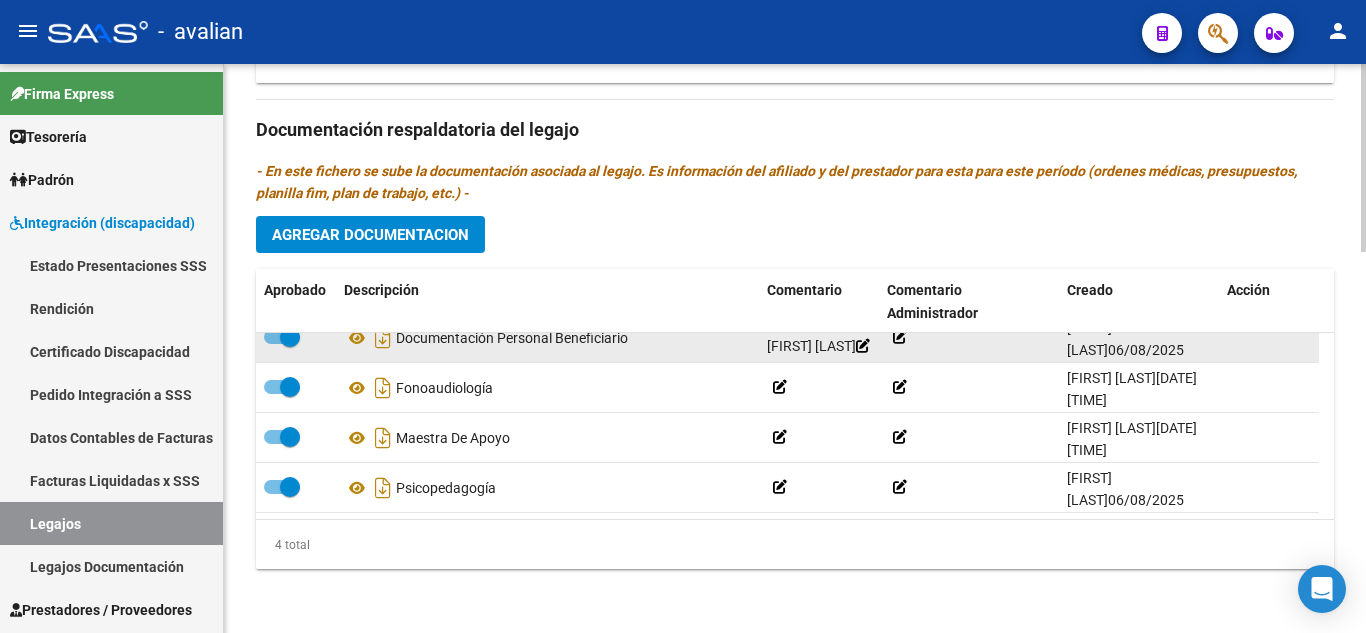 click 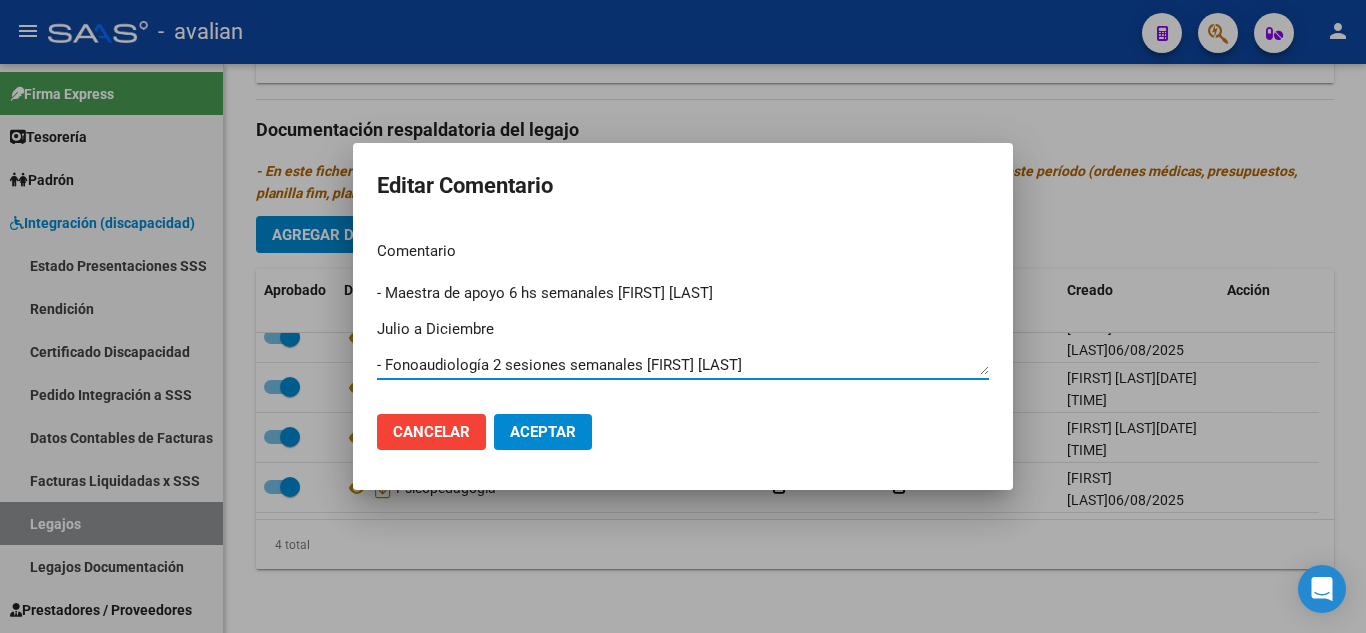 scroll, scrollTop: 72, scrollLeft: 0, axis: vertical 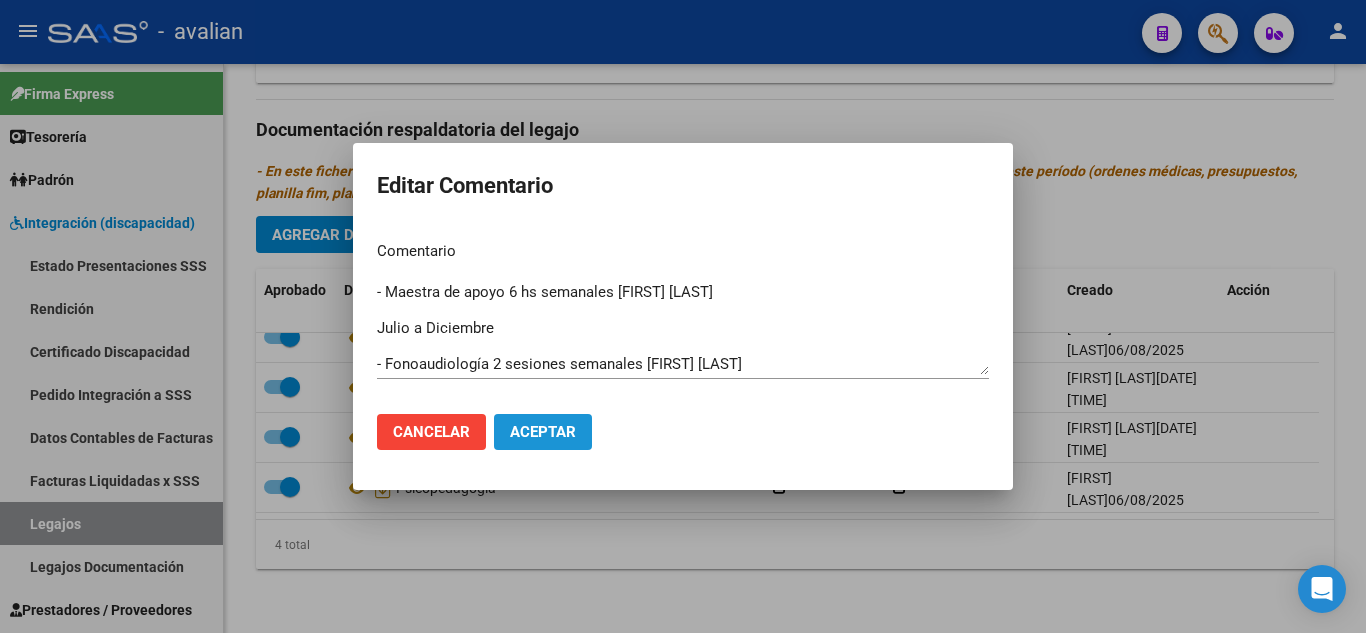 click on "Aceptar" 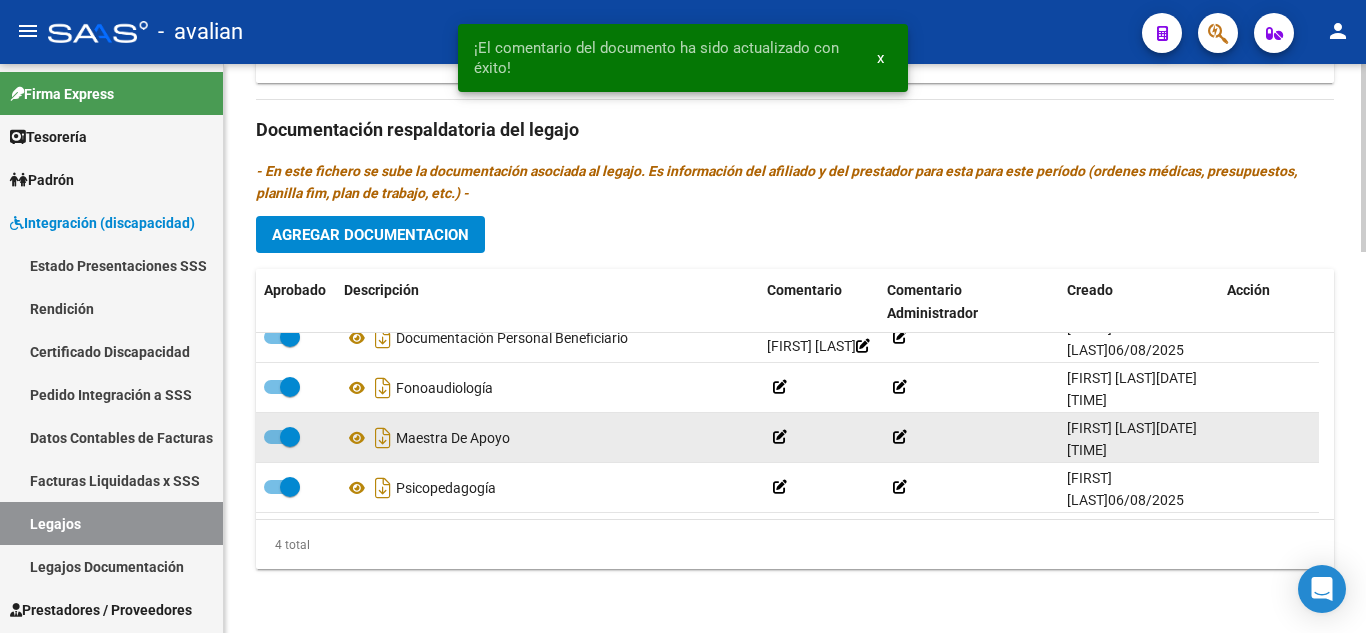 scroll, scrollTop: 0, scrollLeft: 0, axis: both 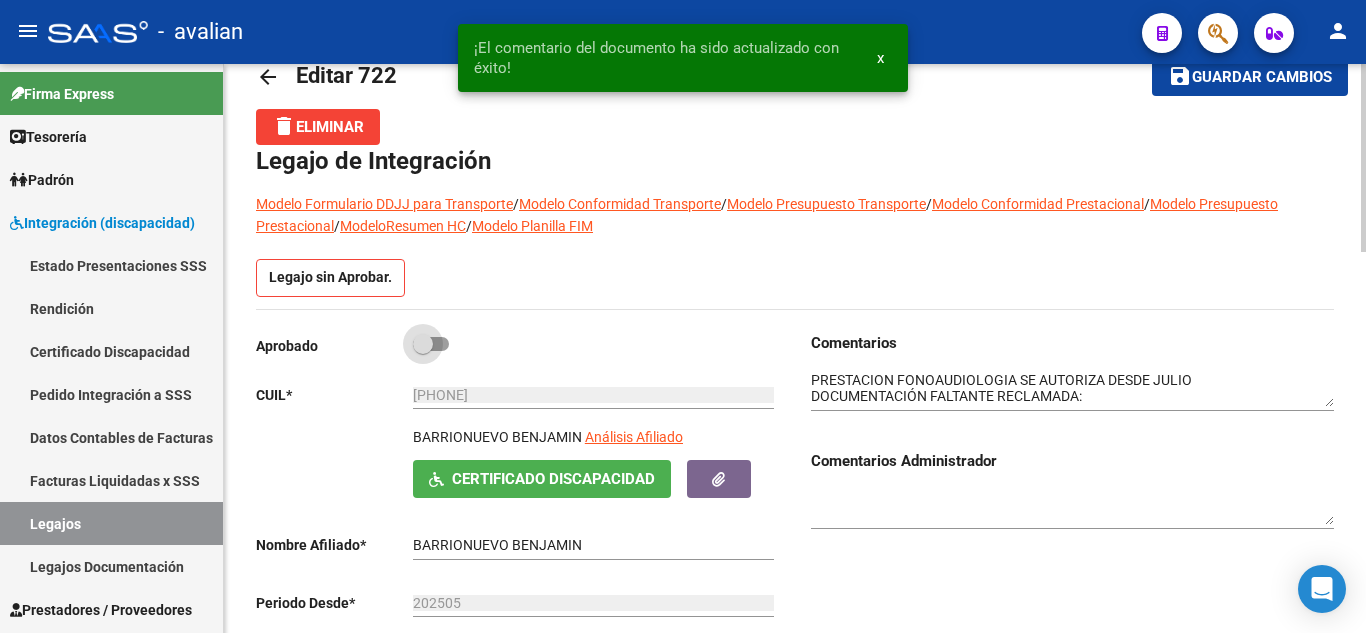 click at bounding box center [431, 344] 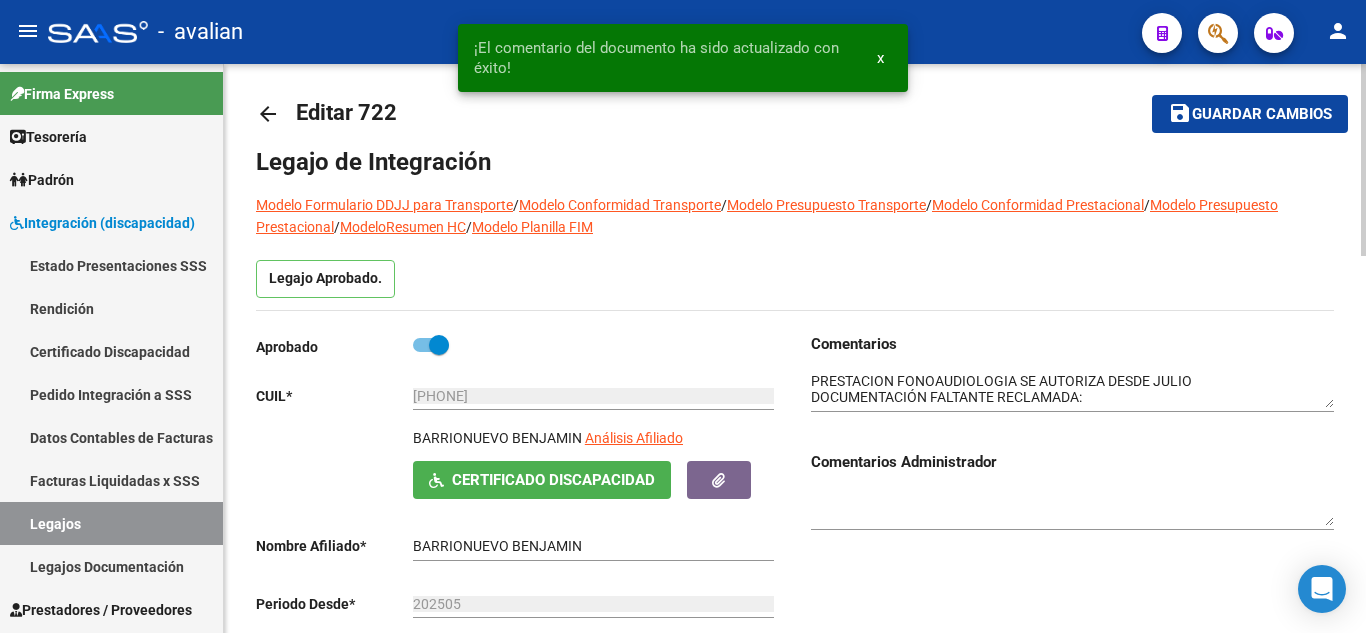 scroll, scrollTop: 0, scrollLeft: 0, axis: both 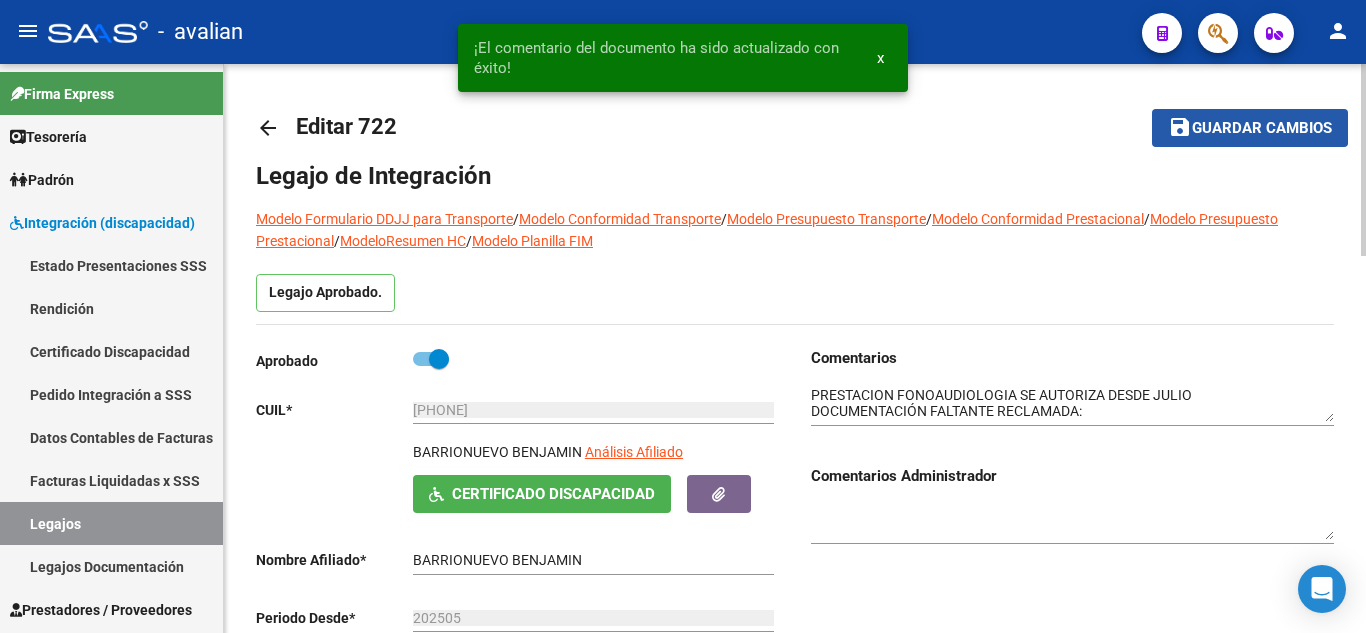 click on "Guardar cambios" 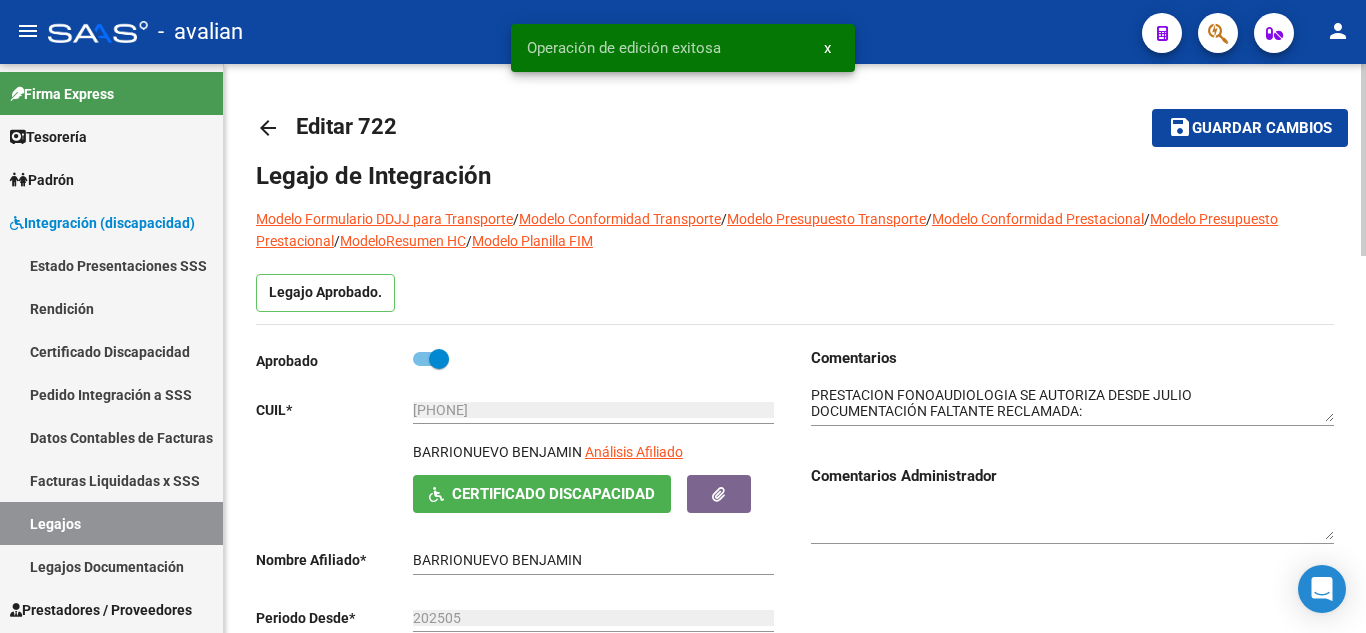 scroll, scrollTop: 33, scrollLeft: 0, axis: vertical 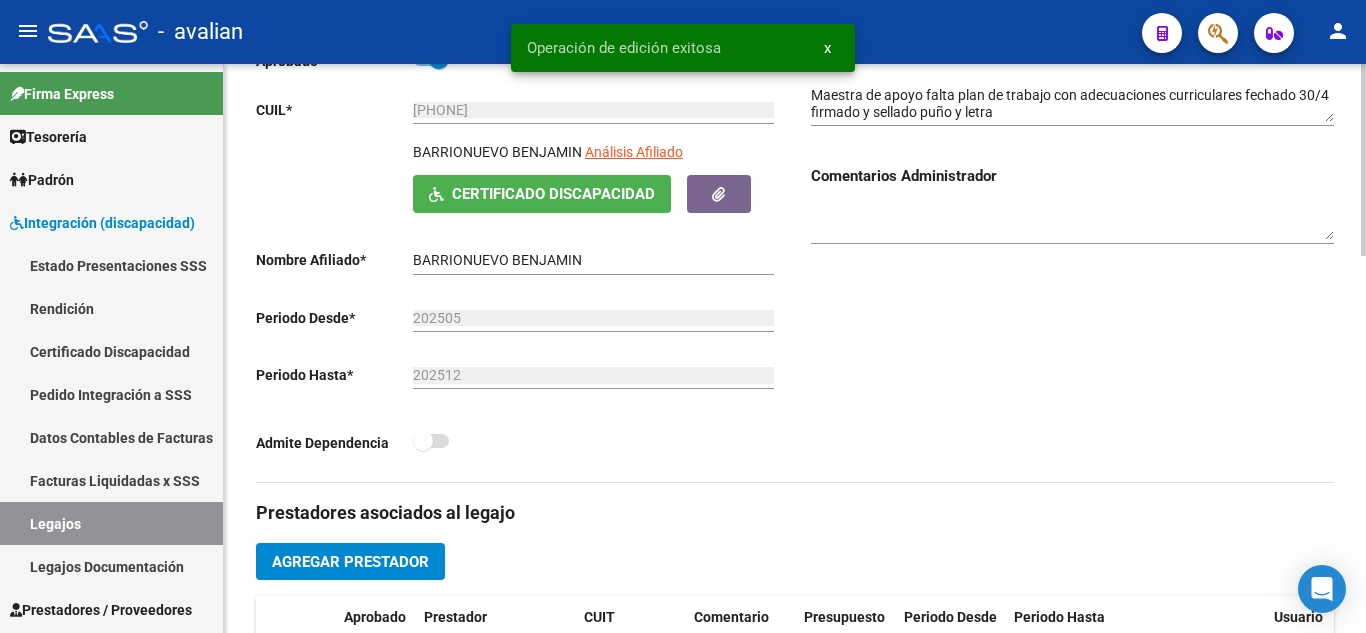 click on "Certificado Discapacidad" 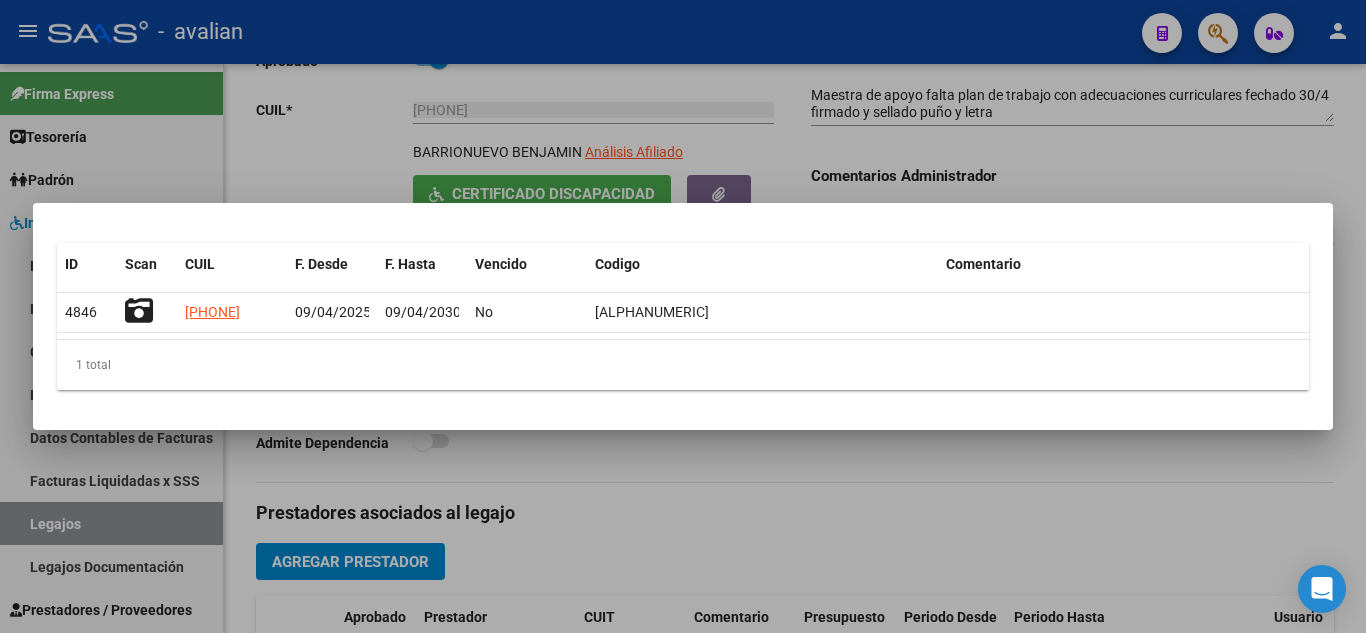 click at bounding box center [683, 316] 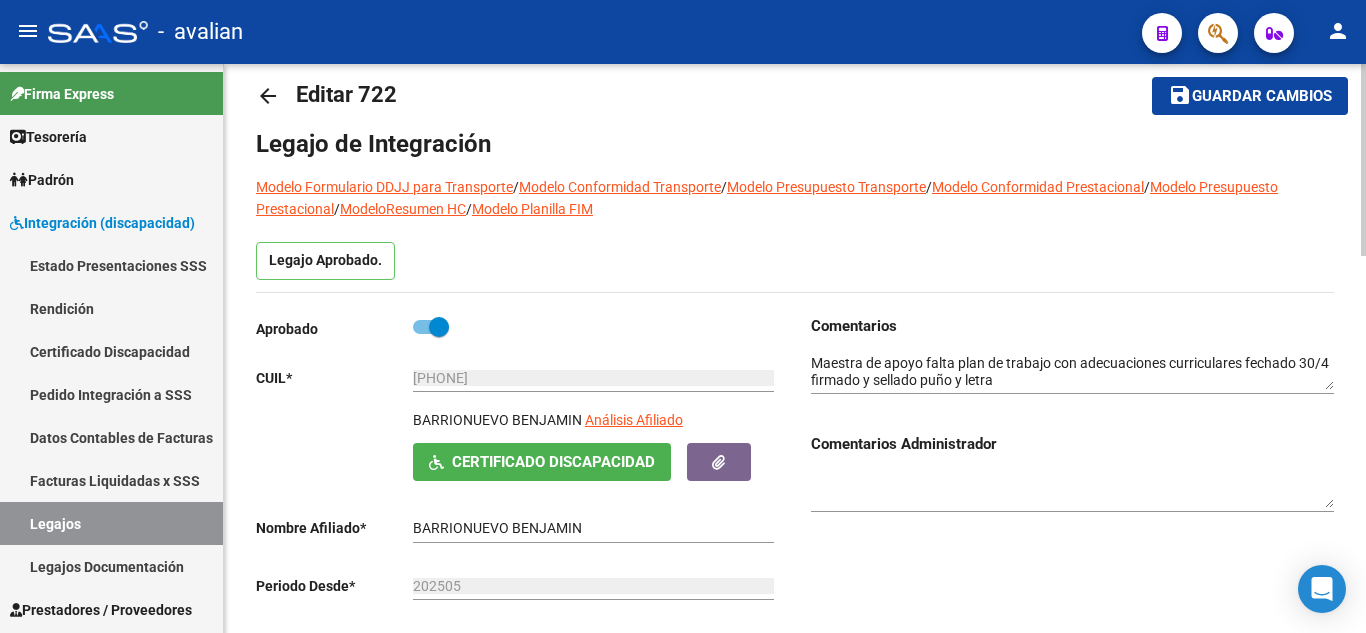 scroll, scrollTop: 0, scrollLeft: 0, axis: both 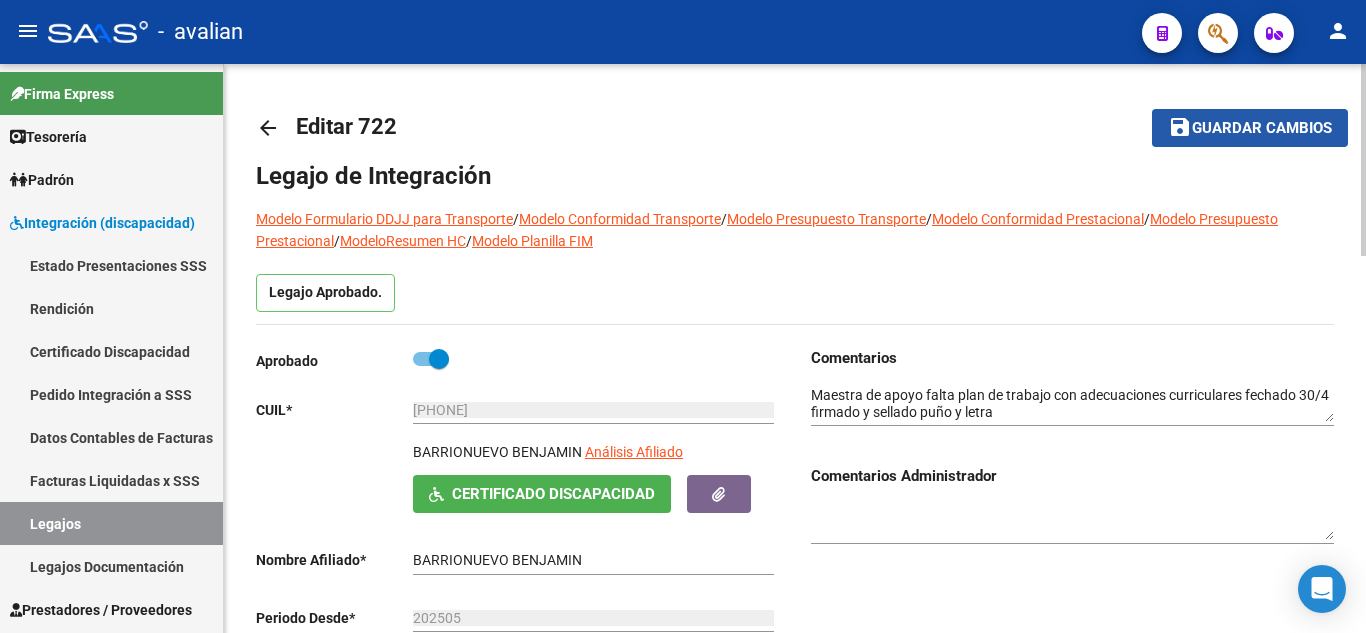click on "Guardar cambios" 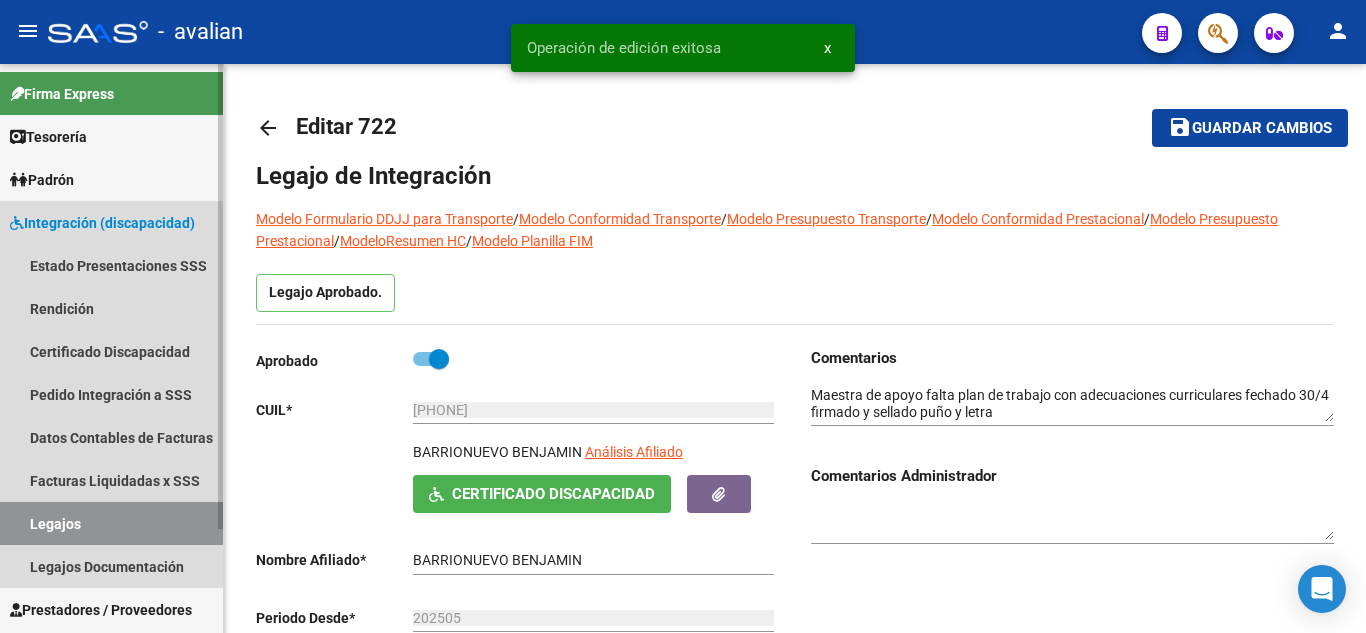 click on "Legajos" at bounding box center (111, 523) 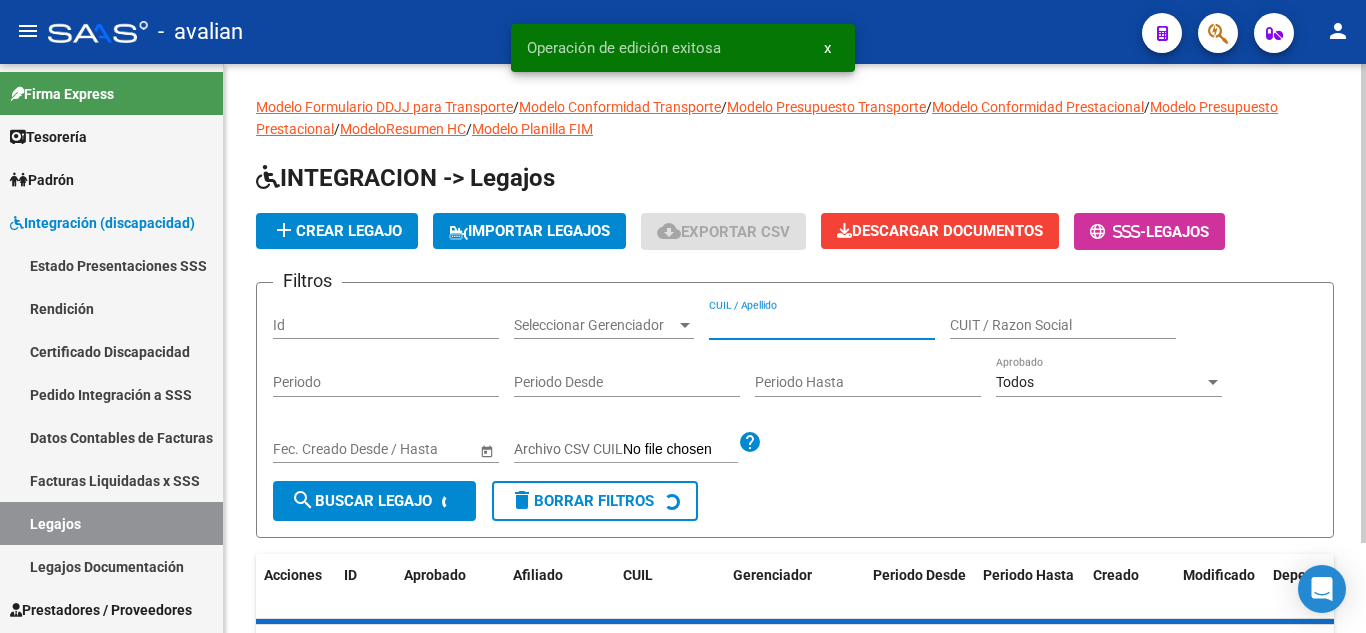 click on "CUIL / Apellido" at bounding box center [822, 325] 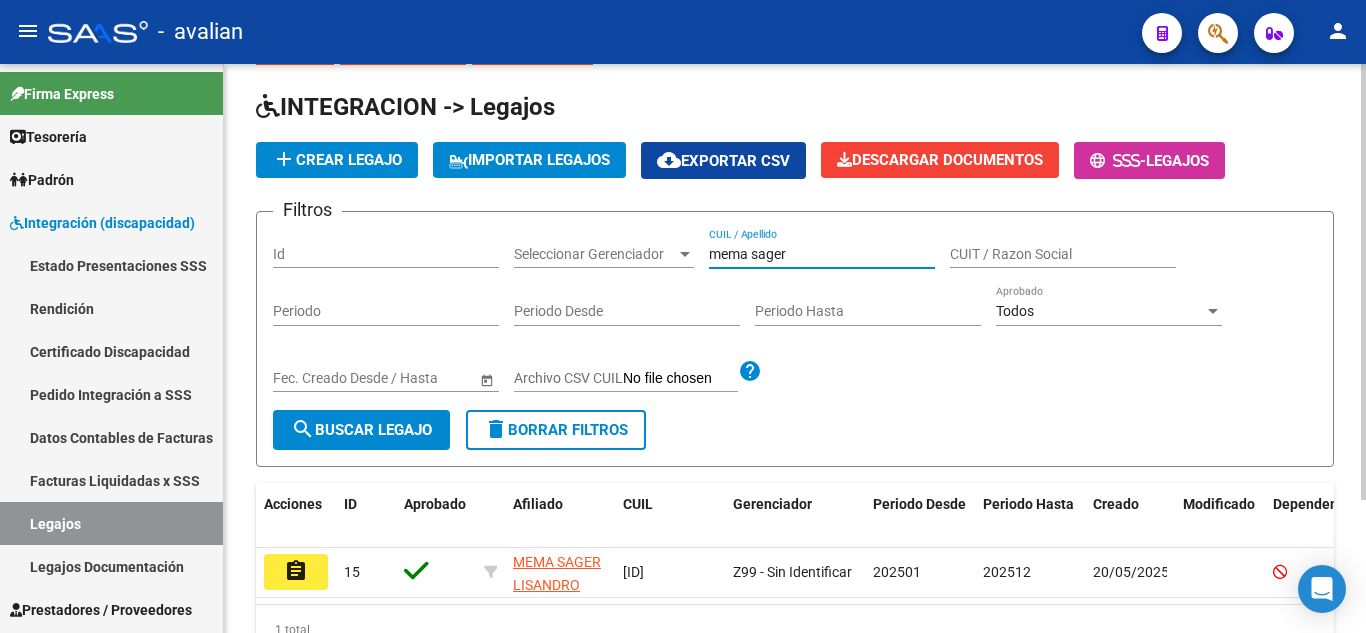scroll, scrollTop: 100, scrollLeft: 0, axis: vertical 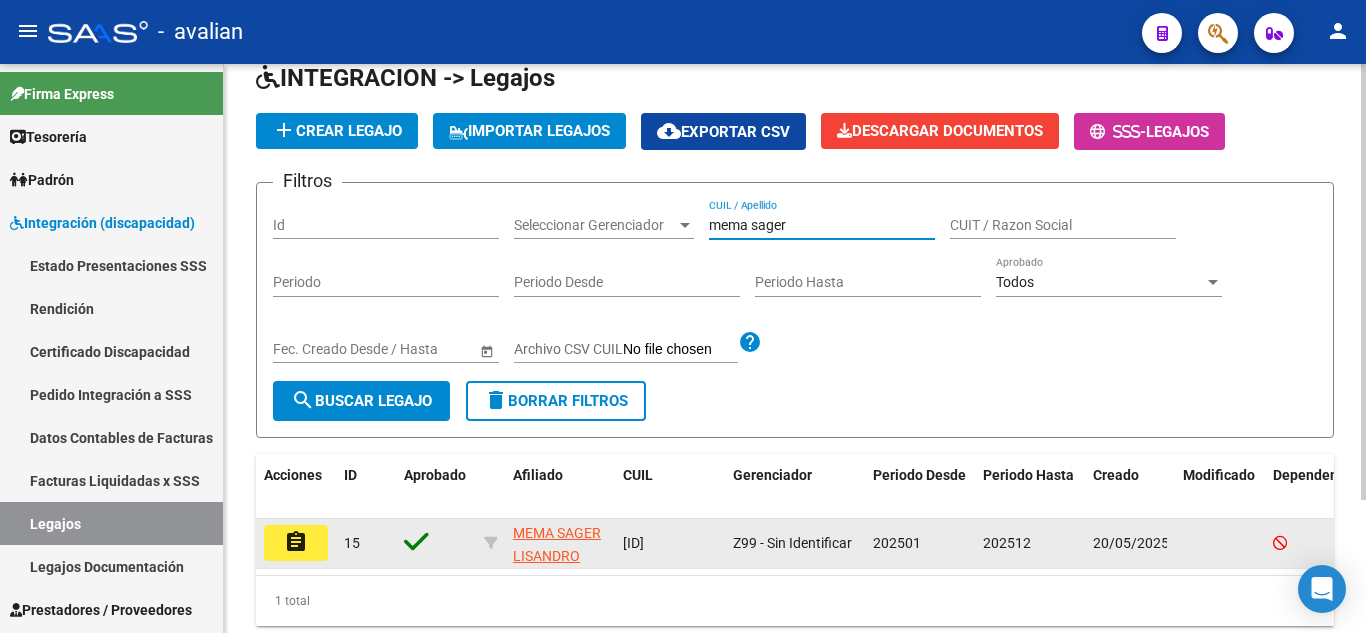 type on "mema sager" 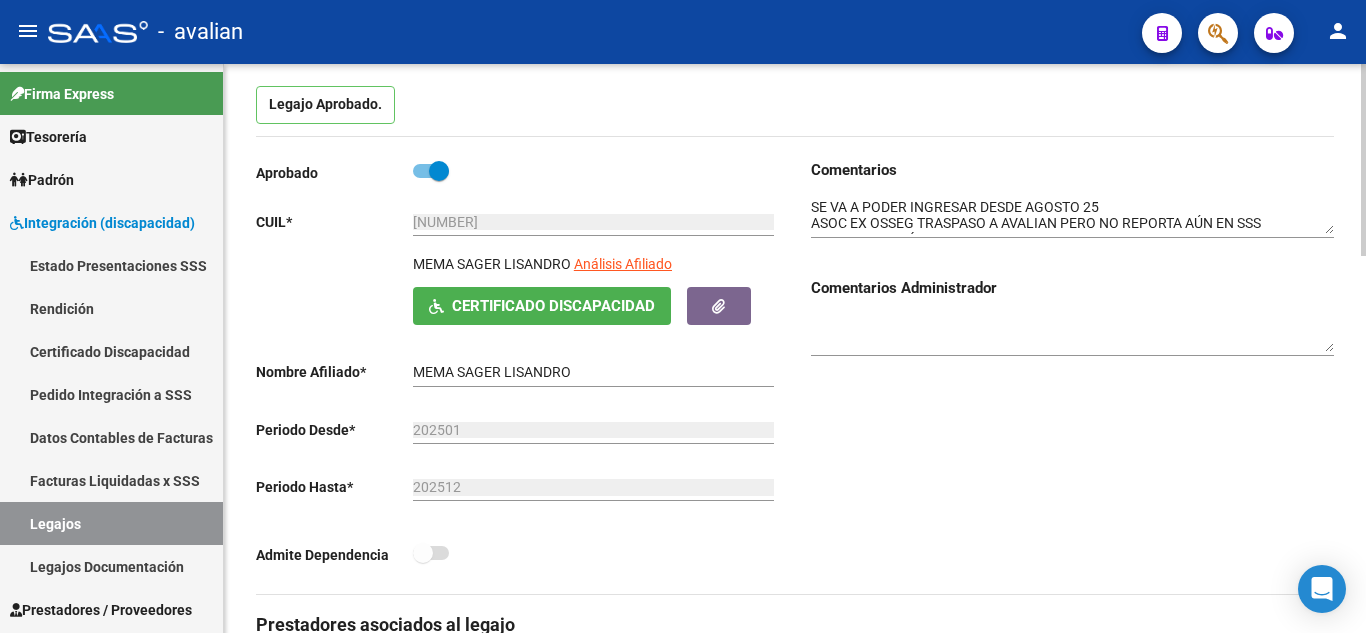 scroll, scrollTop: 200, scrollLeft: 0, axis: vertical 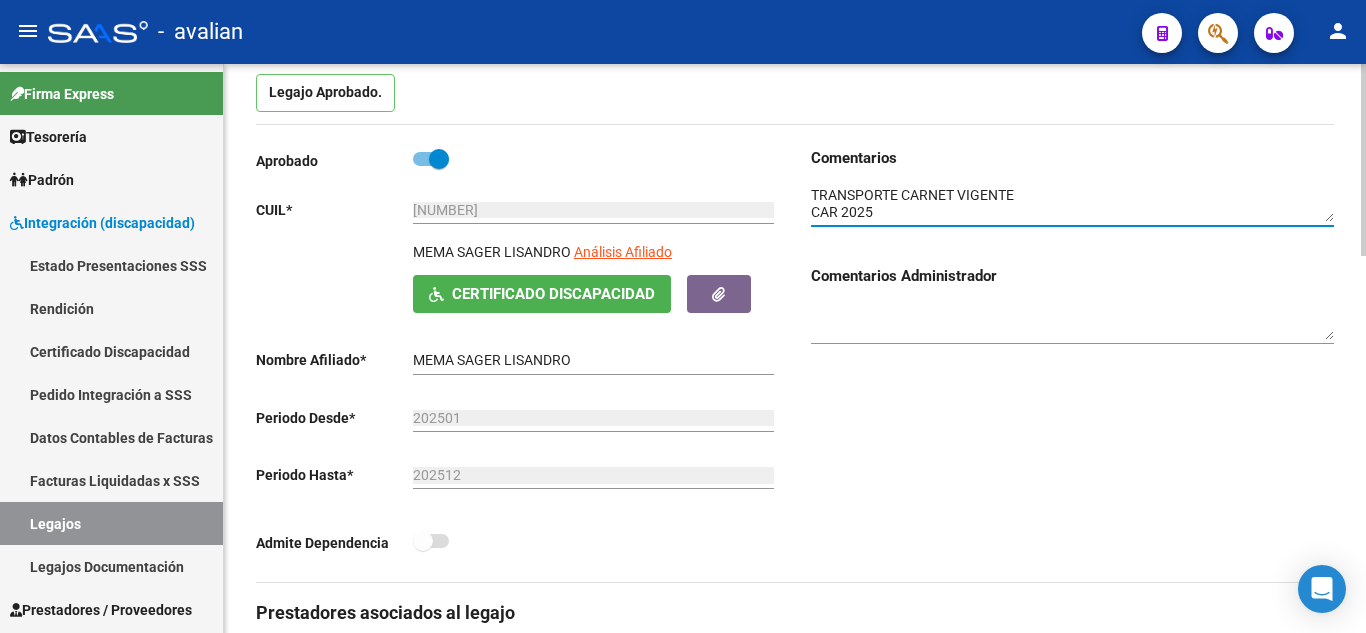 drag, startPoint x: 834, startPoint y: 189, endPoint x: 1121, endPoint y: 218, distance: 288.46143 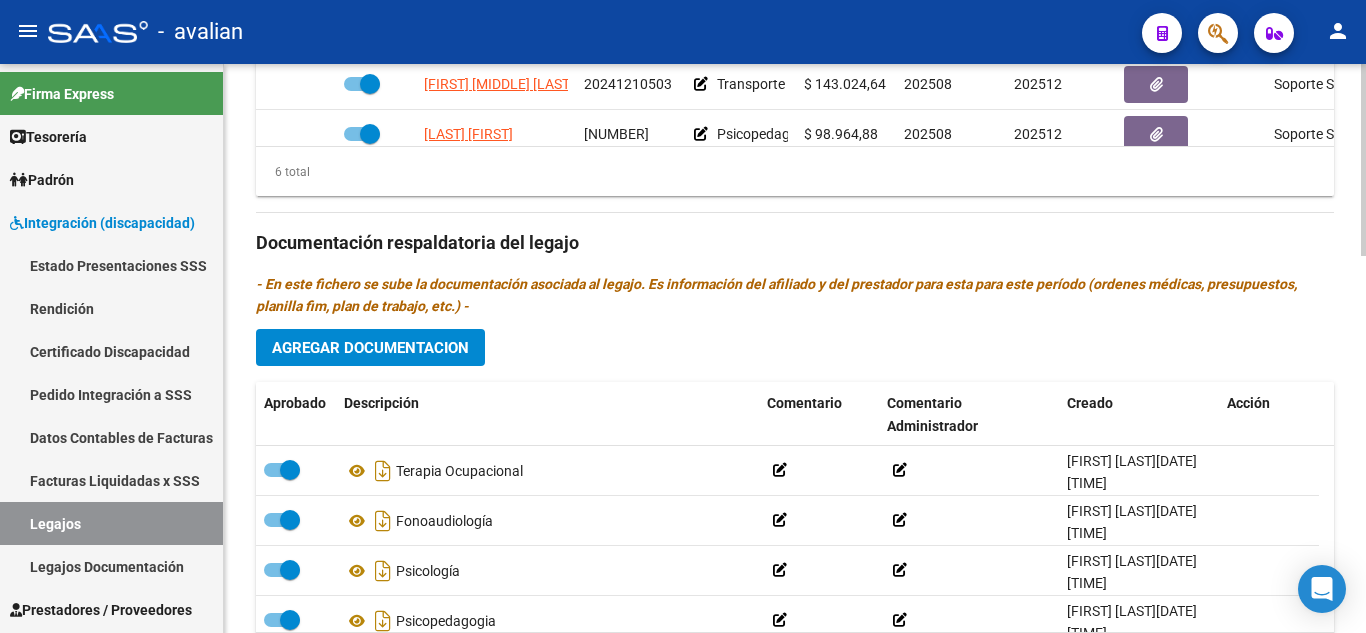 scroll, scrollTop: 1100, scrollLeft: 0, axis: vertical 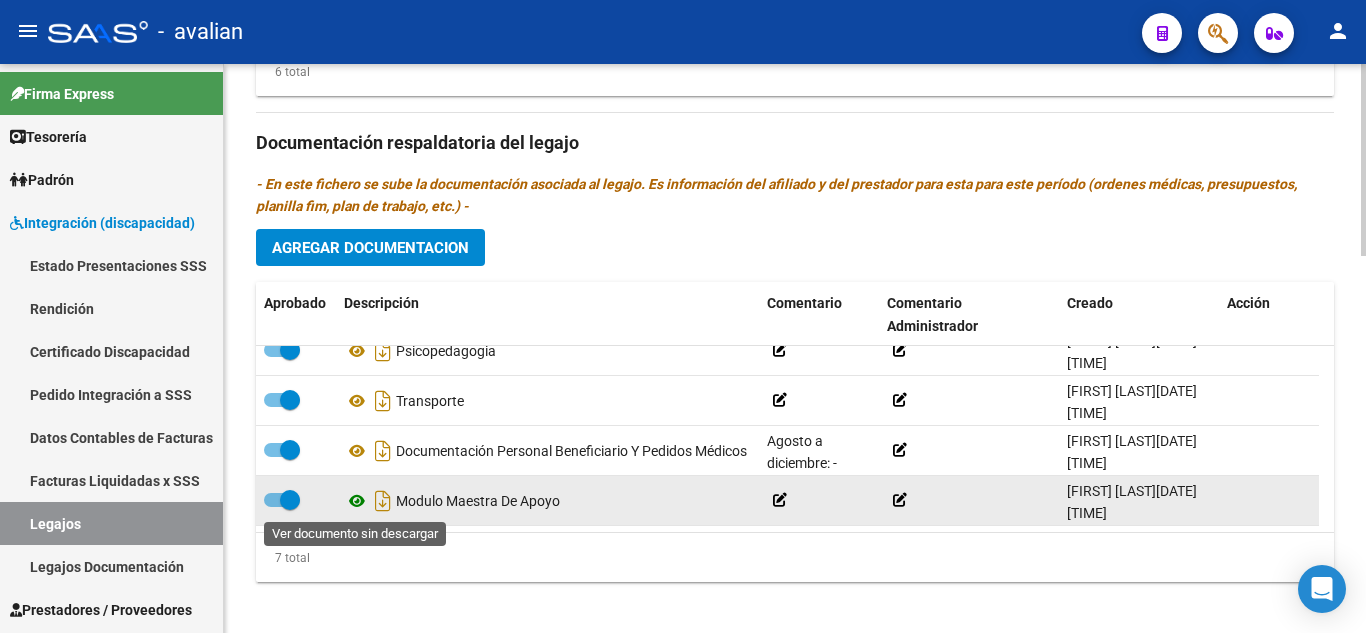 click 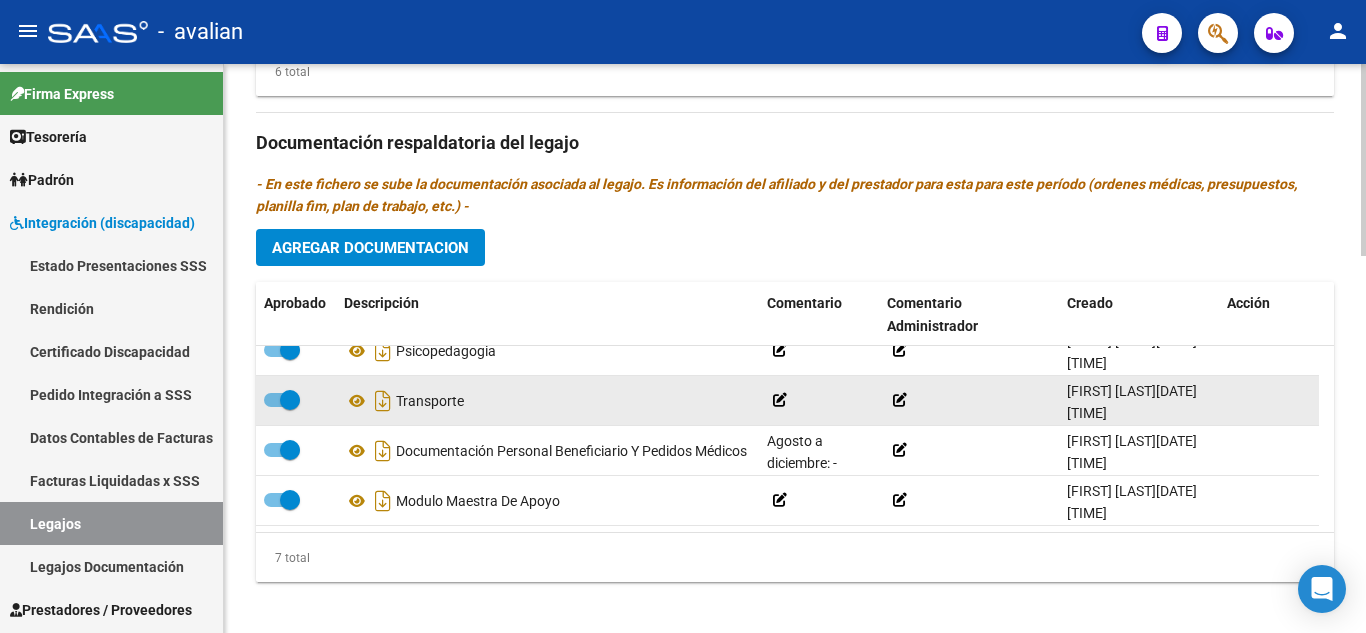 scroll, scrollTop: 0, scrollLeft: 0, axis: both 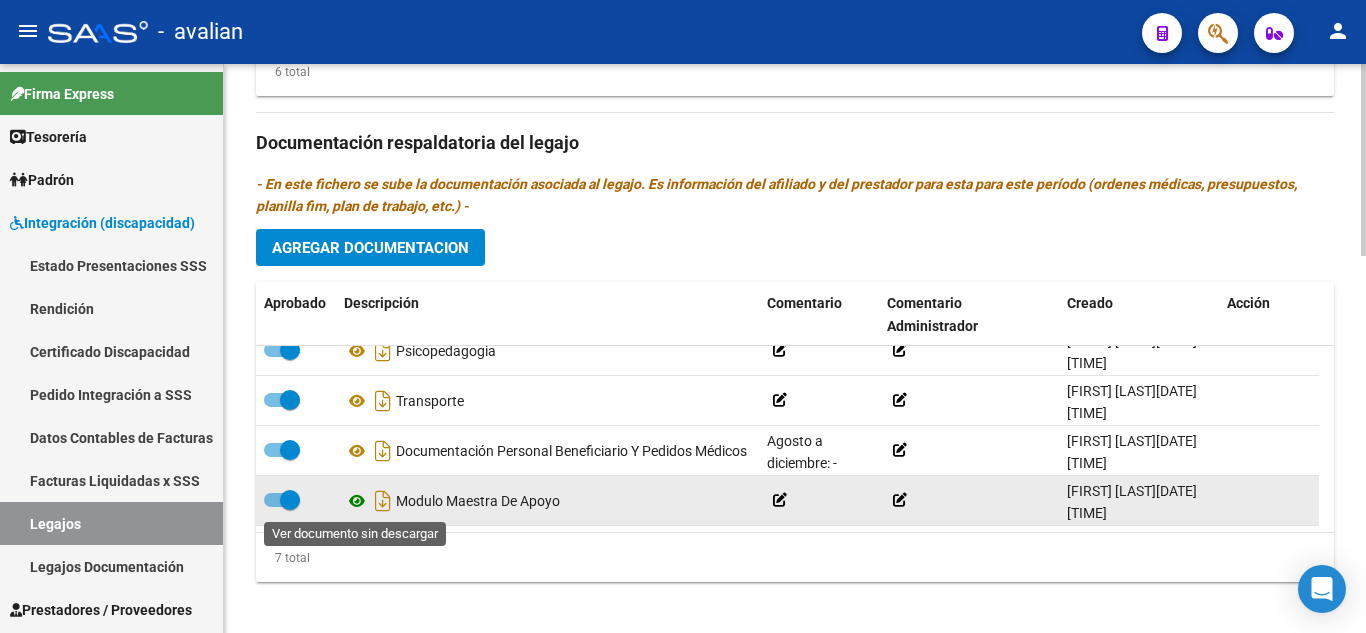 click 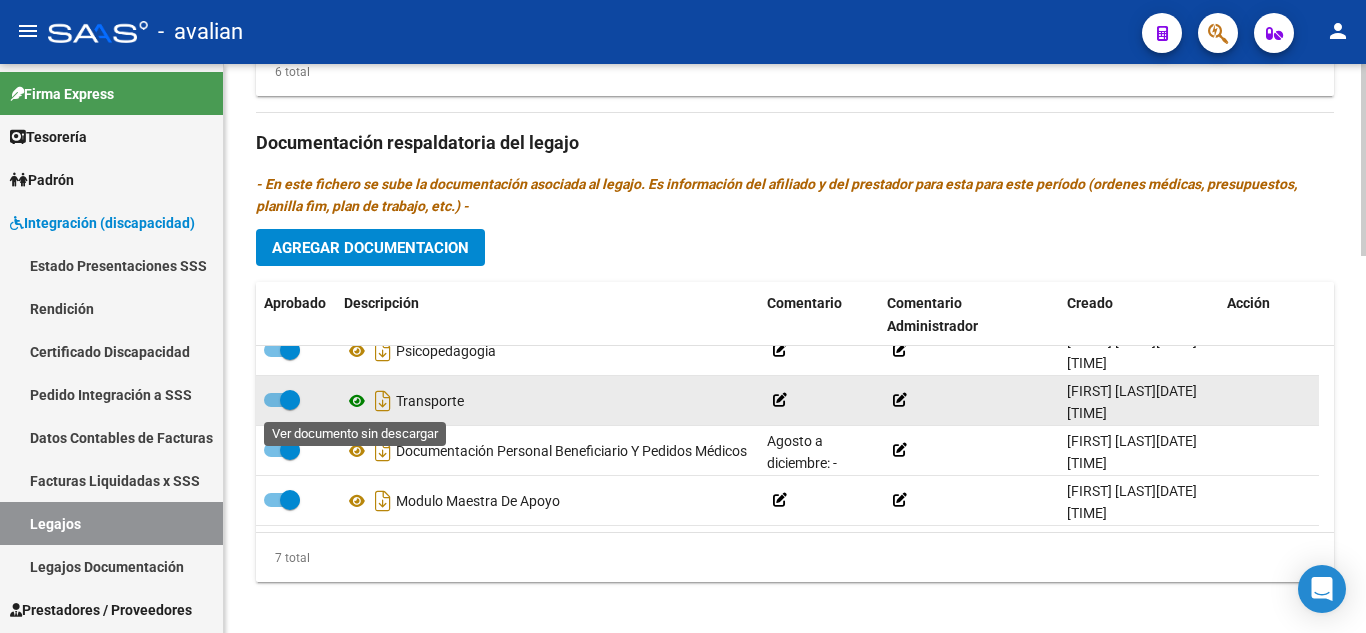 scroll, scrollTop: 71, scrollLeft: 0, axis: vertical 